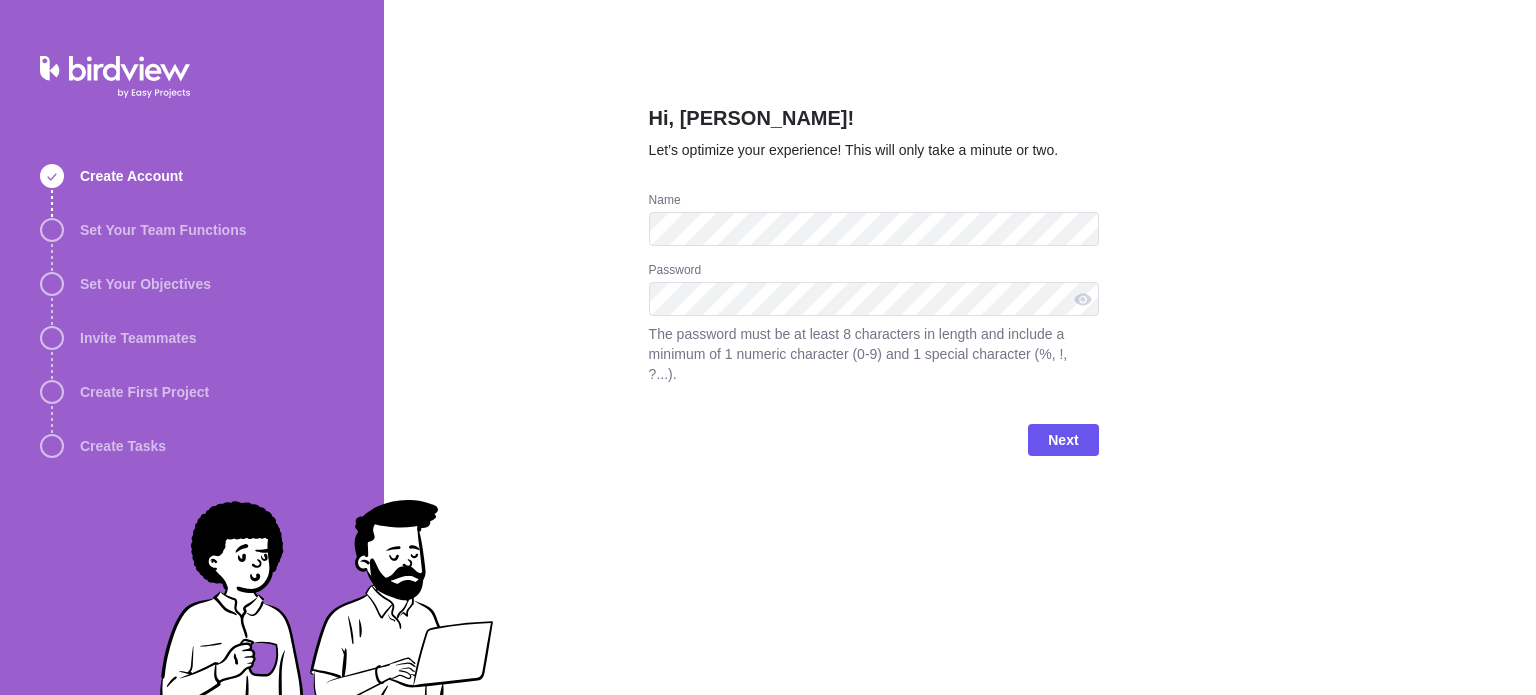 scroll, scrollTop: 0, scrollLeft: 0, axis: both 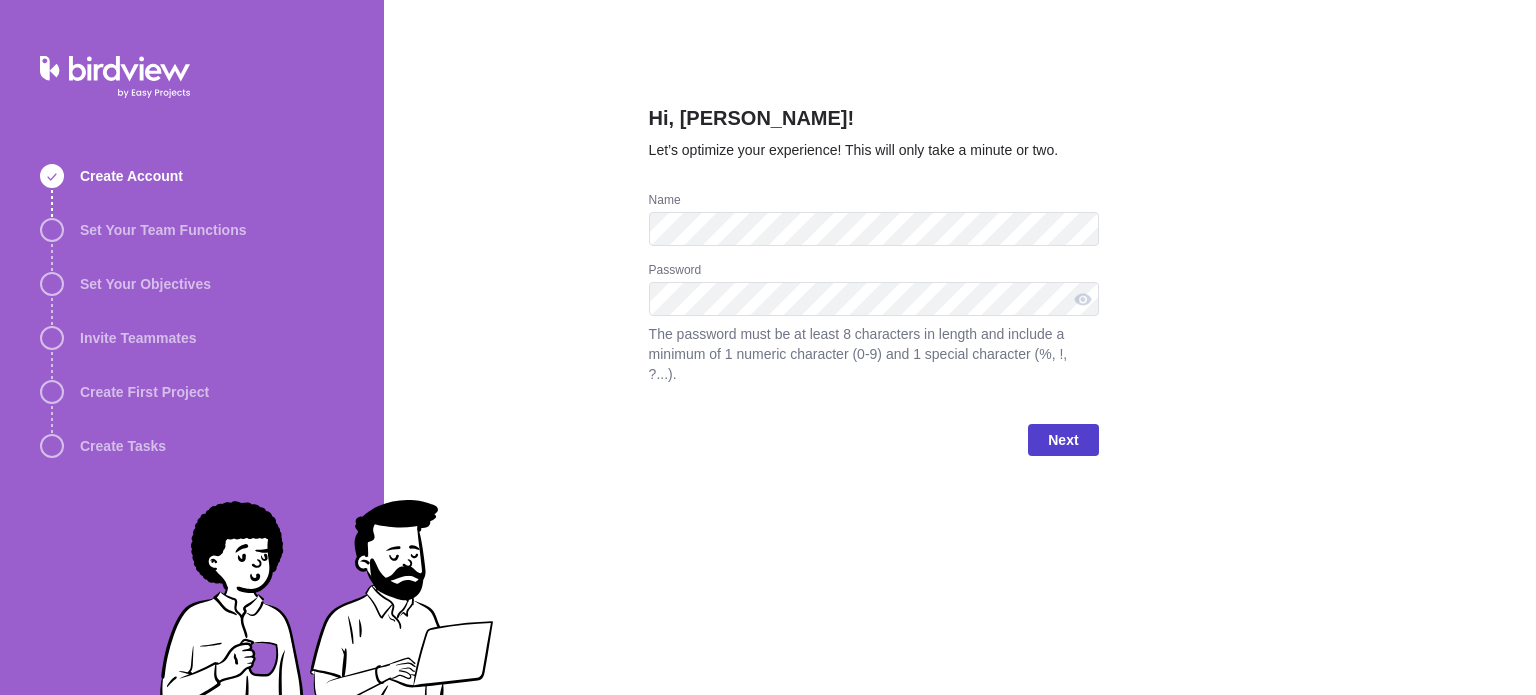 click on "Next" at bounding box center (1063, 440) 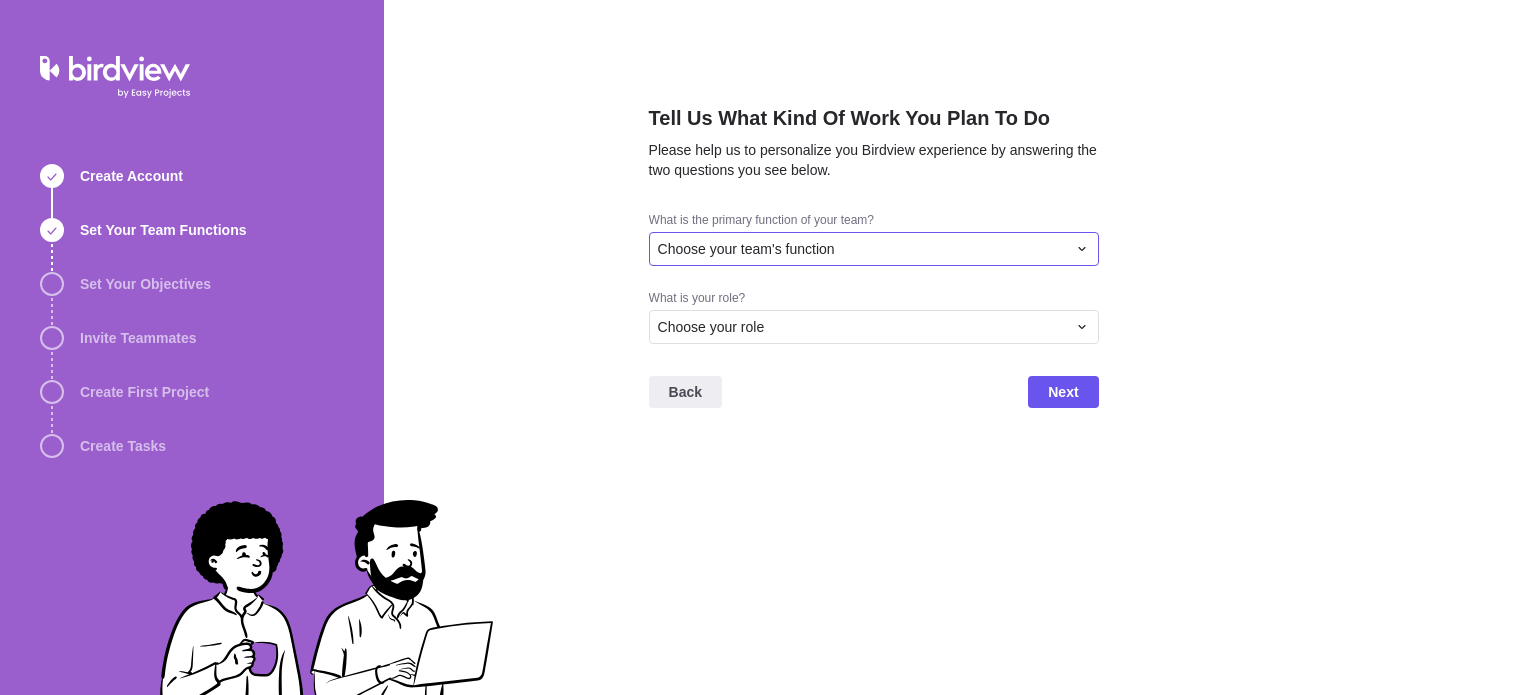 click on "Choose your team's function" at bounding box center (862, 249) 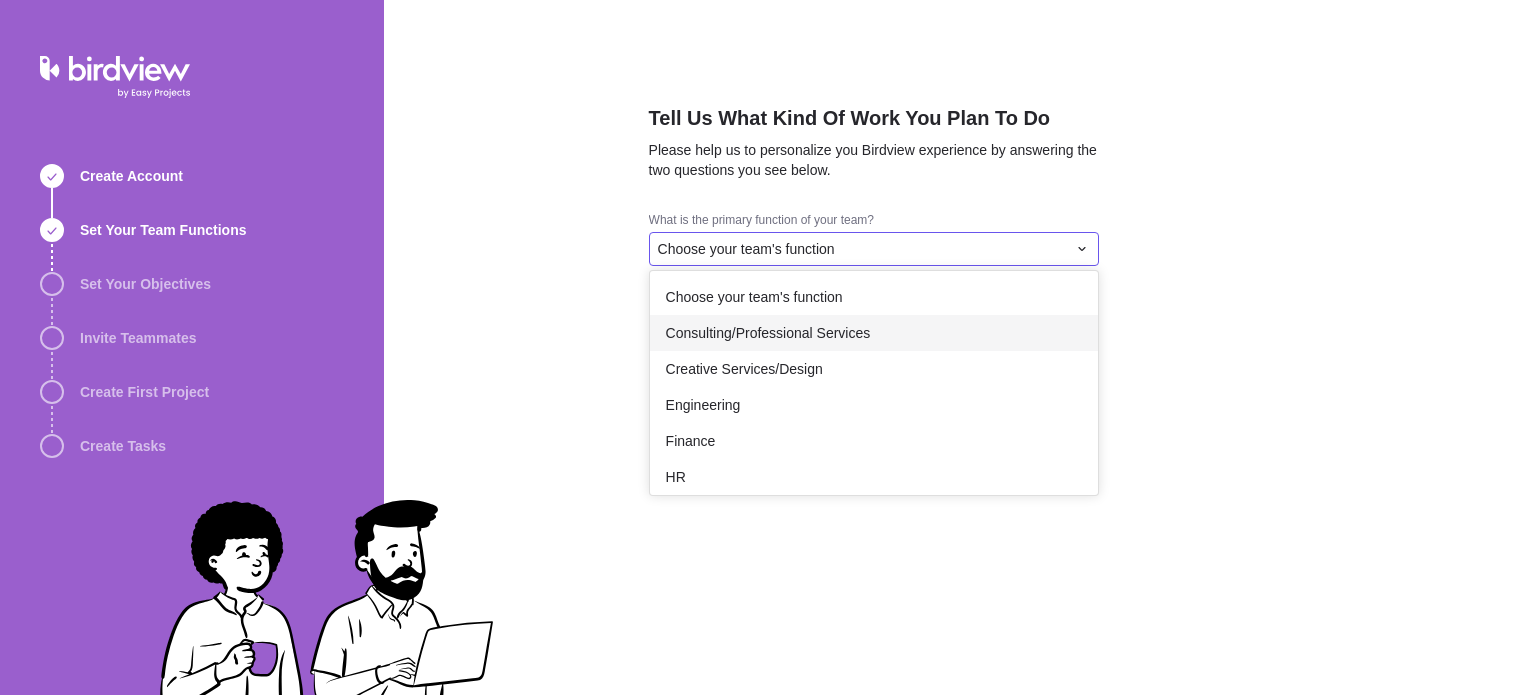 click on "Consulting/Professional Services" at bounding box center [768, 333] 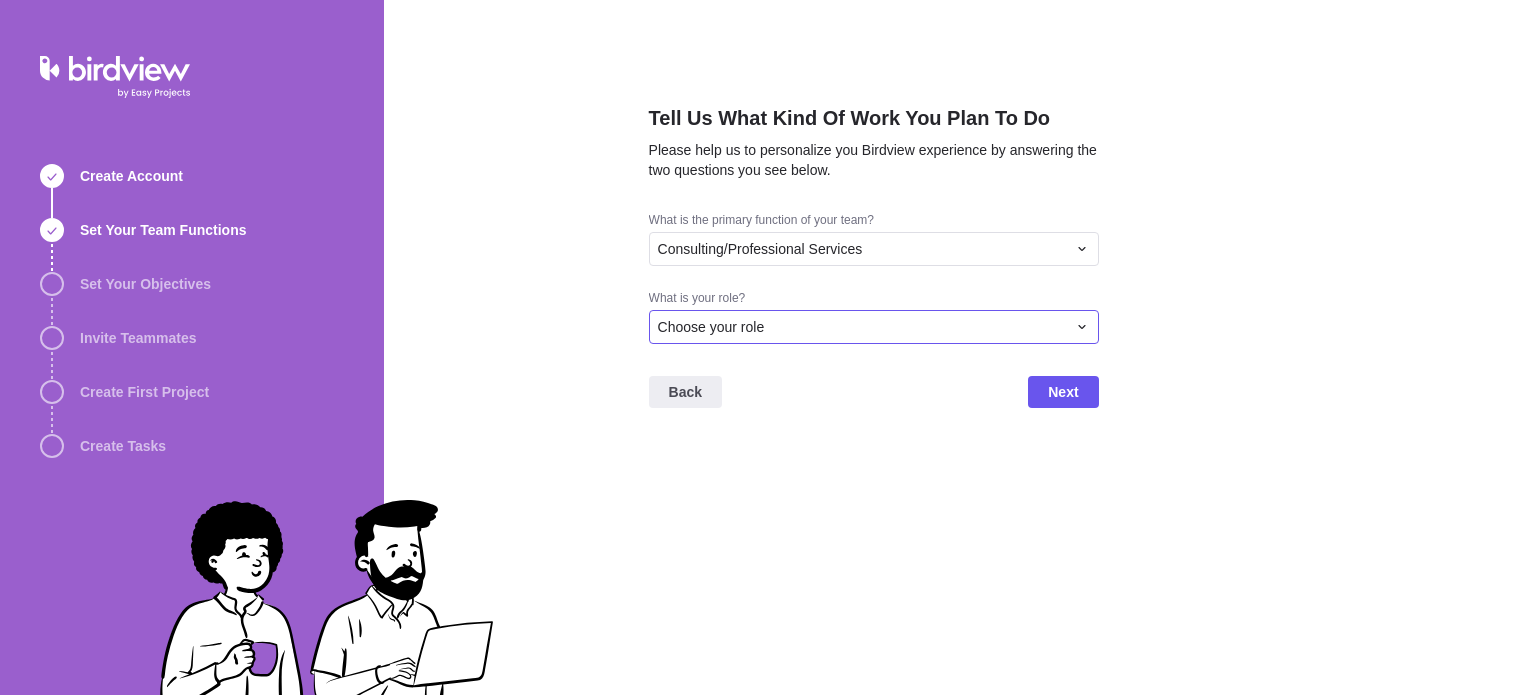 click on "Choose your role" at bounding box center [874, 327] 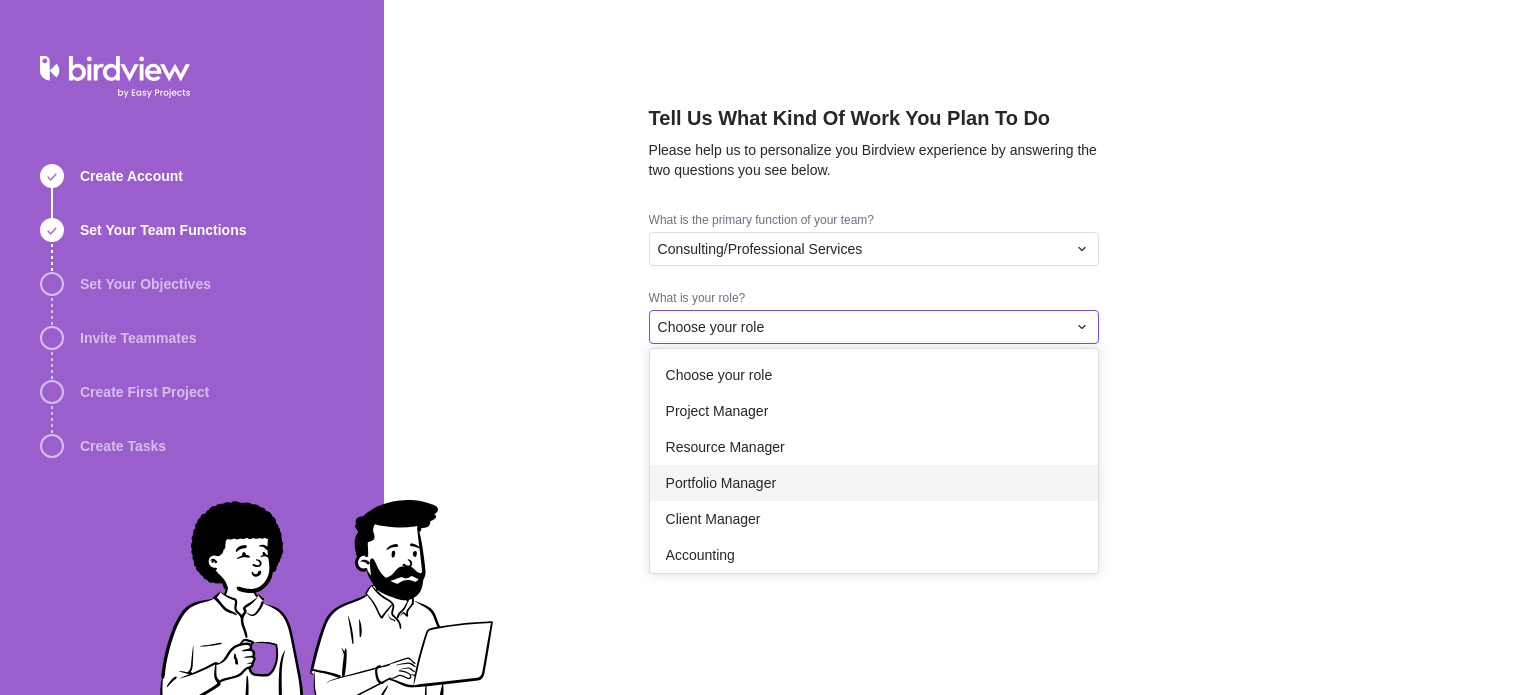 click on "Portfolio Manager" at bounding box center (721, 483) 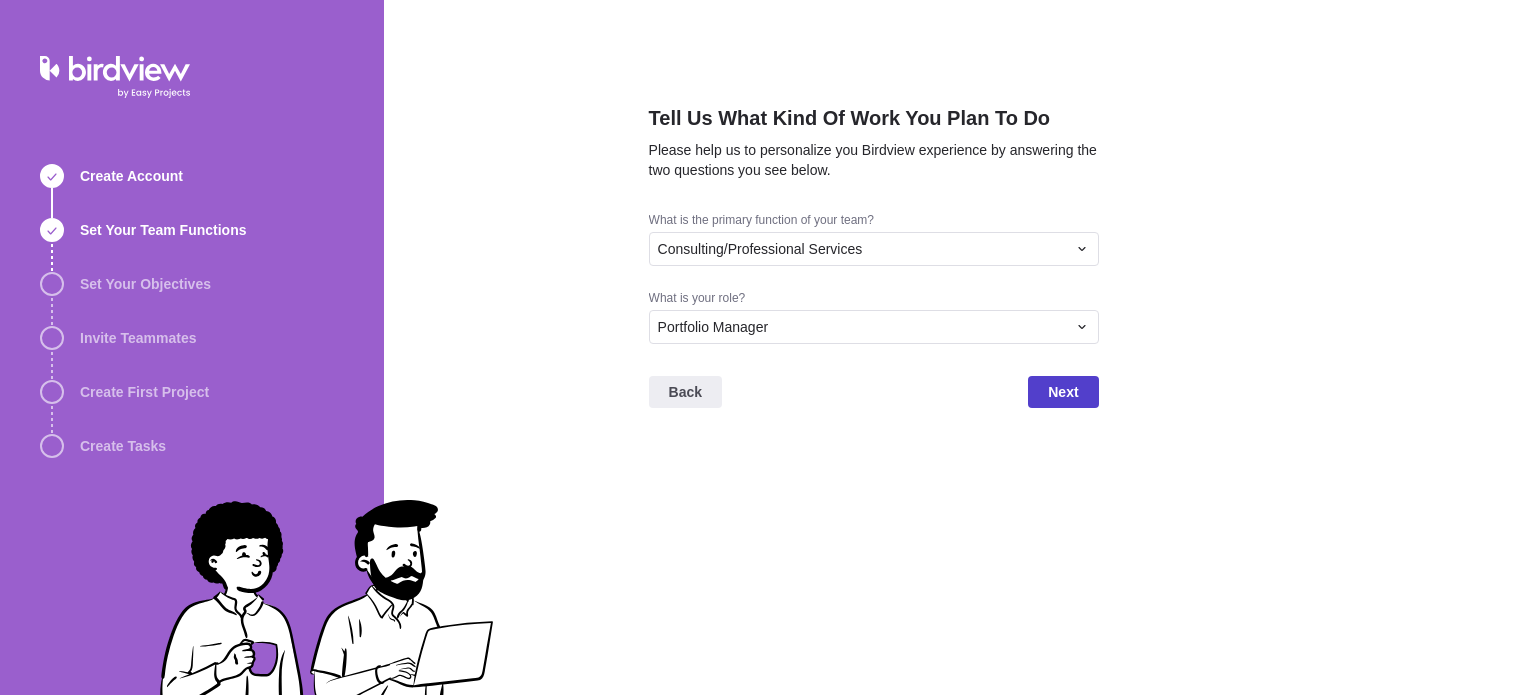 click on "Next" at bounding box center [1063, 392] 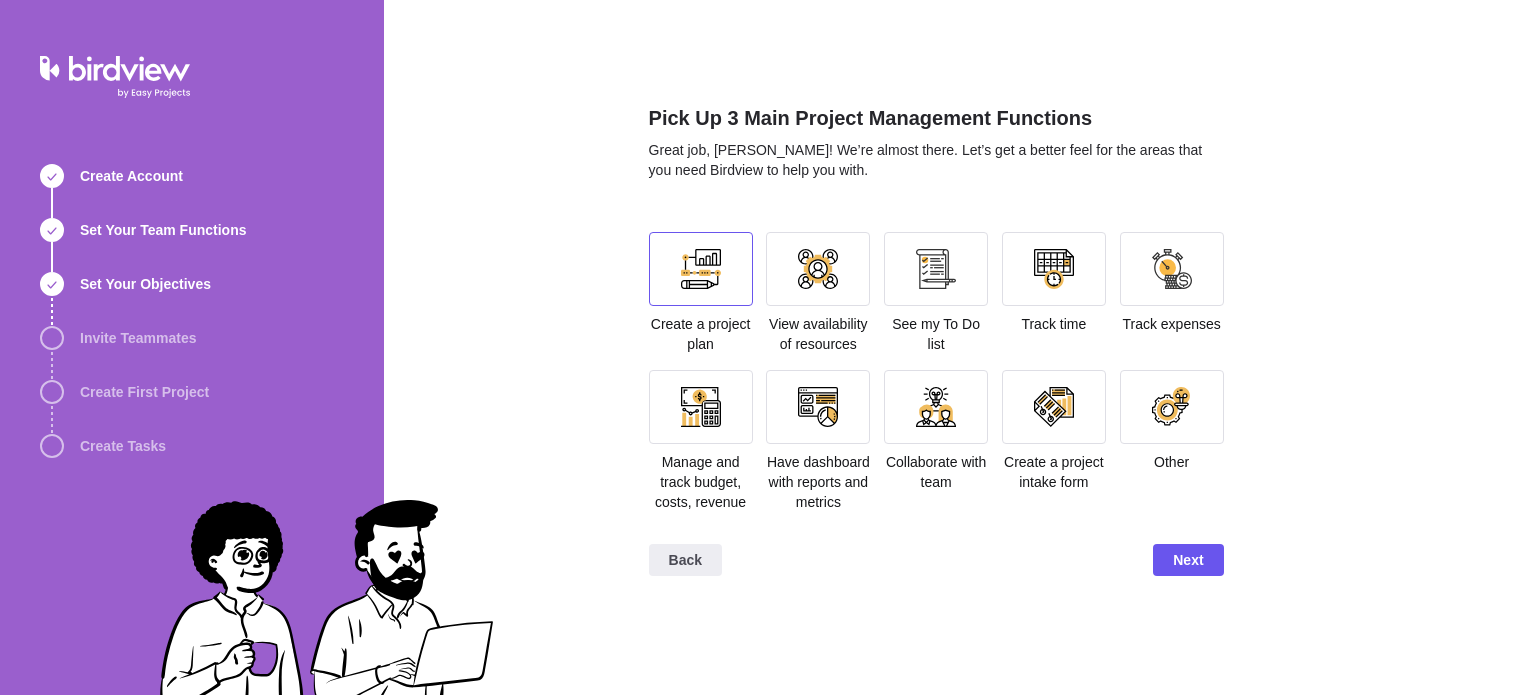 click at bounding box center (701, 269) 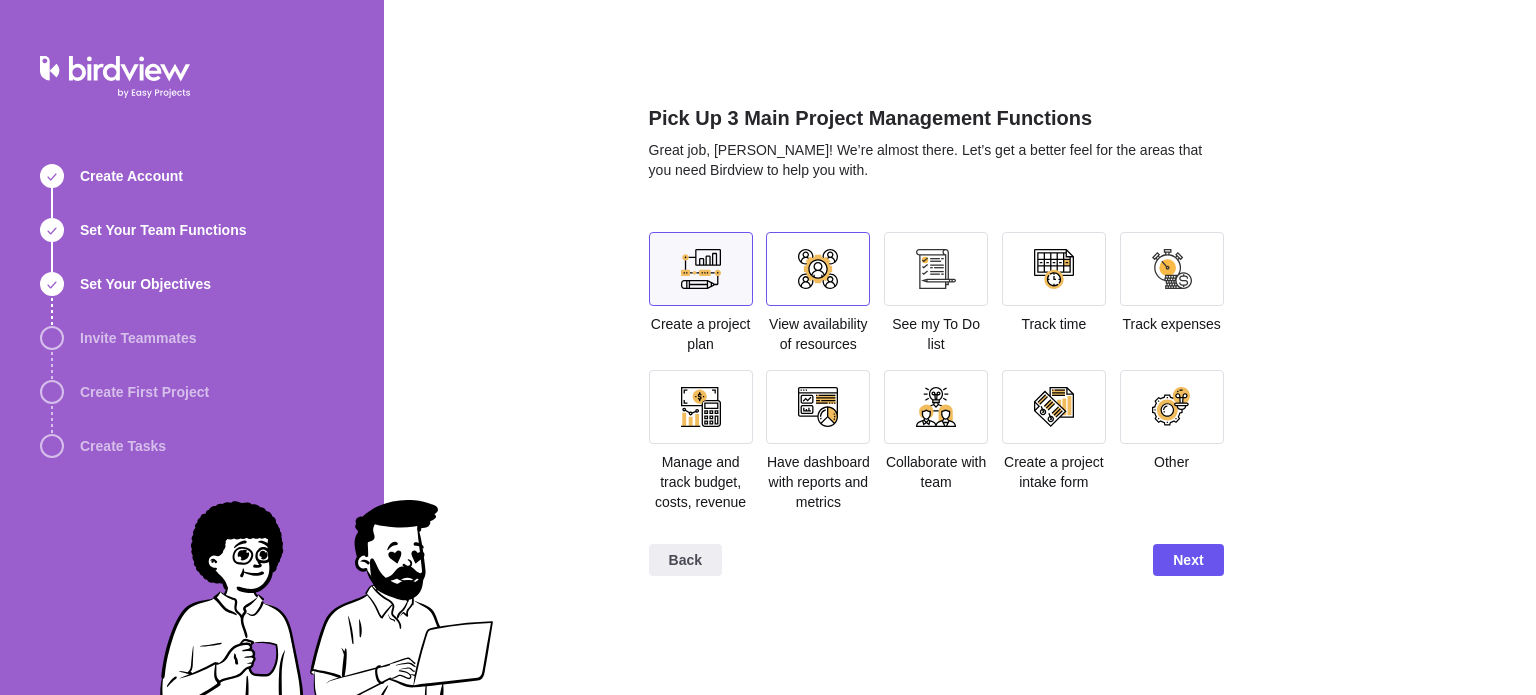 click at bounding box center [818, 269] 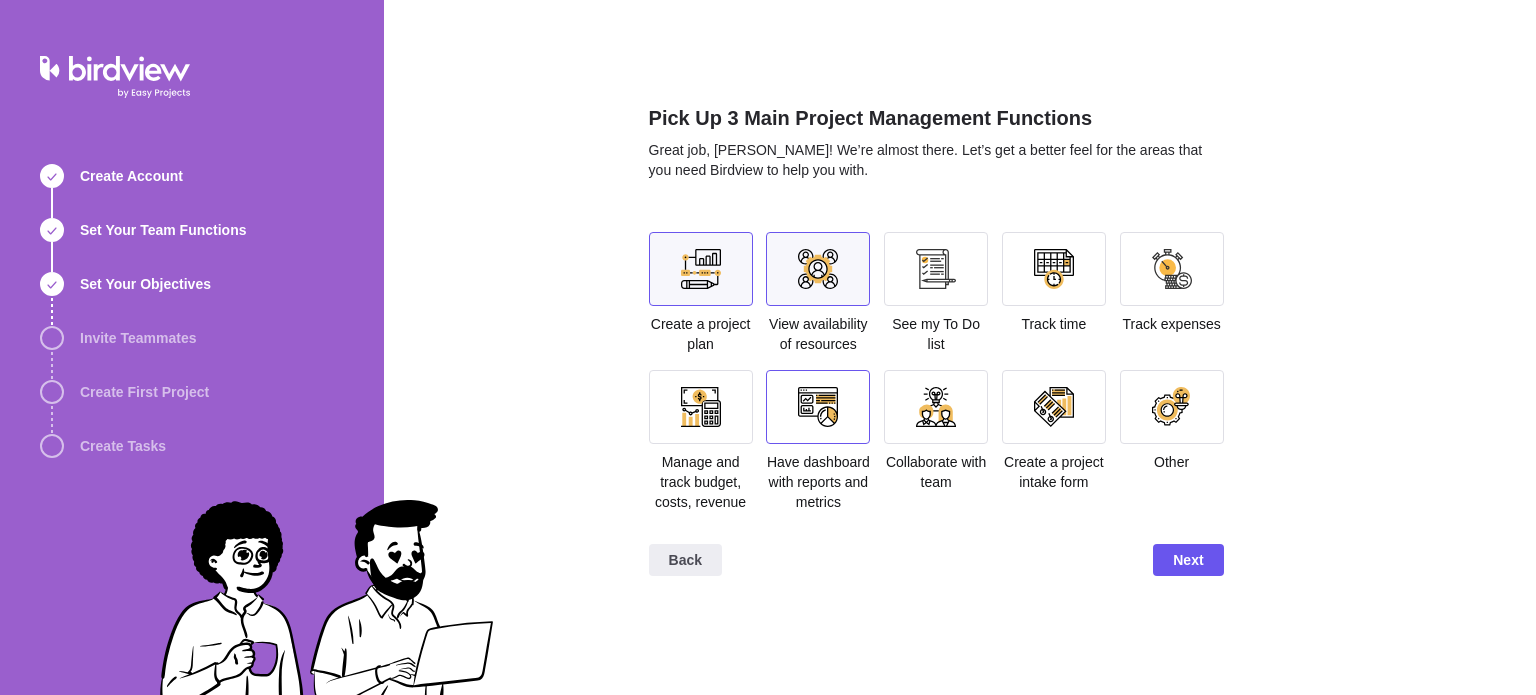 click at bounding box center [818, 407] 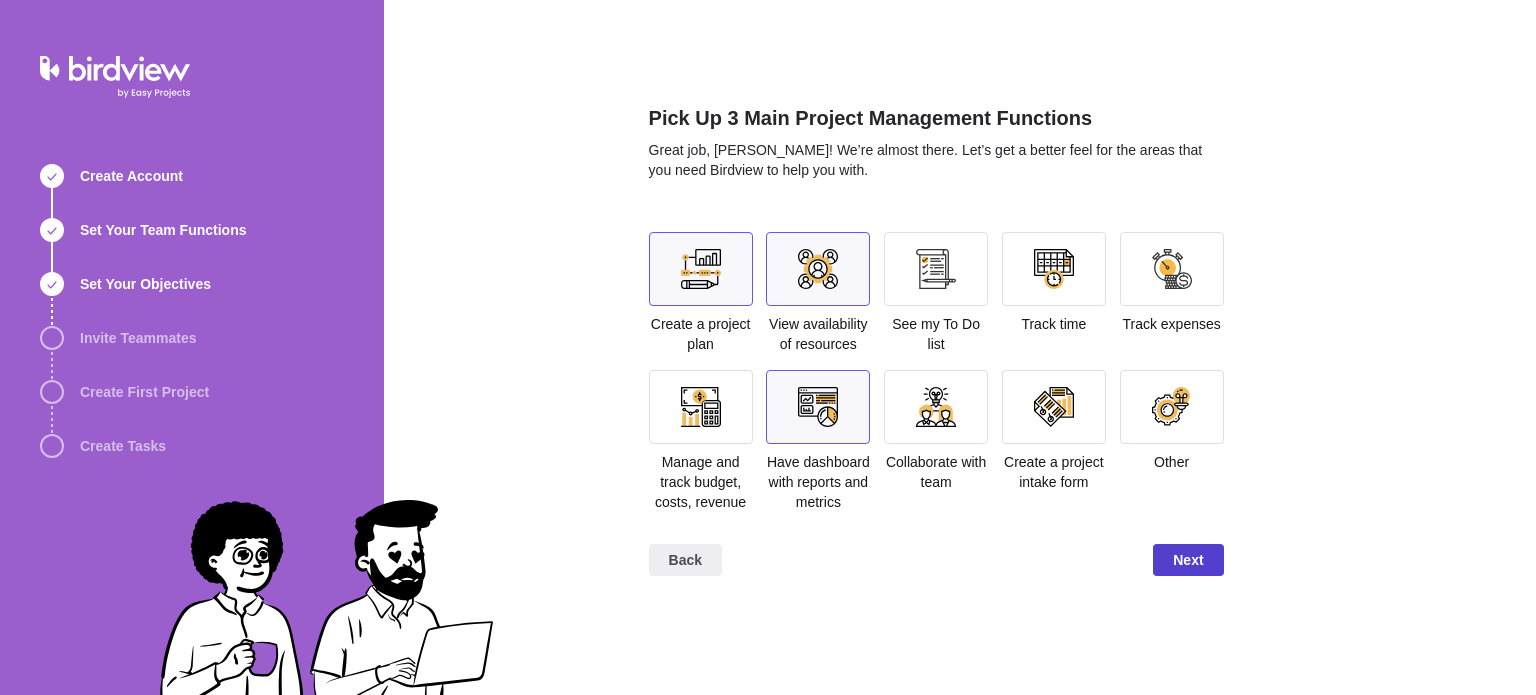 click on "Next" at bounding box center (1188, 560) 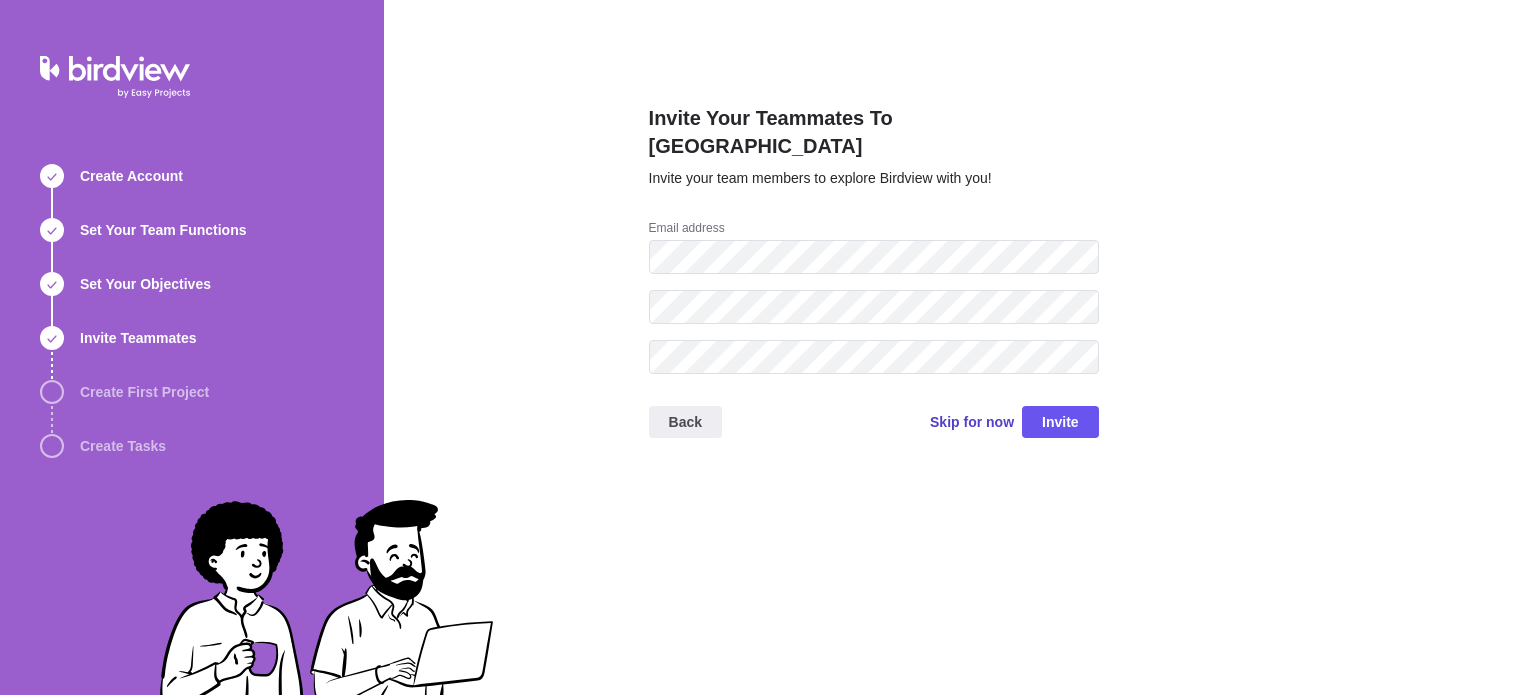 click on "Skip for now" at bounding box center (972, 422) 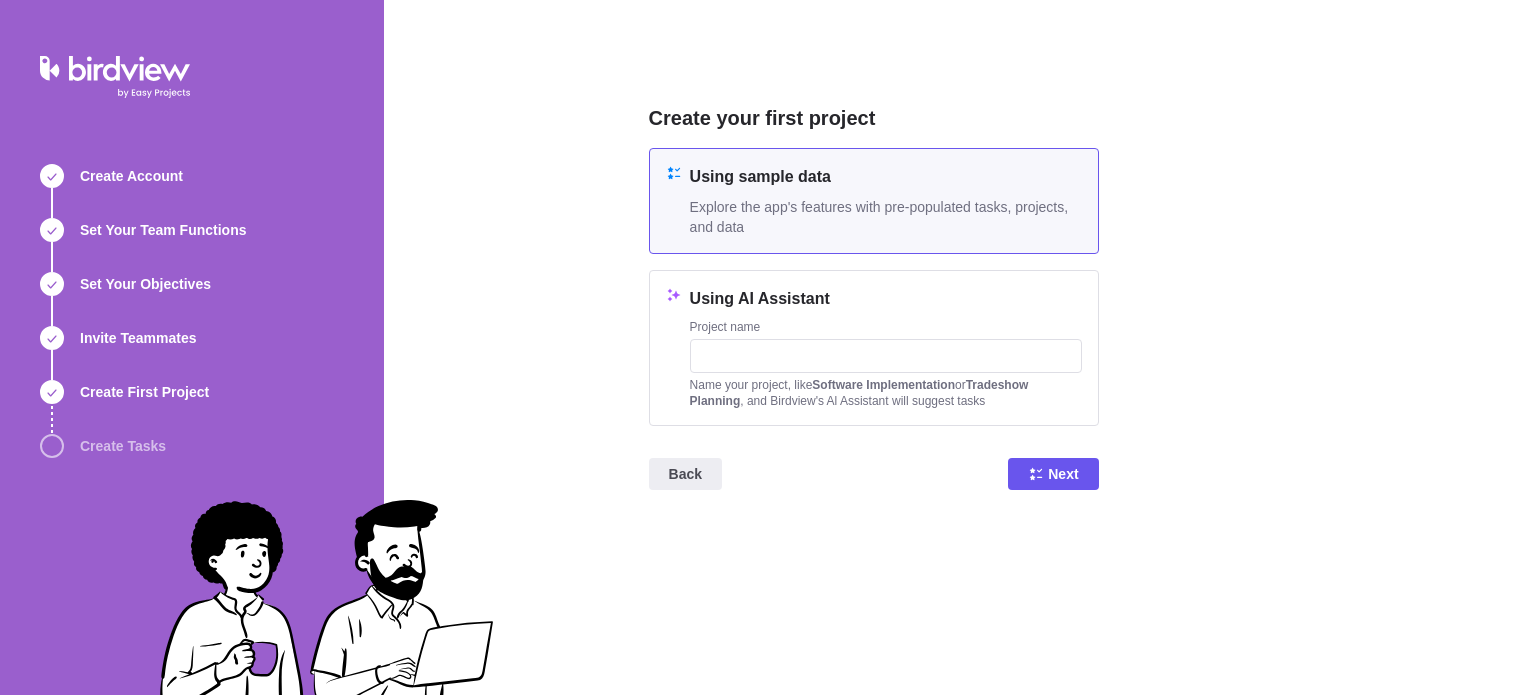 click on "Using sample data" at bounding box center (886, 177) 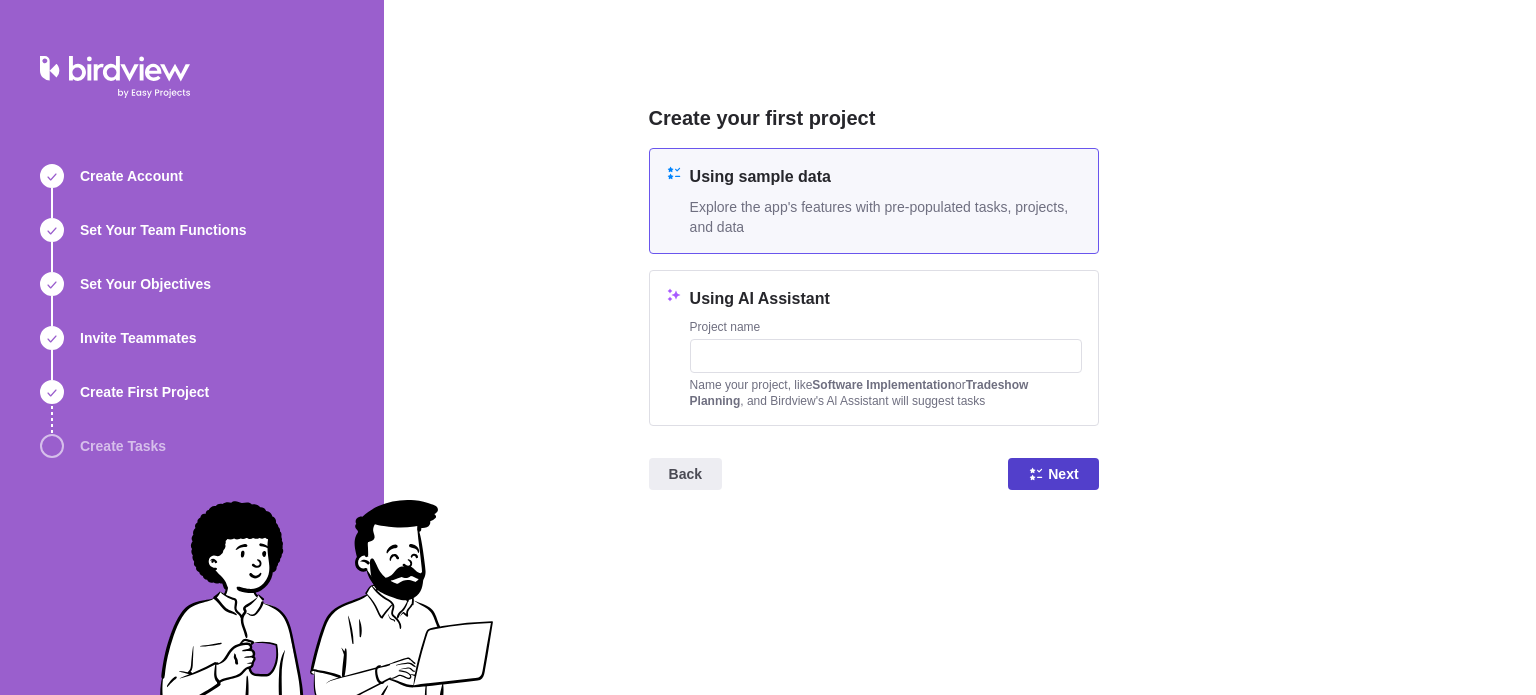 click on "Next" at bounding box center (1063, 474) 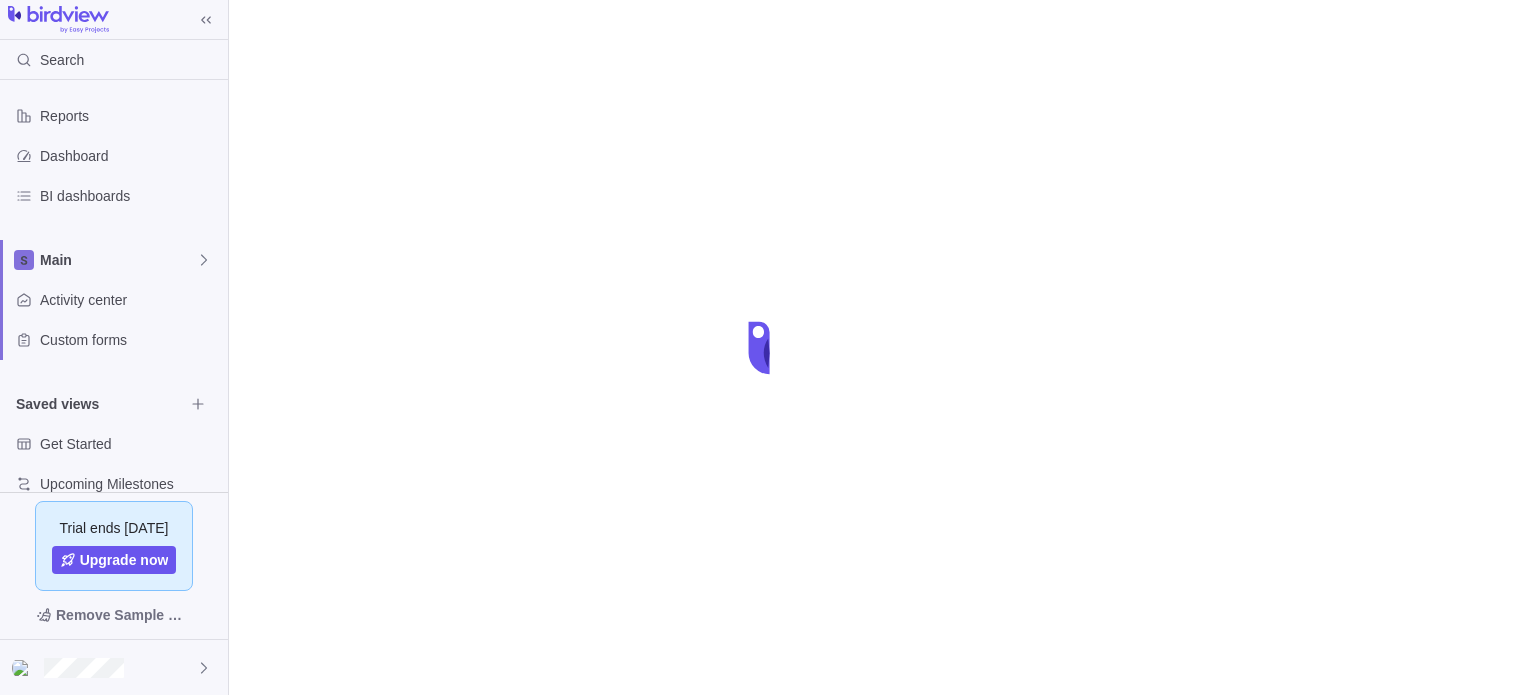 scroll, scrollTop: 0, scrollLeft: 0, axis: both 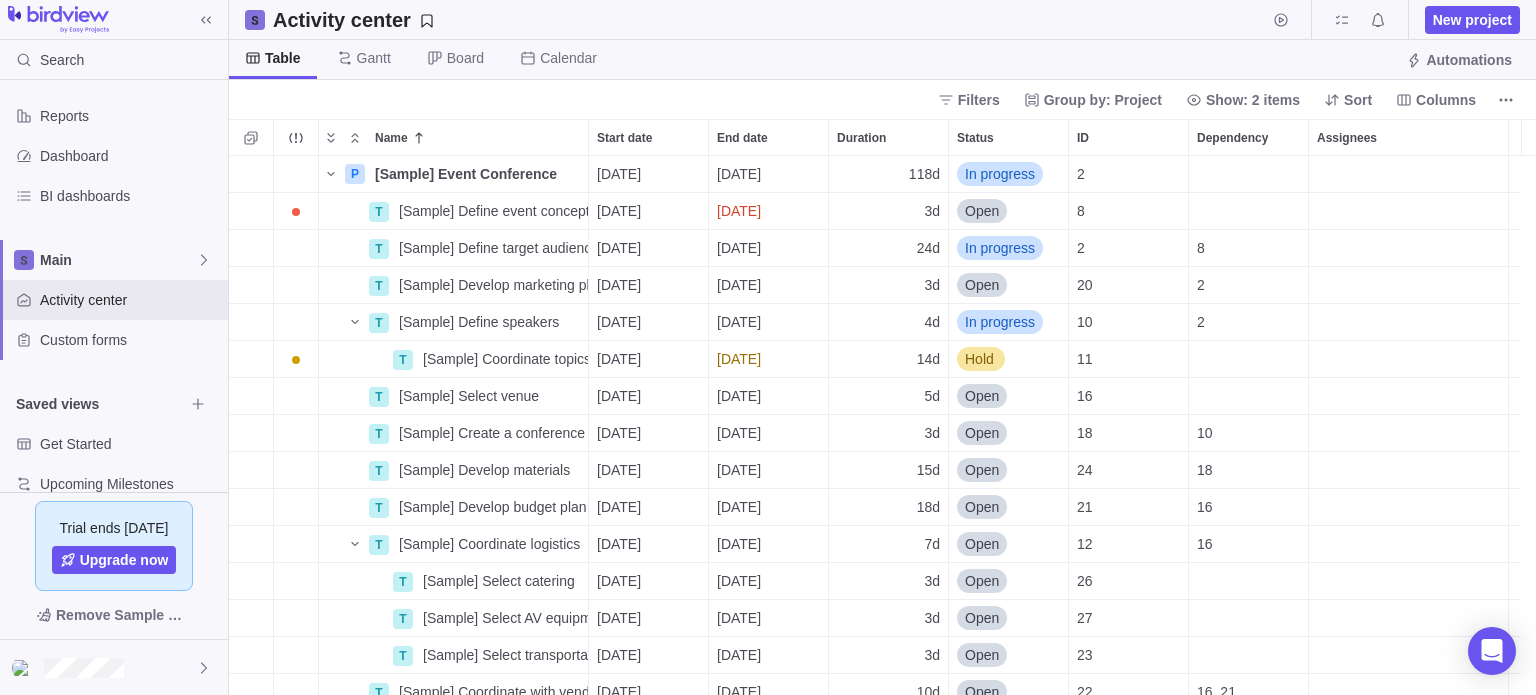 click on "Table" at bounding box center (283, 58) 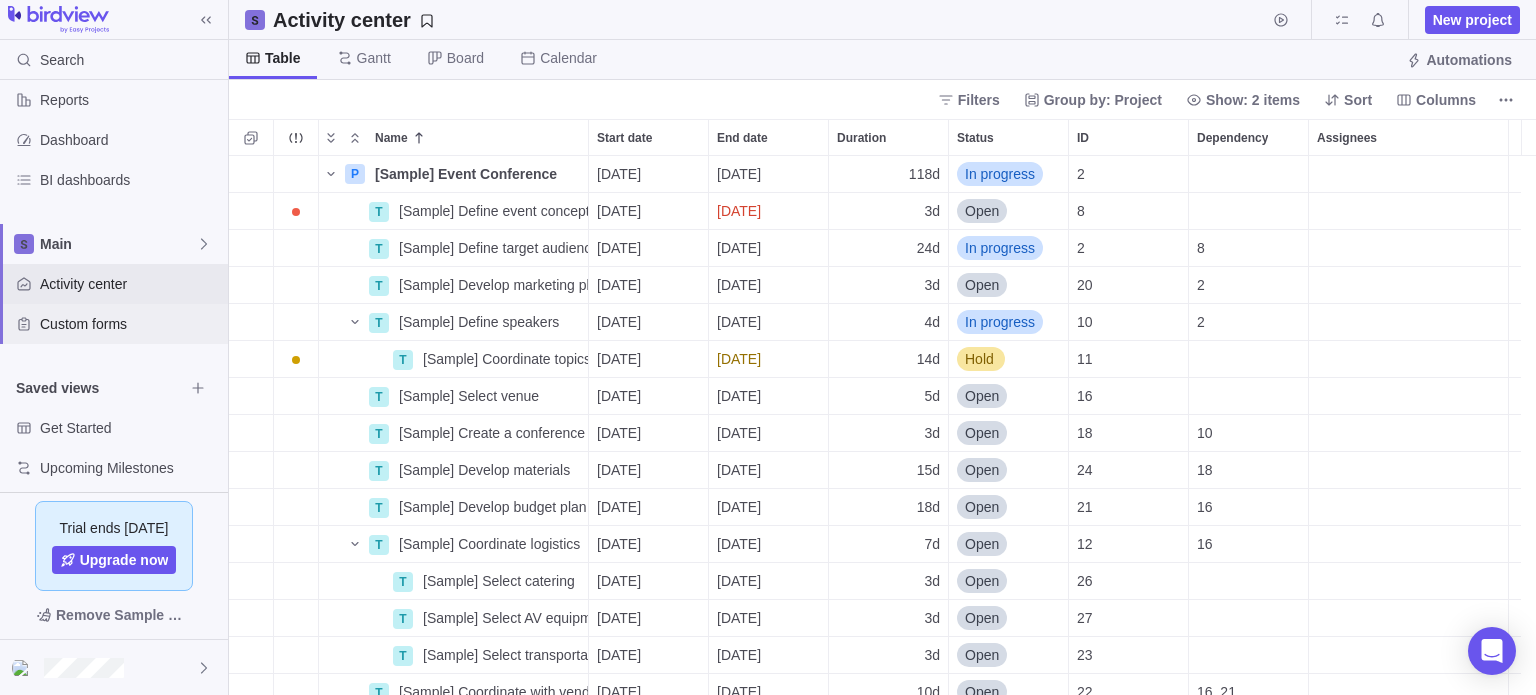 scroll, scrollTop: 26, scrollLeft: 0, axis: vertical 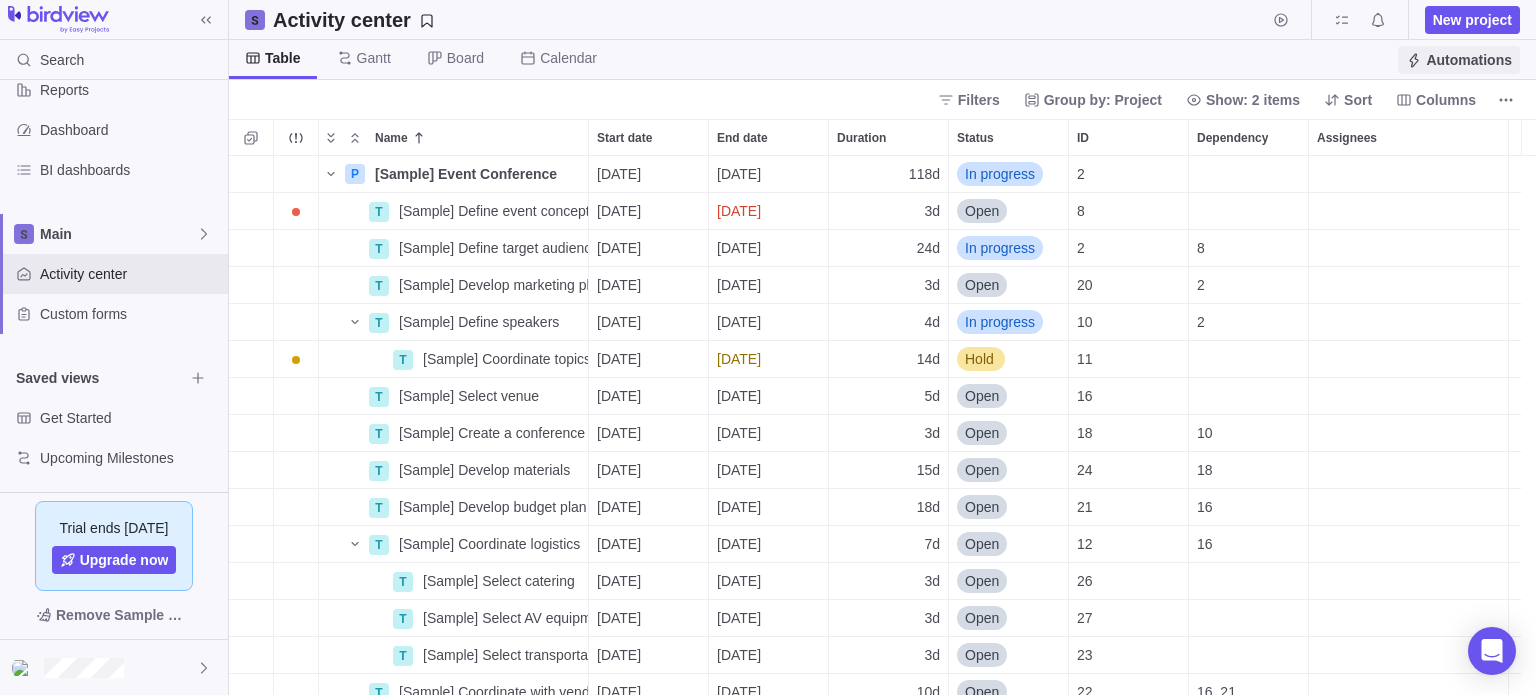 click on "Automations" at bounding box center [1469, 60] 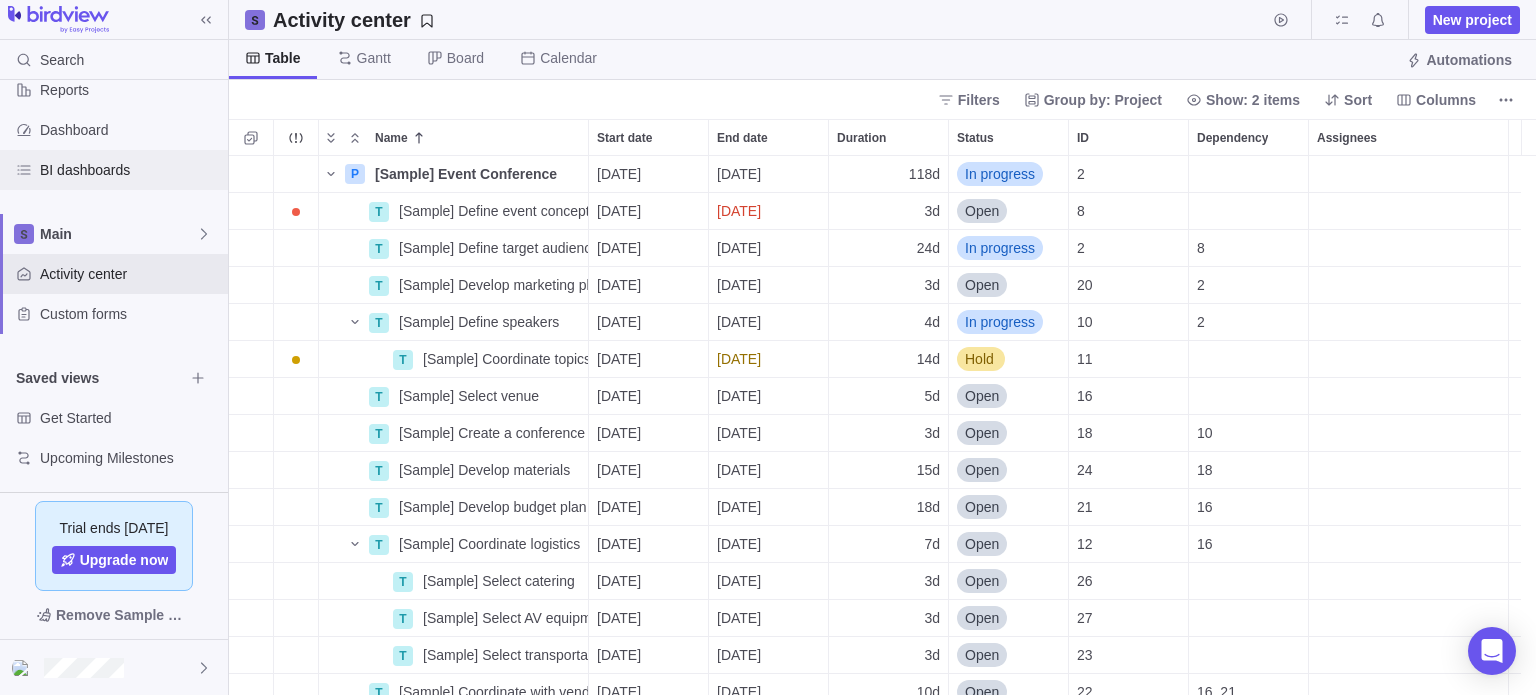 scroll, scrollTop: 0, scrollLeft: 0, axis: both 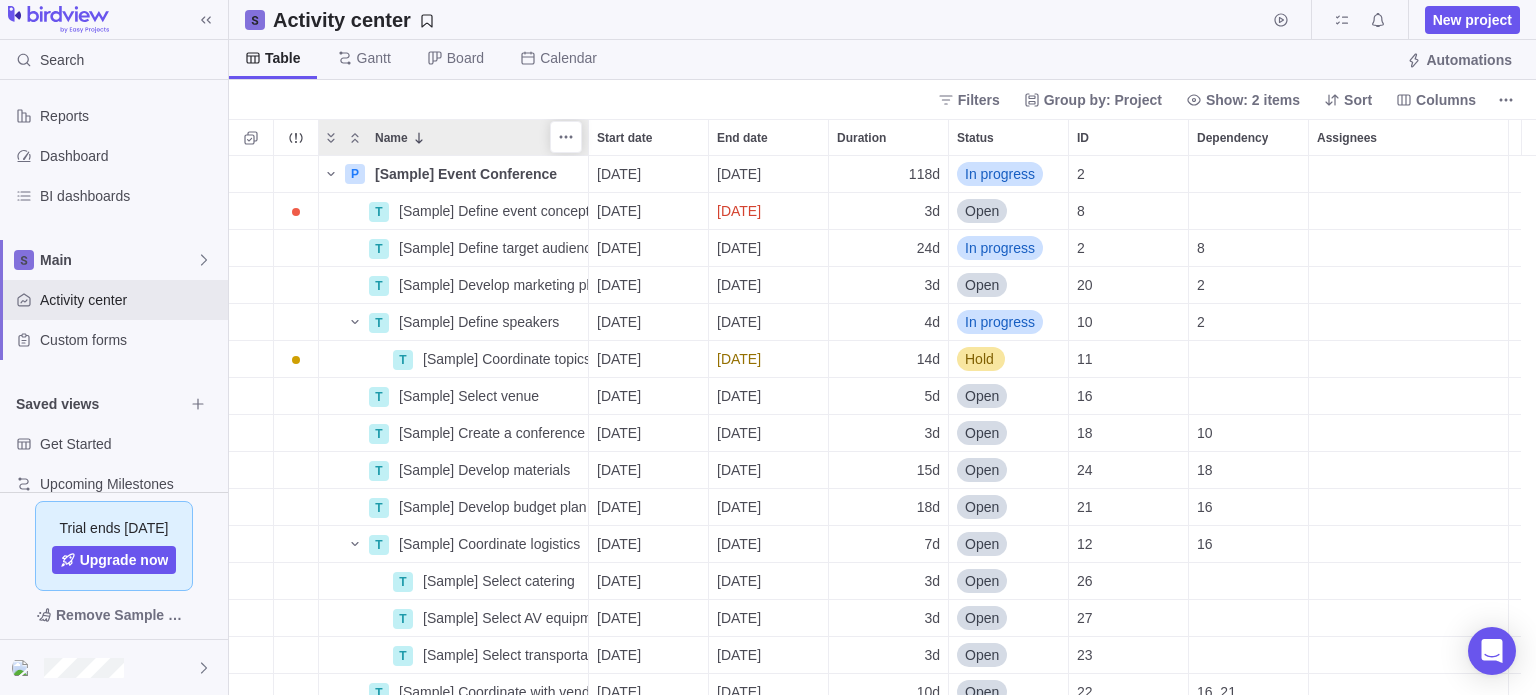 click on "Name" at bounding box center (391, 138) 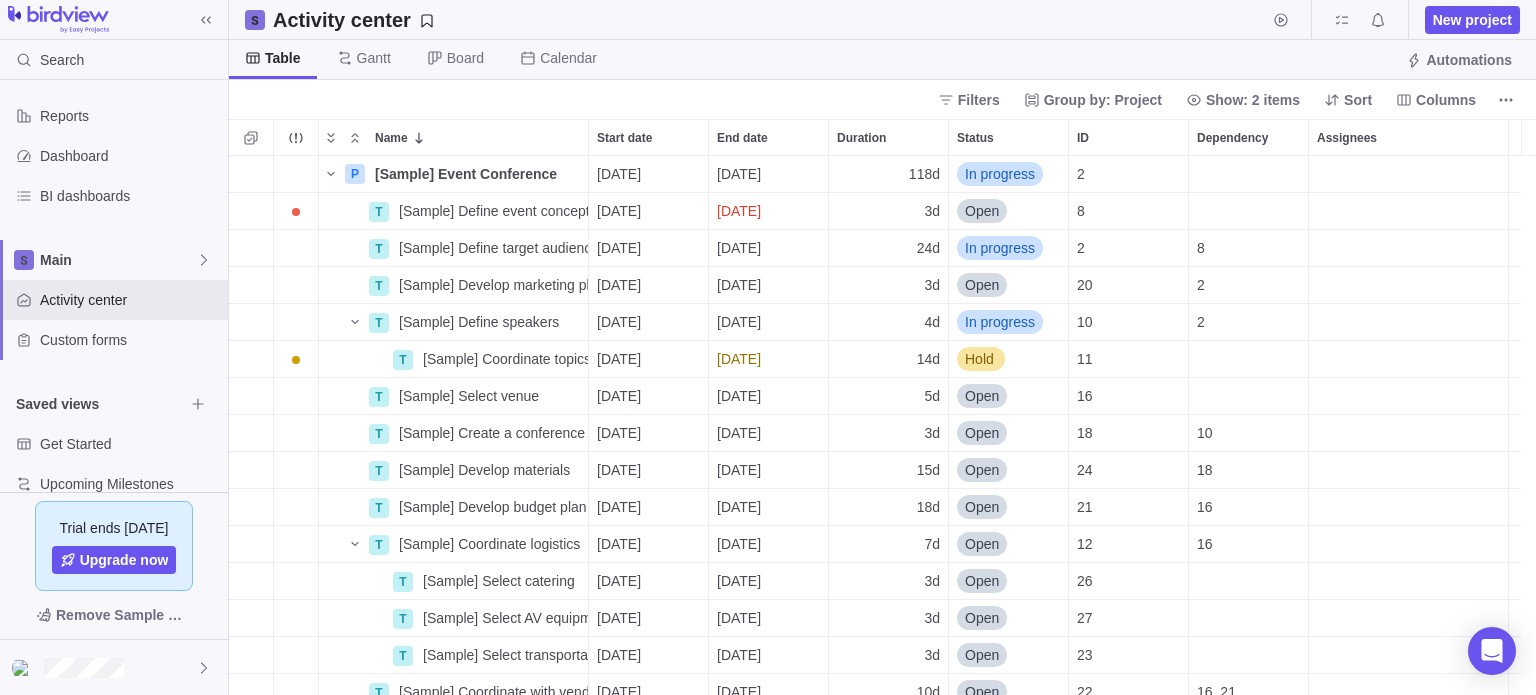 scroll, scrollTop: 16, scrollLeft: 16, axis: both 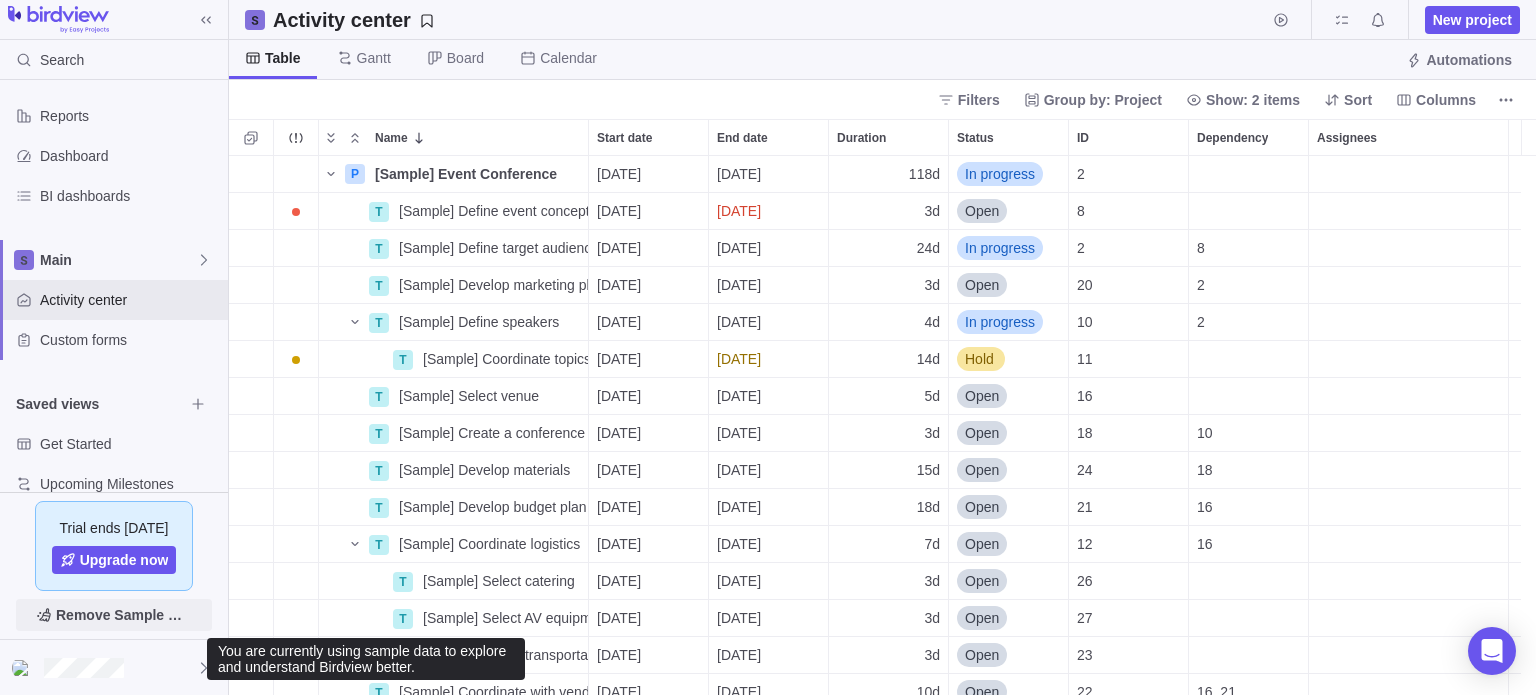 click on "Remove Sample Data" at bounding box center [124, 615] 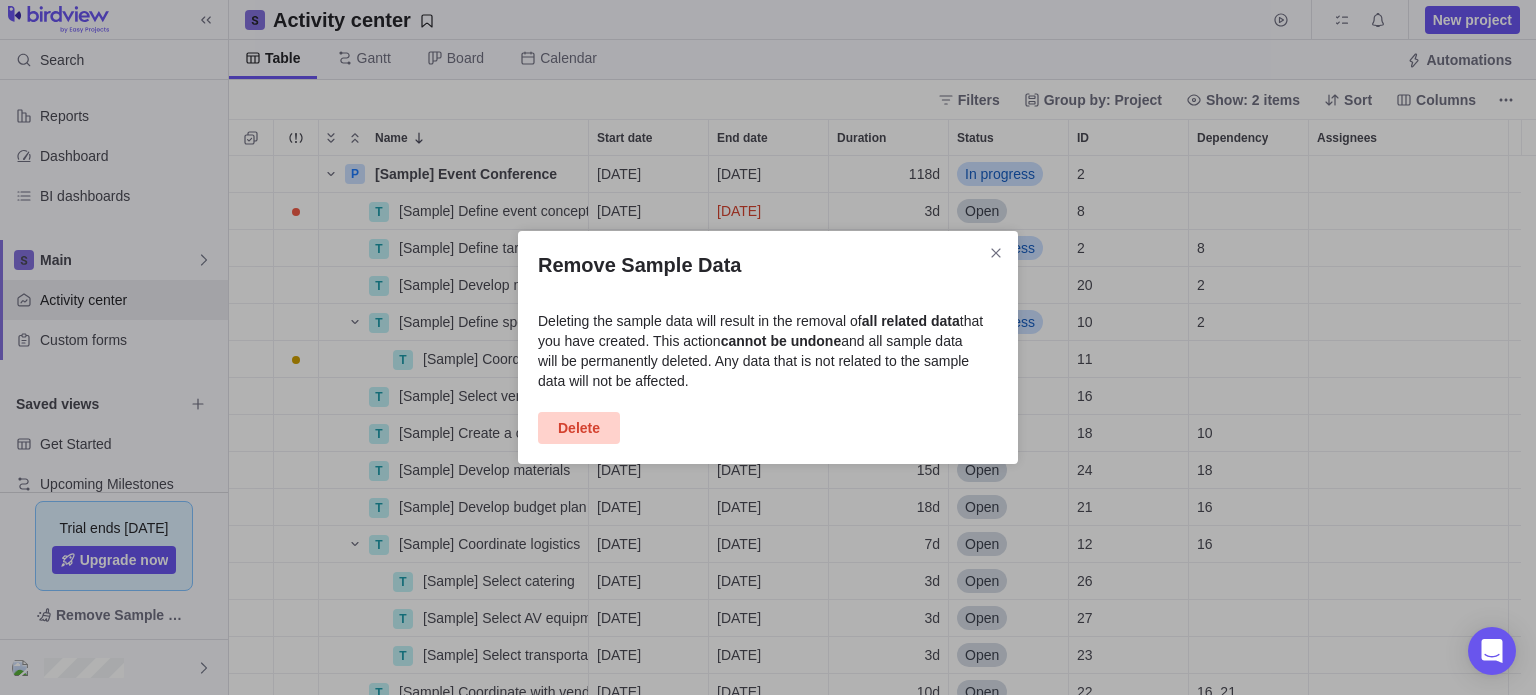 click on "Delete" at bounding box center (579, 428) 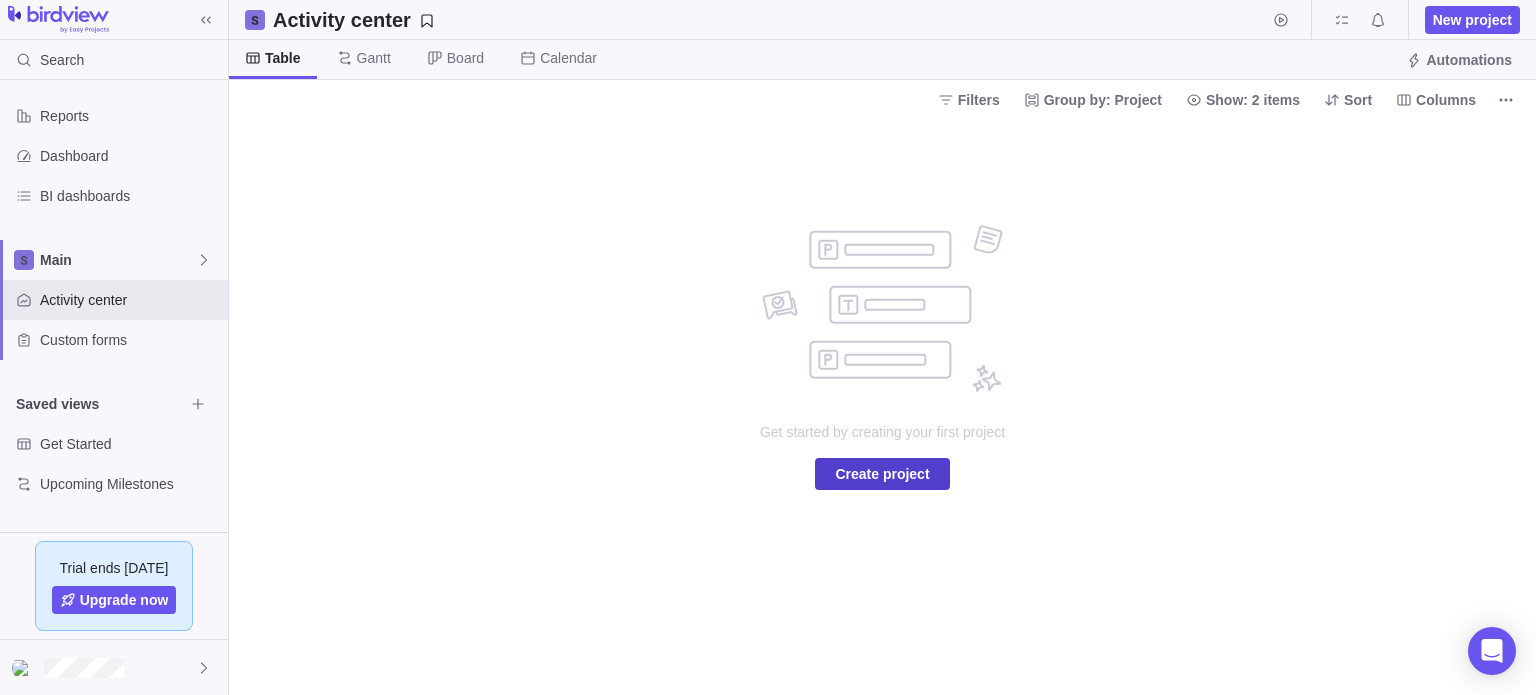 click on "Create project" at bounding box center [882, 474] 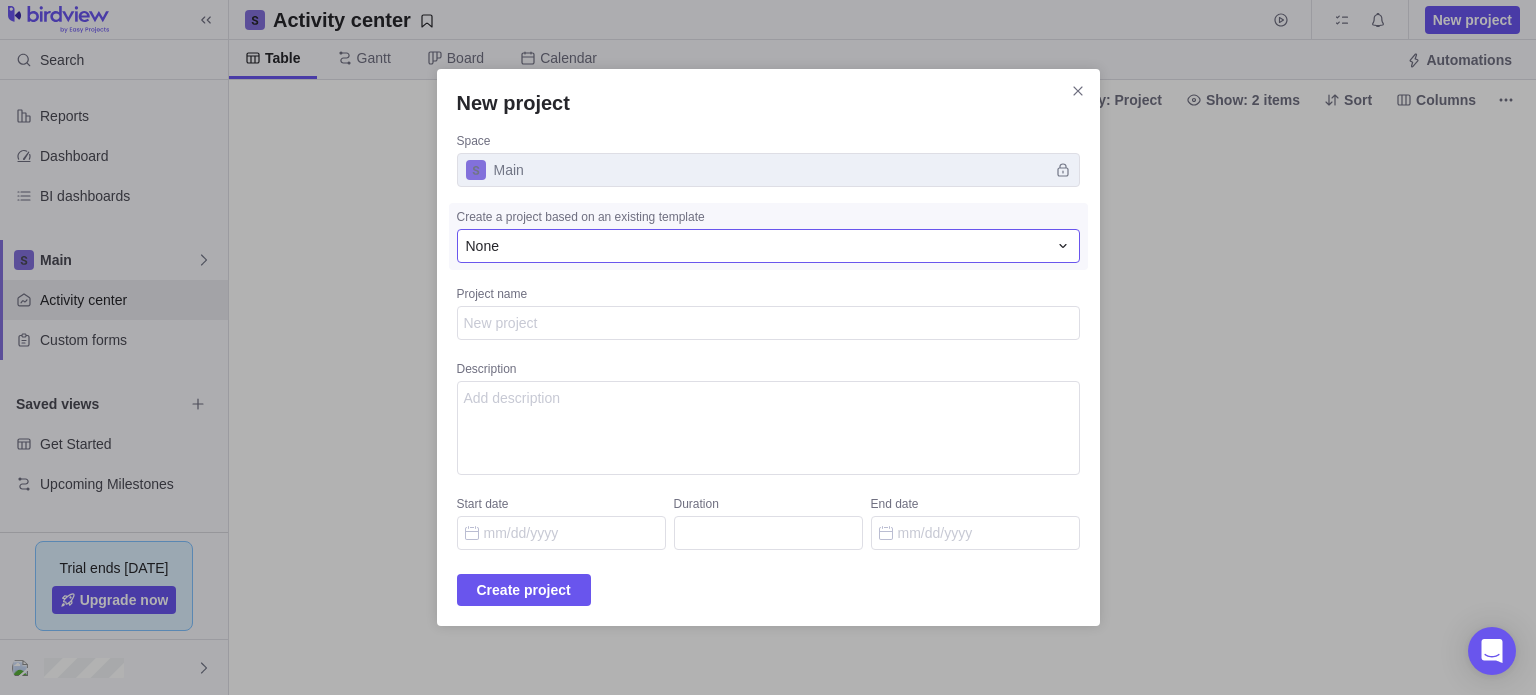 type on "x" 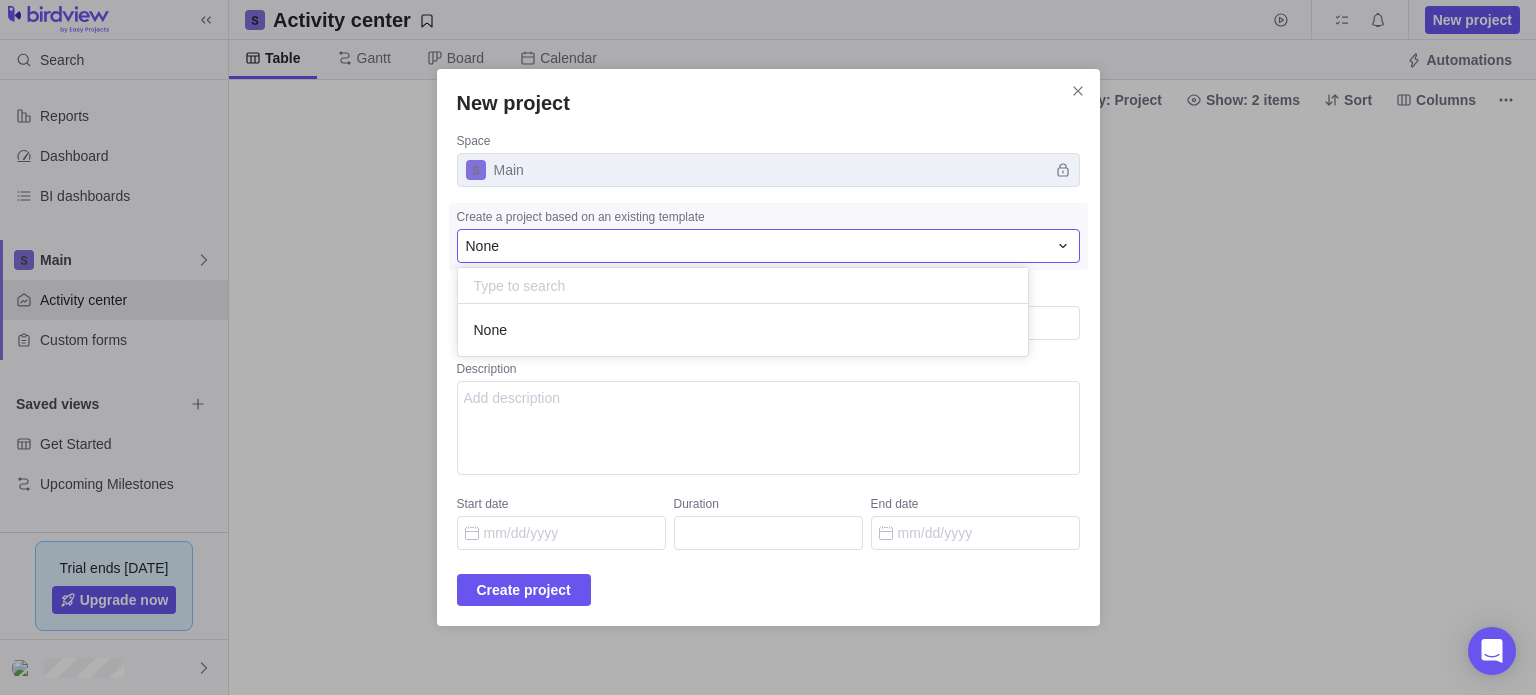 scroll, scrollTop: 16, scrollLeft: 16, axis: both 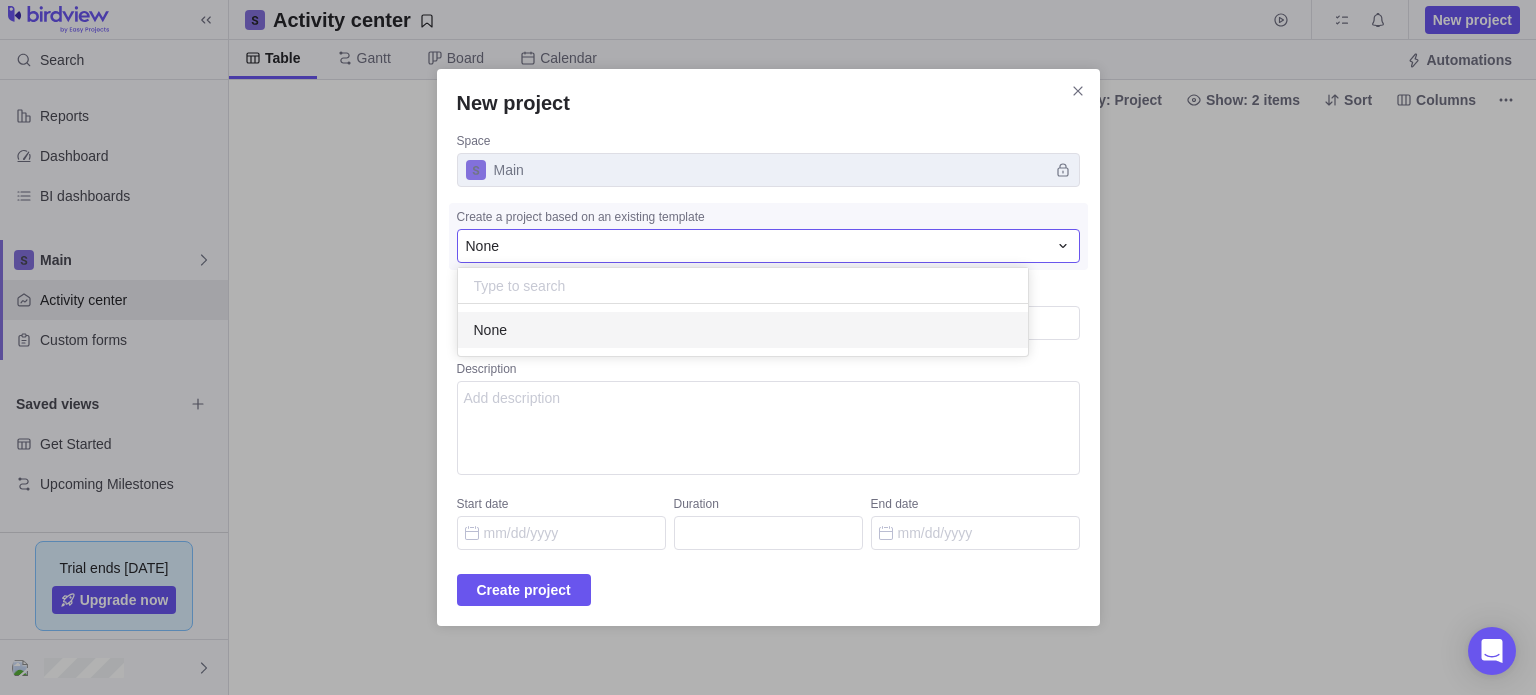 click on "None" at bounding box center (743, 330) 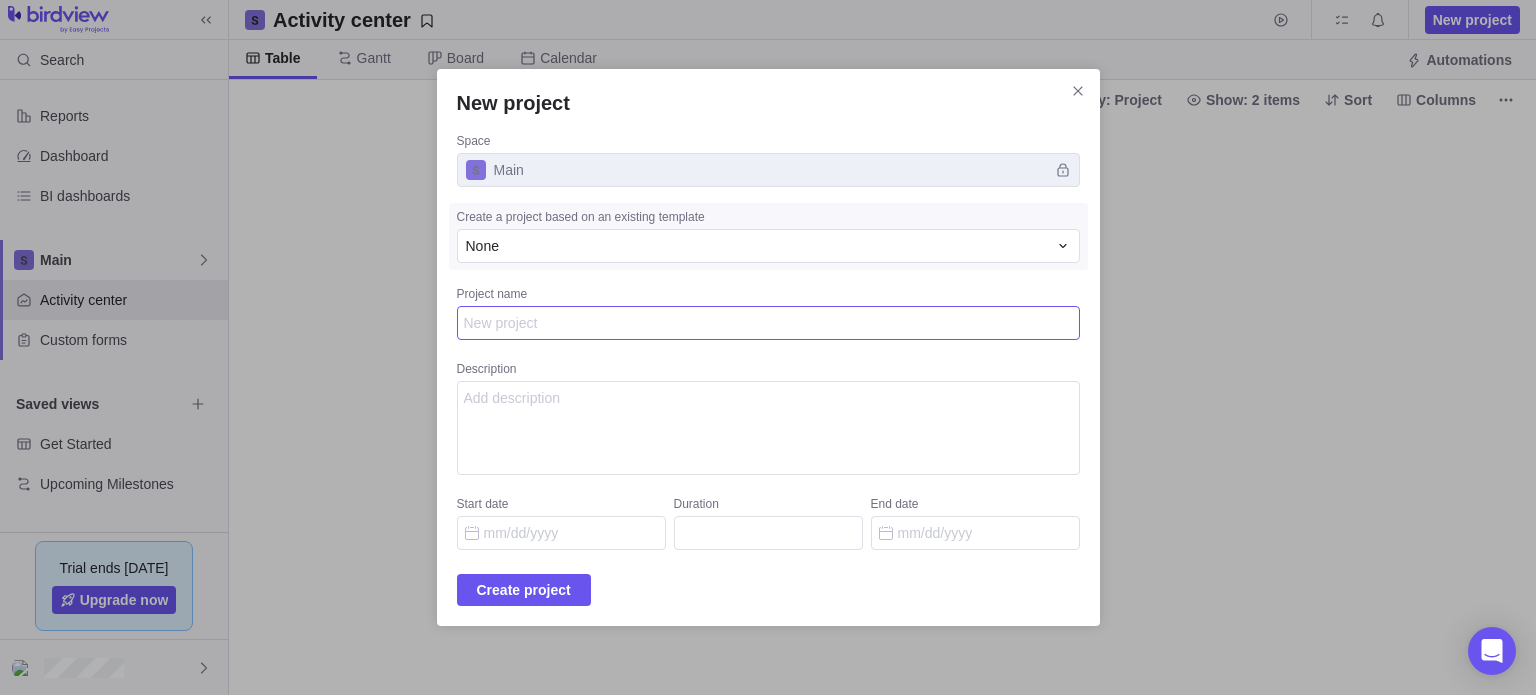 click on "Project name" at bounding box center (768, 323) 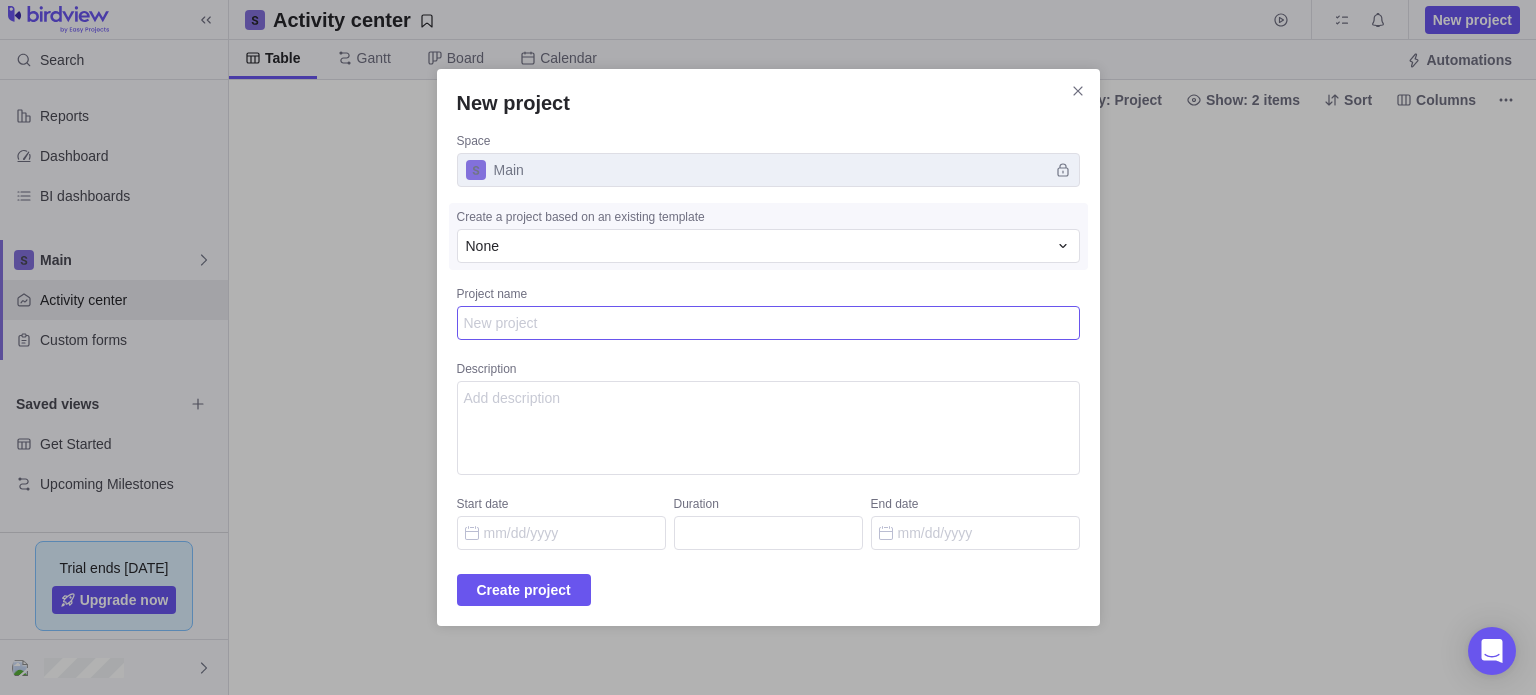type on "H" 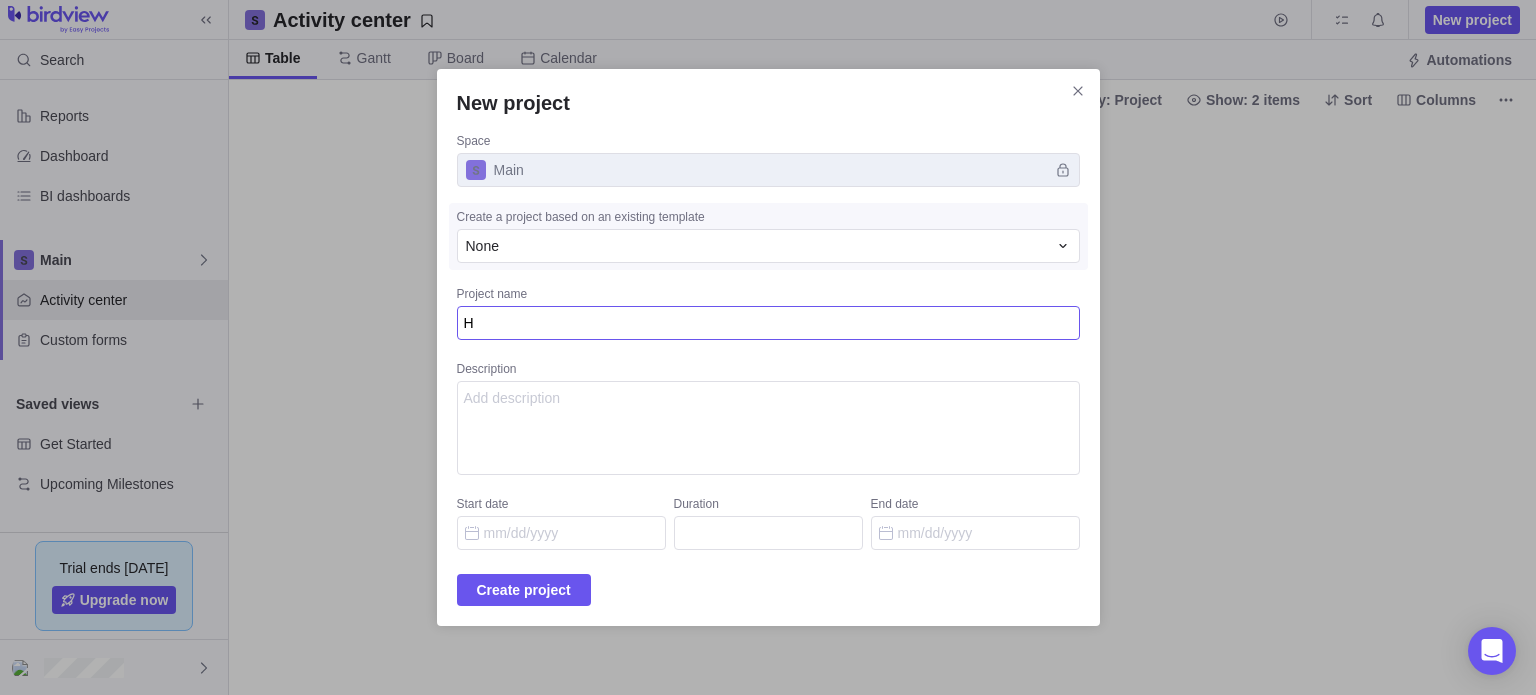 type on "HB" 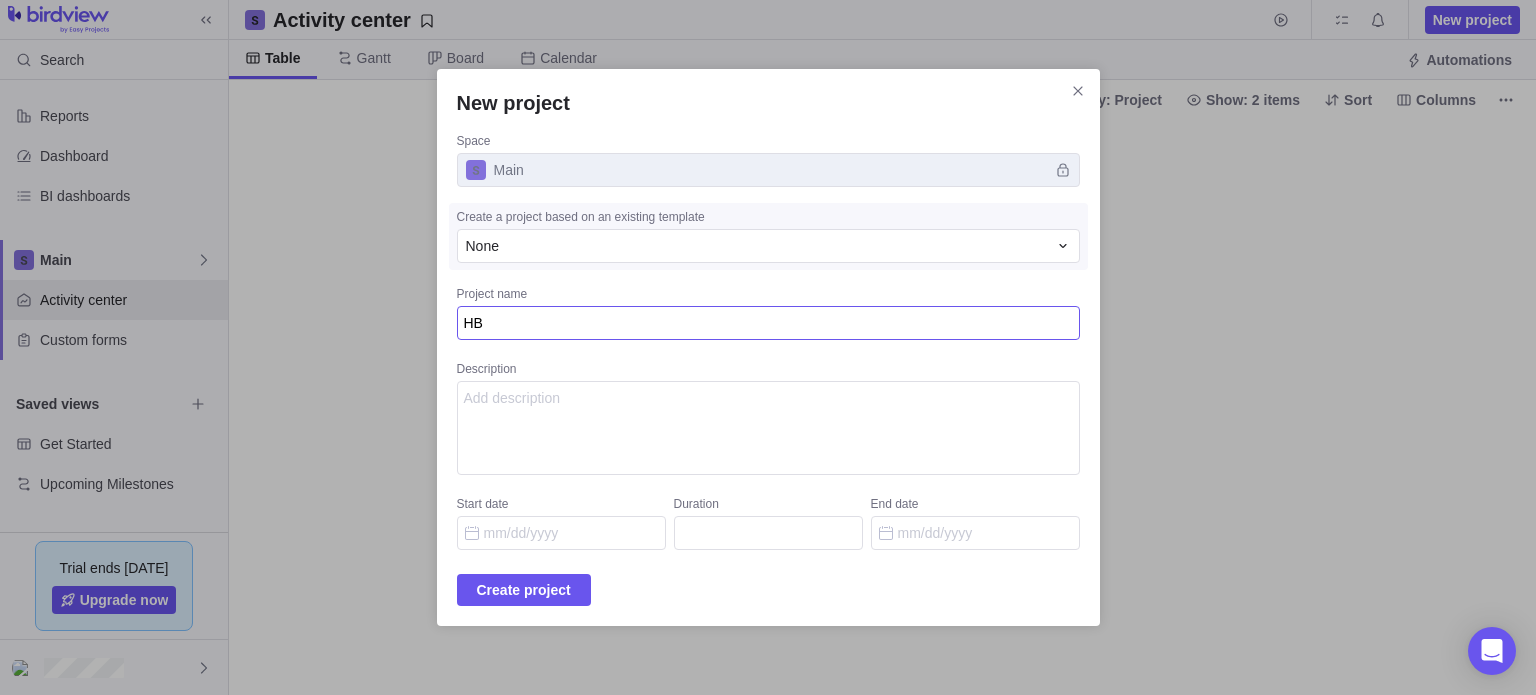type on "HBC" 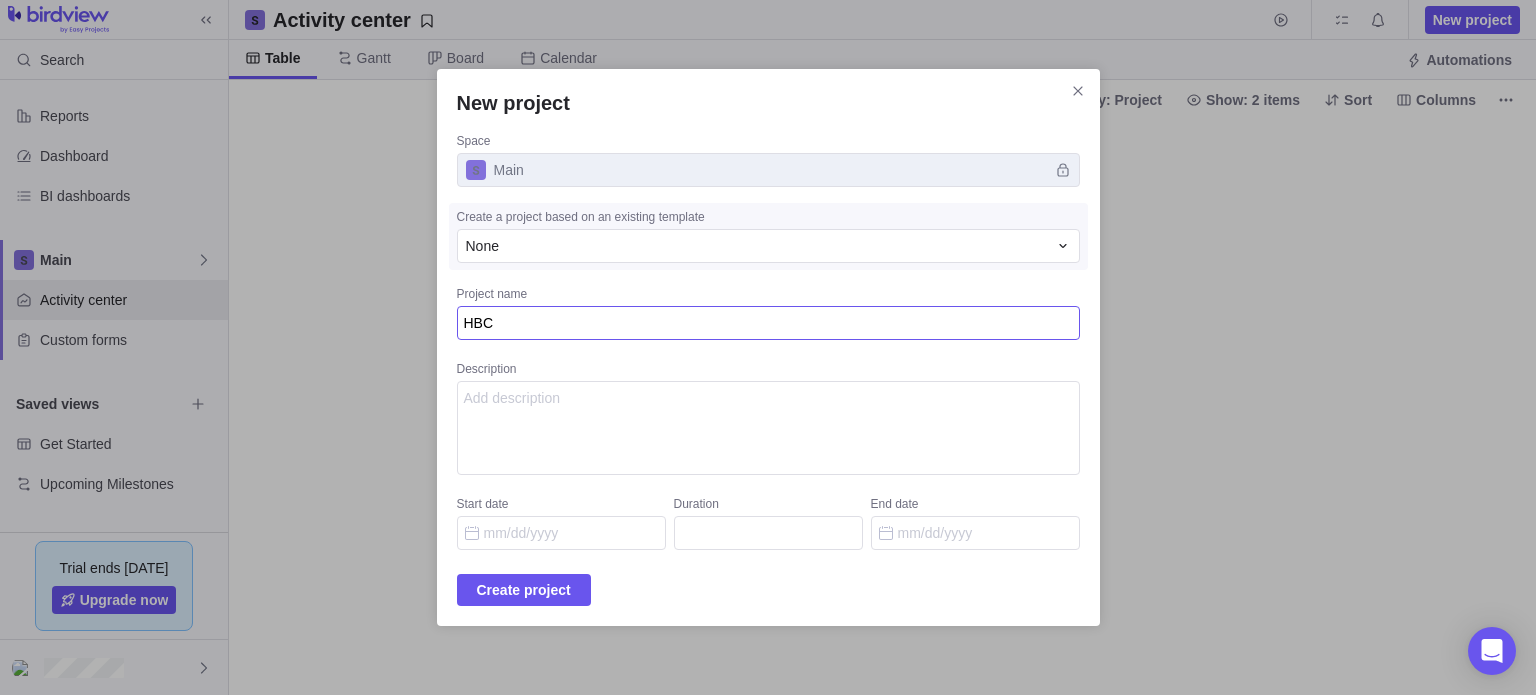 type on "HBC" 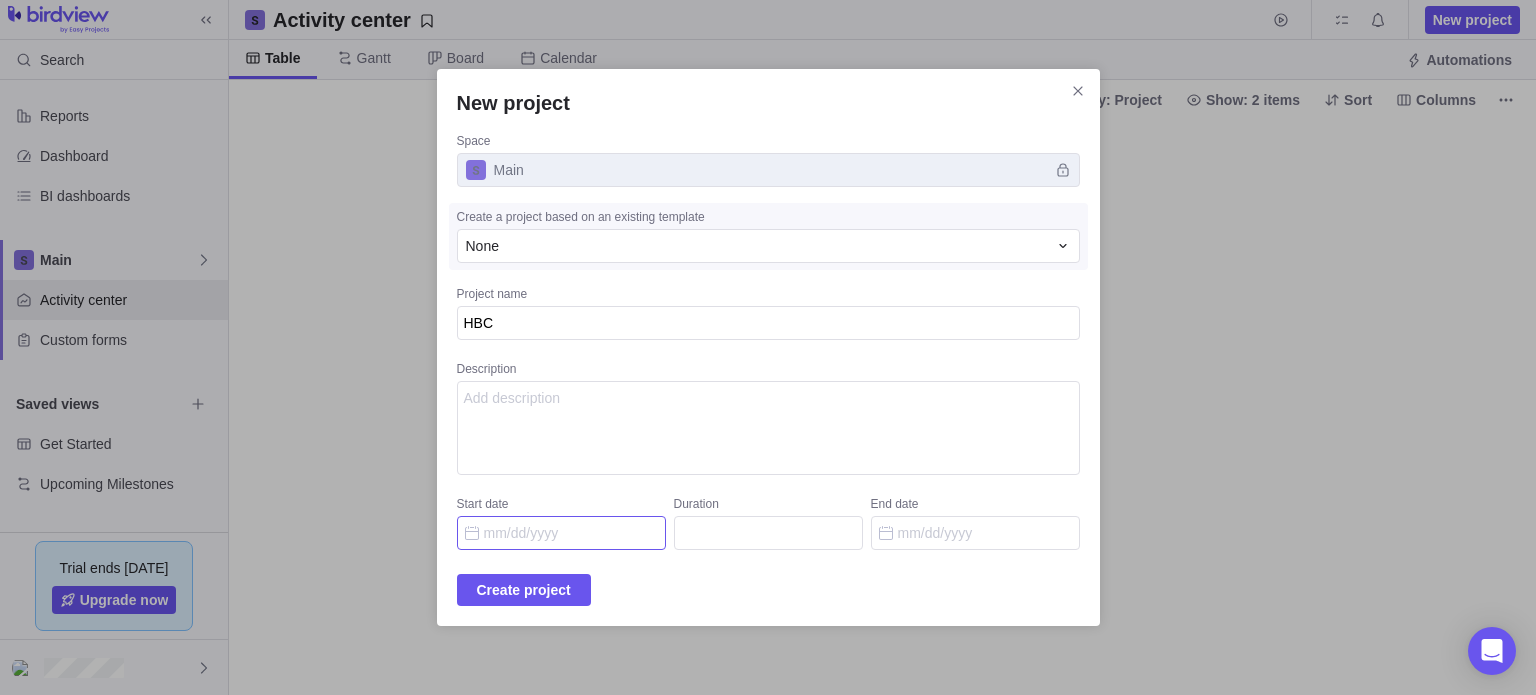 click on "Start date" at bounding box center [561, 533] 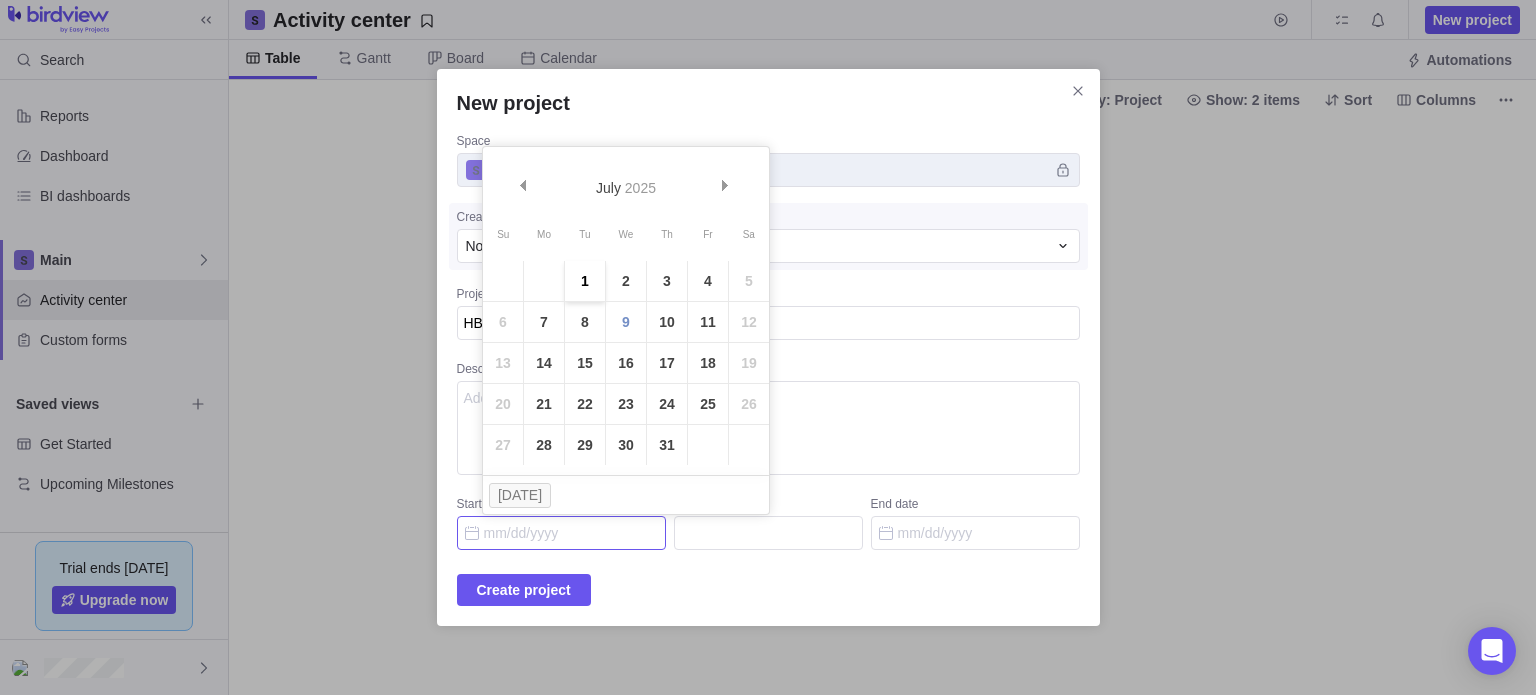 click on "1" at bounding box center (585, 281) 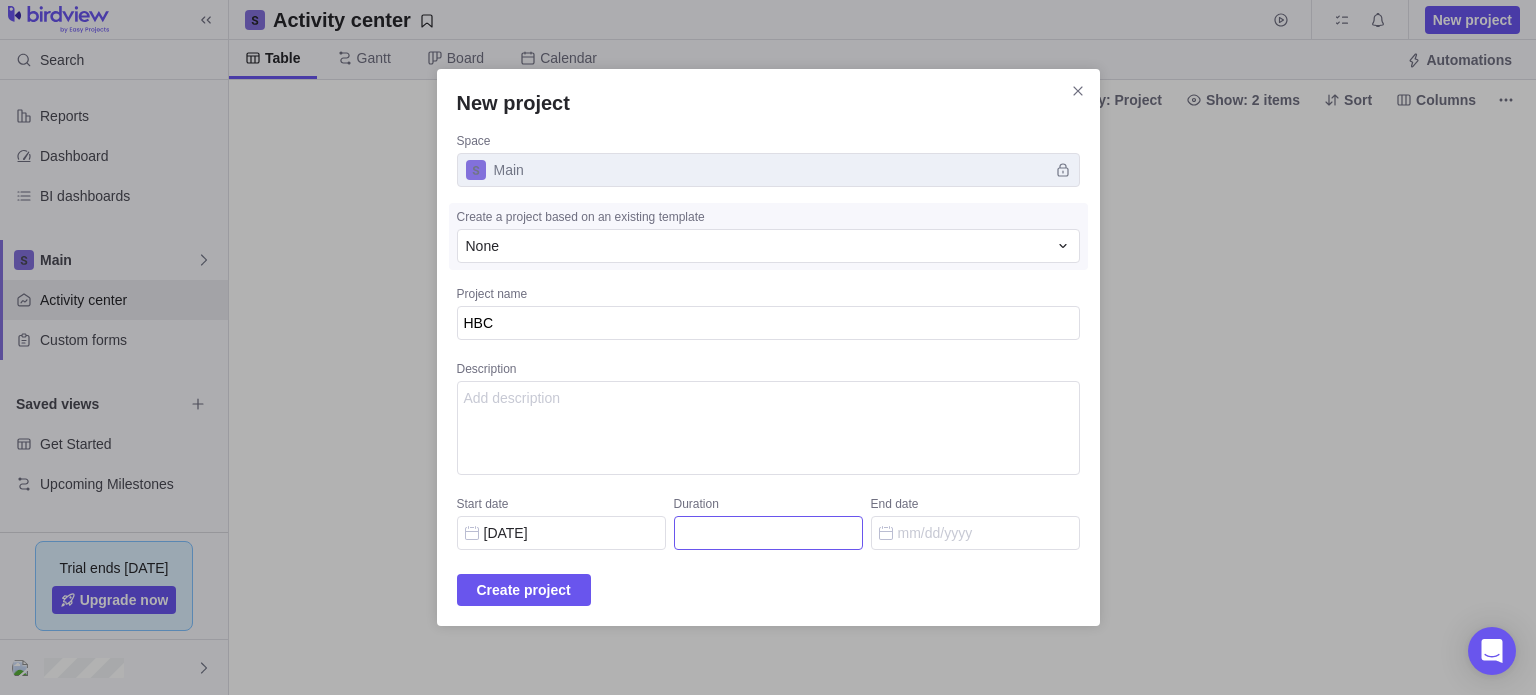 click on "Duration" at bounding box center (768, 533) 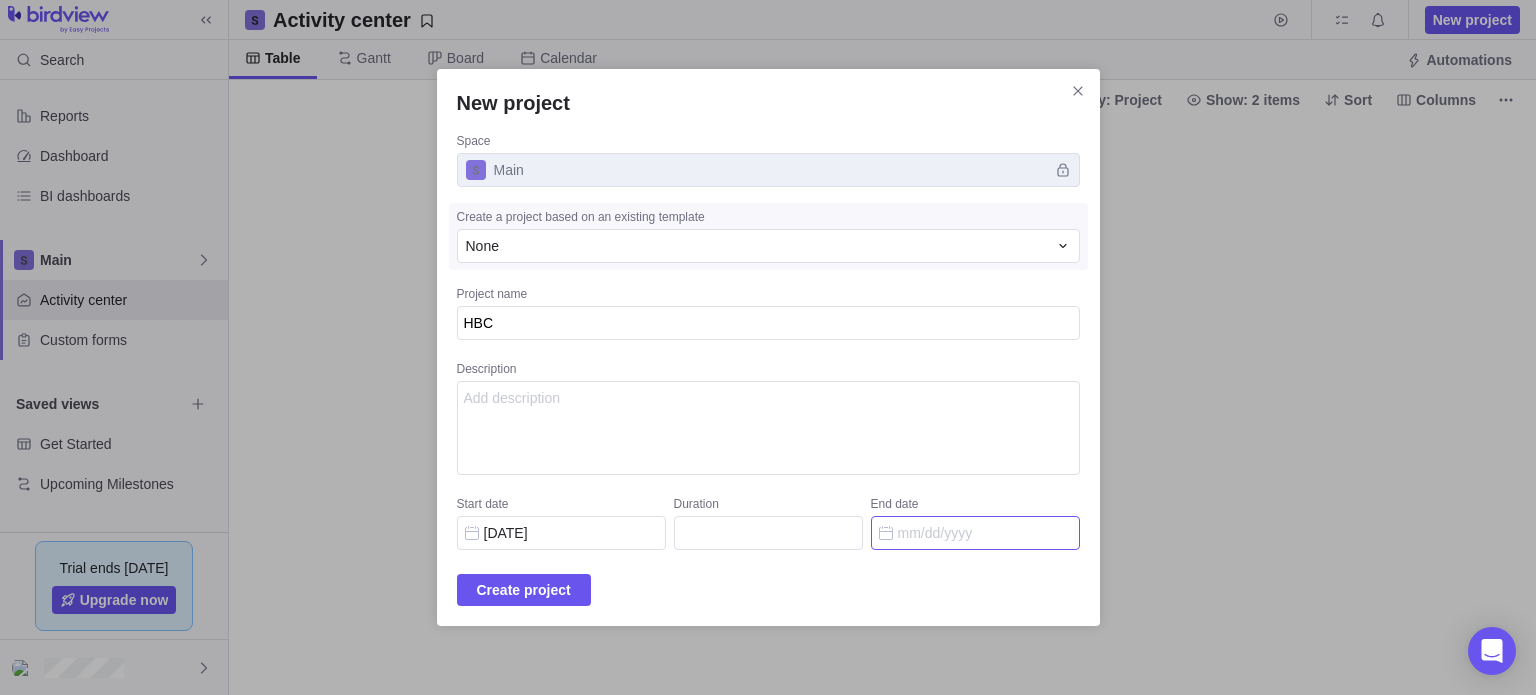 click on "End date" at bounding box center (975, 533) 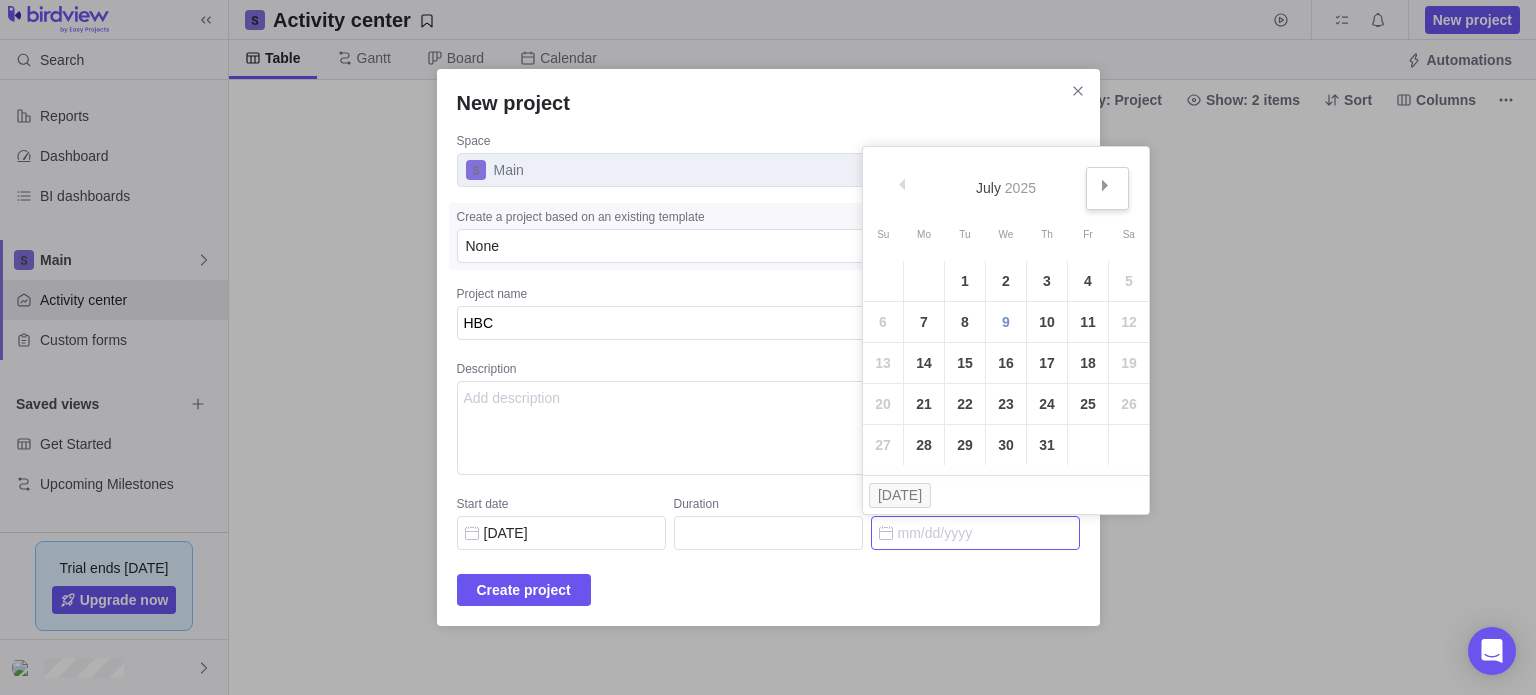 click on "Next" at bounding box center [1105, 185] 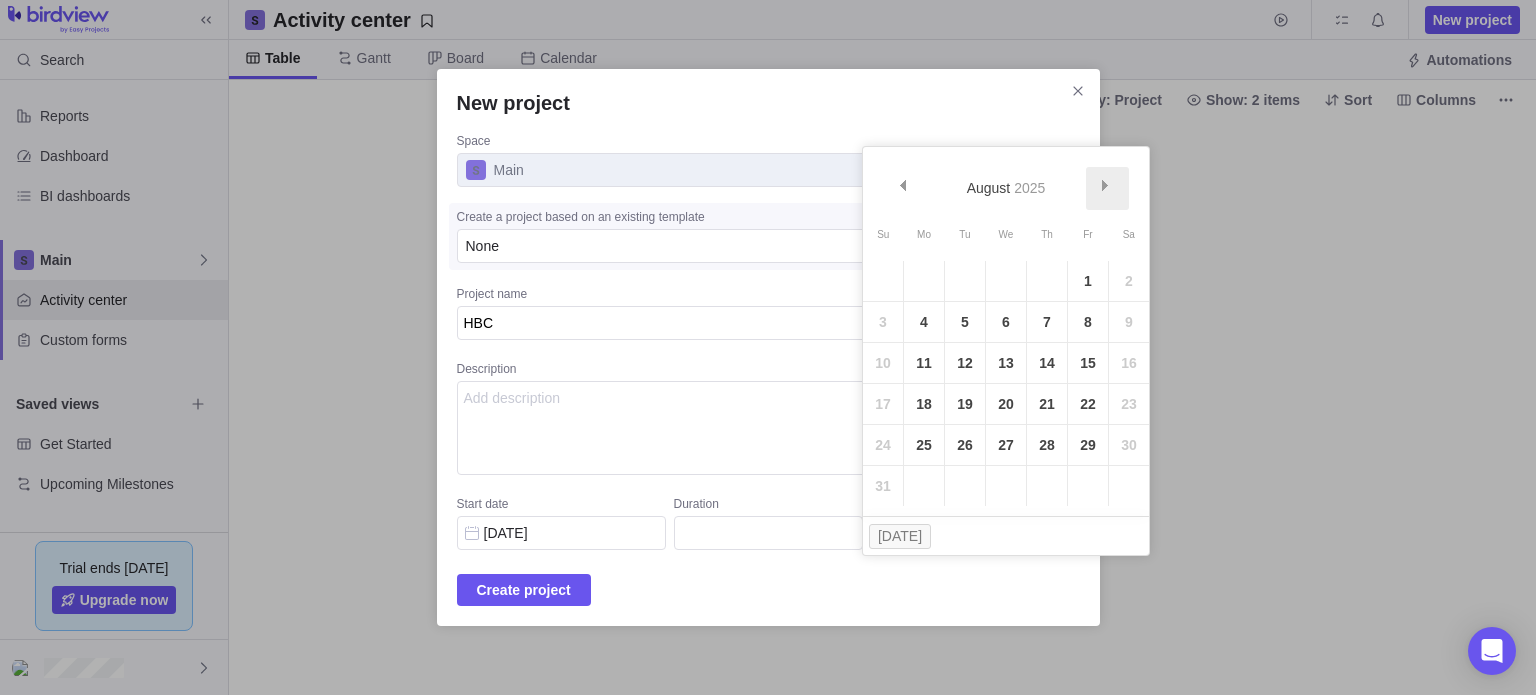 click on "Next" at bounding box center [1105, 185] 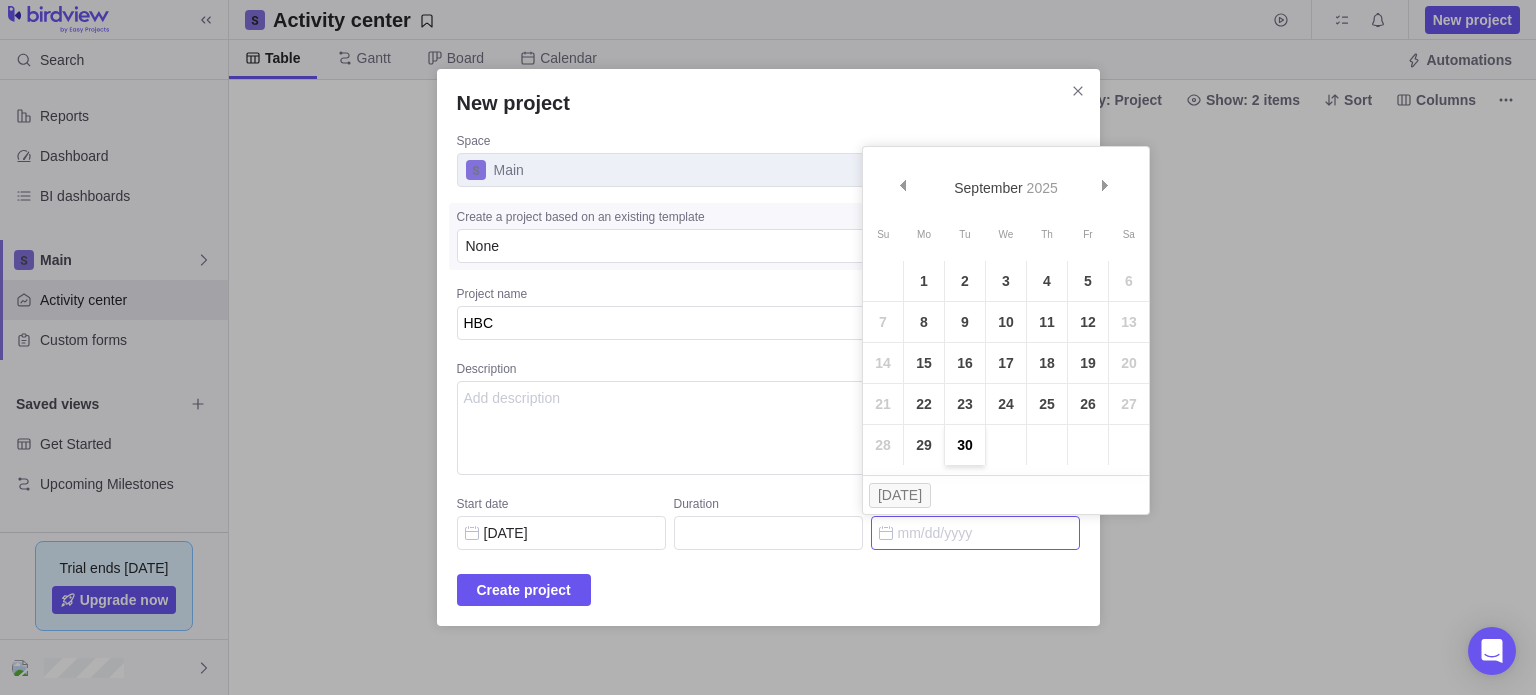 click on "30" at bounding box center (965, 445) 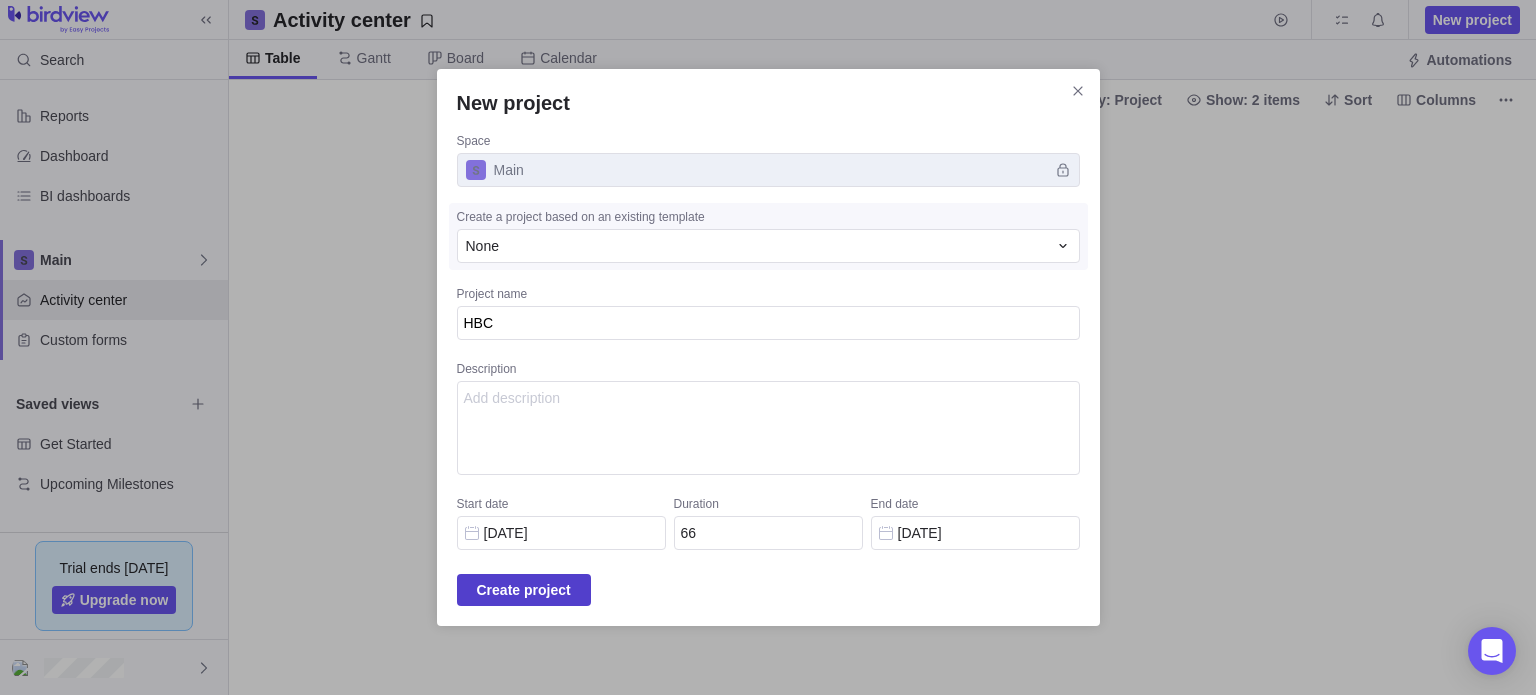 click on "Create project" at bounding box center (524, 590) 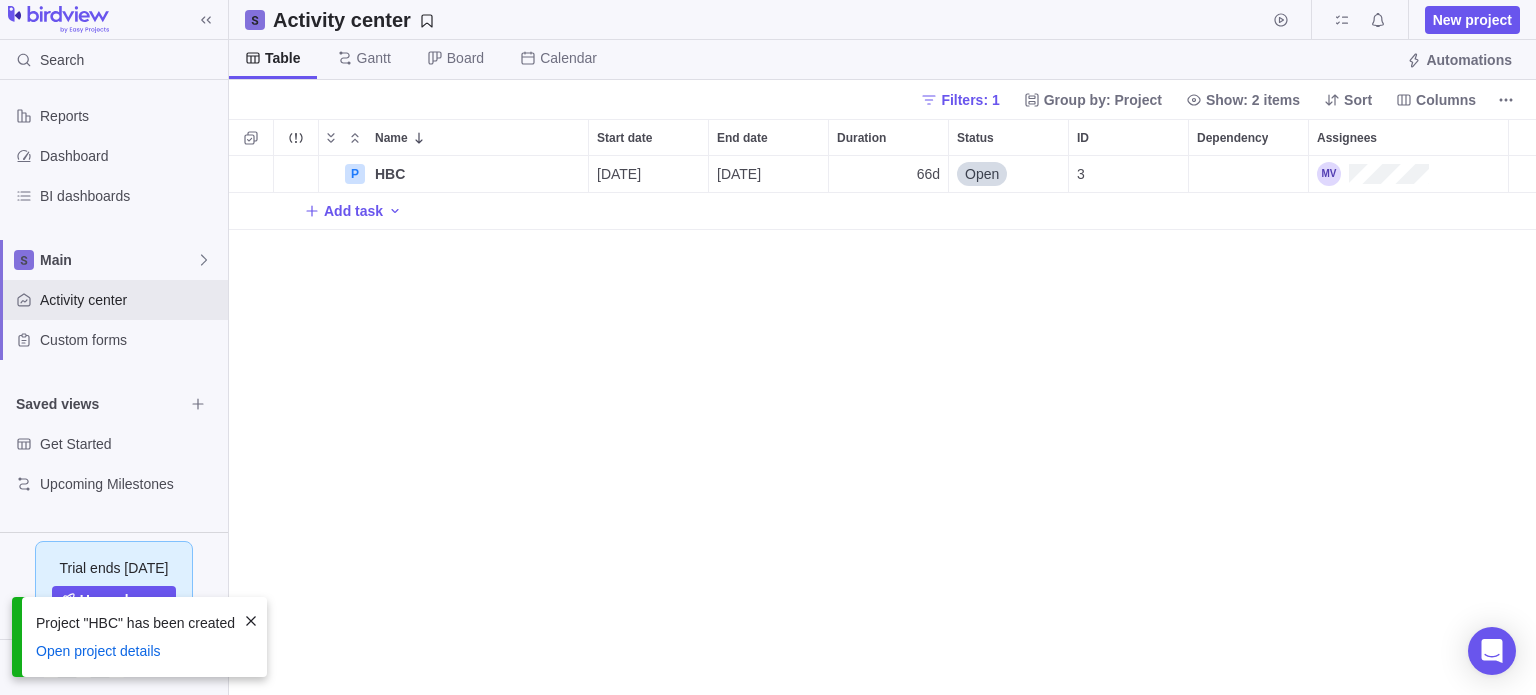 scroll, scrollTop: 16, scrollLeft: 16, axis: both 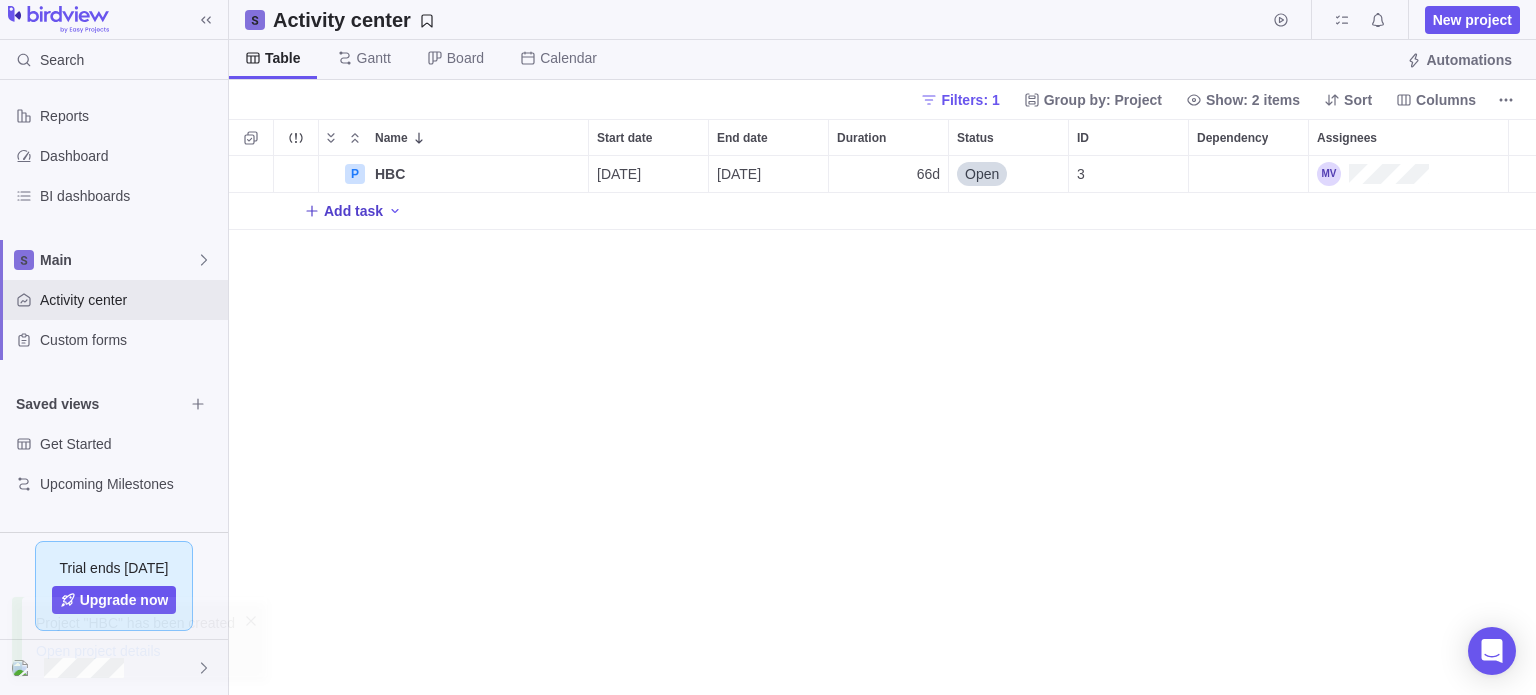 click on "Add task" at bounding box center [353, 211] 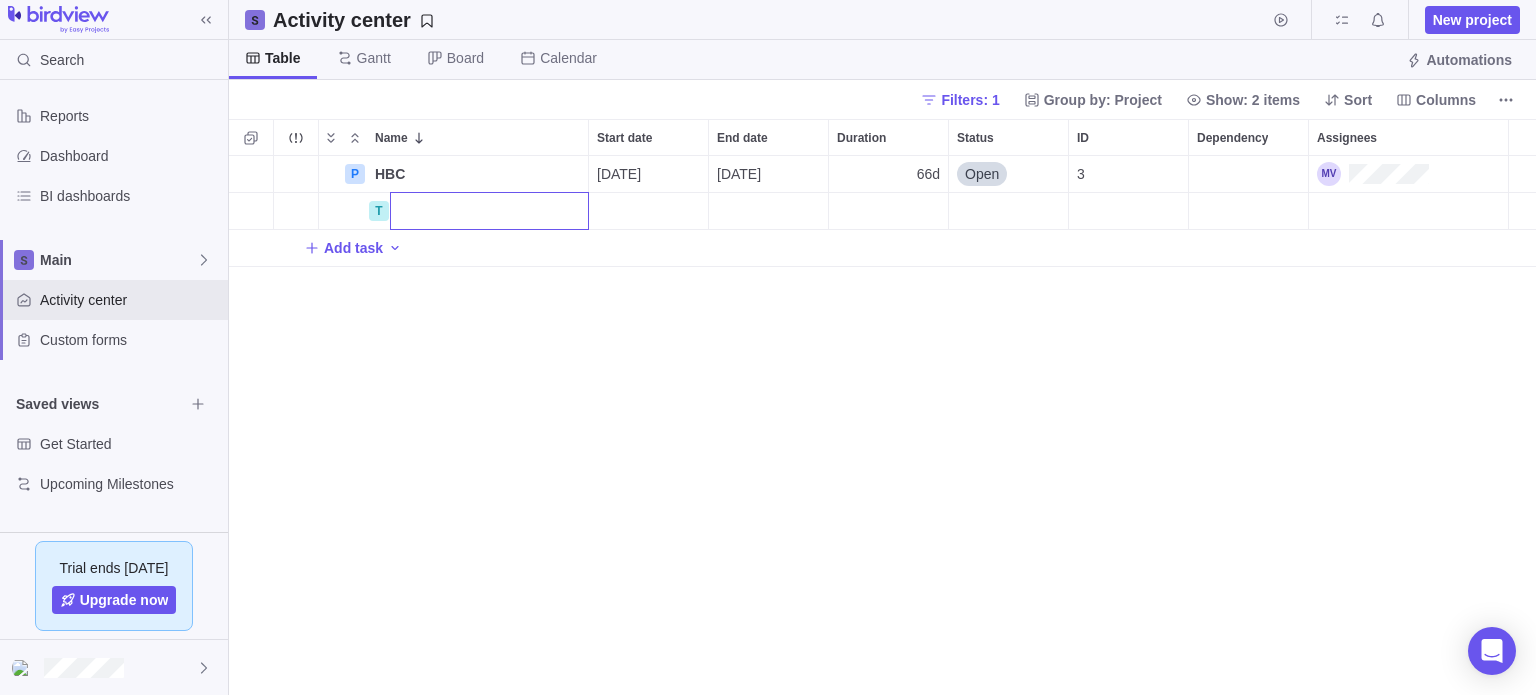 click on "Search Reports Dashboard BI dashboards Main Activity center Custom forms Saved views Get Started Upcoming Milestones Trial ends in 16 days Upgrade now Activity center New project Table Gantt Board Calendar Automations Filters: 1 Group by: Project Show: 2 items Sort Columns Name Start date End date Duration Status ID Dependency Assignees P HBC Details 07/01/2025 09/30/2025 66d Open 3 T Add task Filters Activity status Default Workflow Project status Default Workflow Activity priority Activity assignees Project start date Previous year Previous month Previous week Yesterday Today This week This month This year Next week Next month Filter by period Project end date Previous year Previous month Previous week Yesterday Today This week This month This year Next week Next month Filter by period Projects More
x Prev Next September   2025 Su Mo Tu We Th Fr Sa   1 2 3 4 5 6 7 8 9 10 11 12 13 14 15 16 17 18 19 20 21 22 23 24 25 26 27 28 29 30         Today Done" at bounding box center [768, 347] 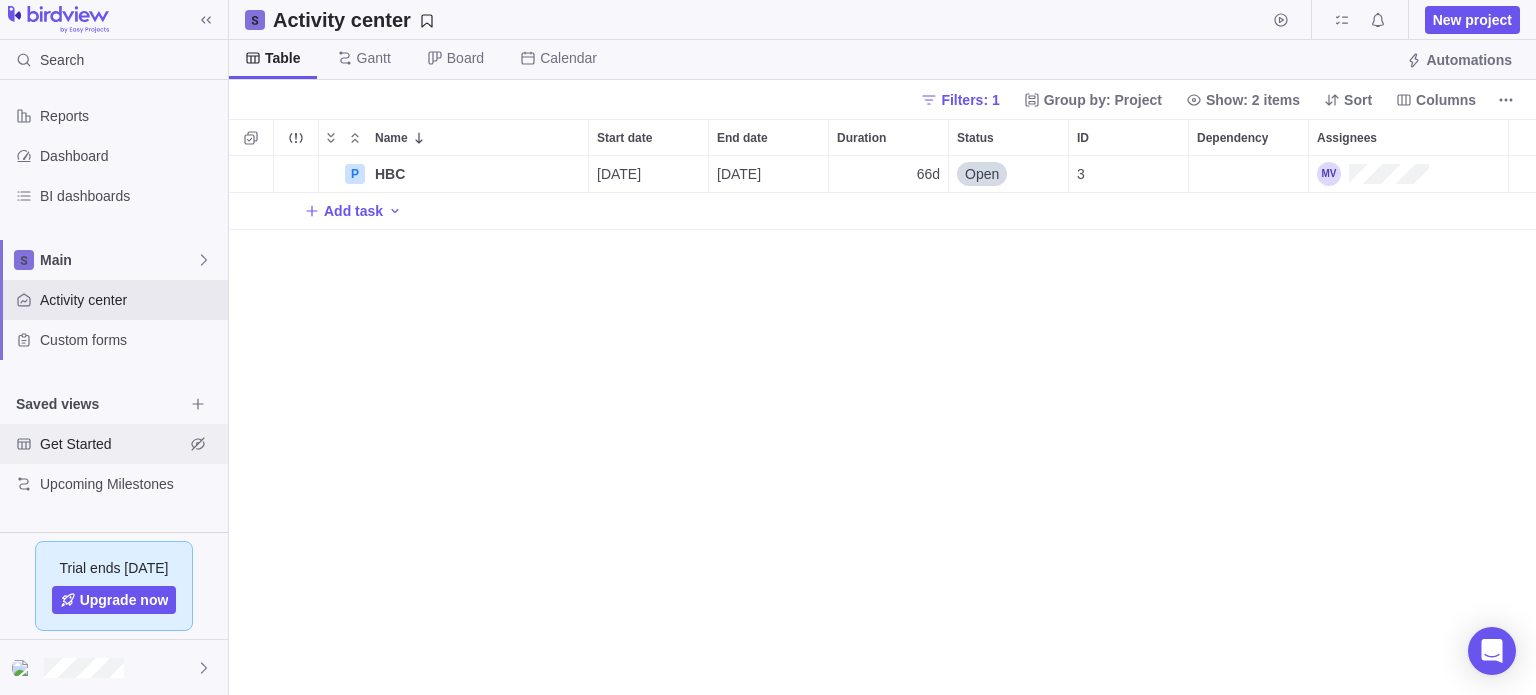 click on "Get Started" at bounding box center (112, 444) 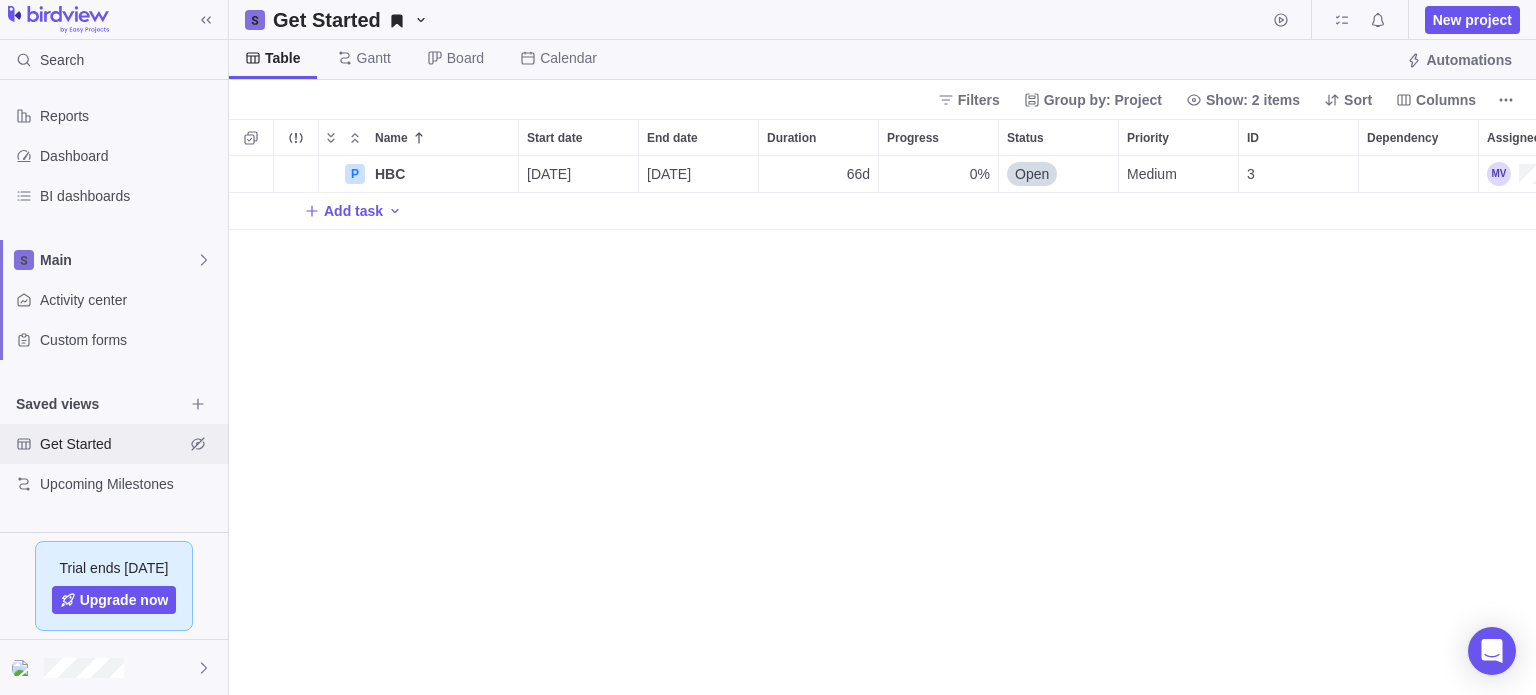 scroll, scrollTop: 16, scrollLeft: 16, axis: both 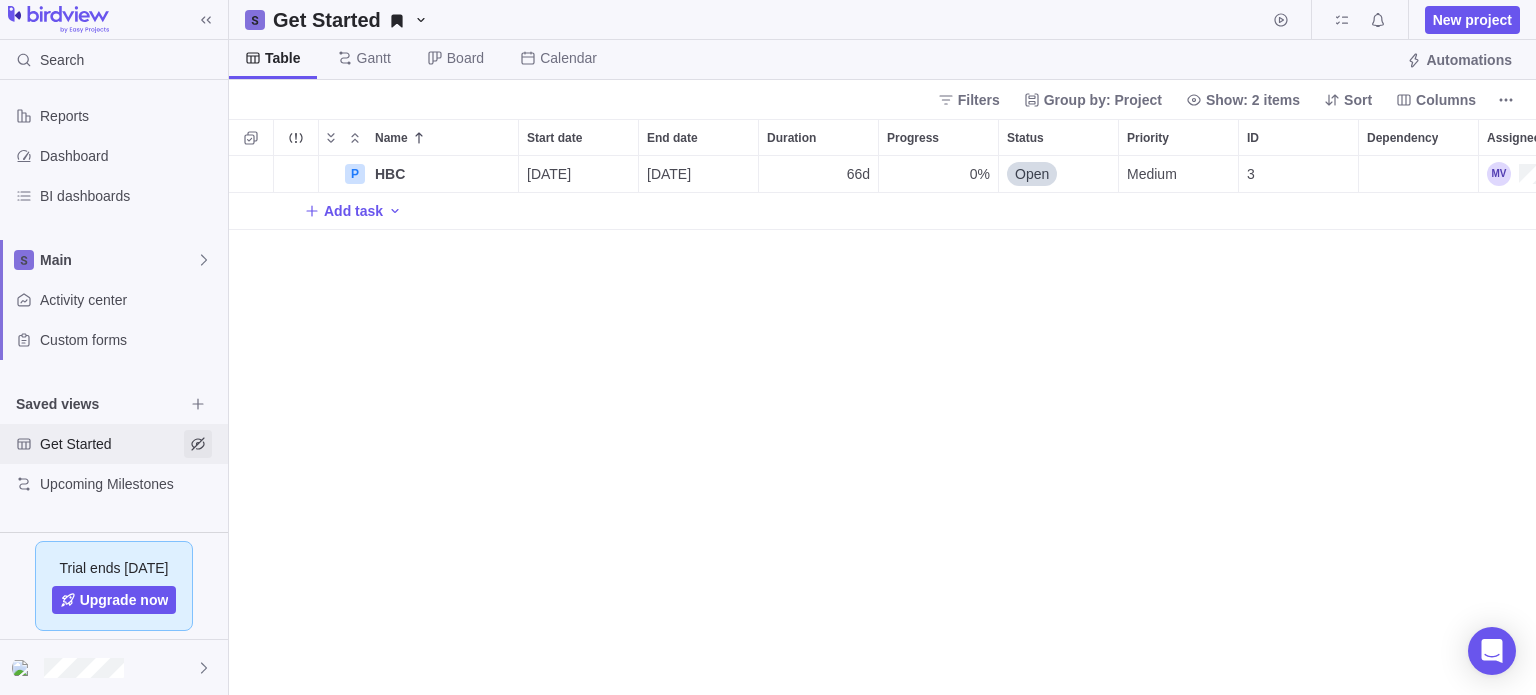 click 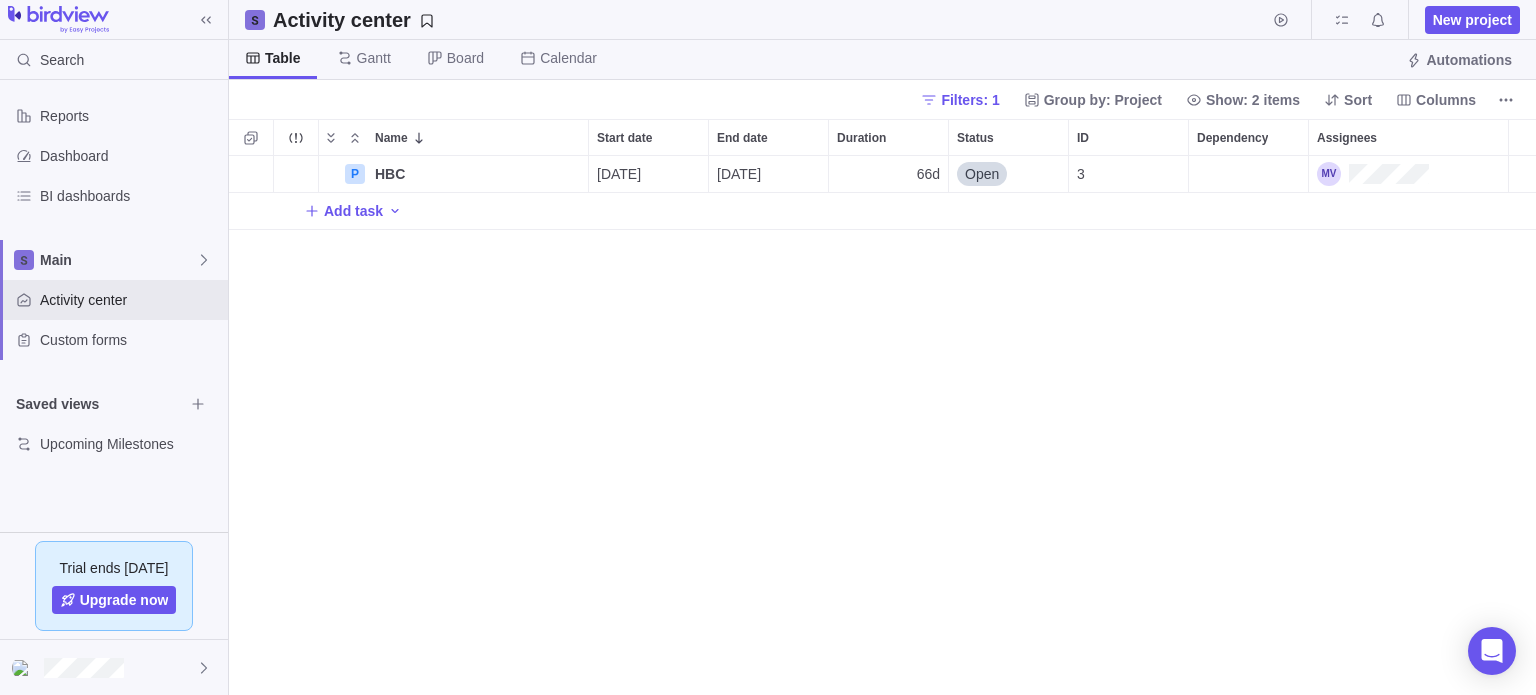 scroll, scrollTop: 16, scrollLeft: 16, axis: both 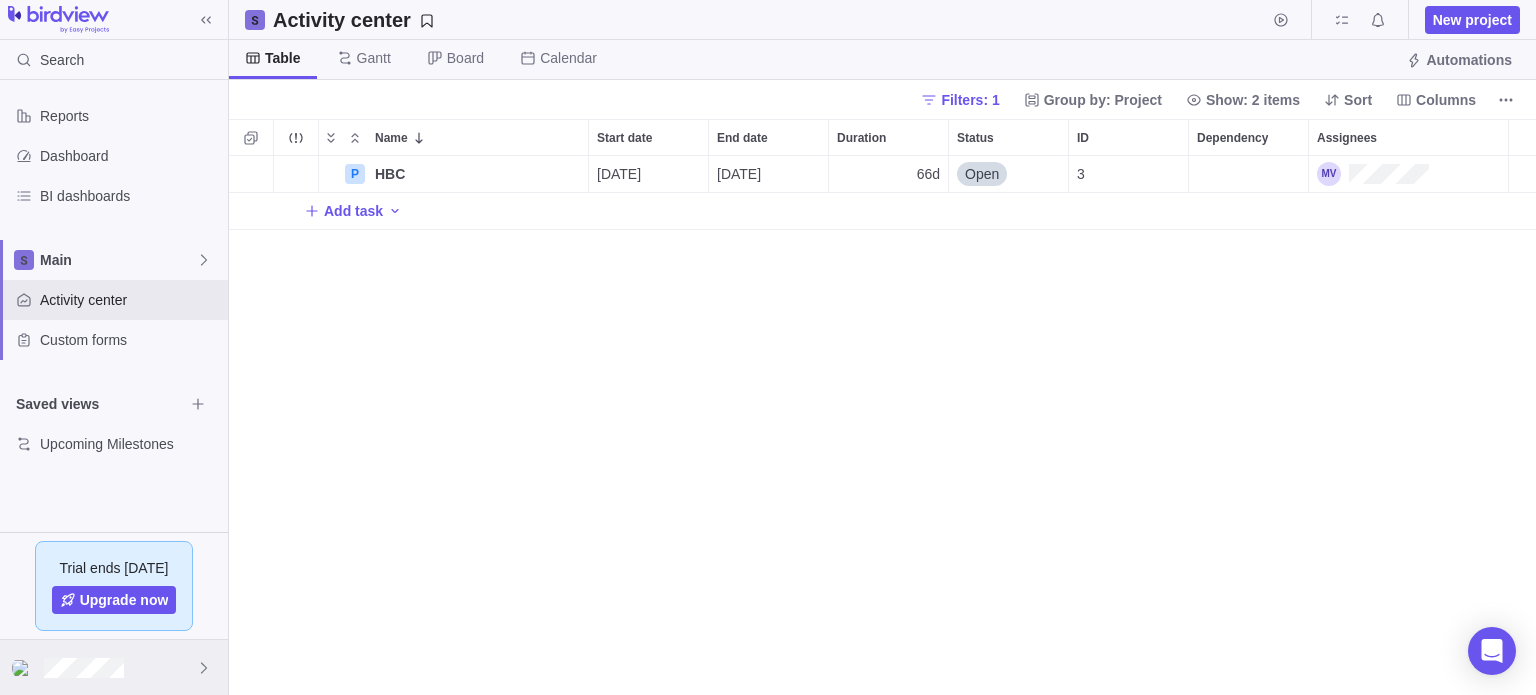 click 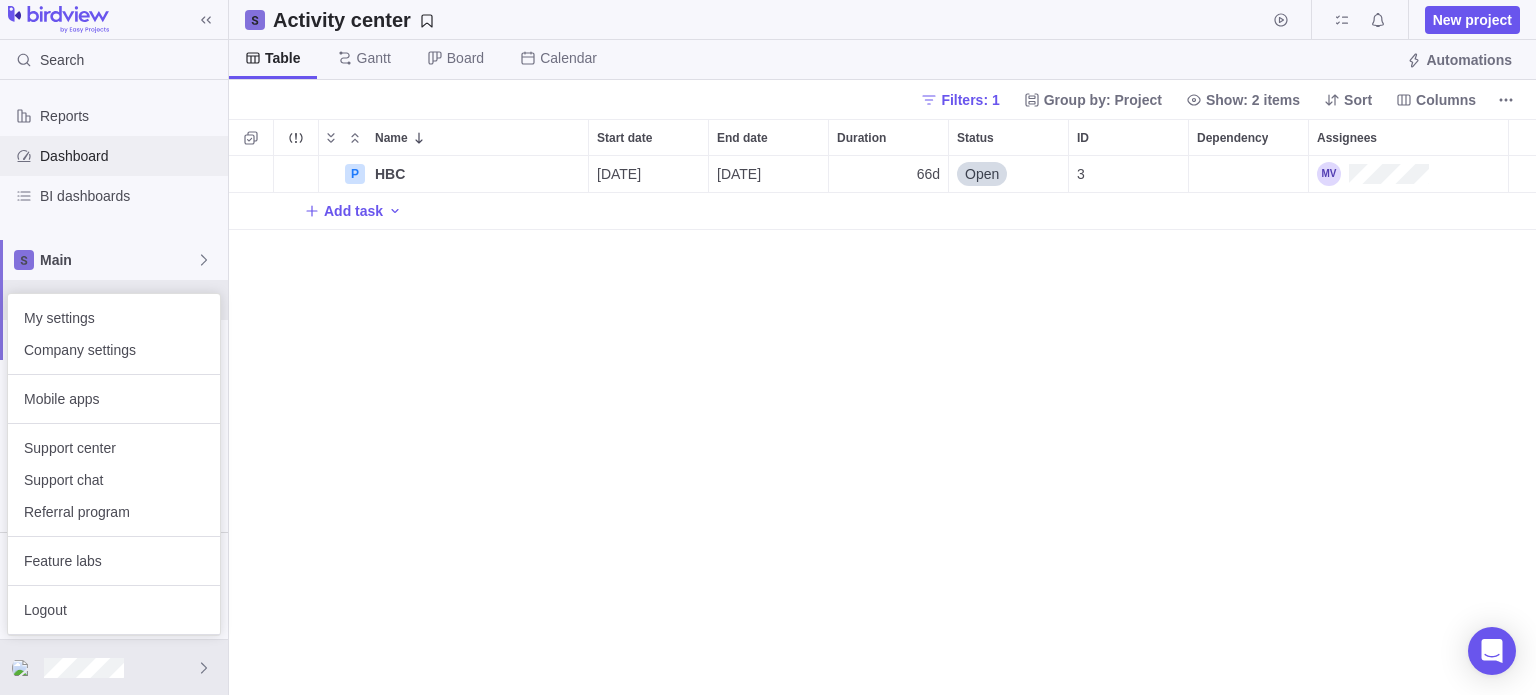 click on "Search Reports Dashboard BI dashboards Main Activity center Custom forms Saved views Upcoming Milestones Trial ends in 16 days Upgrade now Activity center New project Table Gantt Board Calendar Automations Filters: 1 Group by: Project Show: 2 items Sort Columns Name Start date End date Duration Status ID Dependency Assignees P HBC Details 07/01/2025 09/30/2025 66d Open 3 Add task Filters Activity status Default Workflow Project status Default Workflow Activity priority Activity assignees Project start date Previous year Previous month Previous week Yesterday Today This week This month This year Next week Next month Filter by period Project end date Previous year Previous month Previous week Yesterday Today This week This month This year Next week Next month Filter by period Projects
x Prev Next September   2025 Su Mo Tu We Th Fr Sa   1 2 3 4 5 6 7 8 9 10 11 12 13 14 15 16 17 18 19 20 21 22 23 24 25 26 27 28 29 30         Today Done My settings Company settings" at bounding box center (768, 347) 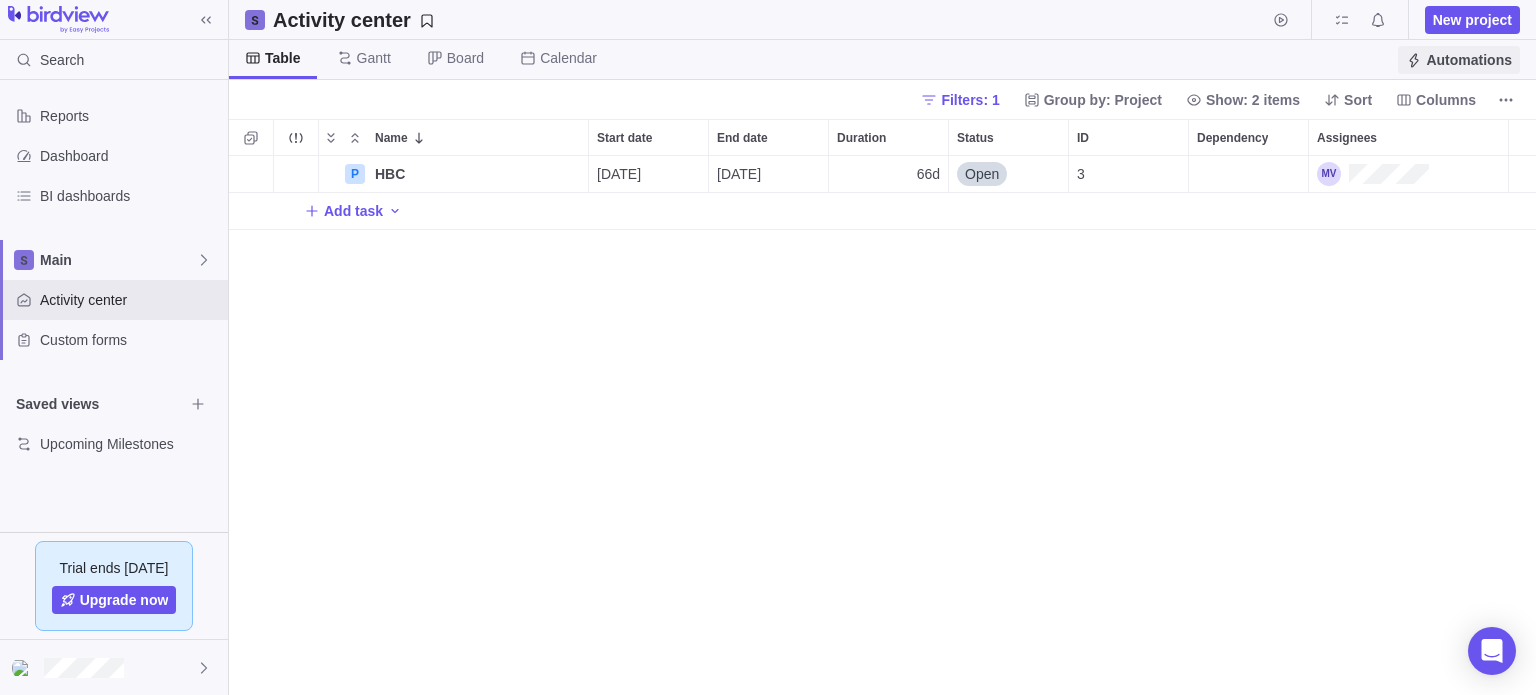 click on "Automations" at bounding box center [1469, 60] 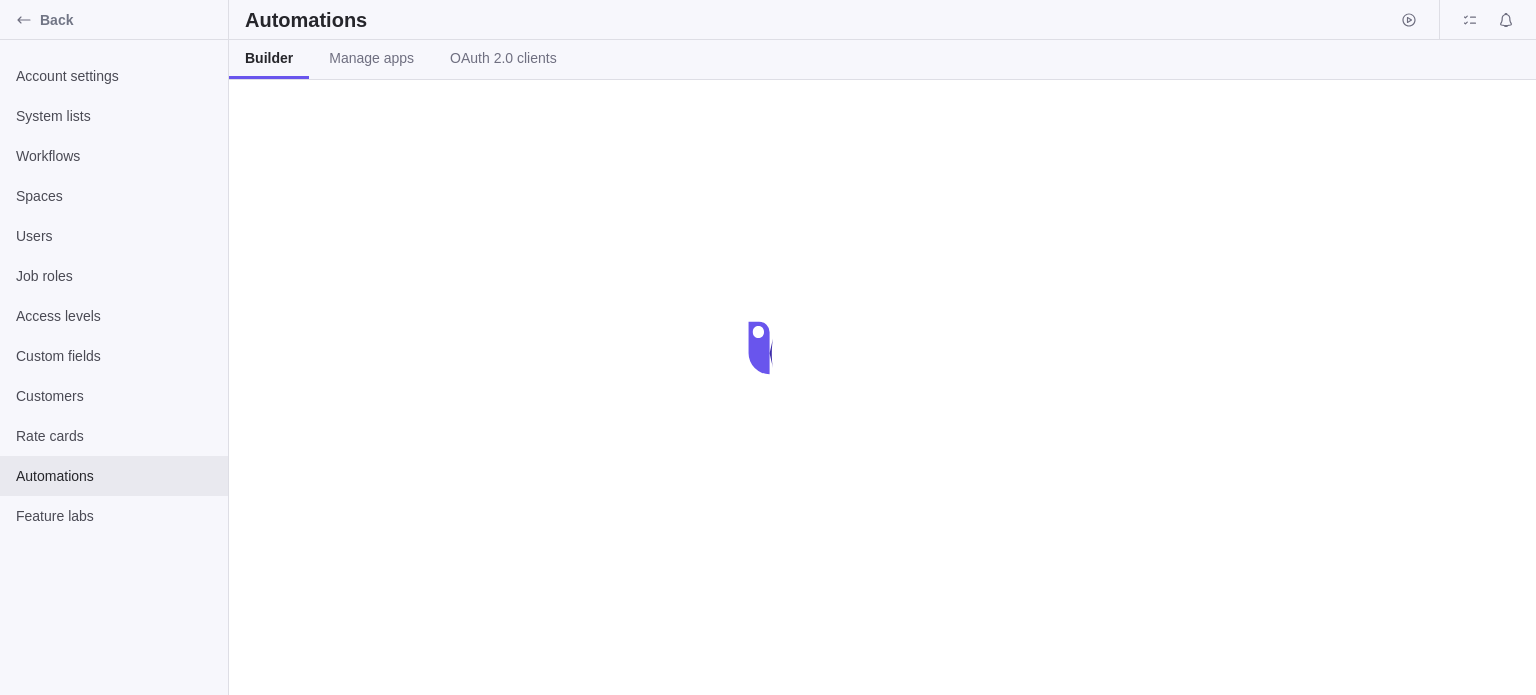 scroll, scrollTop: 0, scrollLeft: 0, axis: both 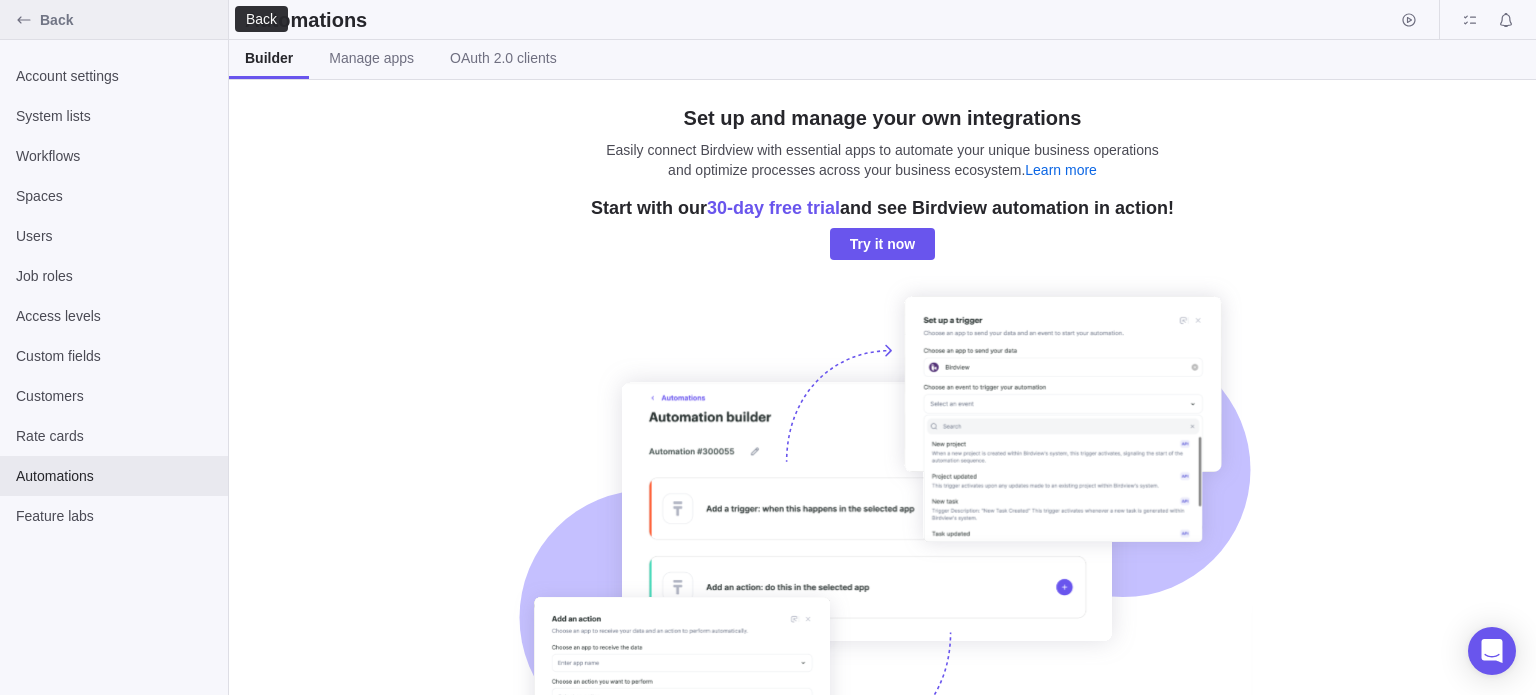 click 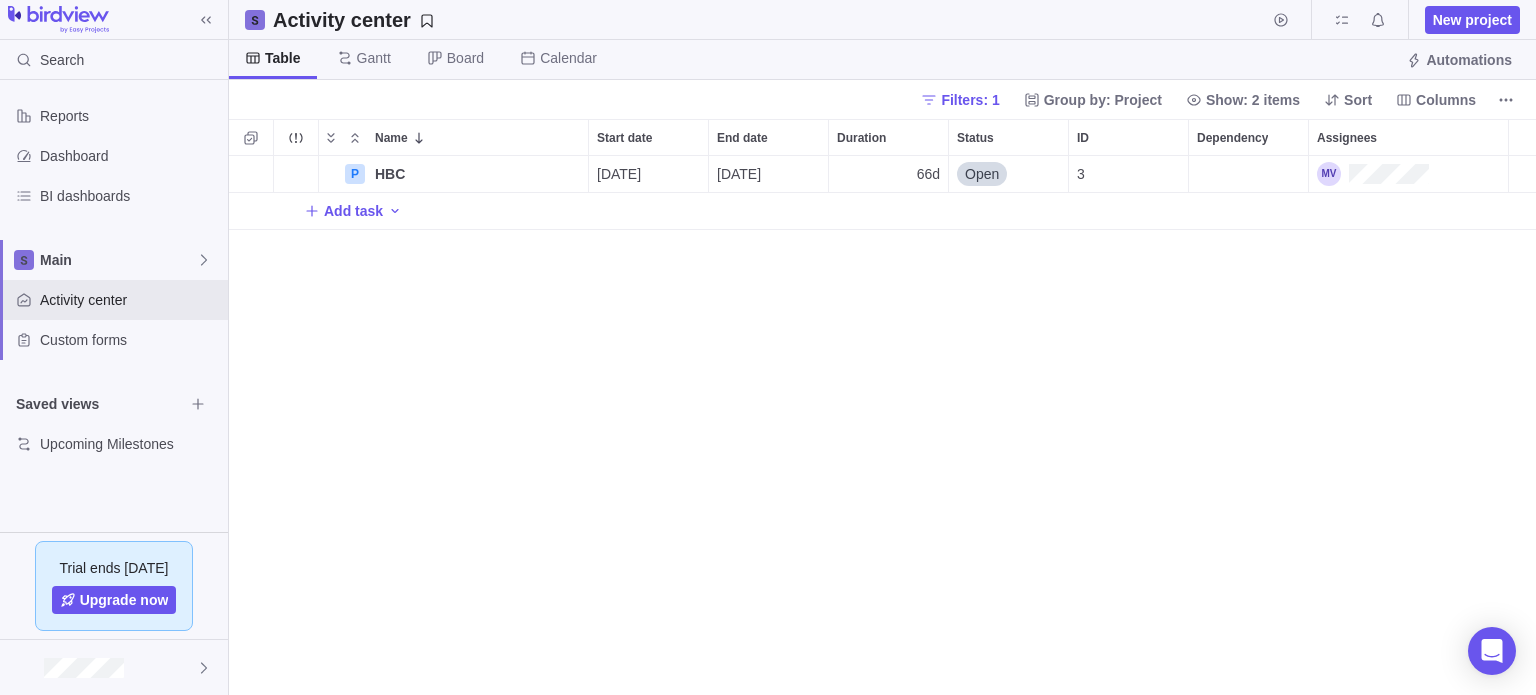 scroll, scrollTop: 16, scrollLeft: 16, axis: both 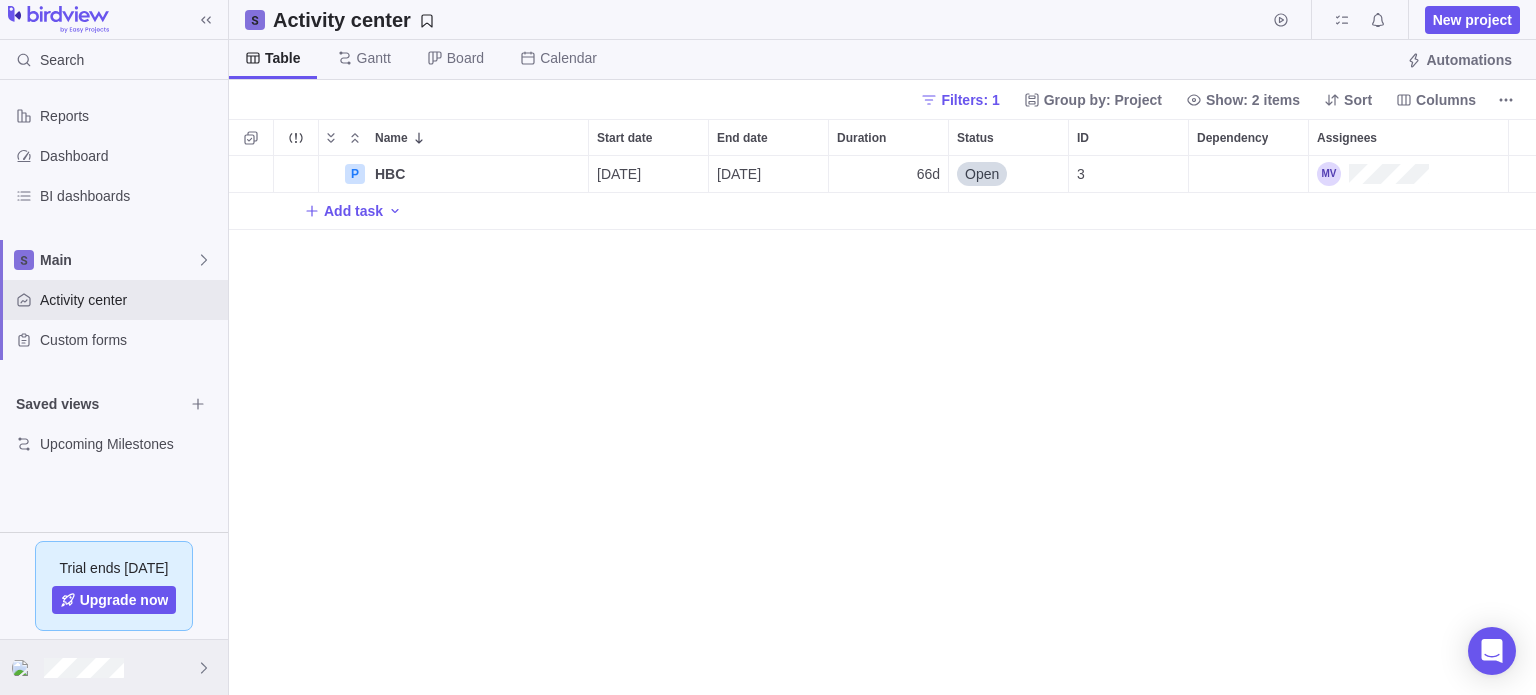 click 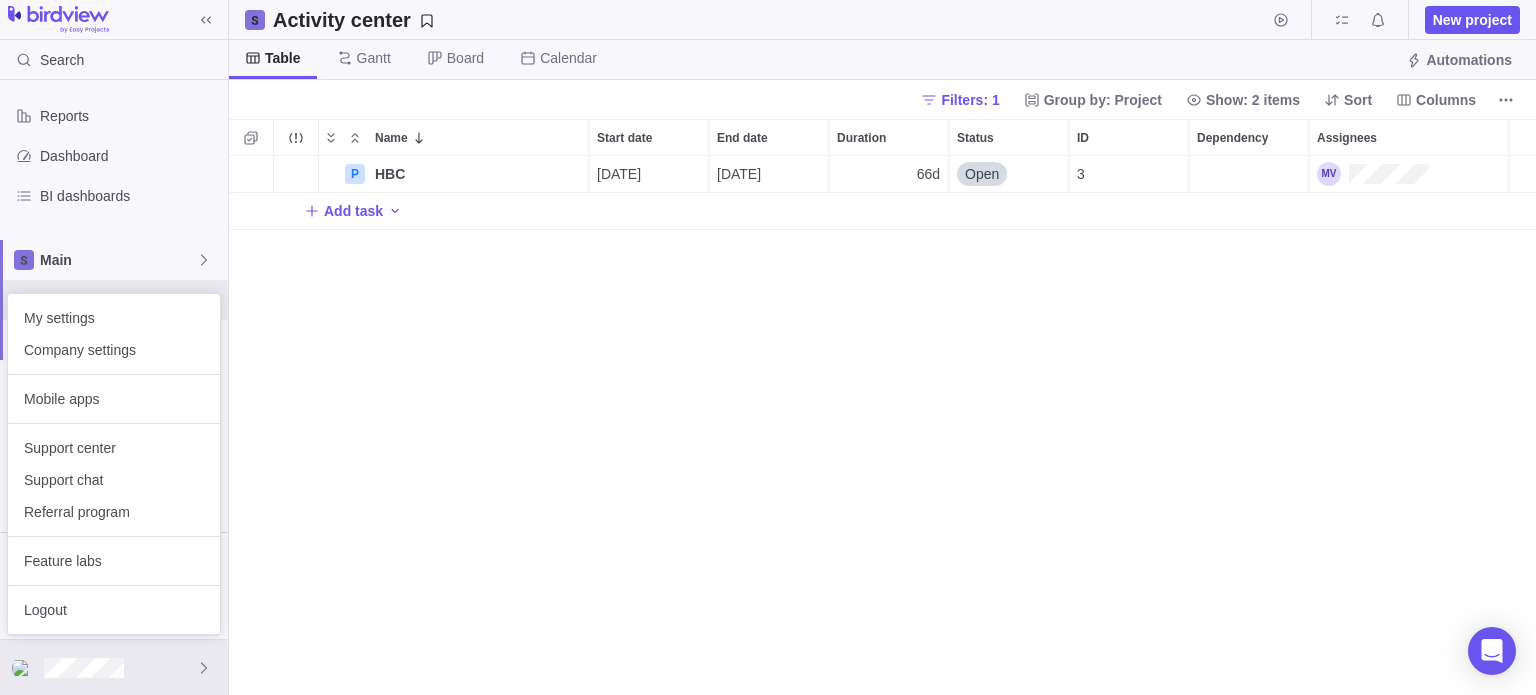 click on "Search Reports Dashboard BI dashboards Main Activity center Custom forms Saved views Upcoming Milestones Trial ends in 16 days Upgrade now Activity center New project Table Gantt Board Calendar Automations Filters: 1 Group by: Project Show: 2 items Sort Columns Name Start date End date Duration Status ID Dependency Assignees P HBC Details 07/01/2025 09/30/2025 66d Open 3 Add task Filters Activity status Default Workflow Project status Default Workflow Activity priority Activity assignees Project start date Previous year Previous month Previous week Yesterday Today This week This month This year Next week Next month Filter by period Project end date Previous year Previous month Previous week Yesterday Today This week This month This year Next week Next month Filter by period Projects
My settings Company settings Mobile apps Support center Support chat Referral program Feature labs Logout Company settings Mobile apps" at bounding box center [768, 347] 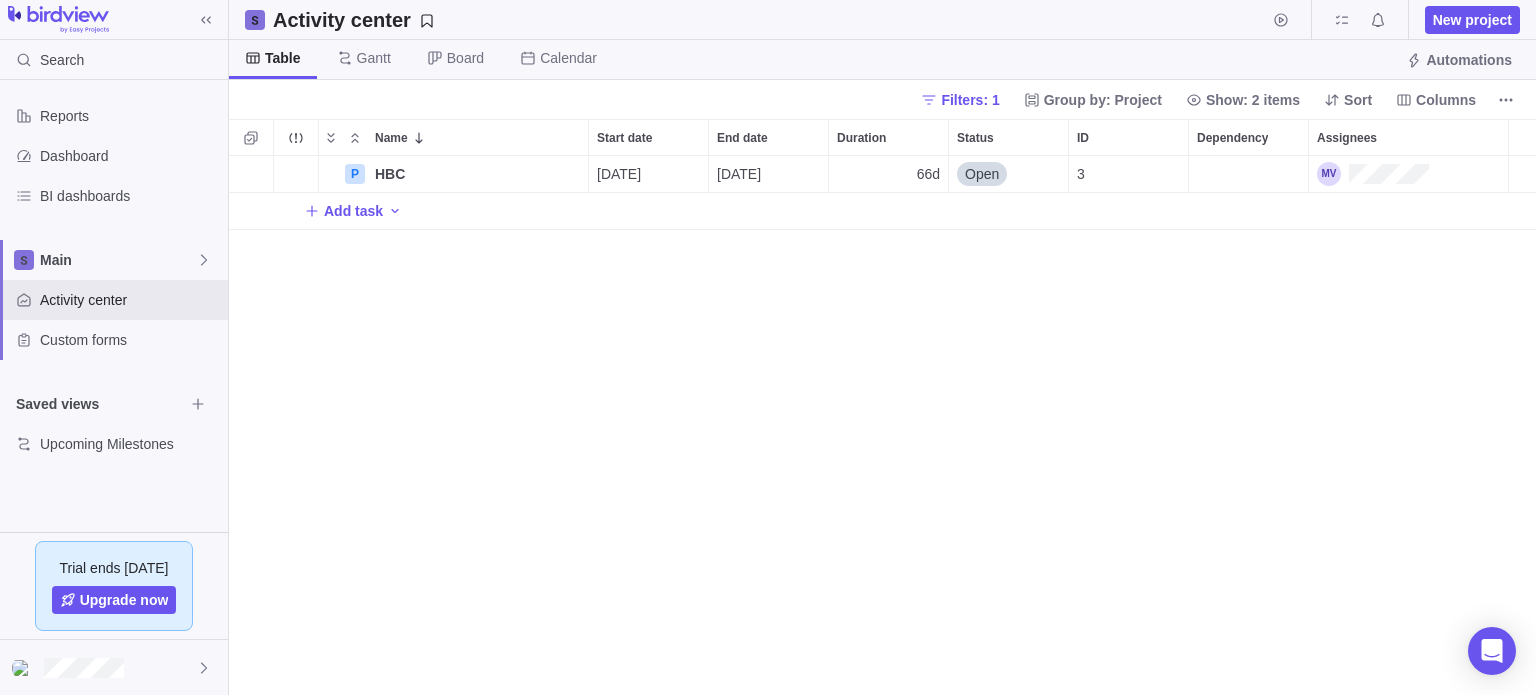 click on "Search" at bounding box center (62, 60) 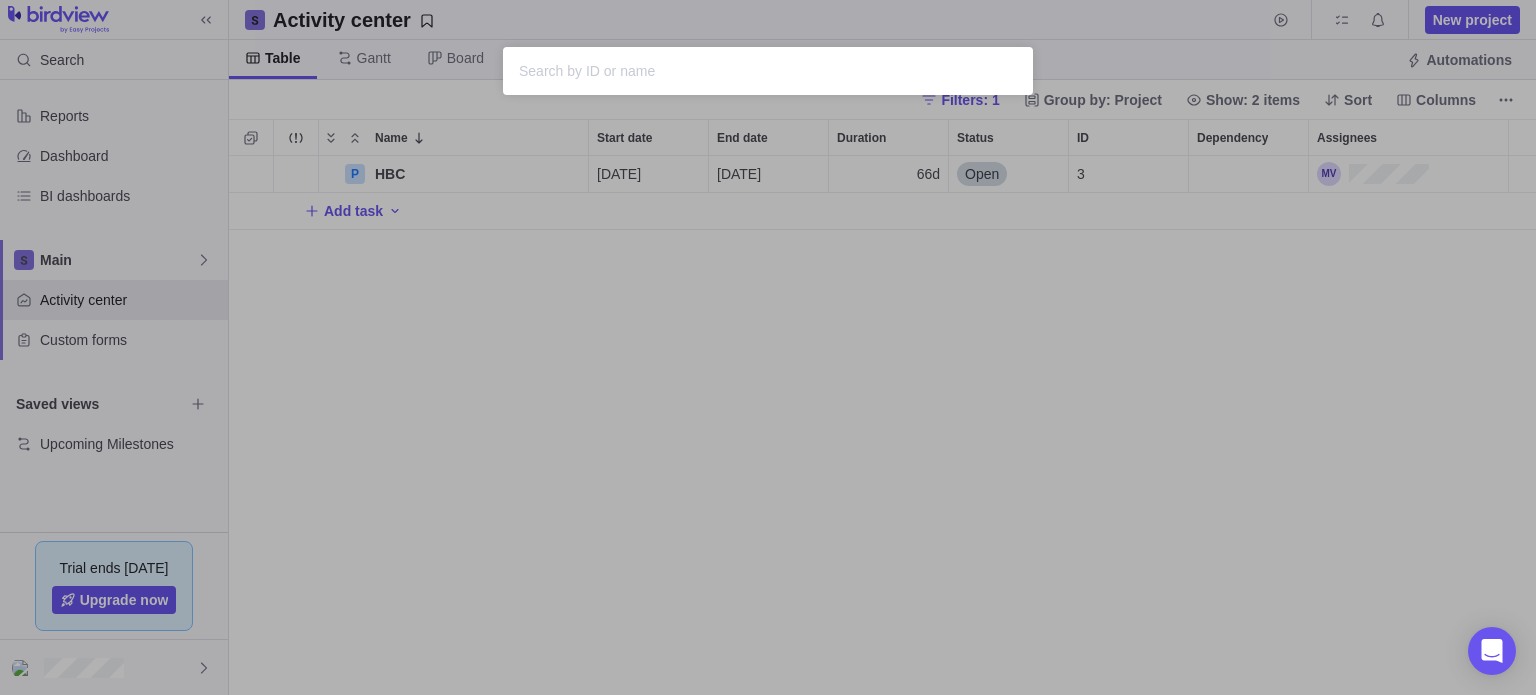 click at bounding box center [768, 71] 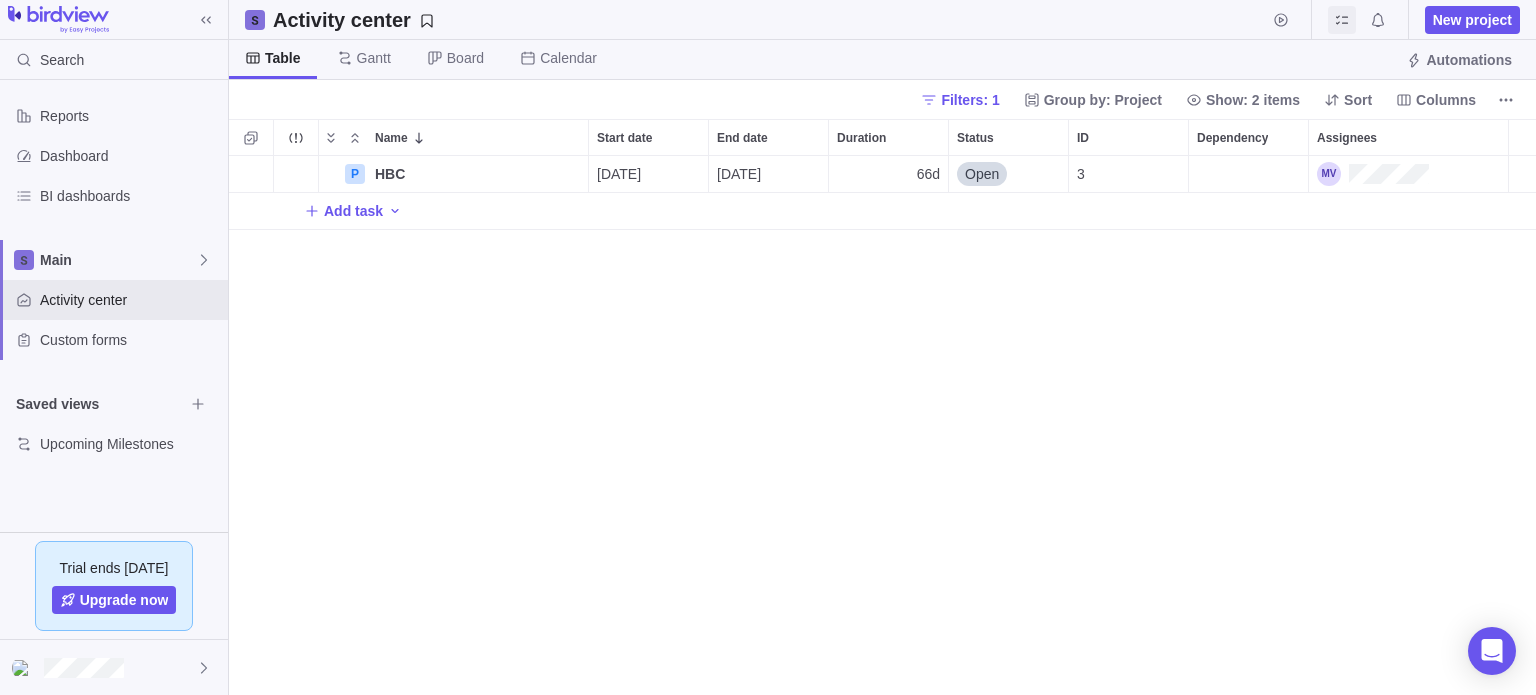 click 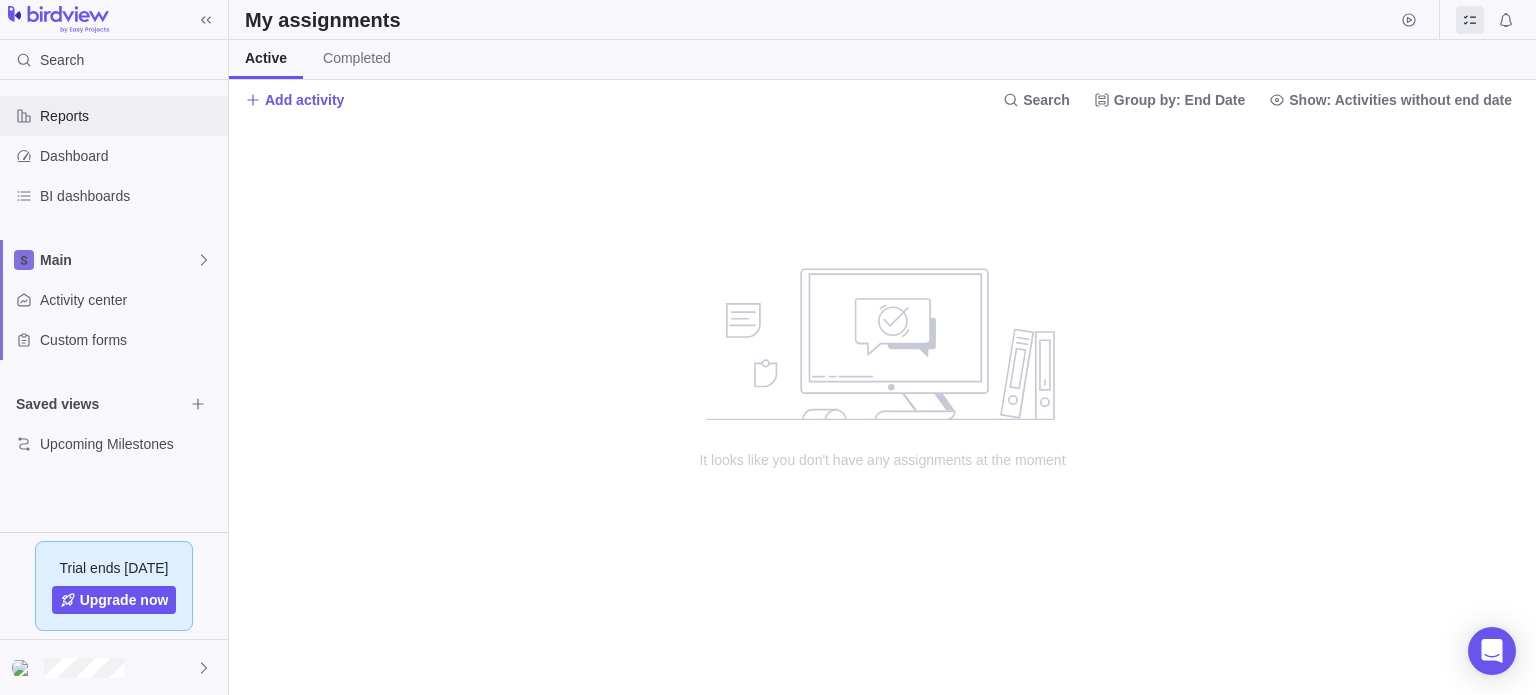 click on "Reports" at bounding box center (130, 116) 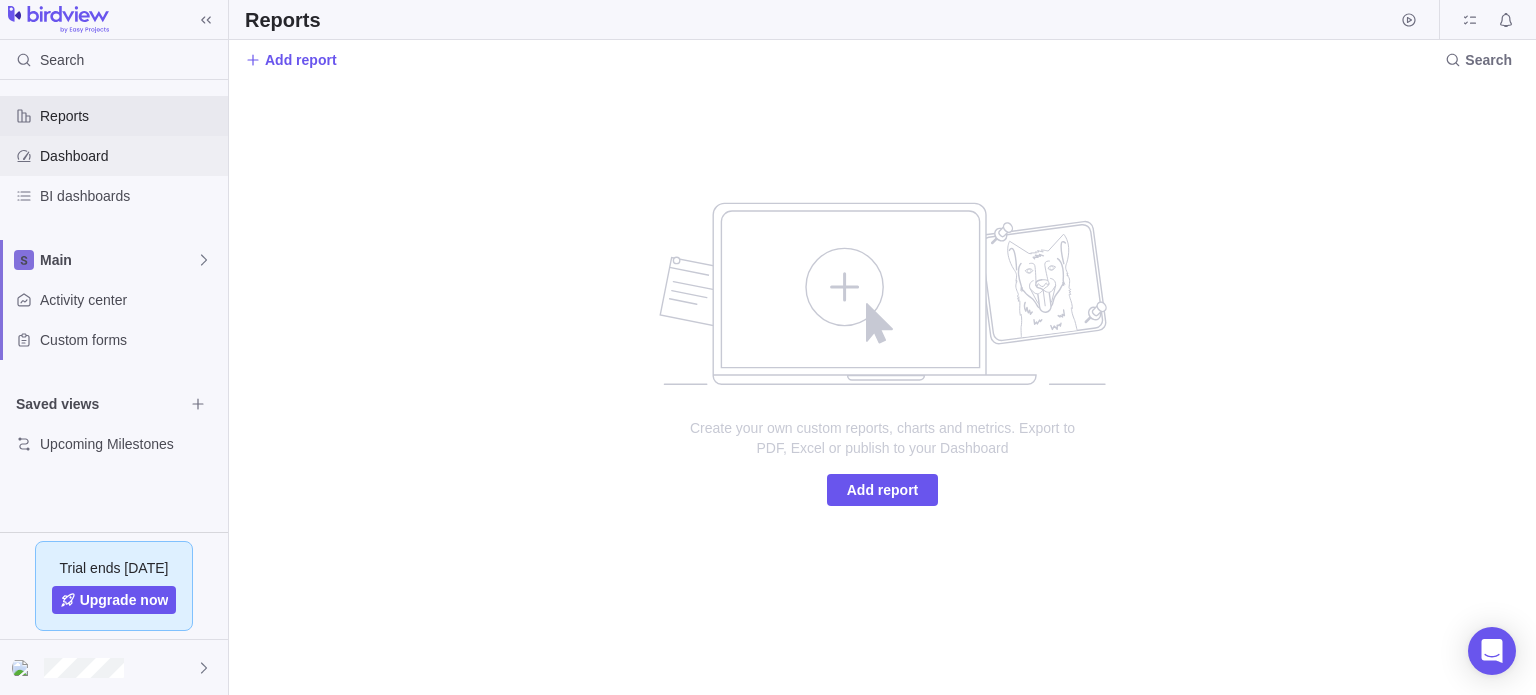 click on "Dashboard" at bounding box center (130, 156) 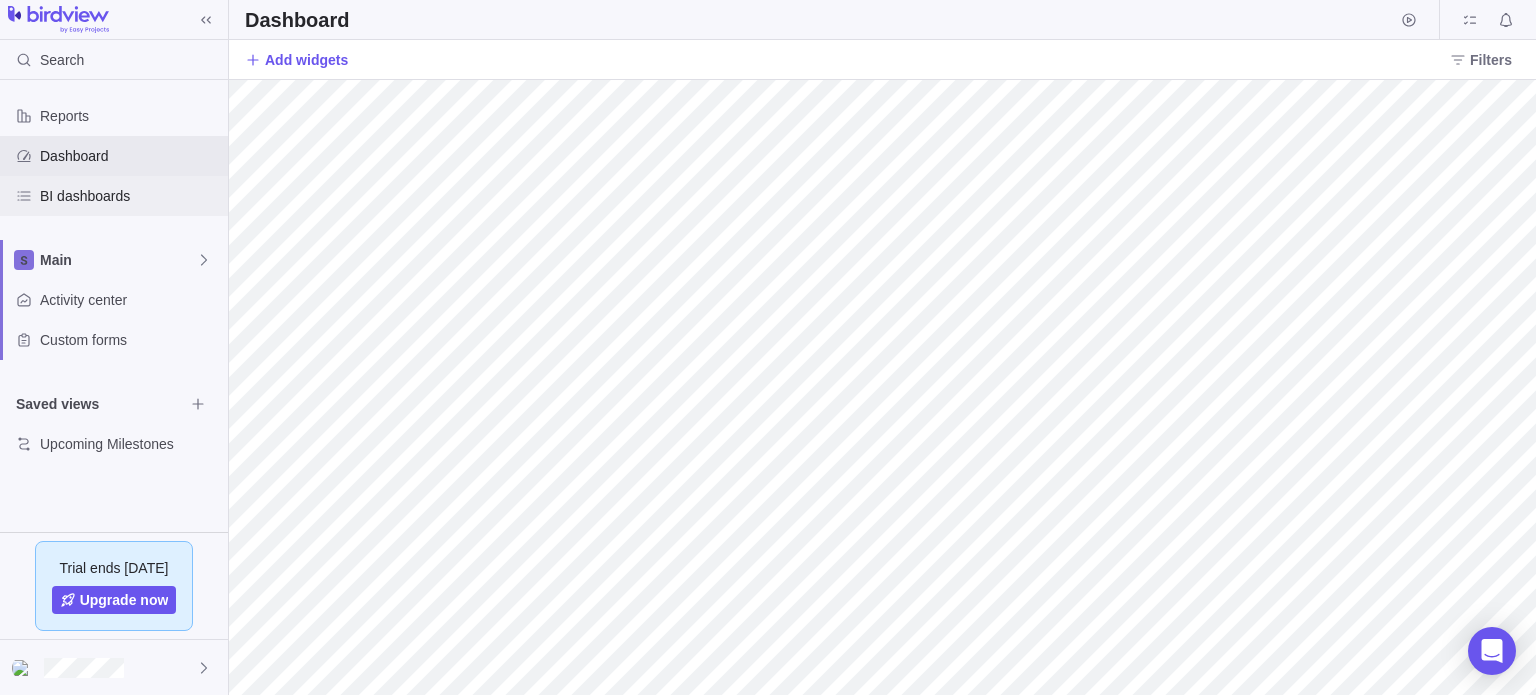 click on "BI dashboards" at bounding box center [130, 196] 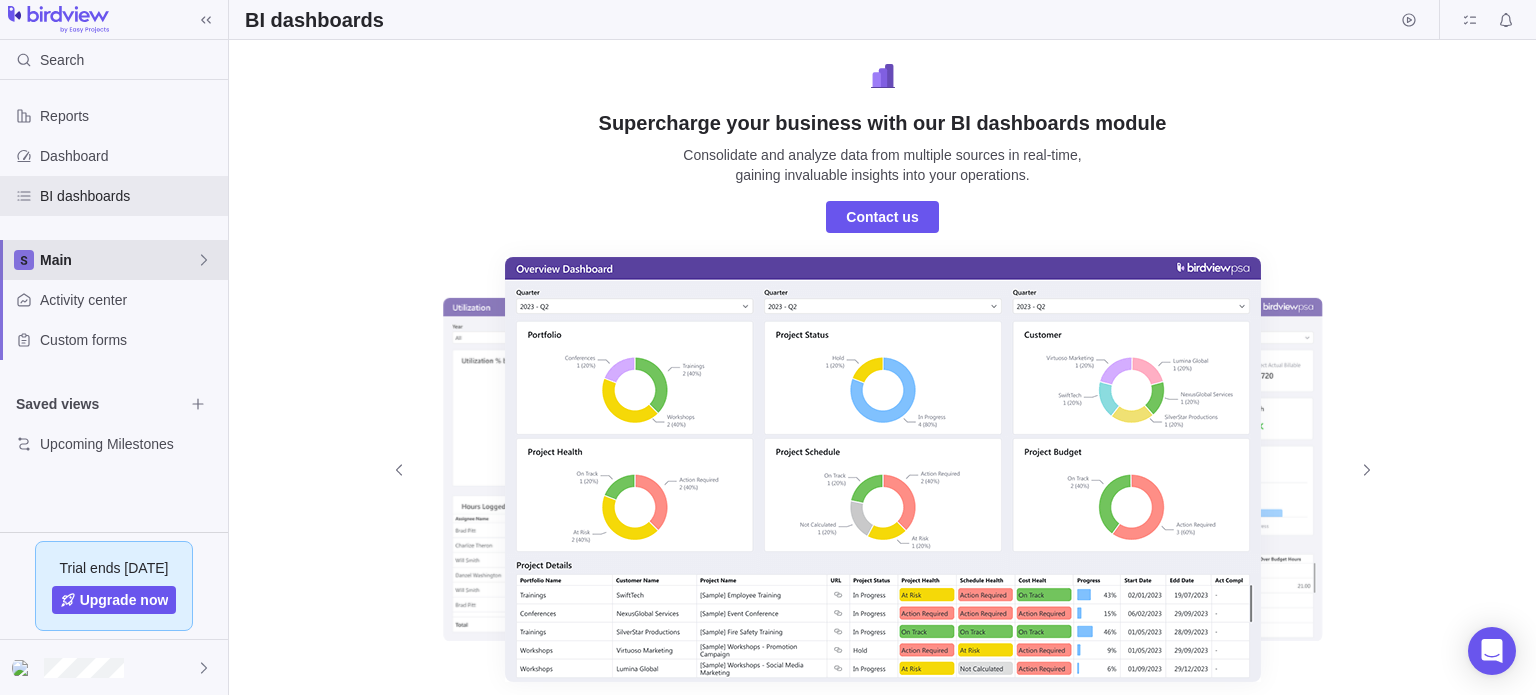 click on "Main" at bounding box center [118, 260] 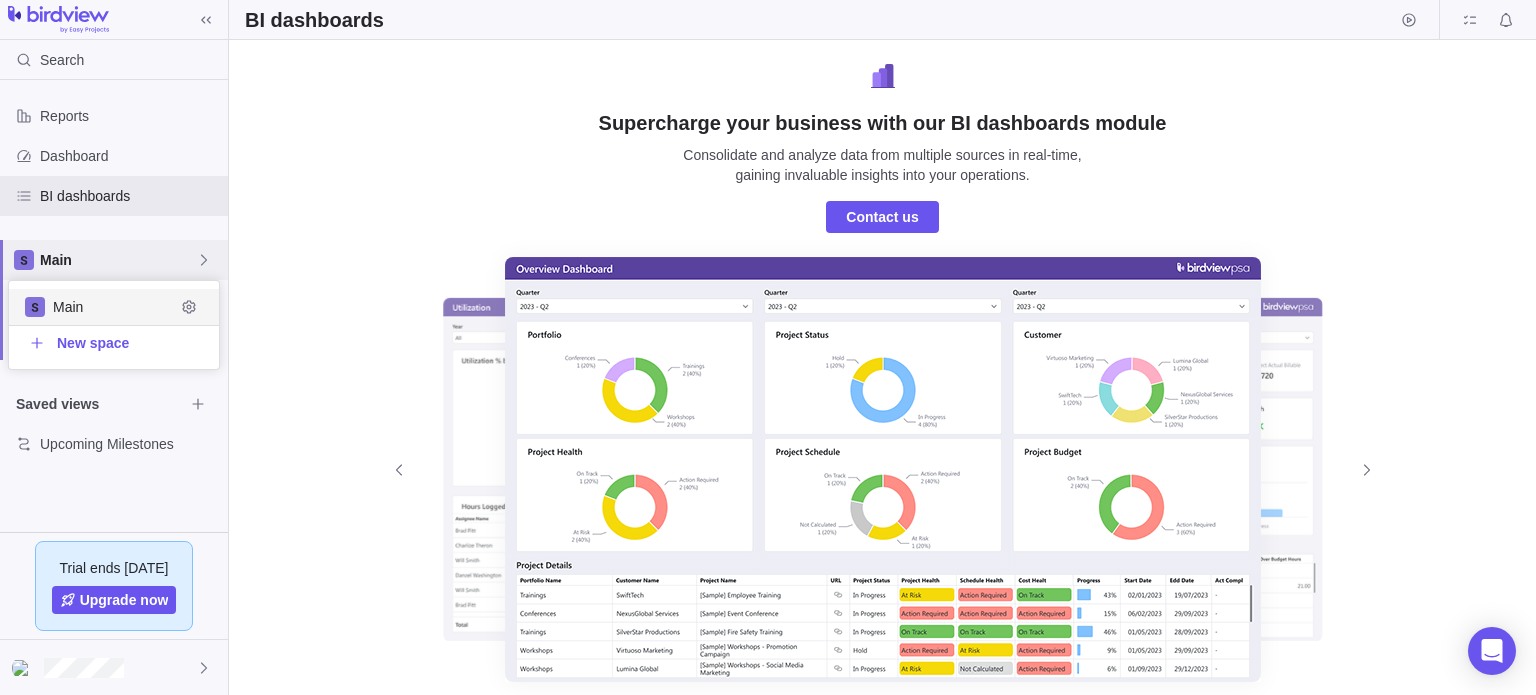 scroll, scrollTop: 16, scrollLeft: 16, axis: both 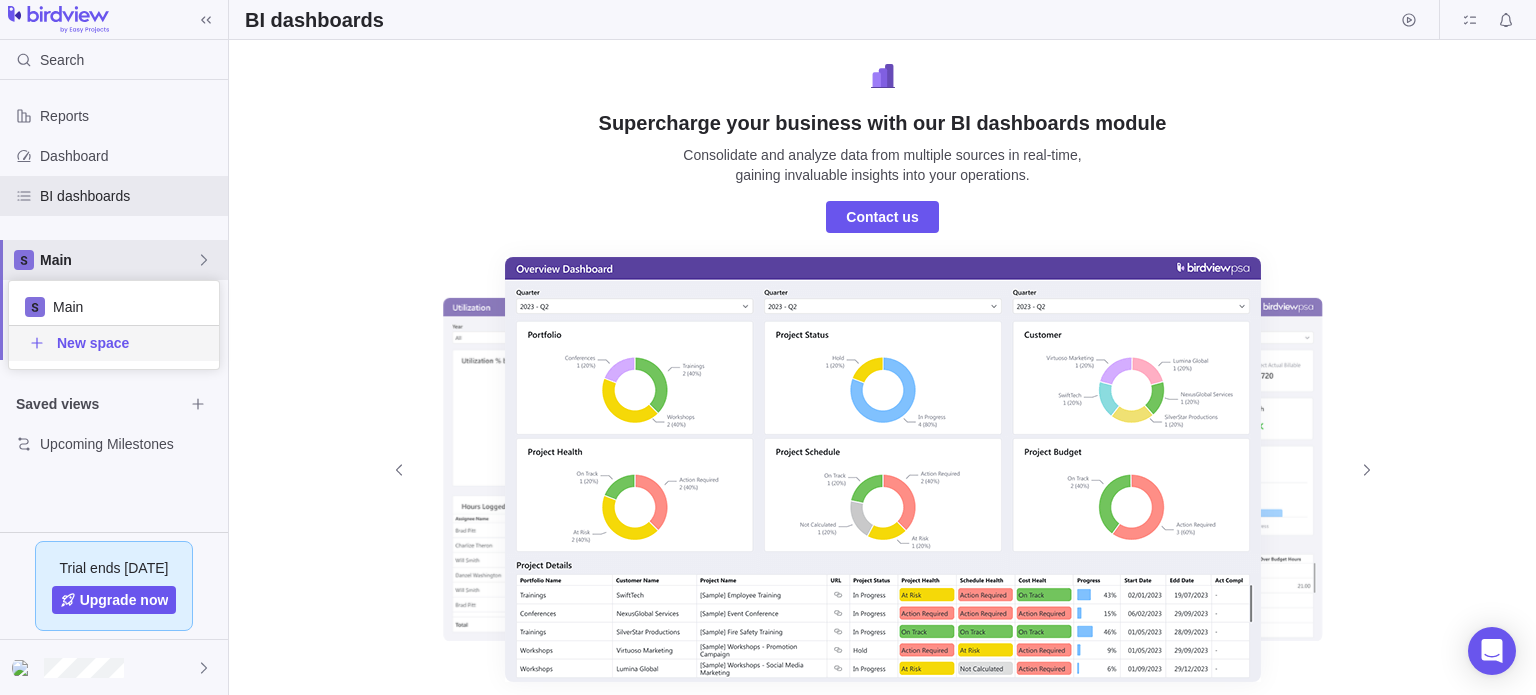 click on "Reports Dashboard BI dashboards Main Activity center Custom forms Saved views Upcoming Milestones" at bounding box center [114, 306] 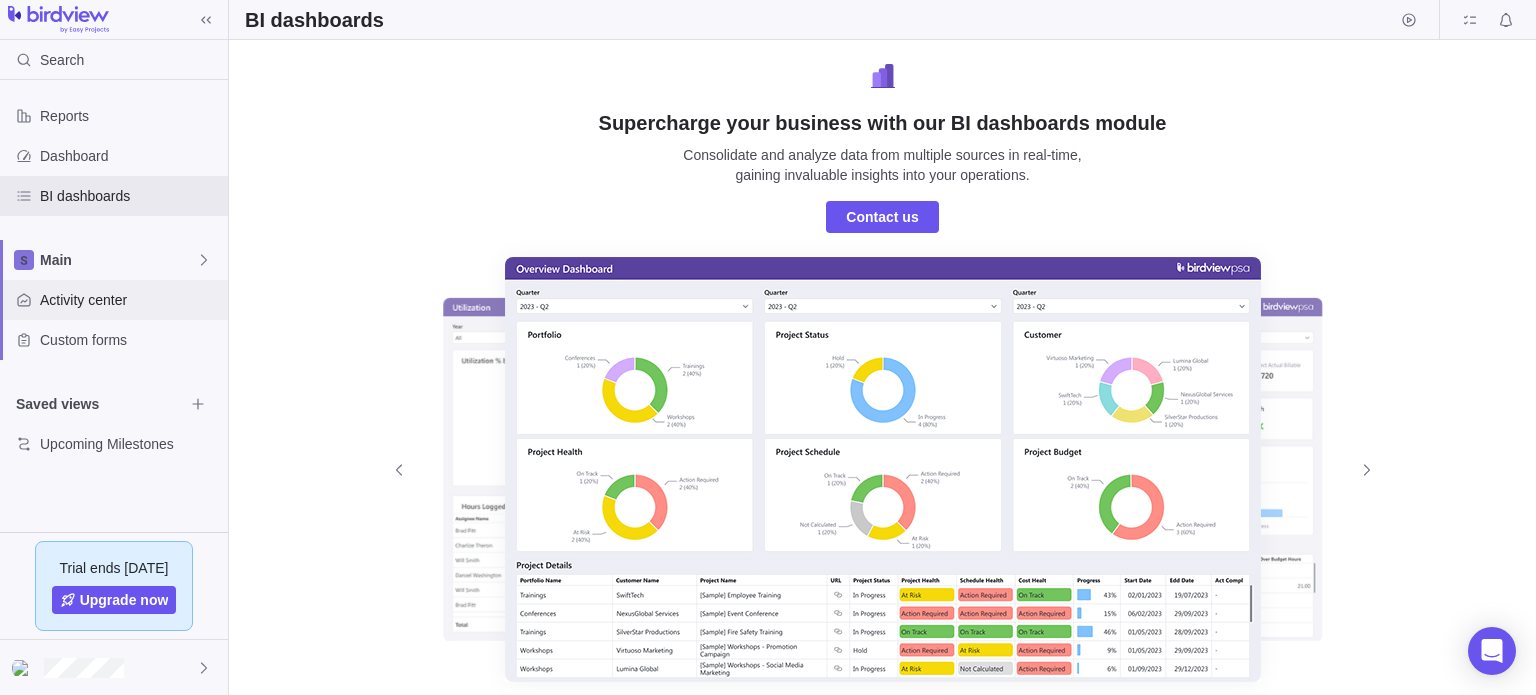 click on "Activity center" at bounding box center (130, 300) 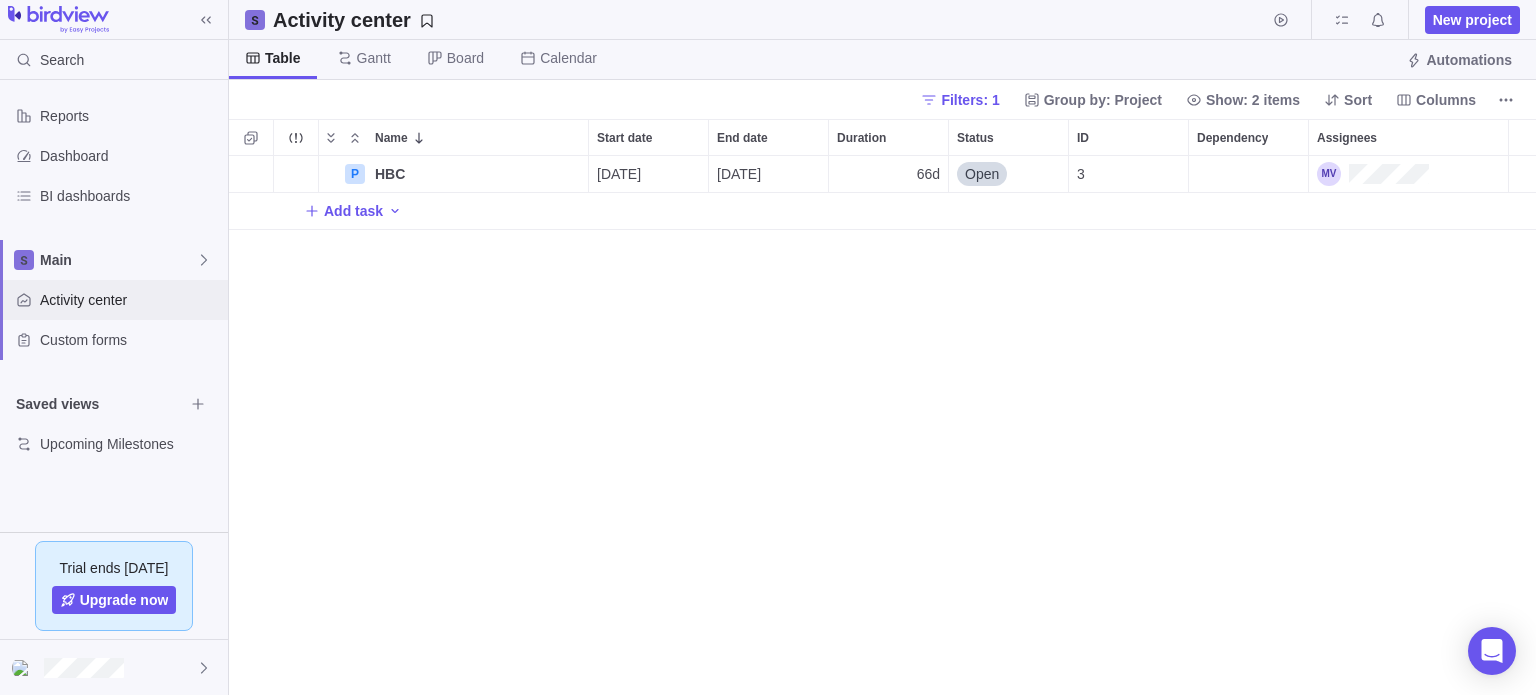 scroll, scrollTop: 16, scrollLeft: 16, axis: both 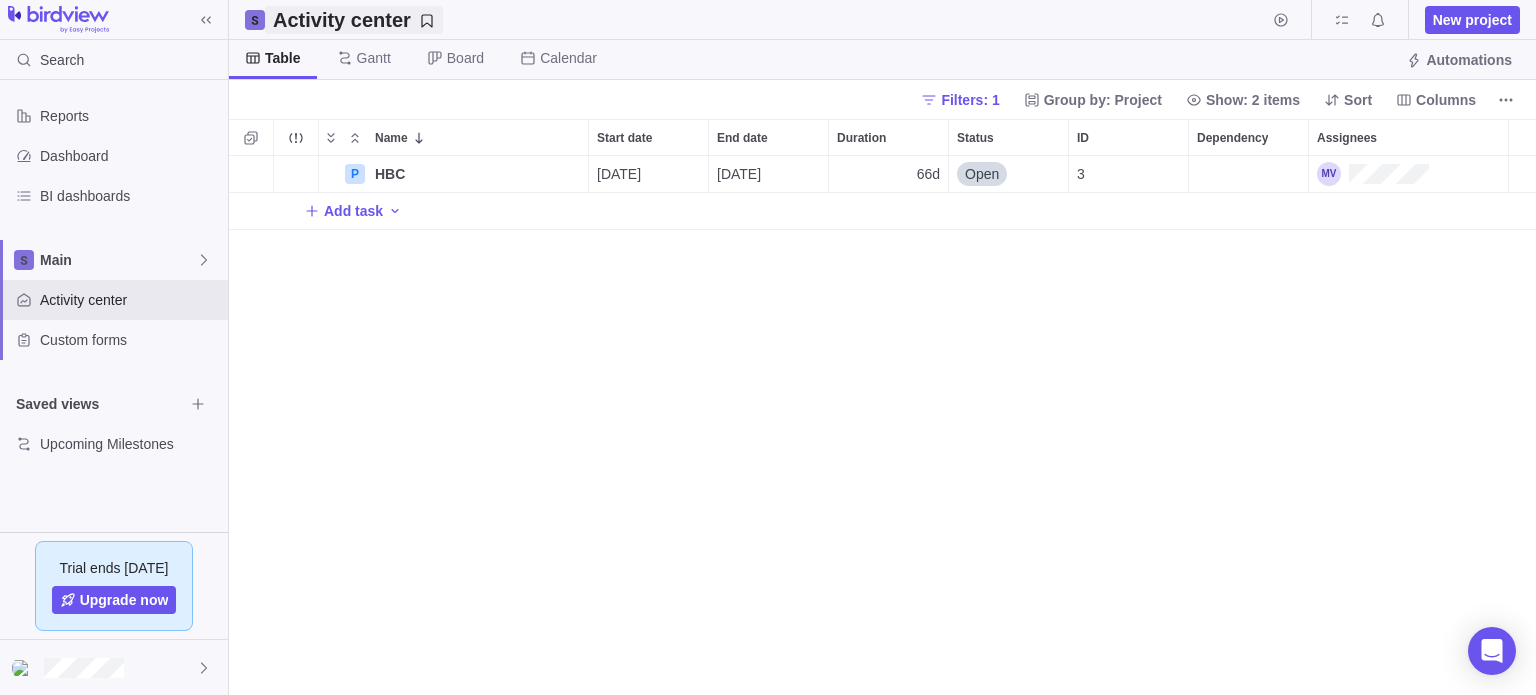 click on "Activity center" at bounding box center (342, 20) 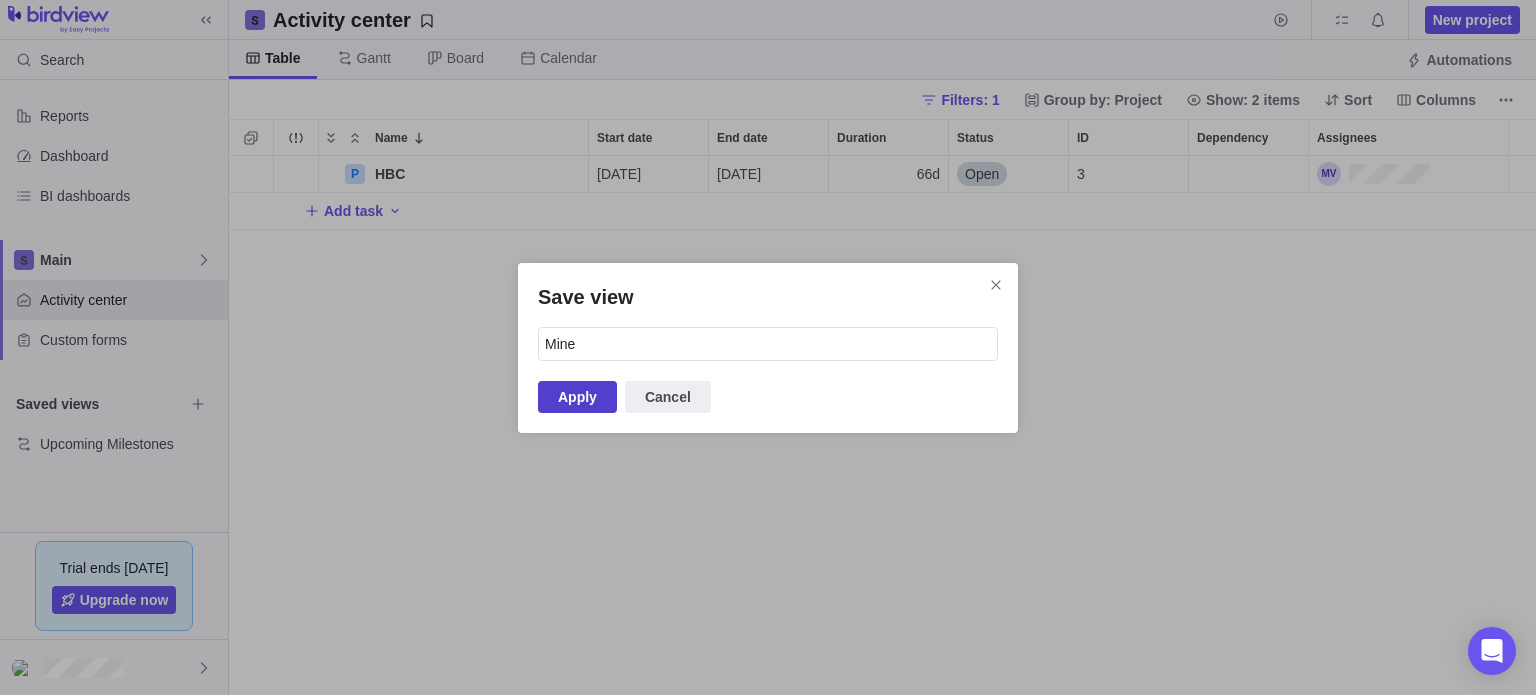 click on "Apply" at bounding box center (577, 397) 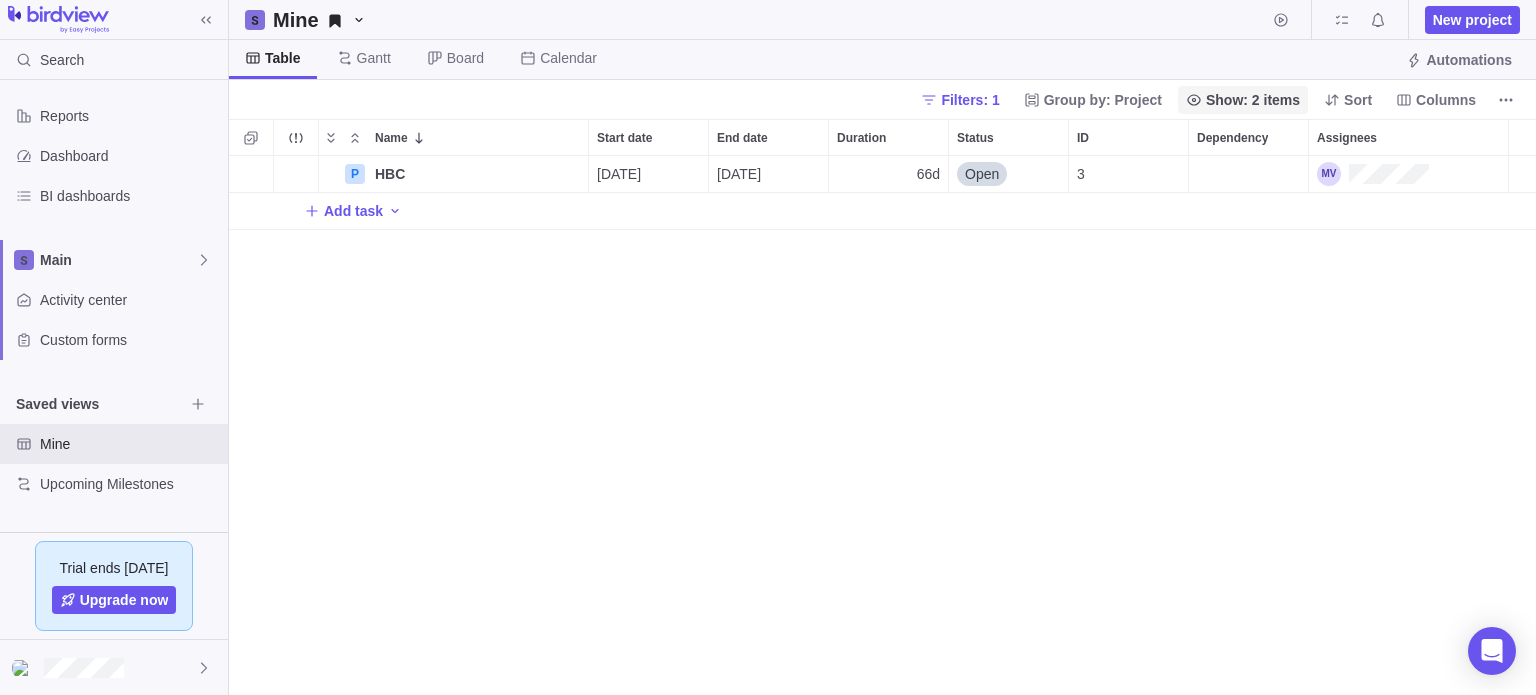 scroll, scrollTop: 16, scrollLeft: 16, axis: both 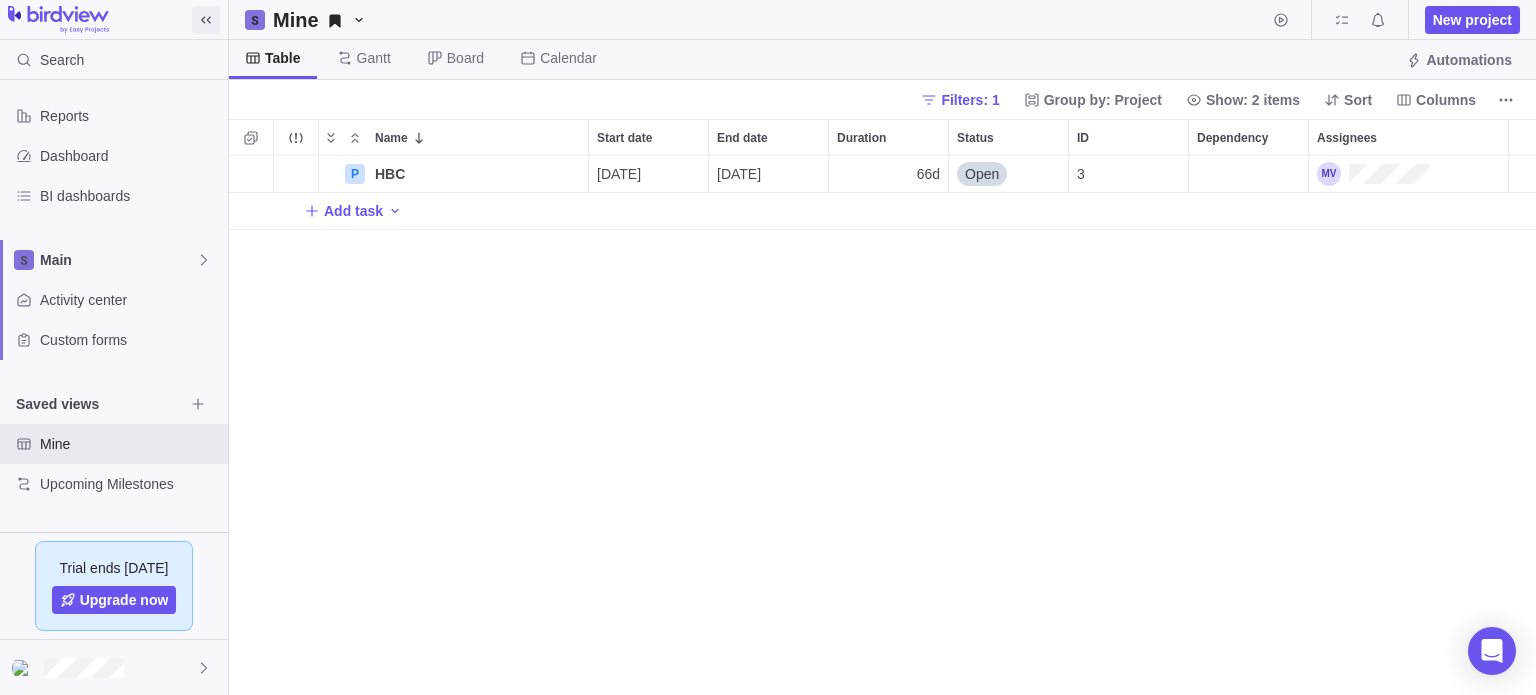 click 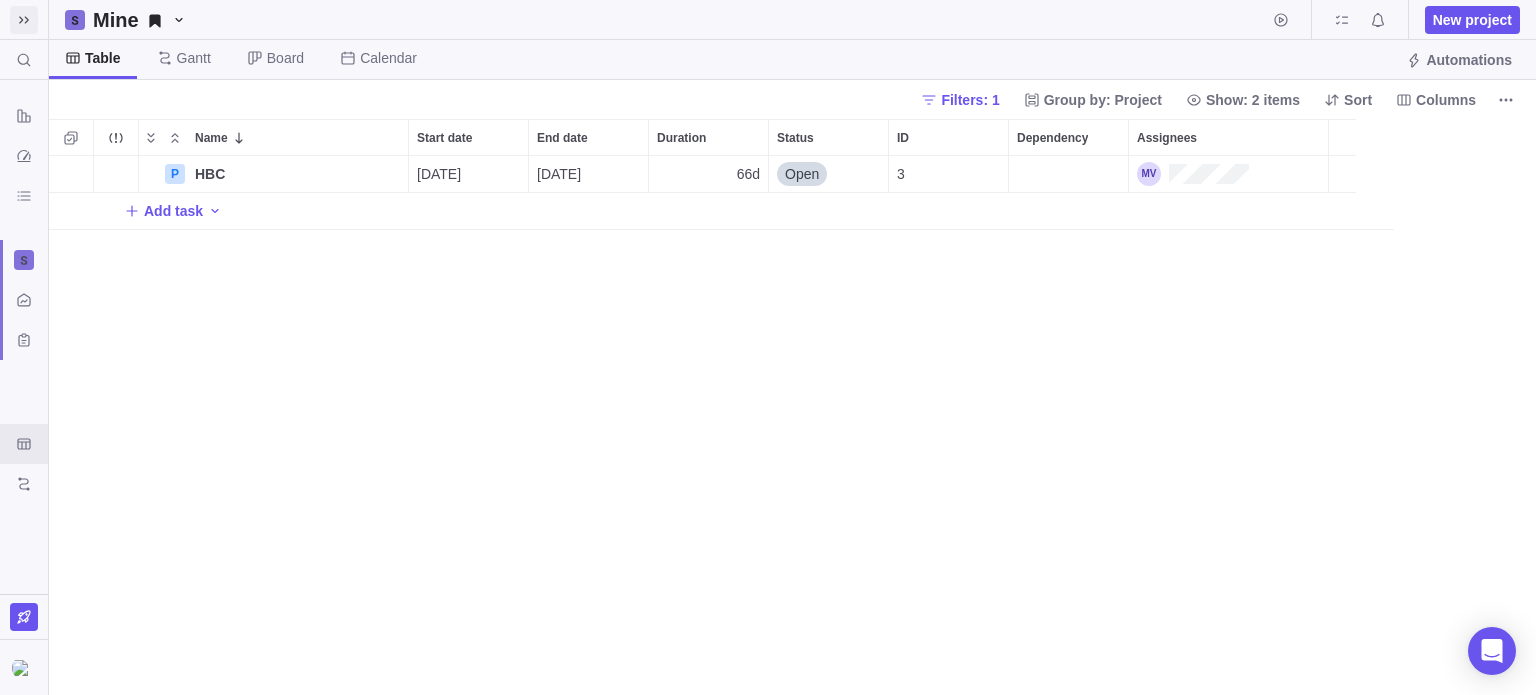 scroll, scrollTop: 16, scrollLeft: 16, axis: both 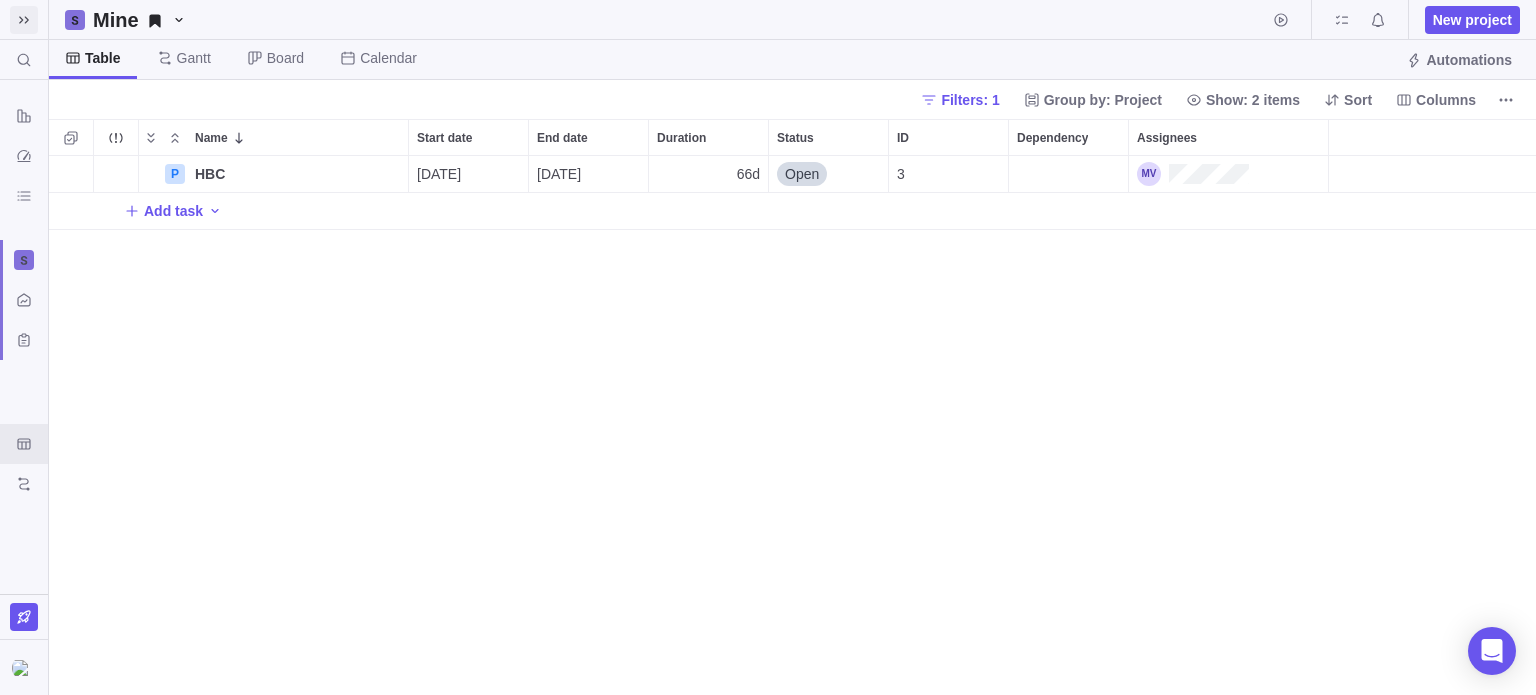 click 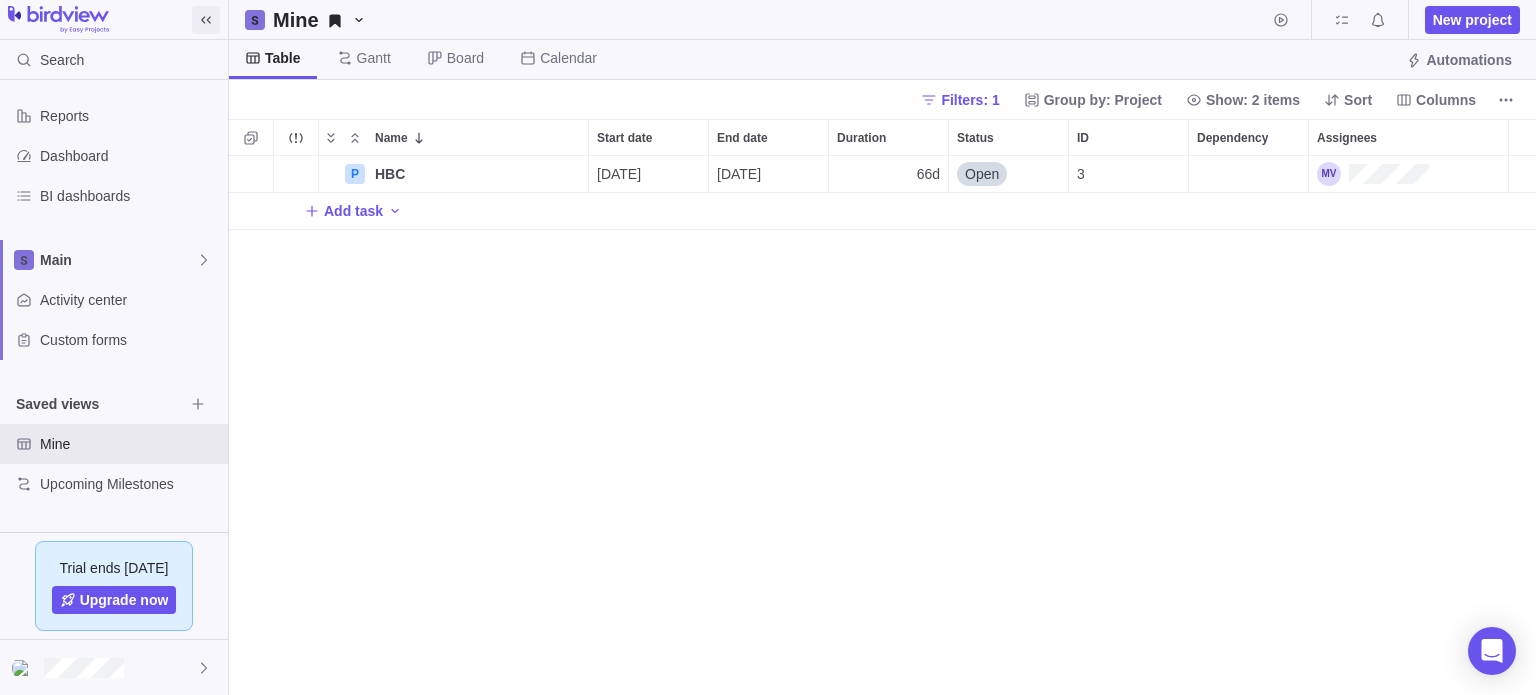 scroll, scrollTop: 524, scrollLeft: 1292, axis: both 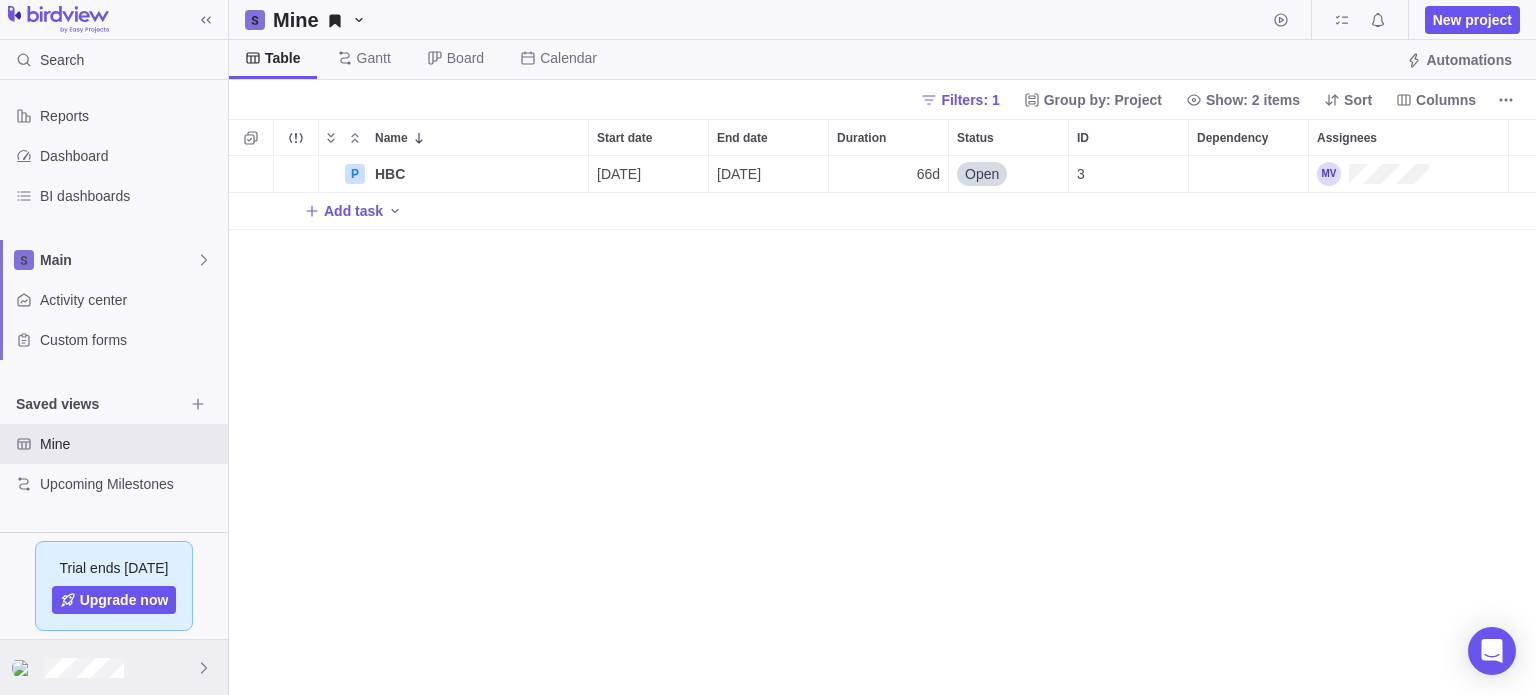 click at bounding box center (114, 667) 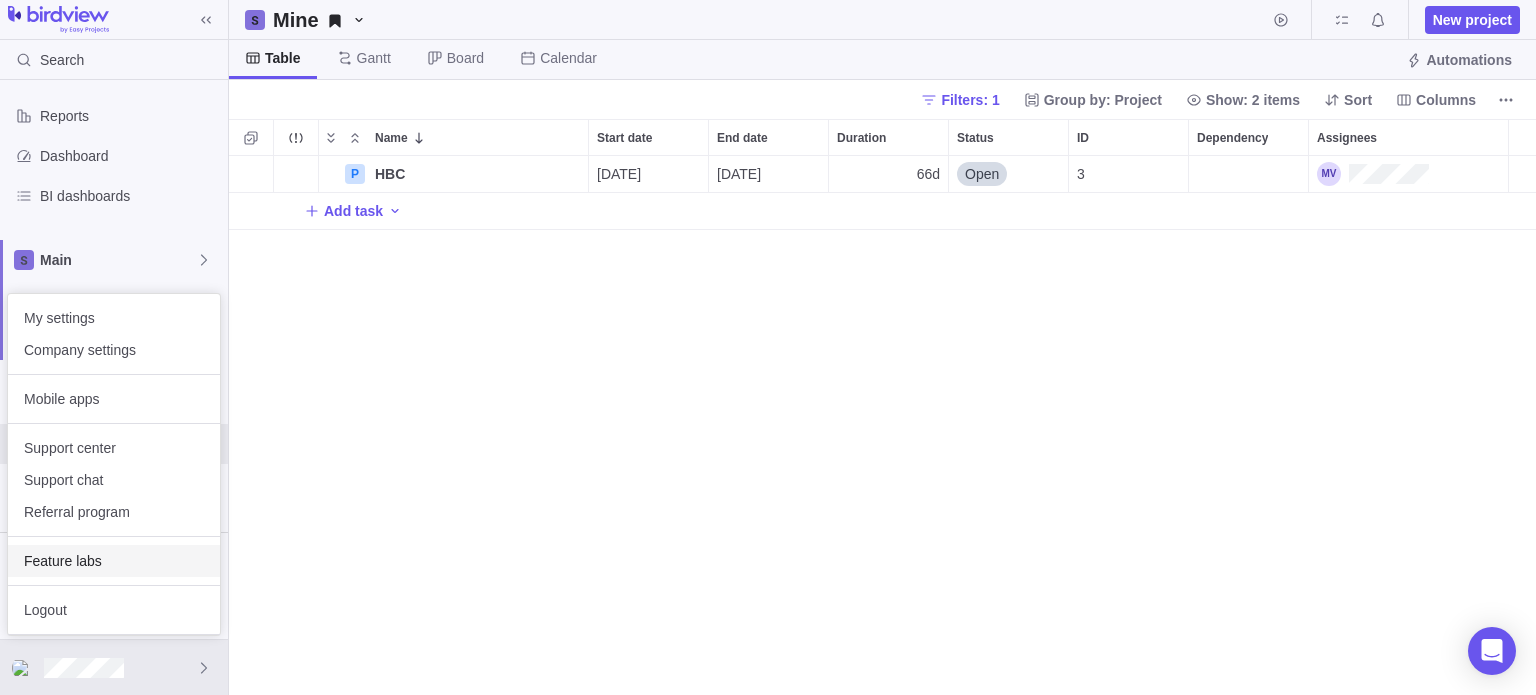 click on "Feature labs" at bounding box center (114, 561) 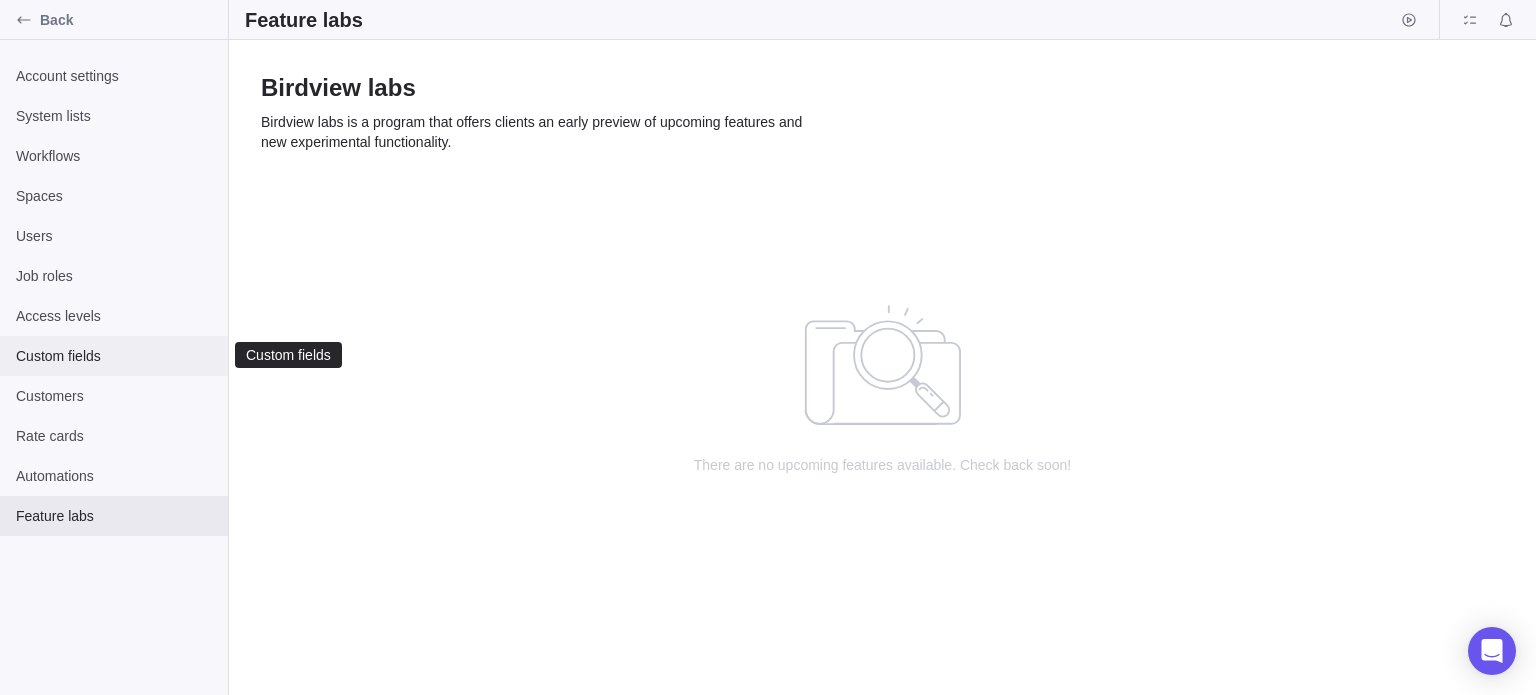 click on "Custom fields" at bounding box center [114, 356] 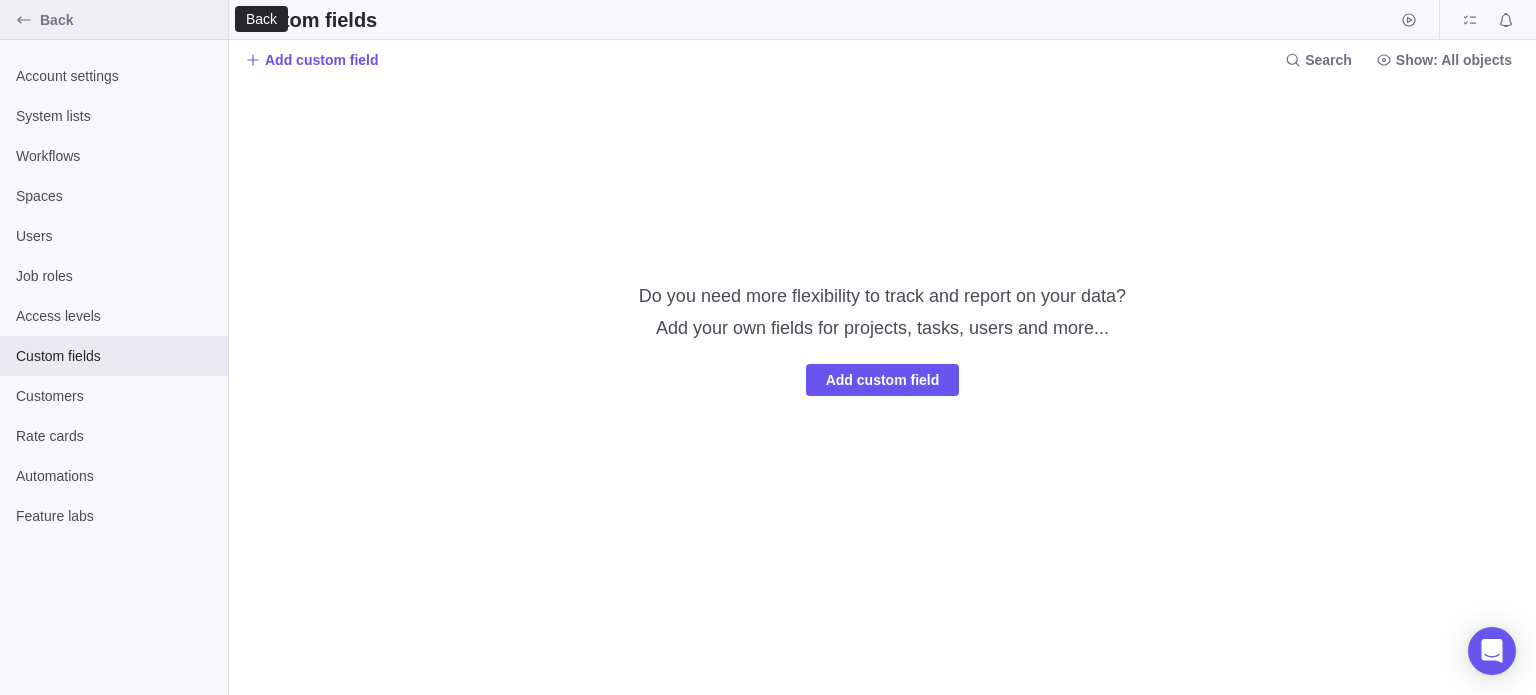 click at bounding box center [24, 20] 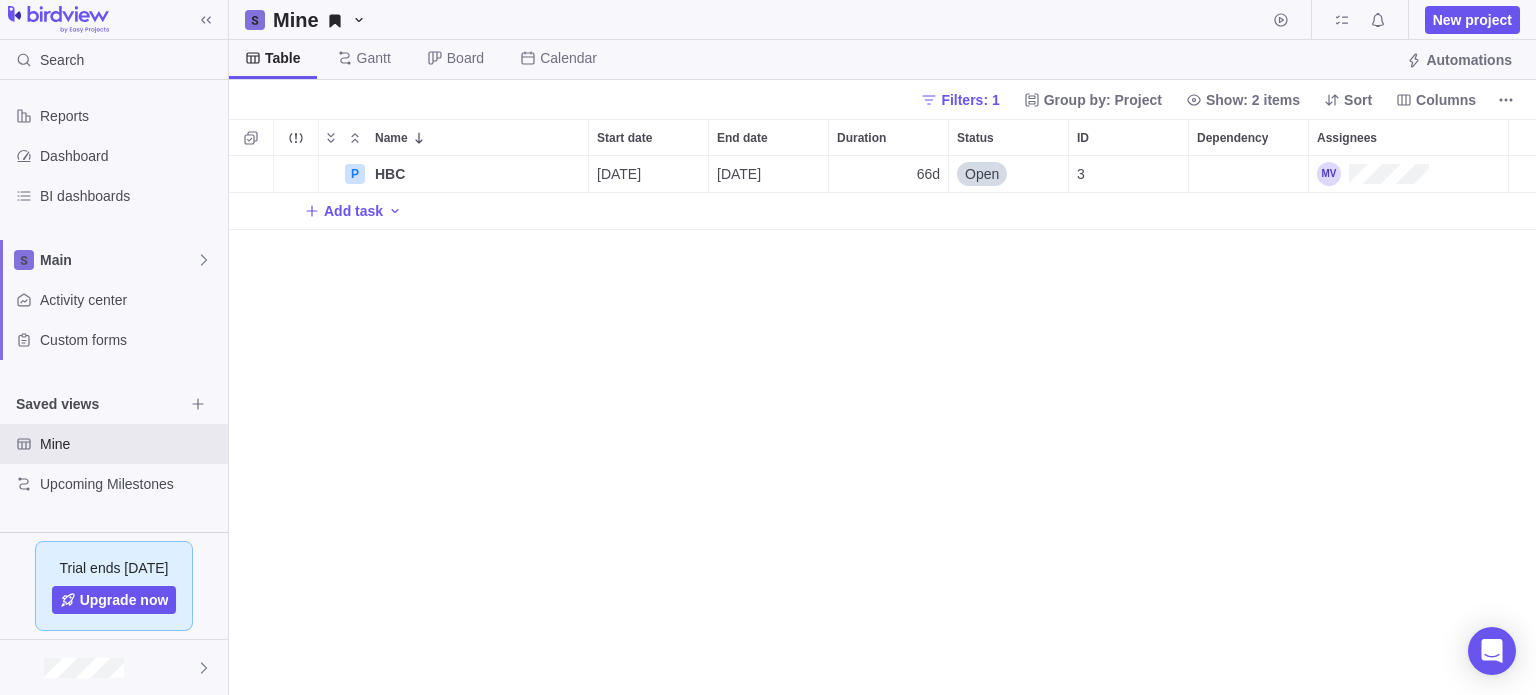 scroll, scrollTop: 16, scrollLeft: 16, axis: both 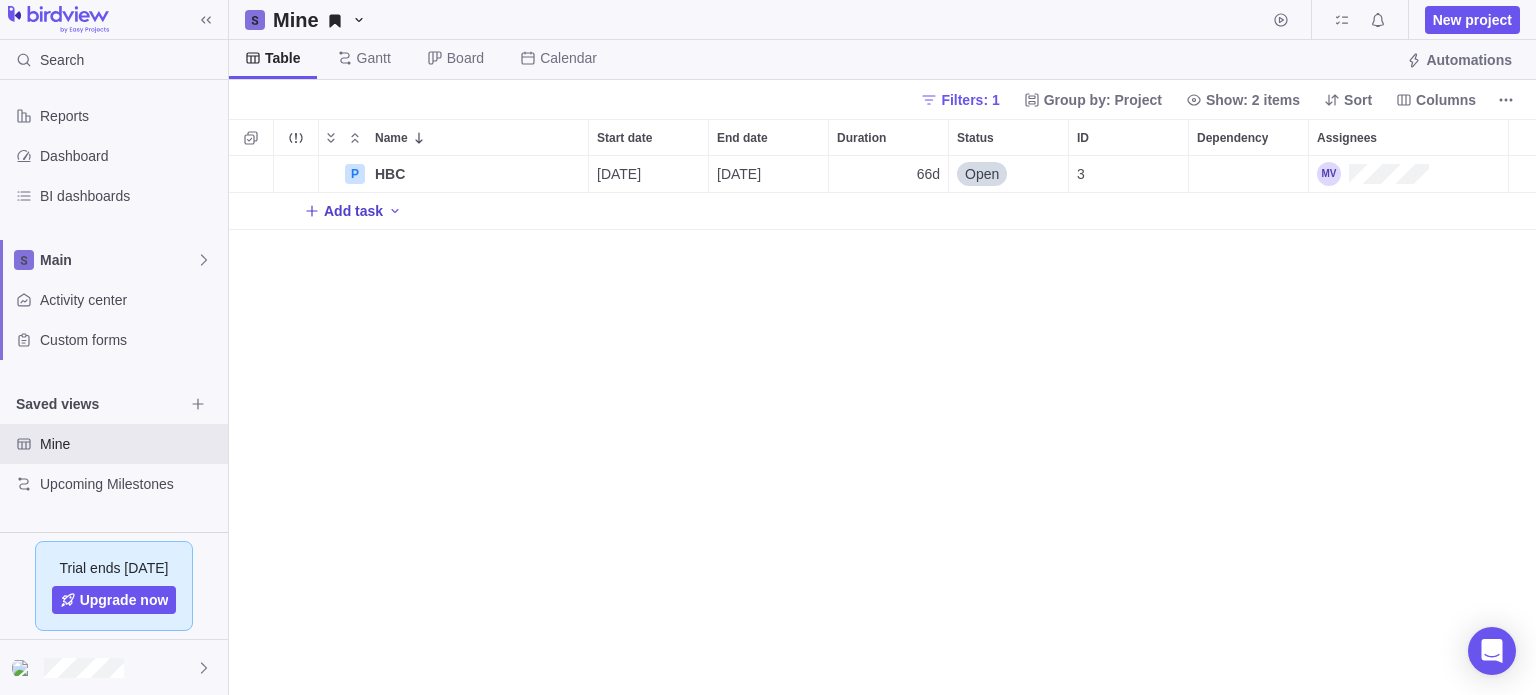 click on "Add task" at bounding box center (353, 211) 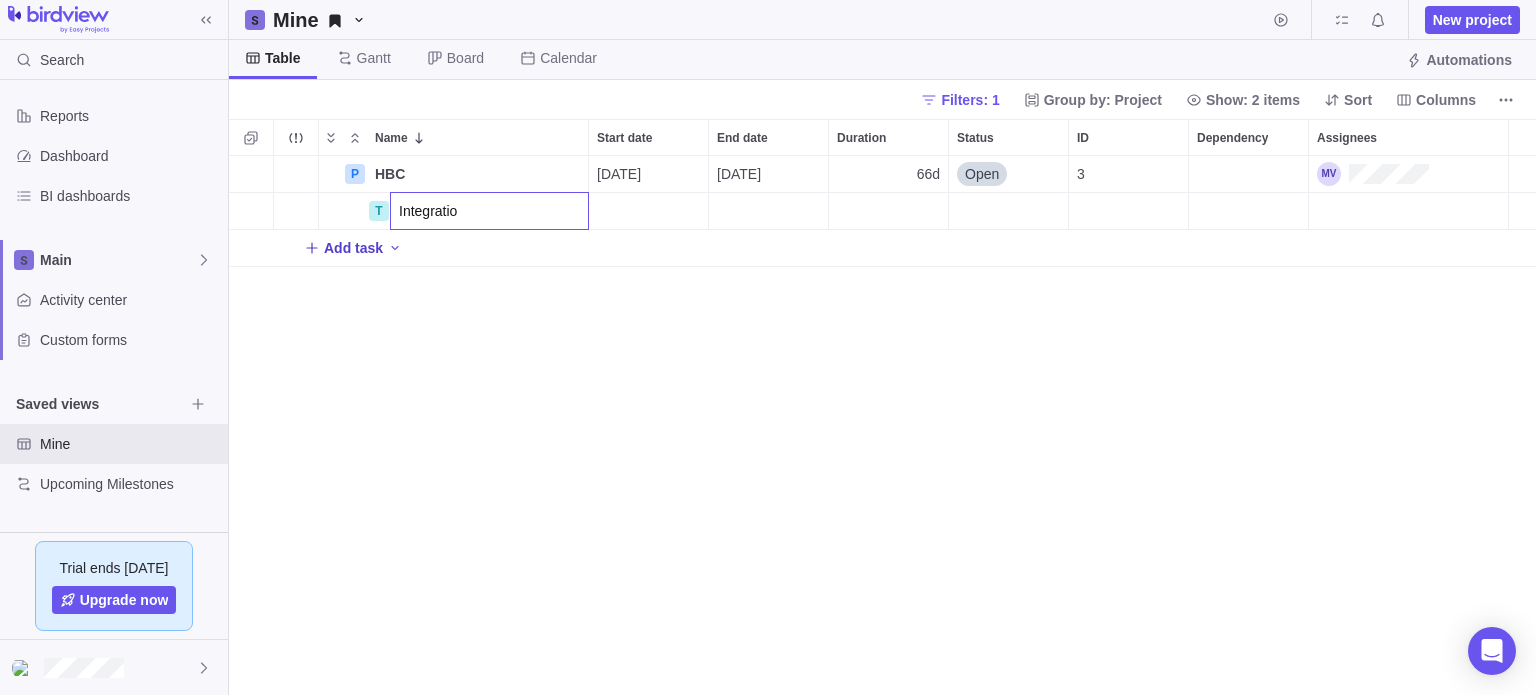 type on "Integration" 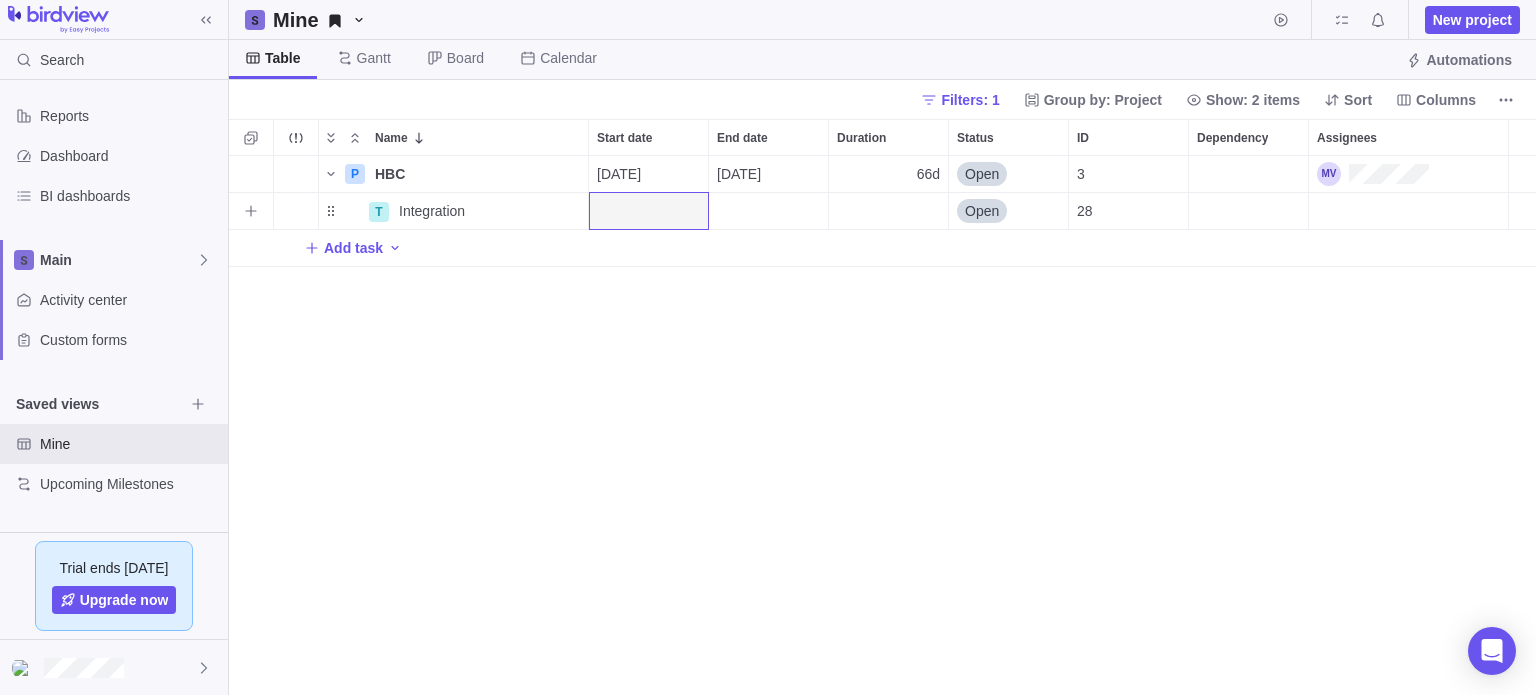 click at bounding box center [648, 211] 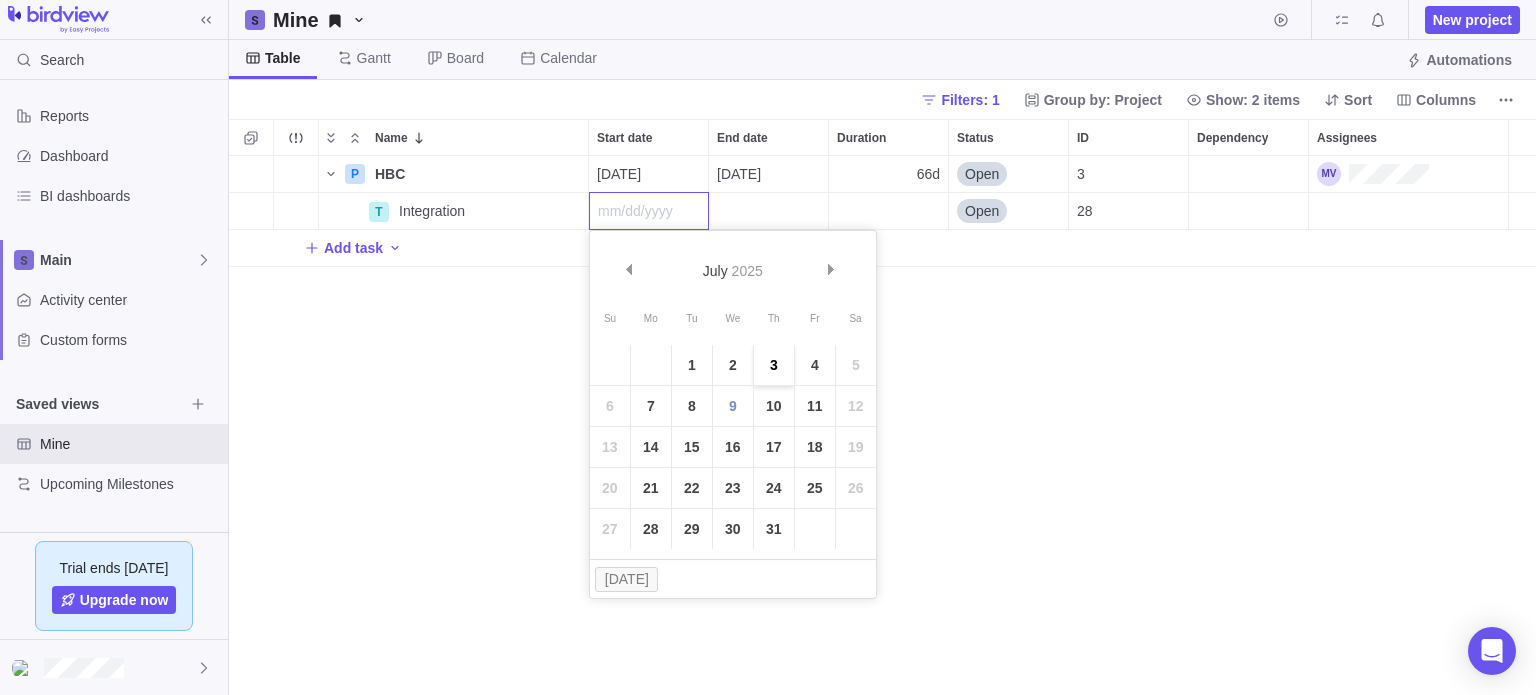 click on "3" at bounding box center (774, 365) 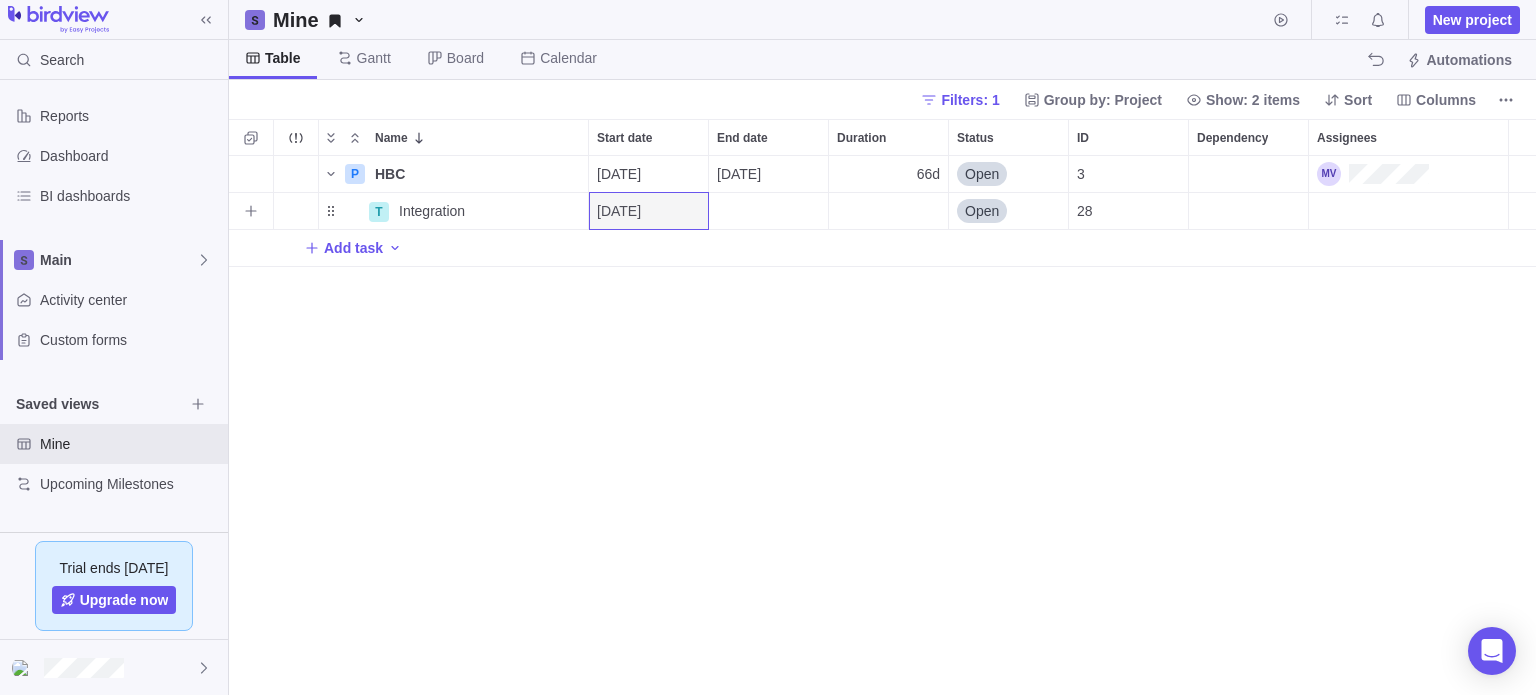click at bounding box center [768, 211] 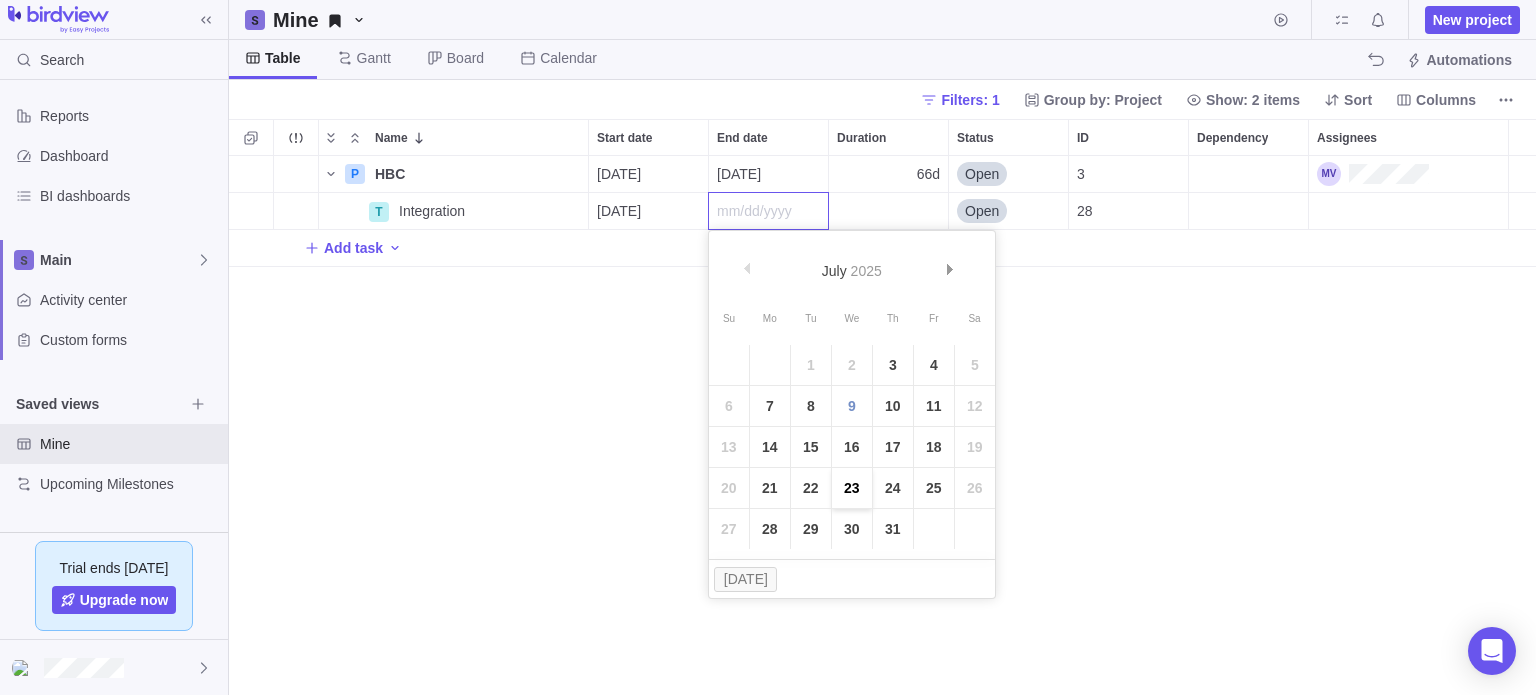click on "23" at bounding box center (852, 488) 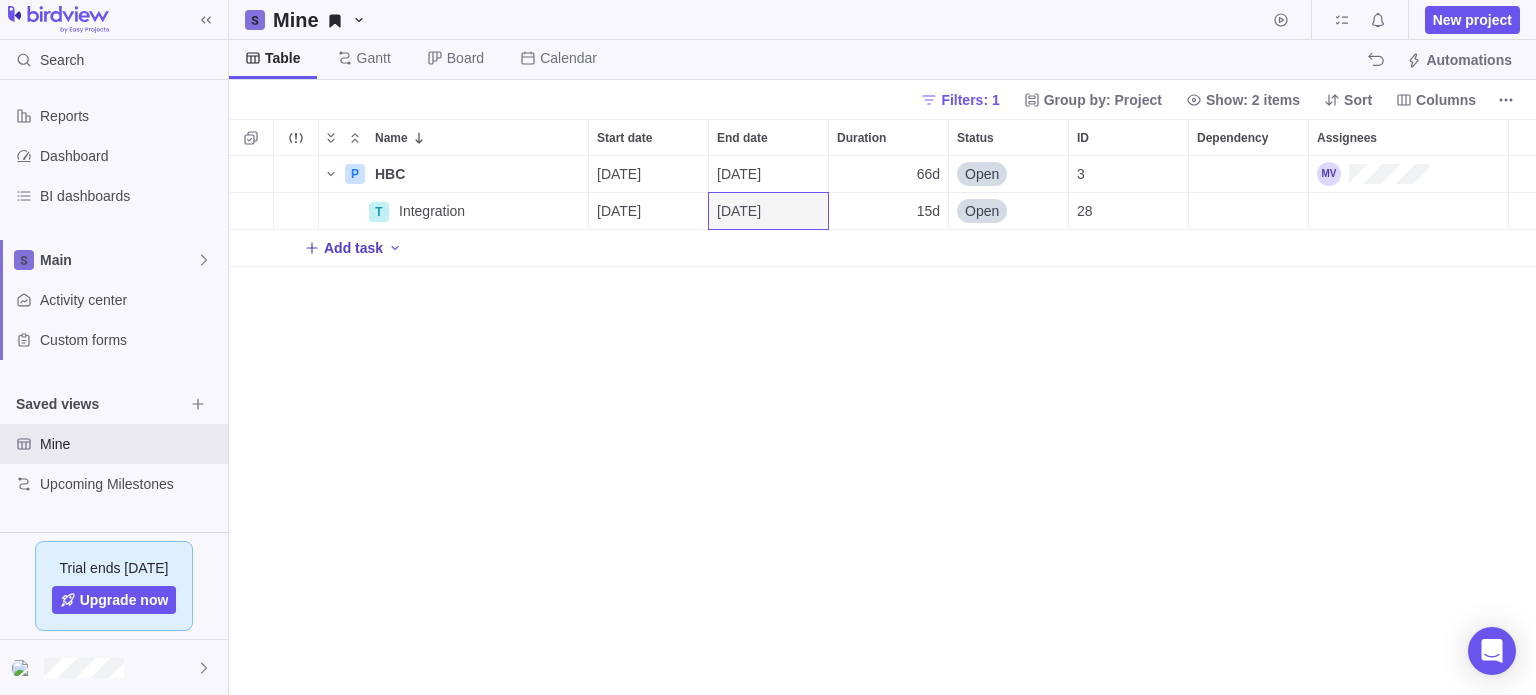 click on "Add task" at bounding box center (353, 248) 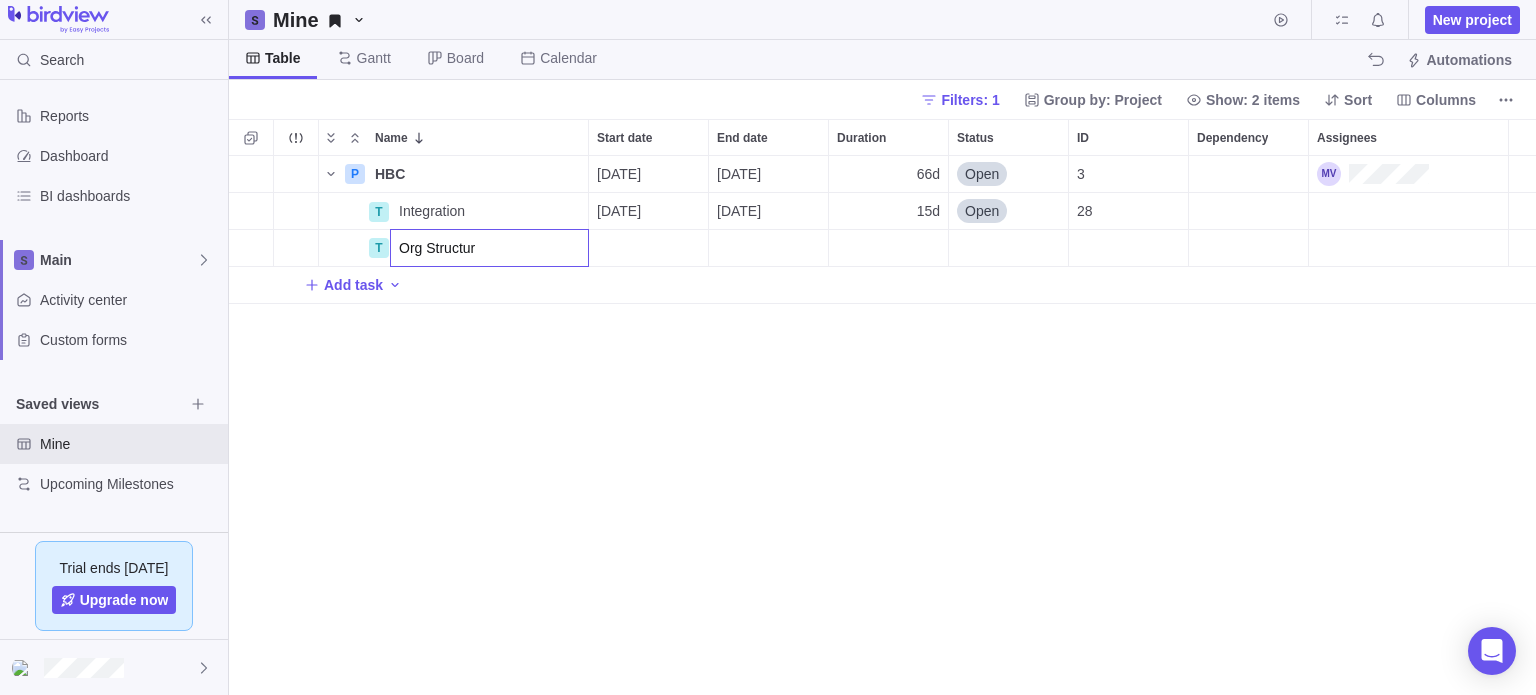 type on "Org Structure" 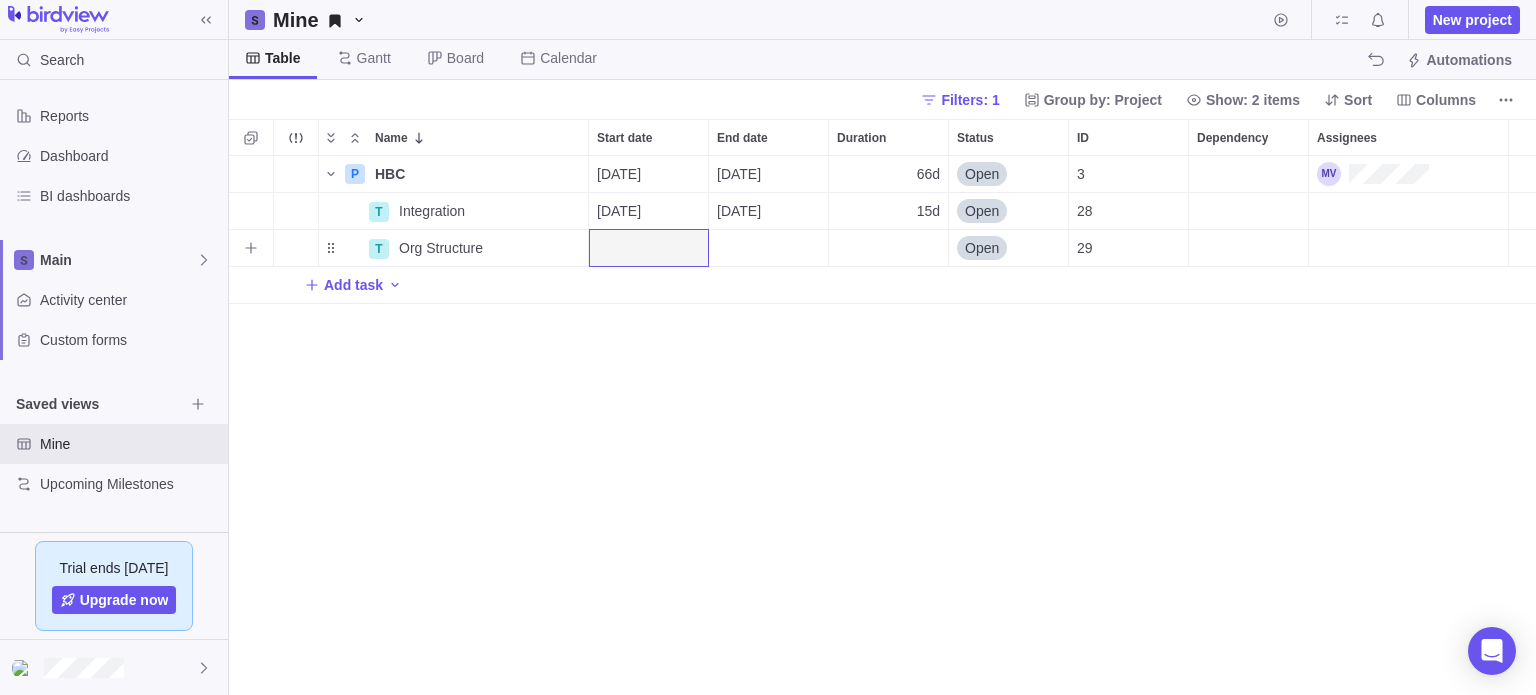 click at bounding box center [648, 248] 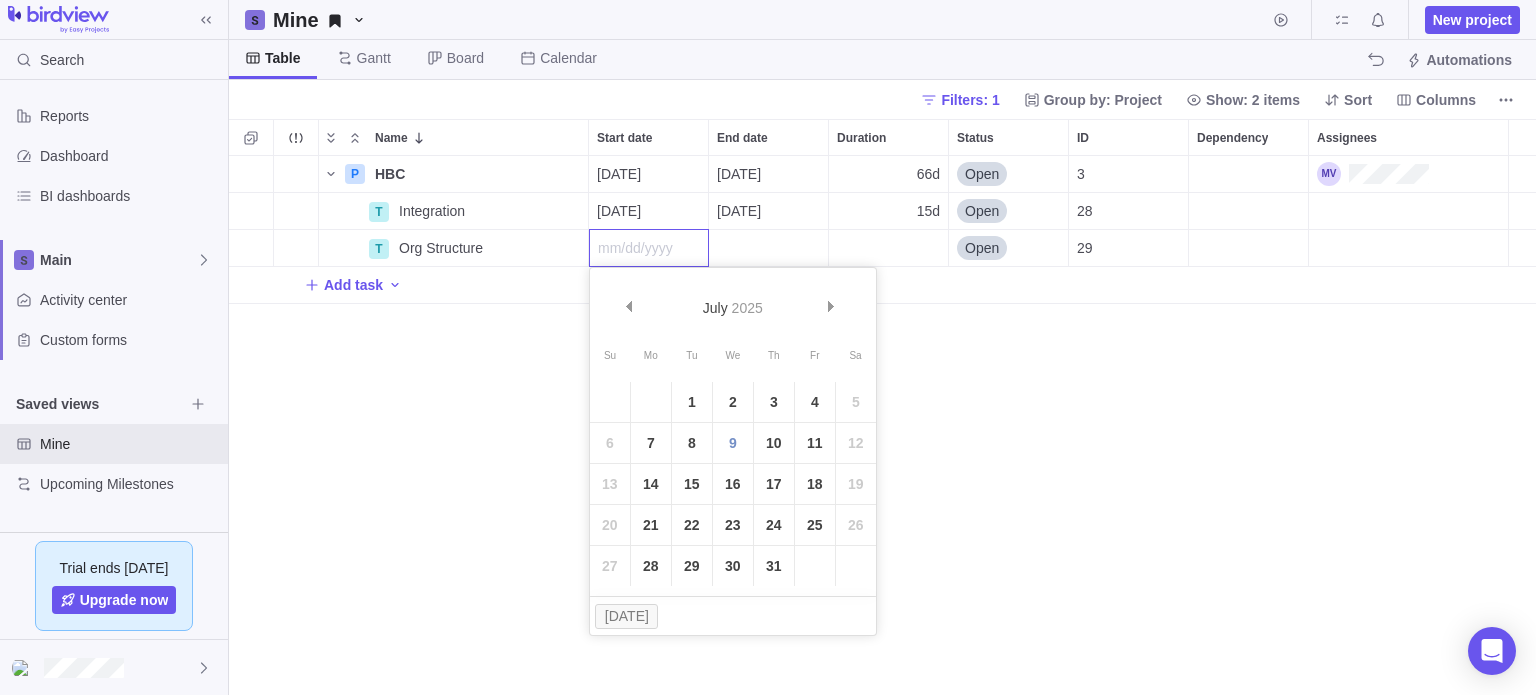 click at bounding box center [649, 248] 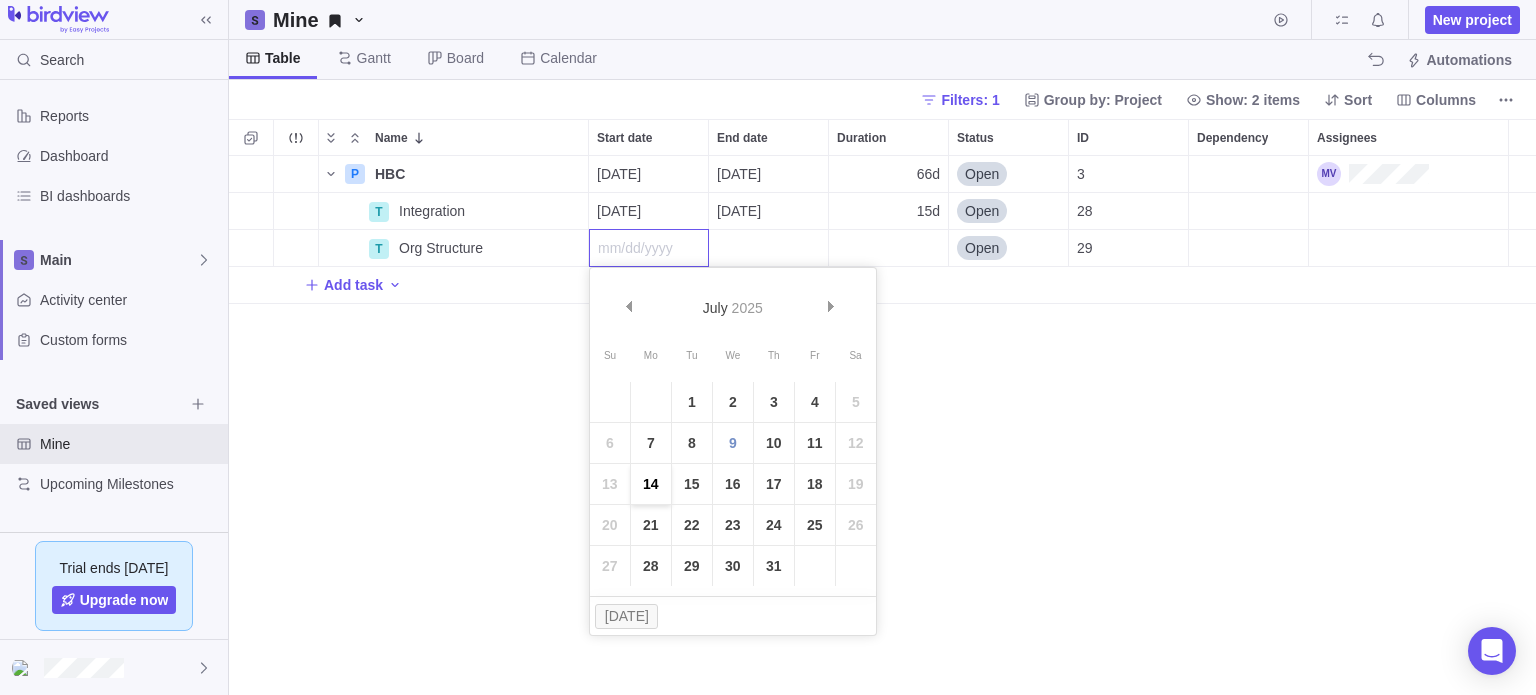 click on "14" at bounding box center (651, 484) 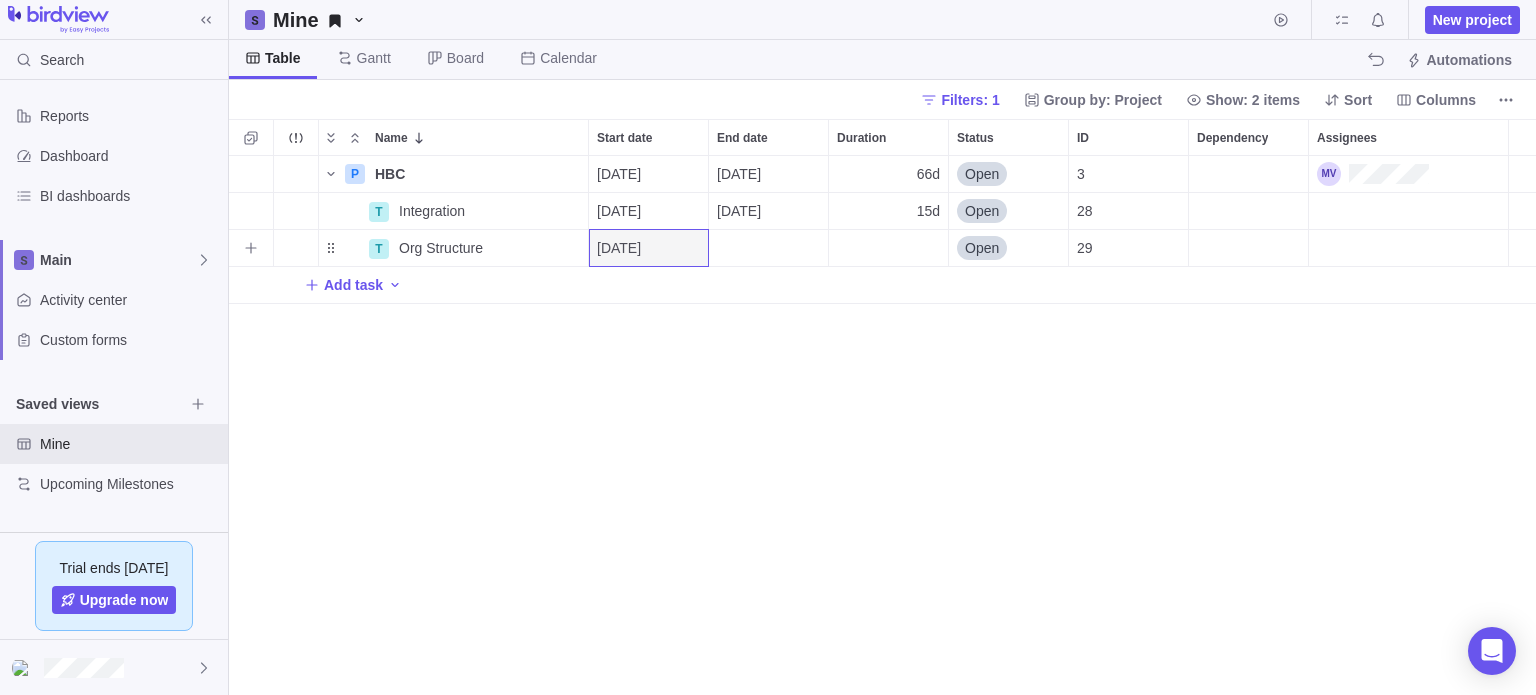 click at bounding box center (768, 248) 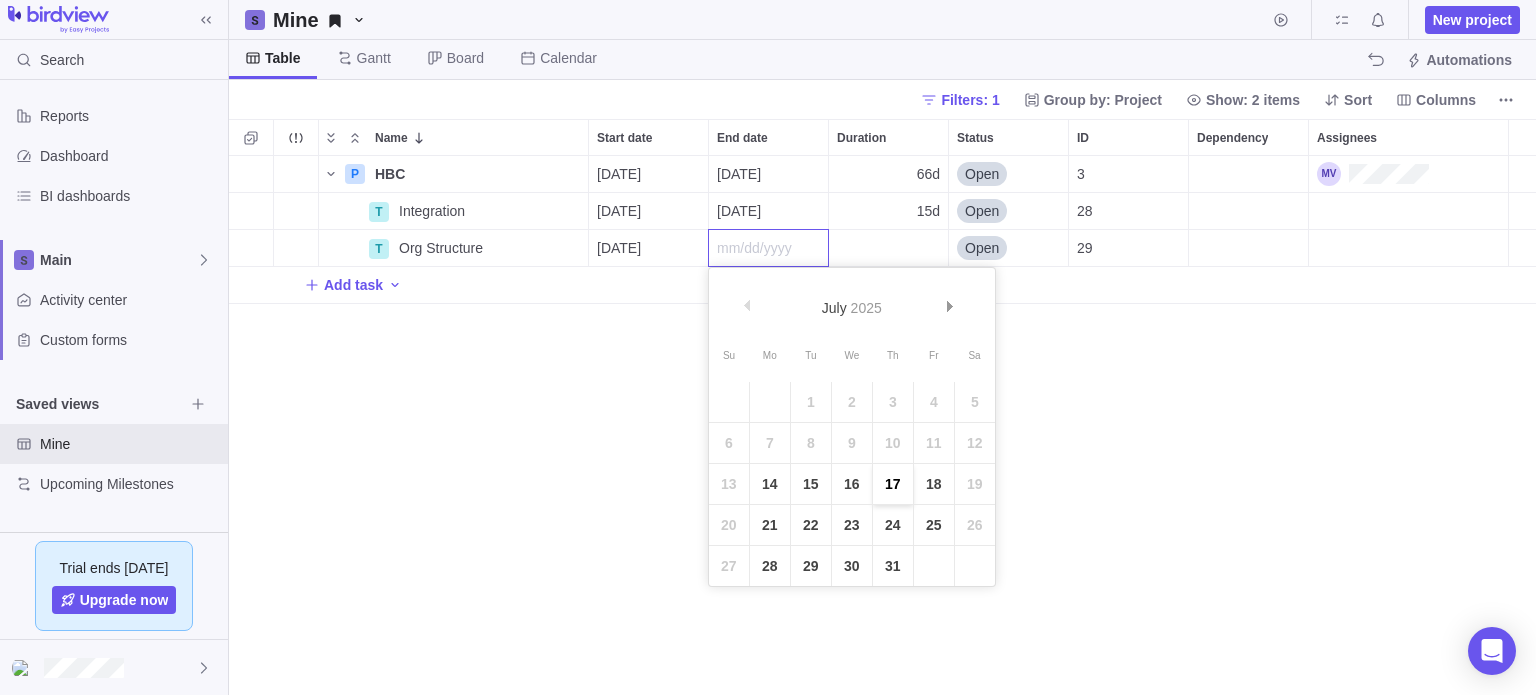 click on "17" at bounding box center (893, 484) 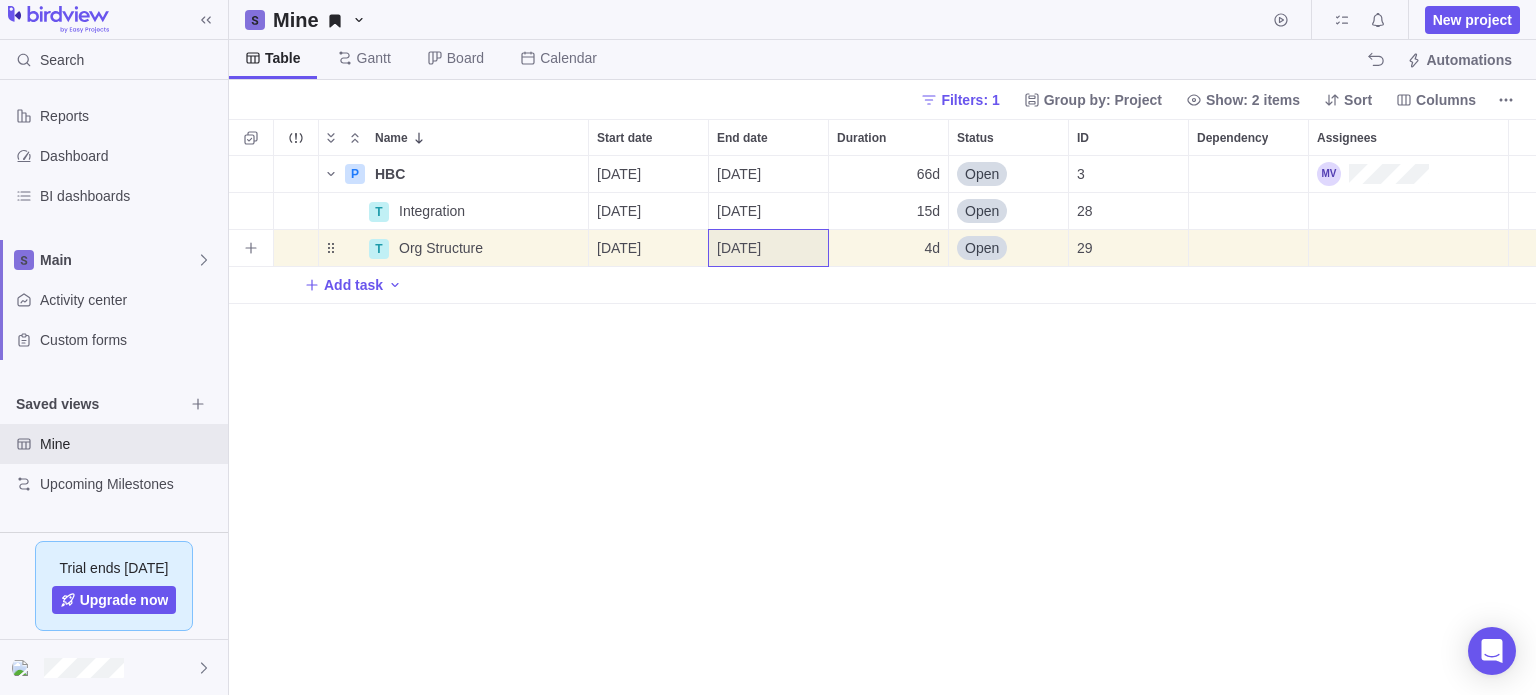 click on "4d" at bounding box center (932, 248) 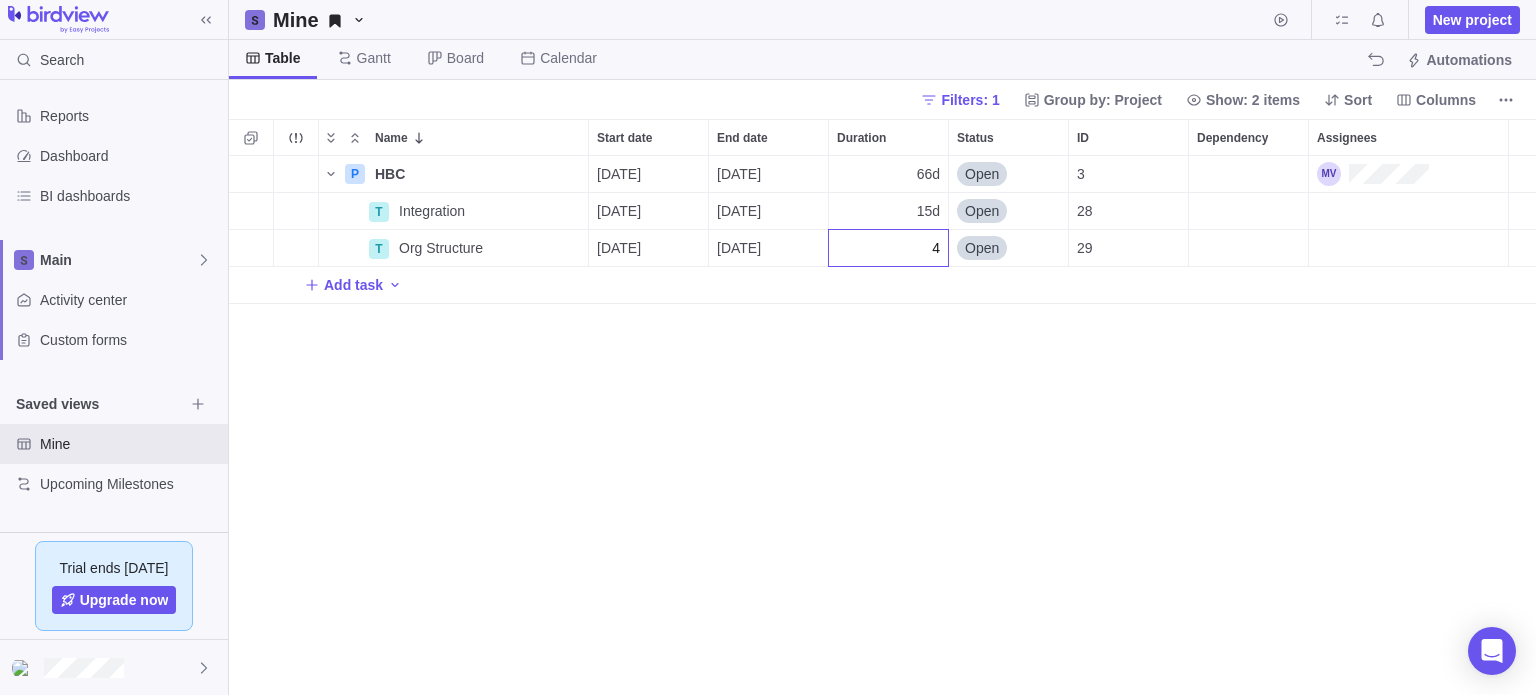 click on "Name Start date End date Duration Status ID Dependency Assignees P HBC Details 07/01/2025 09/30/2025 66d Open 3 T Integration Details 07/03/2025 07/23/2025 15d Open 28 T Org Structure Details 07/14/2025 07/17/2025 4 Open 29 Add task" at bounding box center (882, 407) 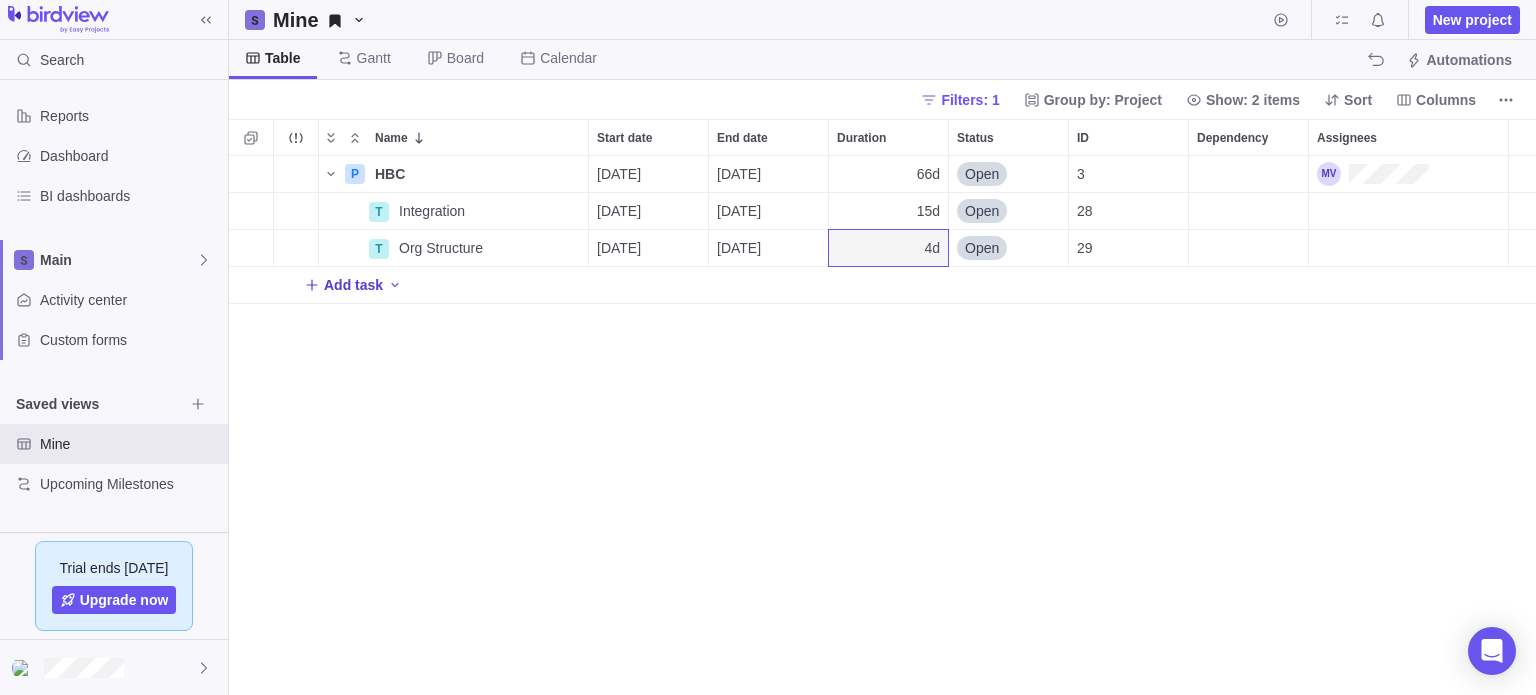 click 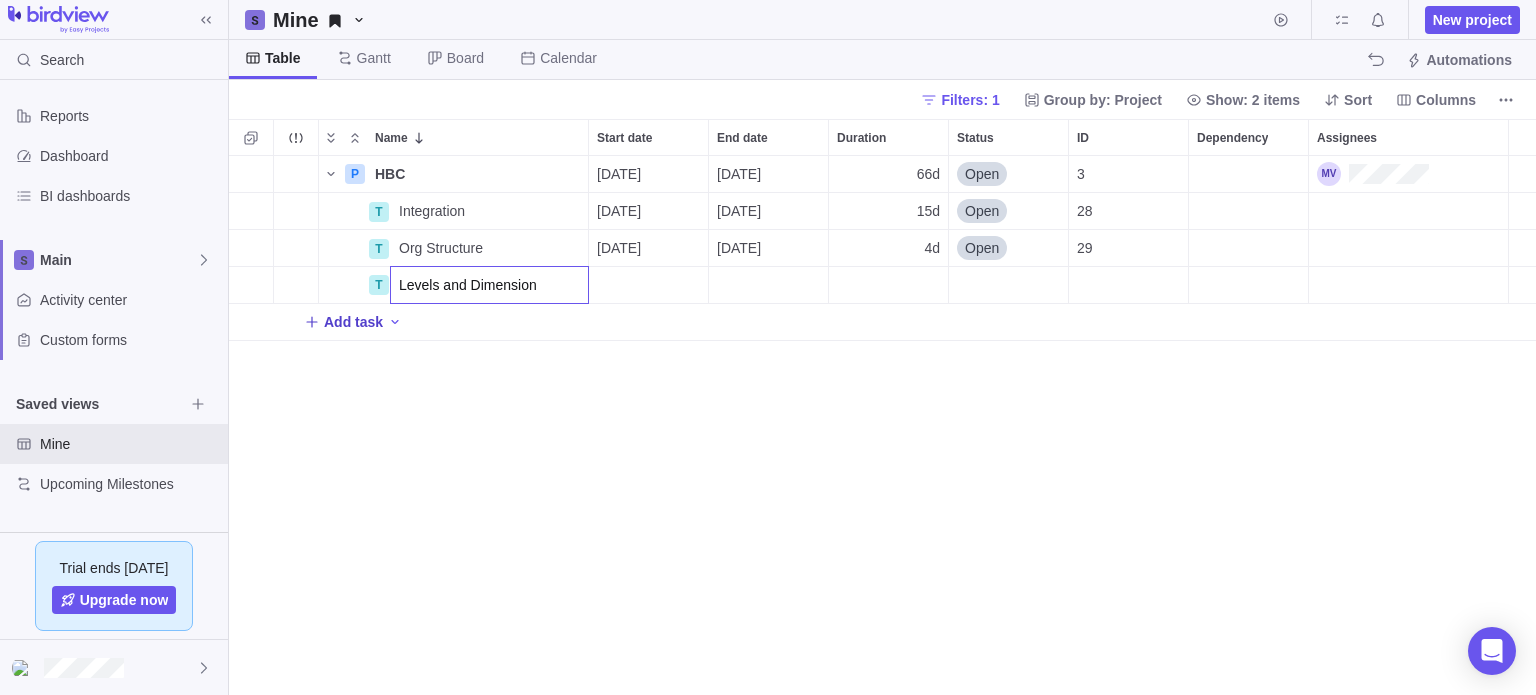 type on "Levels and Dimensions" 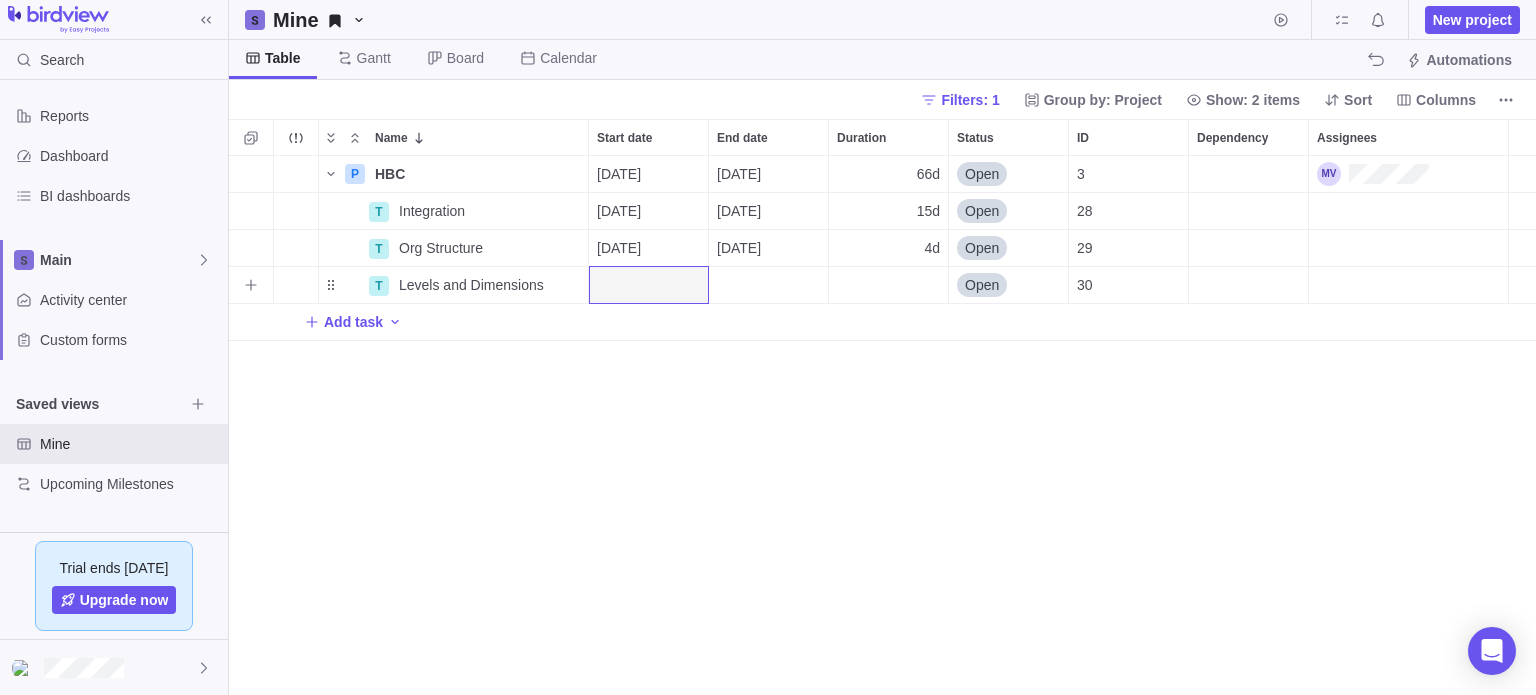 click at bounding box center (648, 285) 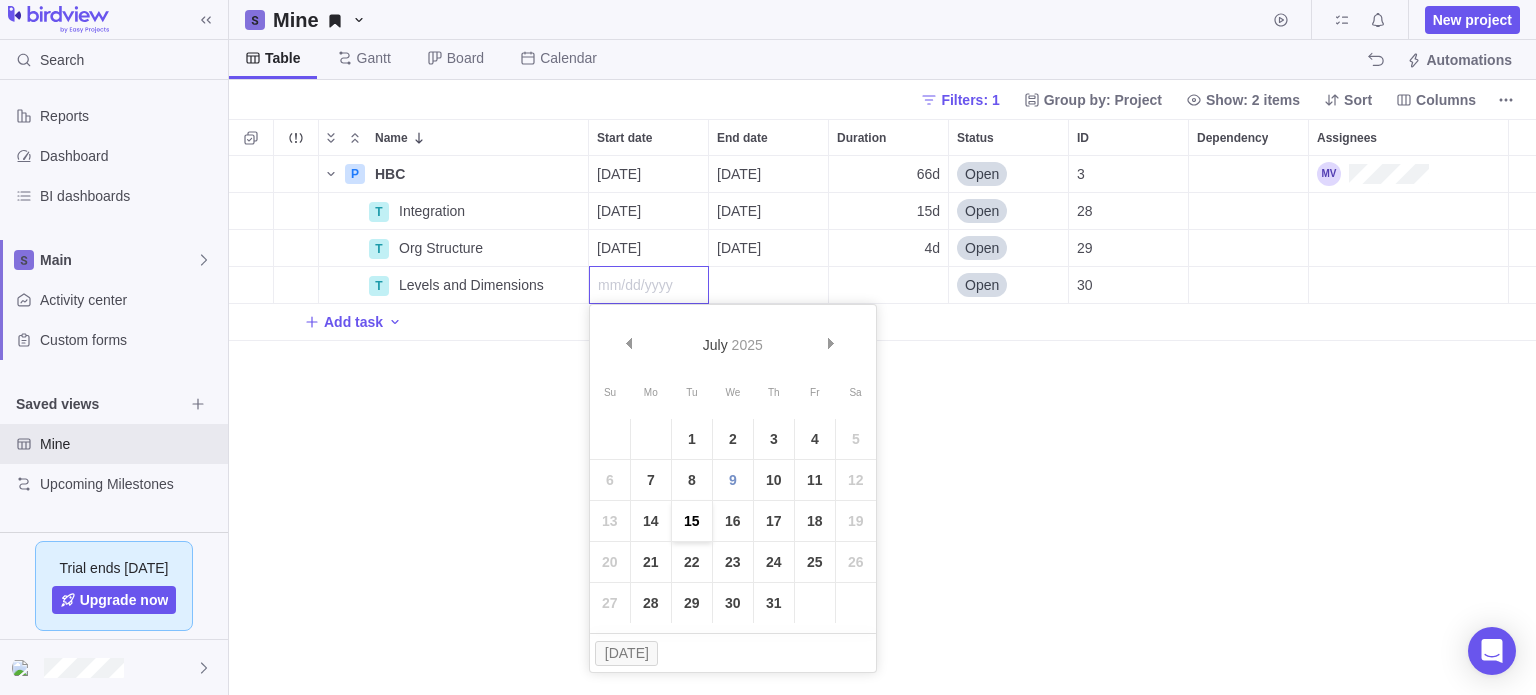click on "15" at bounding box center (692, 521) 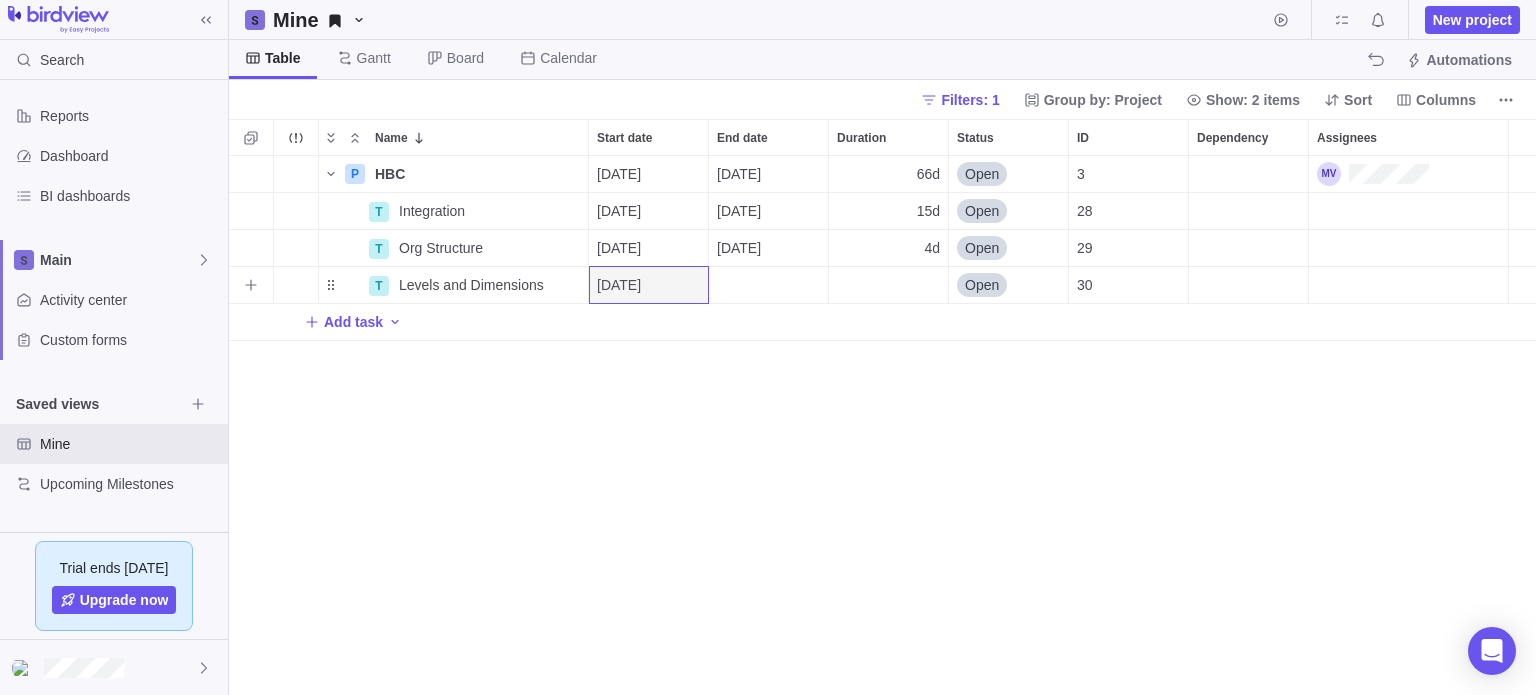 click at bounding box center (768, 285) 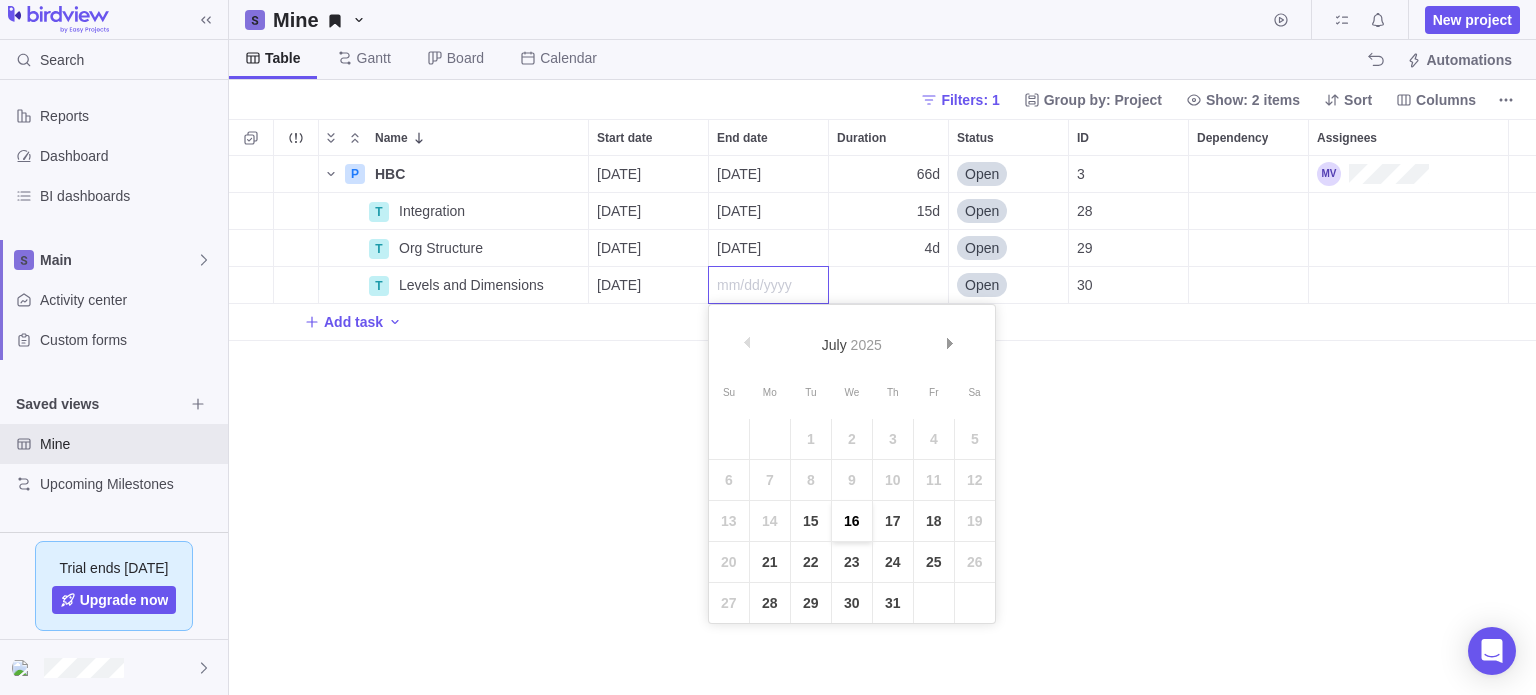 click on "16" at bounding box center [852, 521] 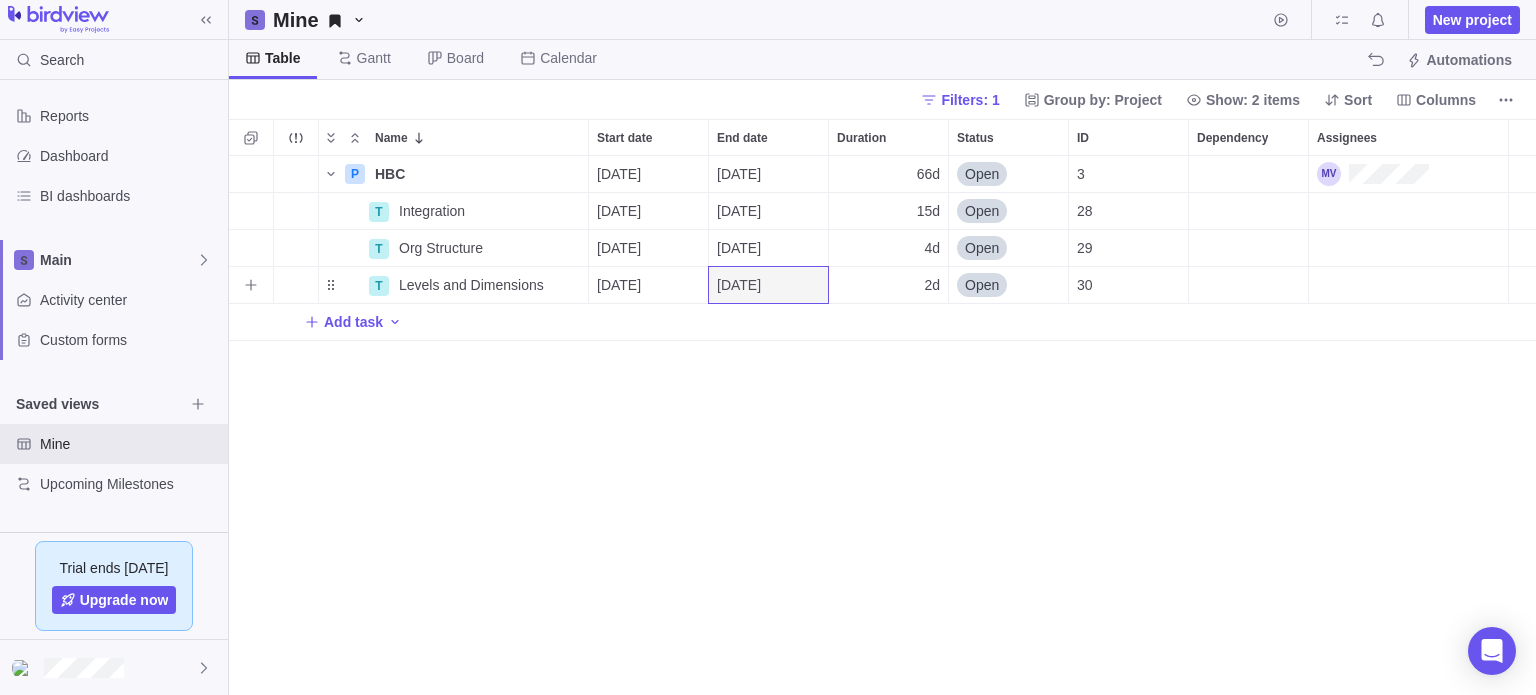 click at bounding box center [1248, 285] 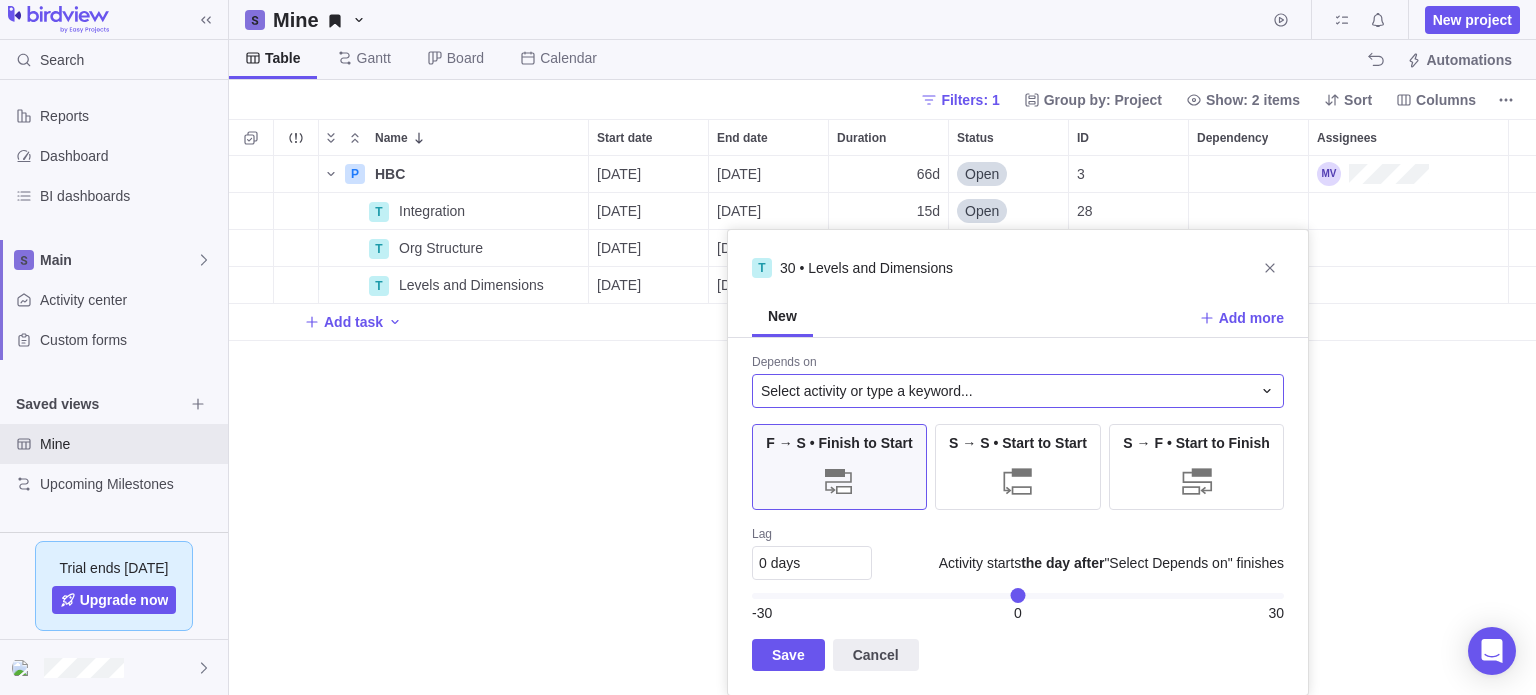 click on "Select activity or type a keyword..." at bounding box center [1006, 391] 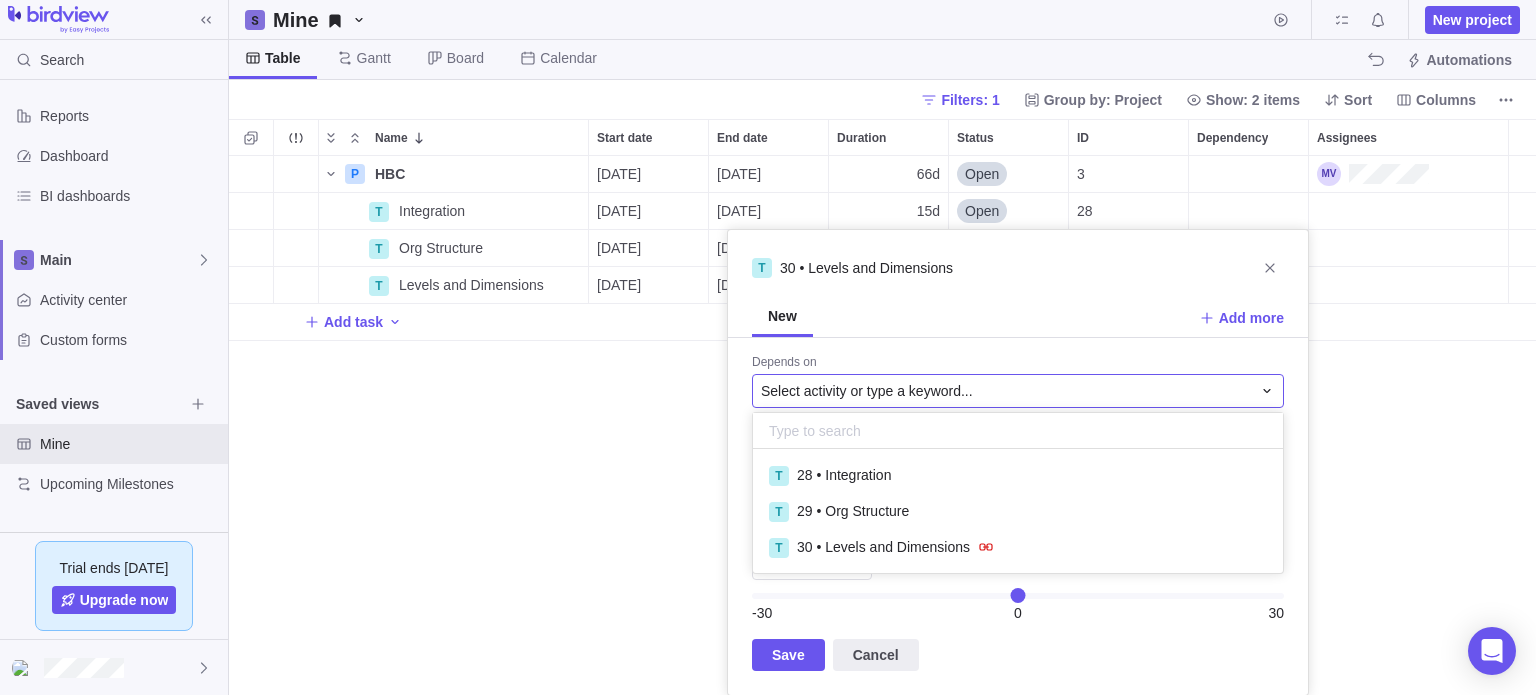 scroll, scrollTop: 16, scrollLeft: 16, axis: both 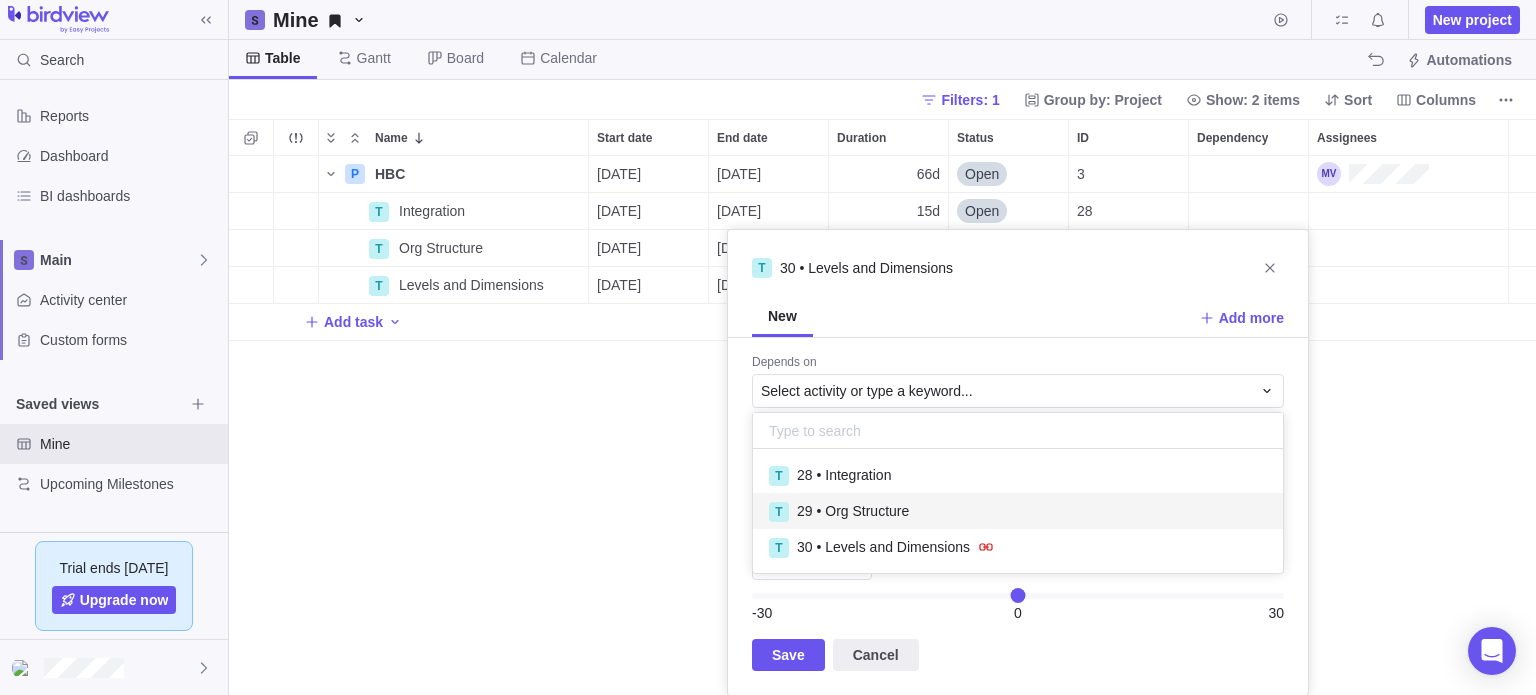 click on "29 • Org Structure" at bounding box center [853, 511] 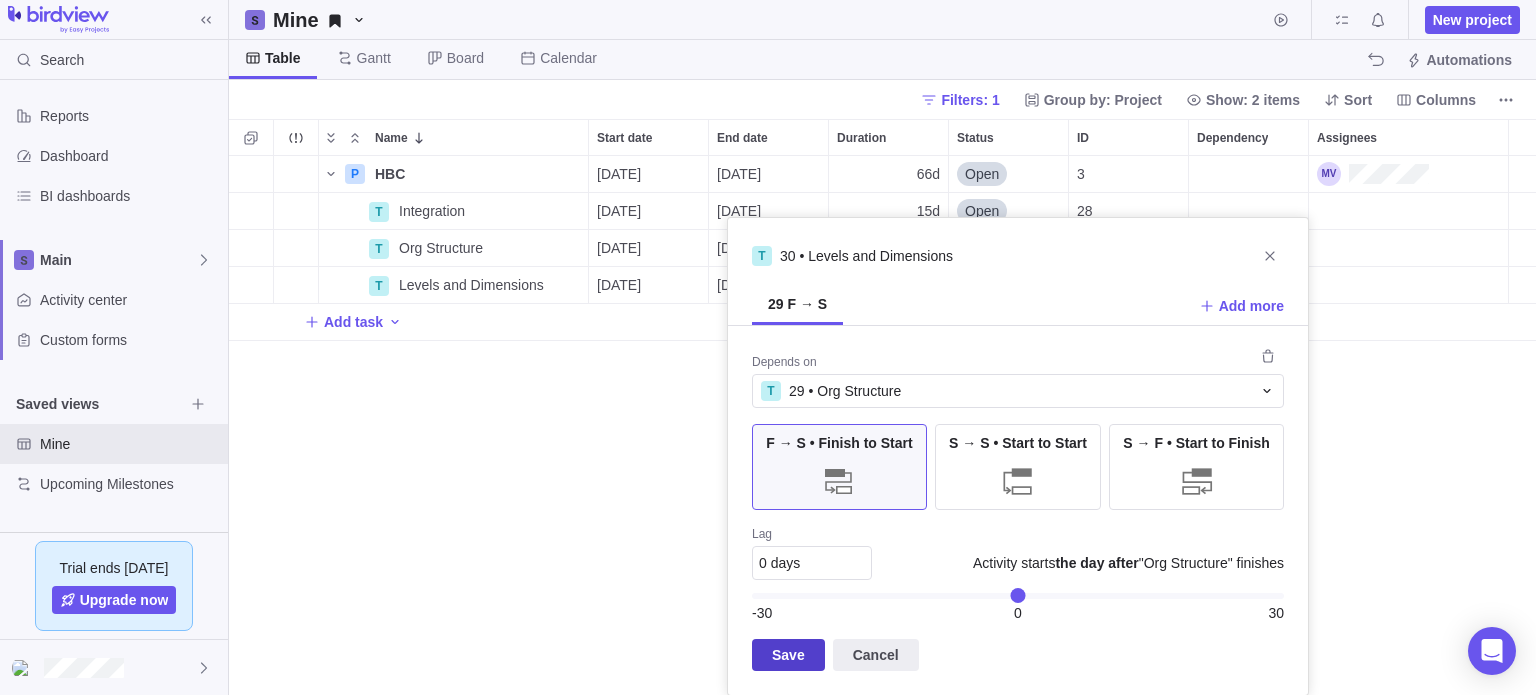 click on "Save" at bounding box center (788, 655) 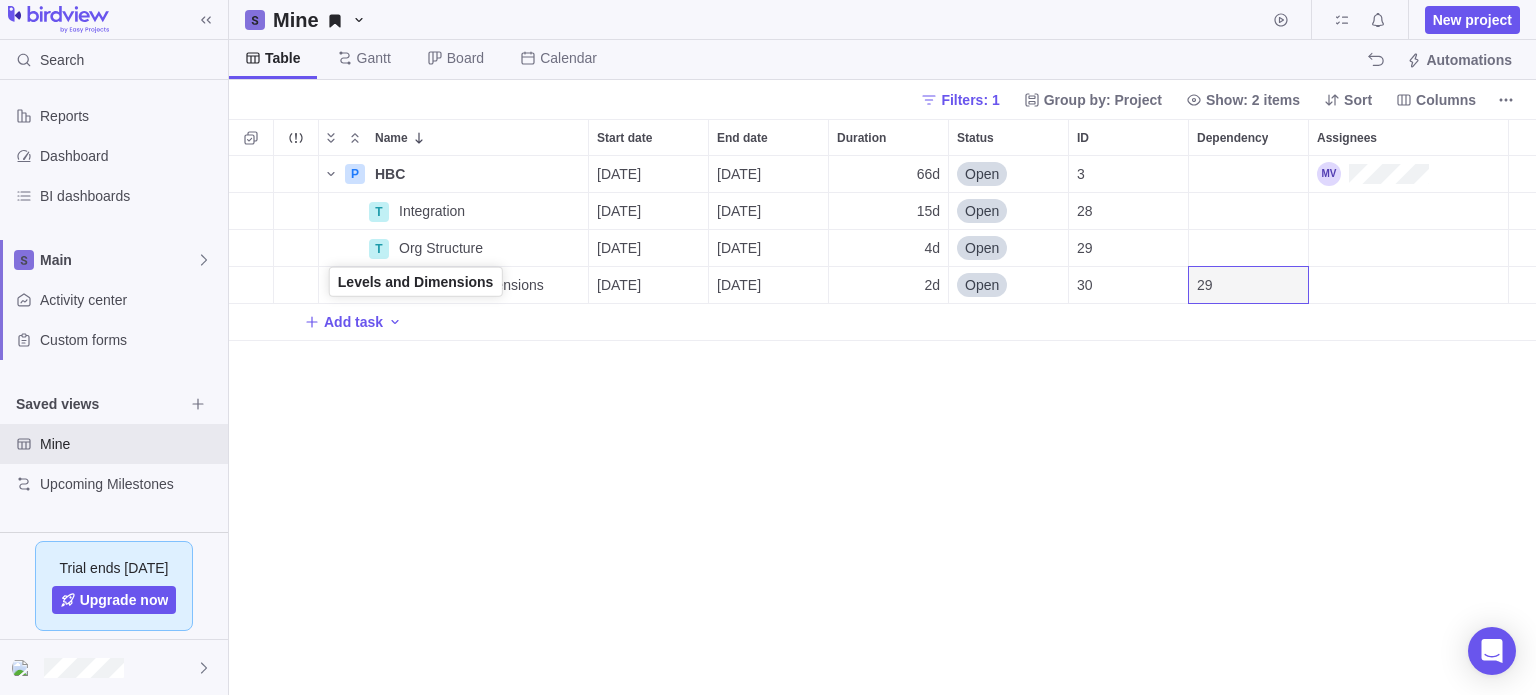 click at bounding box center (343, 285) 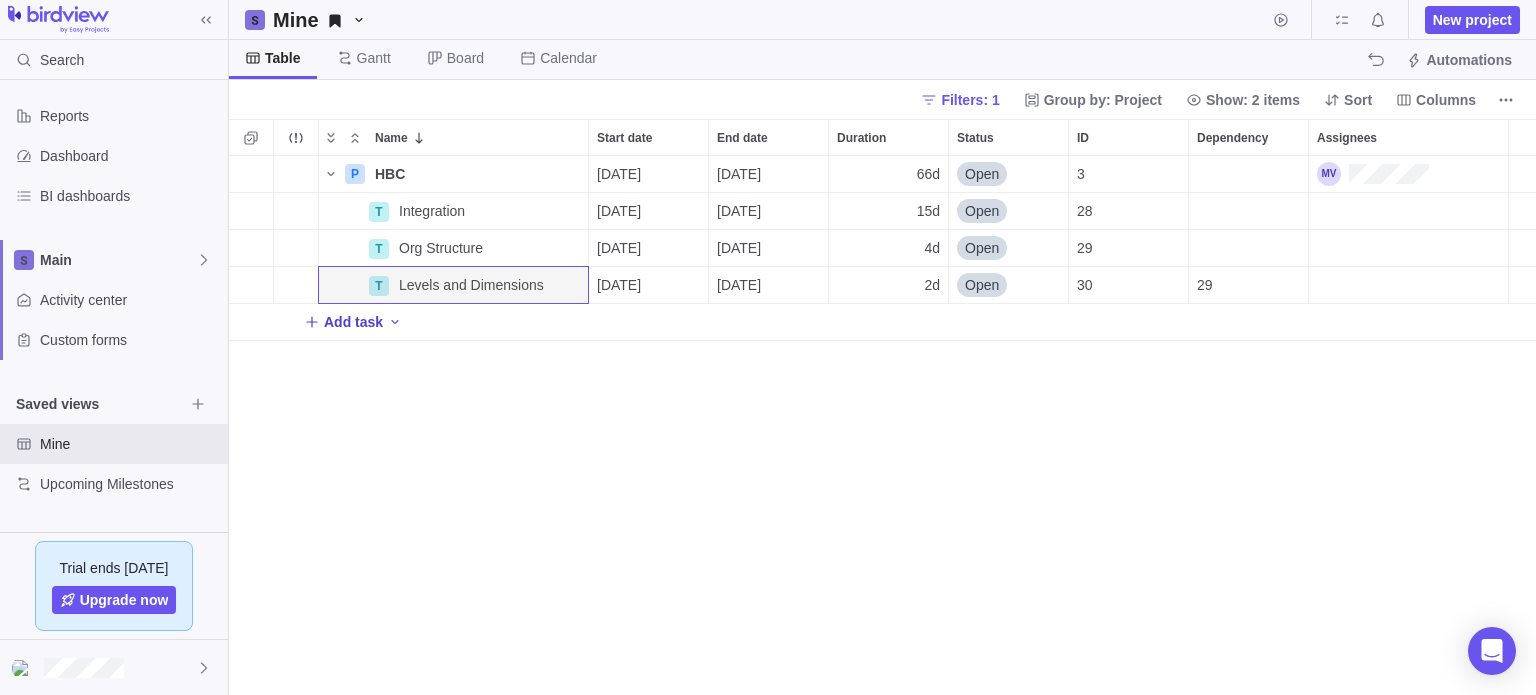 click on "Add task" at bounding box center [353, 322] 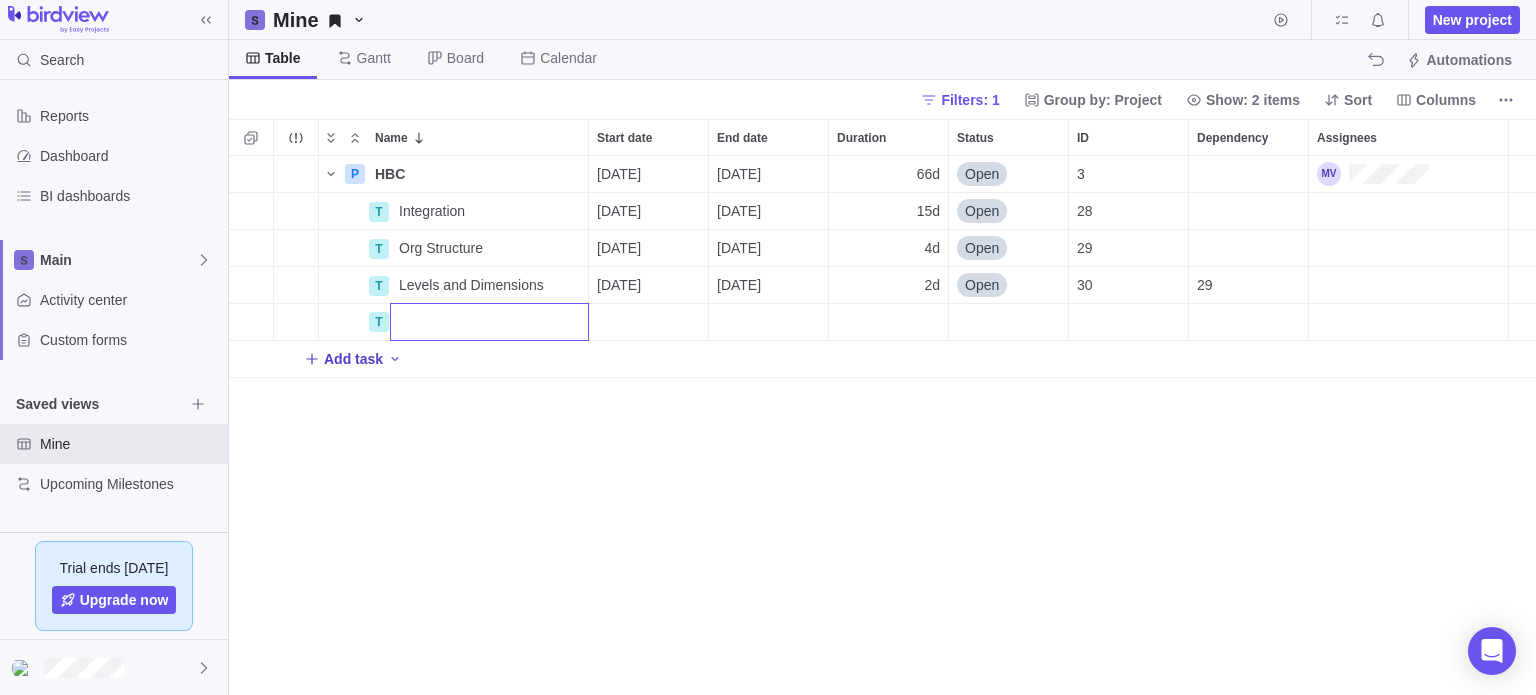 click on "Name Start date End date Duration Status ID Dependency Assignees P HBC Details 07/01/2025 09/30/2025 66d Open 3 T Integration Details 07/03/2025 07/23/2025 15d Open 28 T Org Structure Details 07/14/2025 07/17/2025 4d Open 29 T Levels and Dimensions Details 07/18/2025 07/21/2025 2d Open 30 29 T Add task" at bounding box center (882, 407) 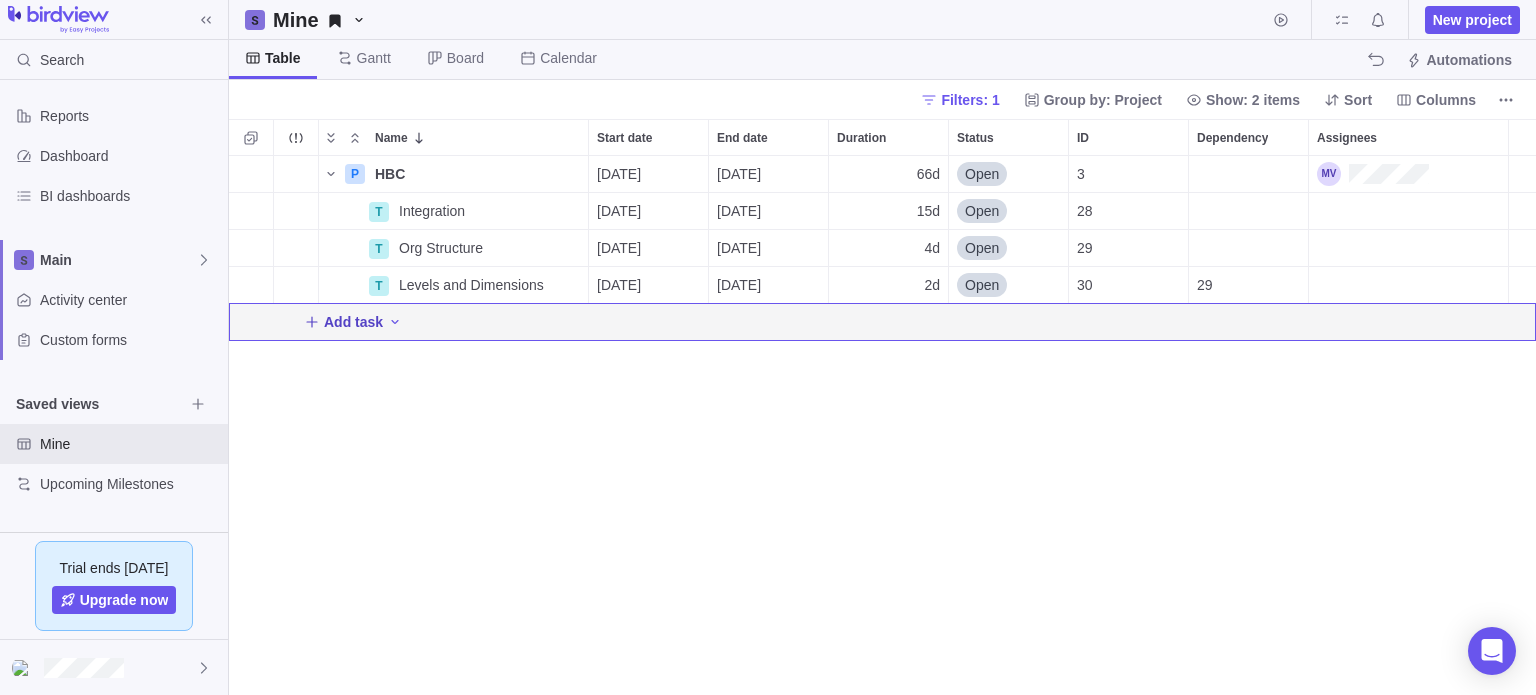 click on "Add task" at bounding box center (353, 322) 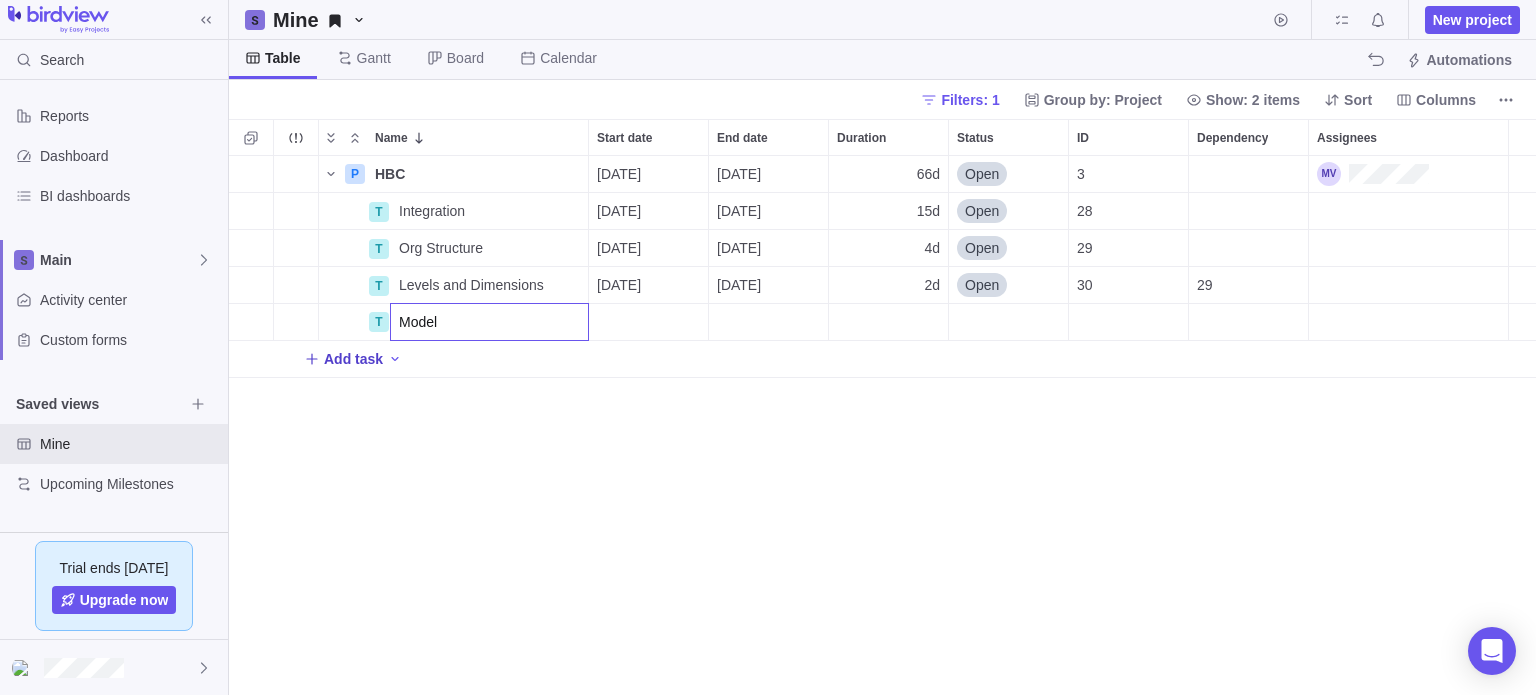 type on "Models" 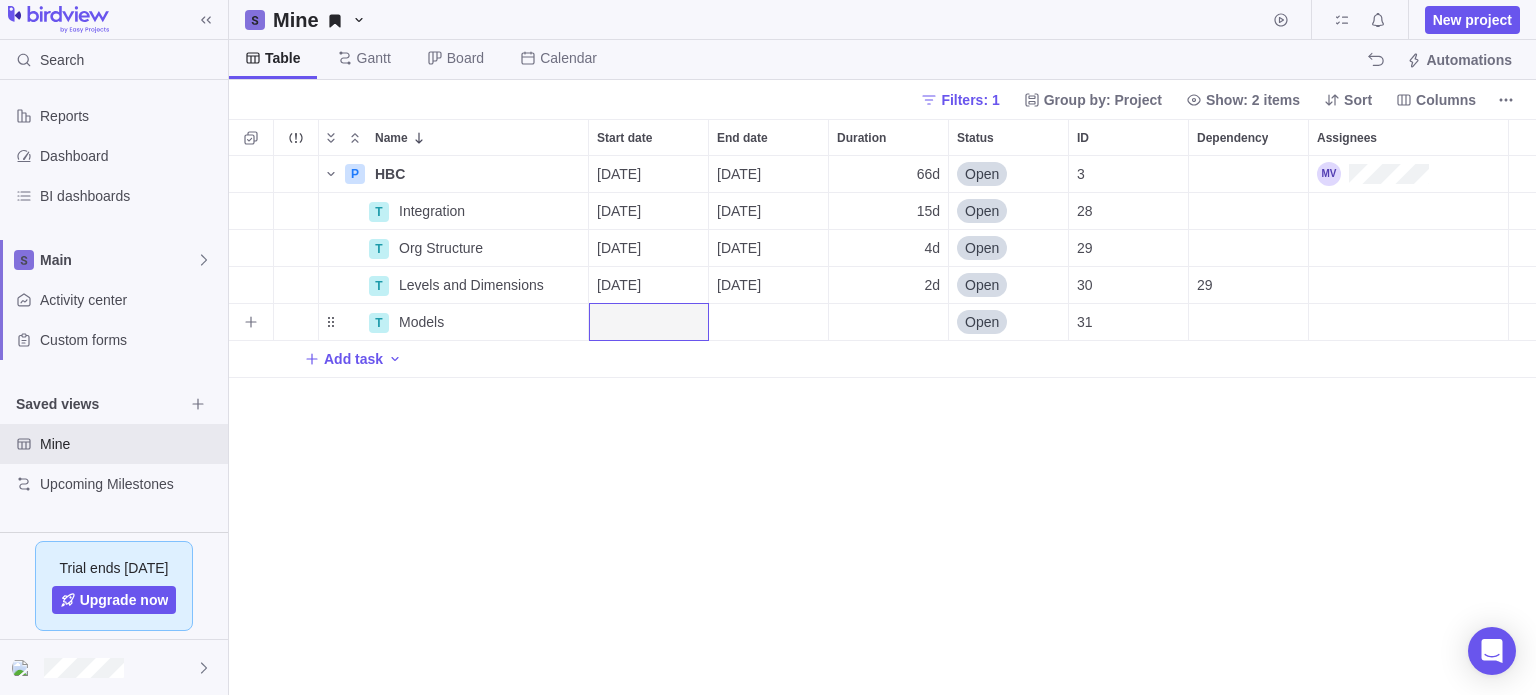 click at bounding box center (1248, 322) 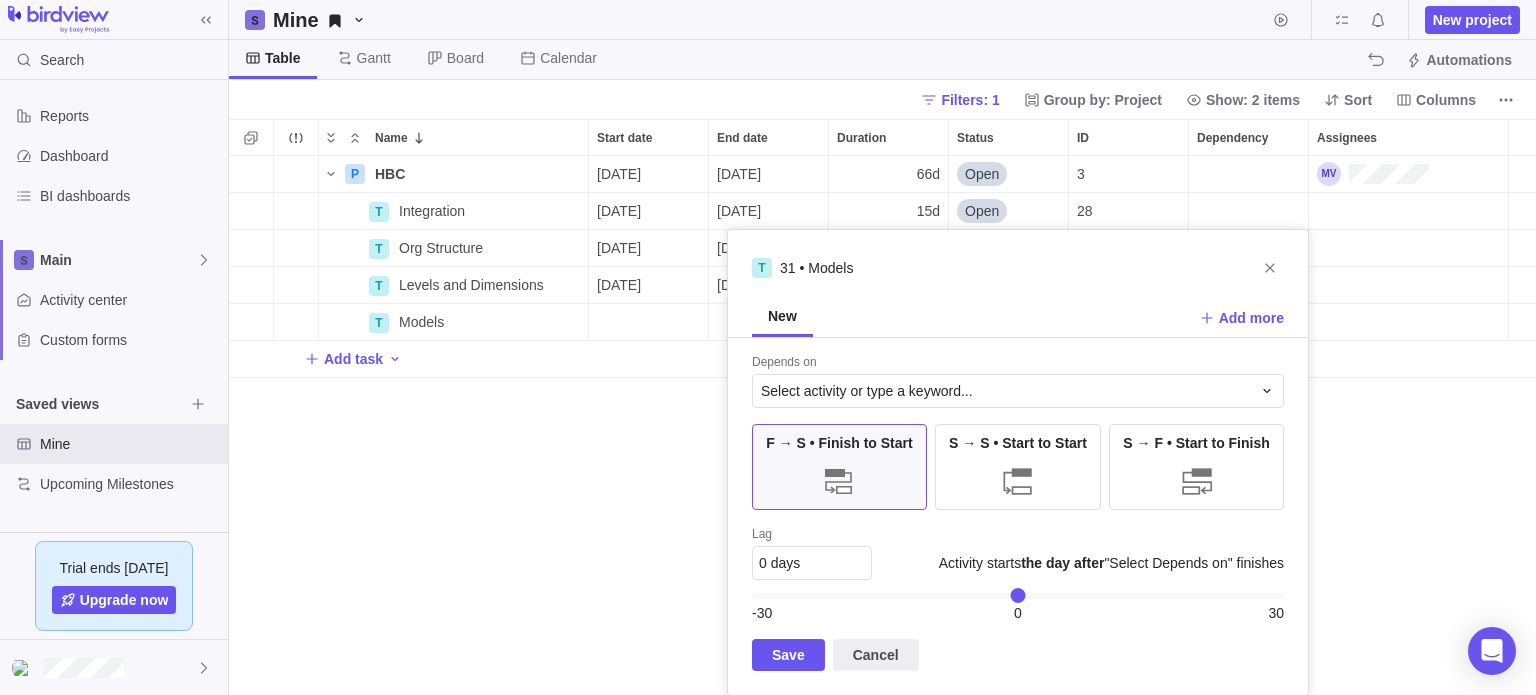click at bounding box center (839, 481) 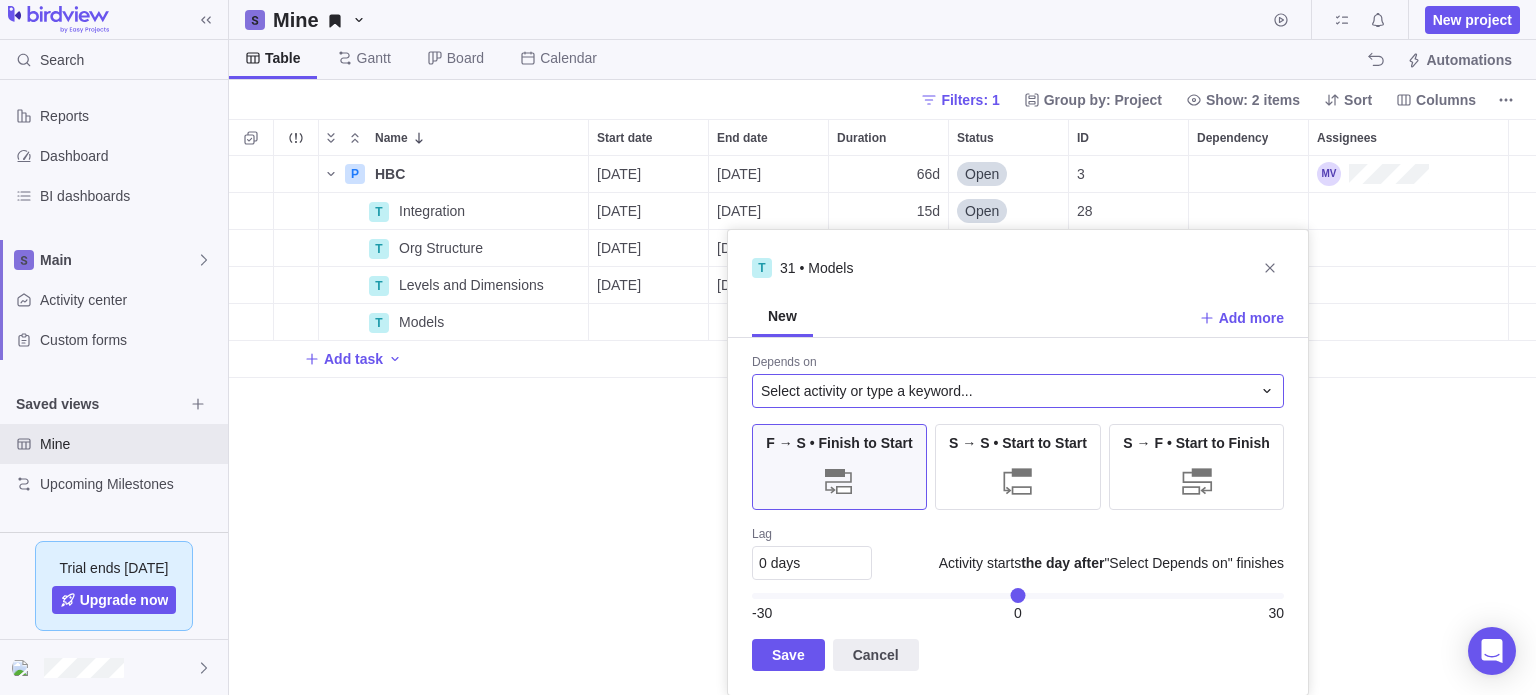 click on "Select activity or type a keyword..." at bounding box center [867, 391] 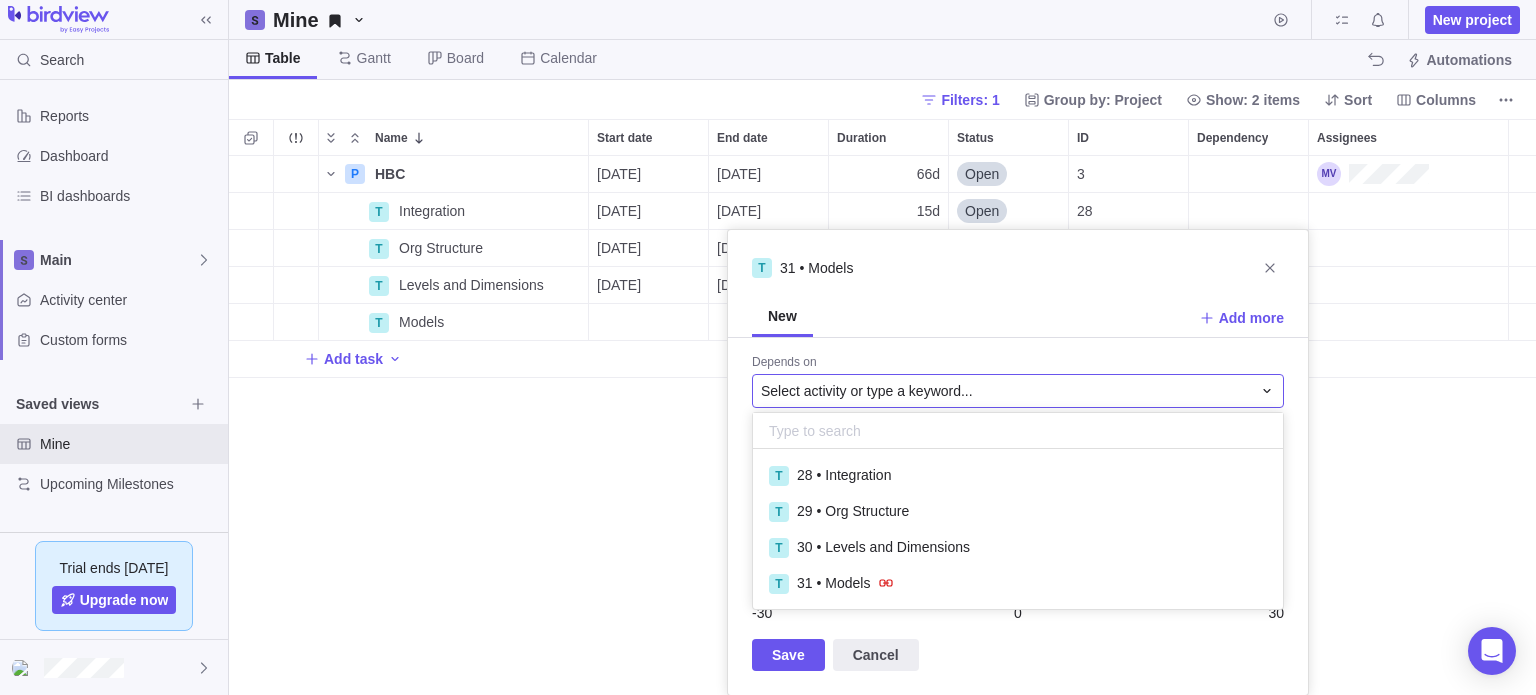 scroll, scrollTop: 16, scrollLeft: 16, axis: both 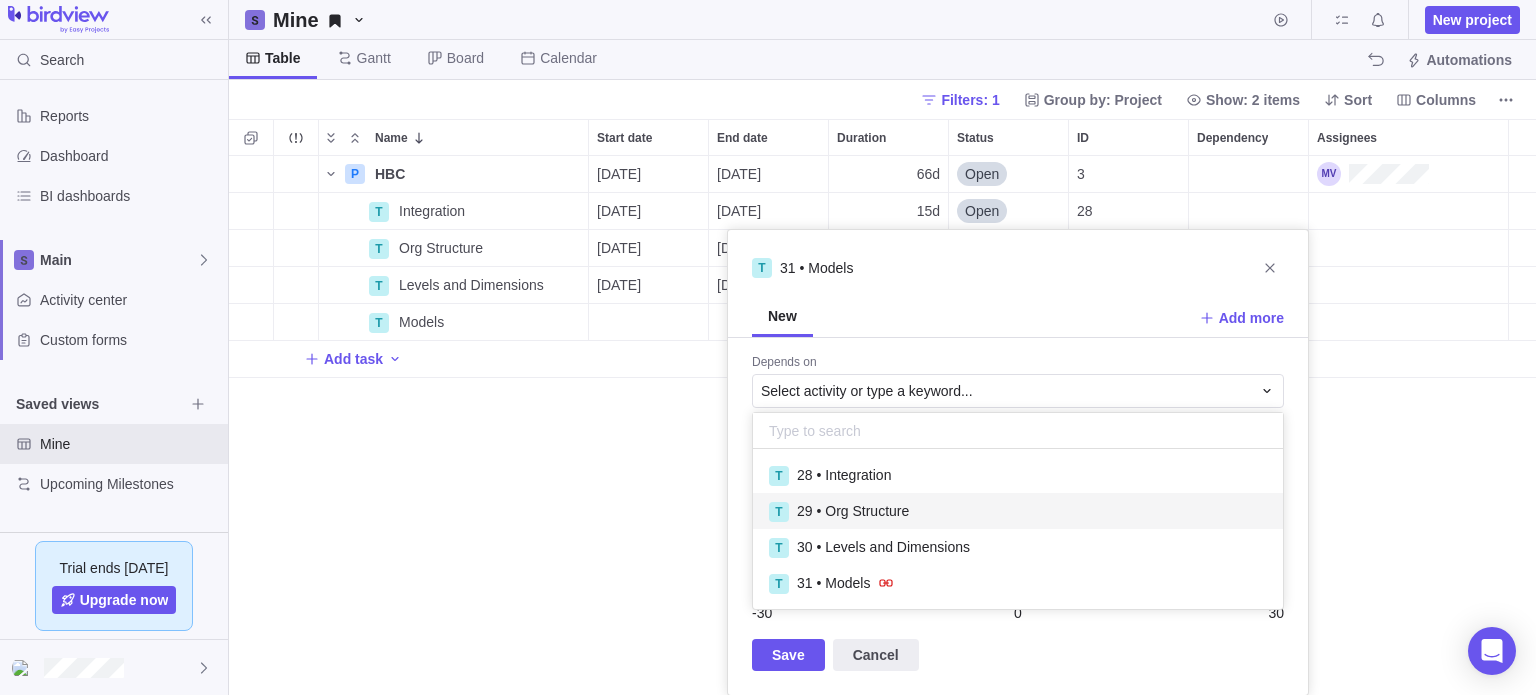 click on "29 • Org Structure" at bounding box center (853, 511) 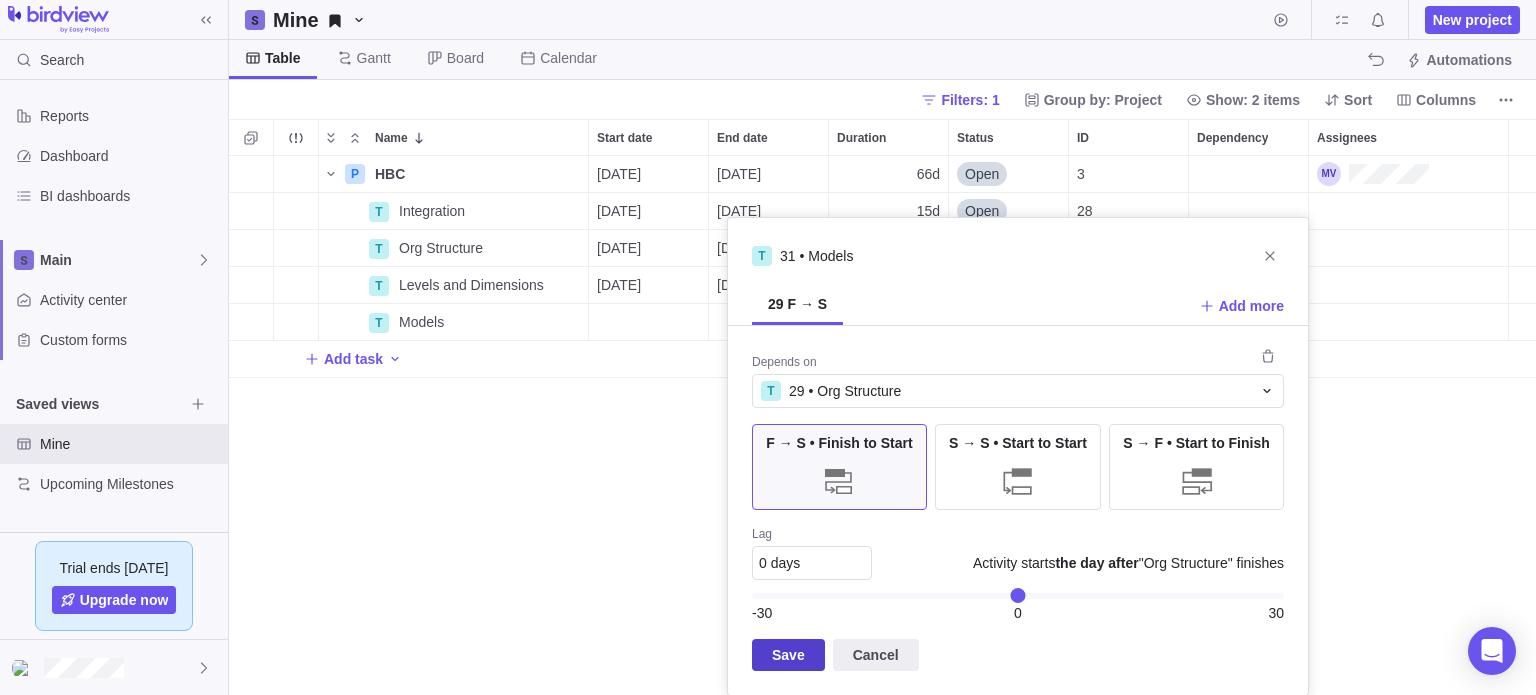 click on "Save" at bounding box center [788, 655] 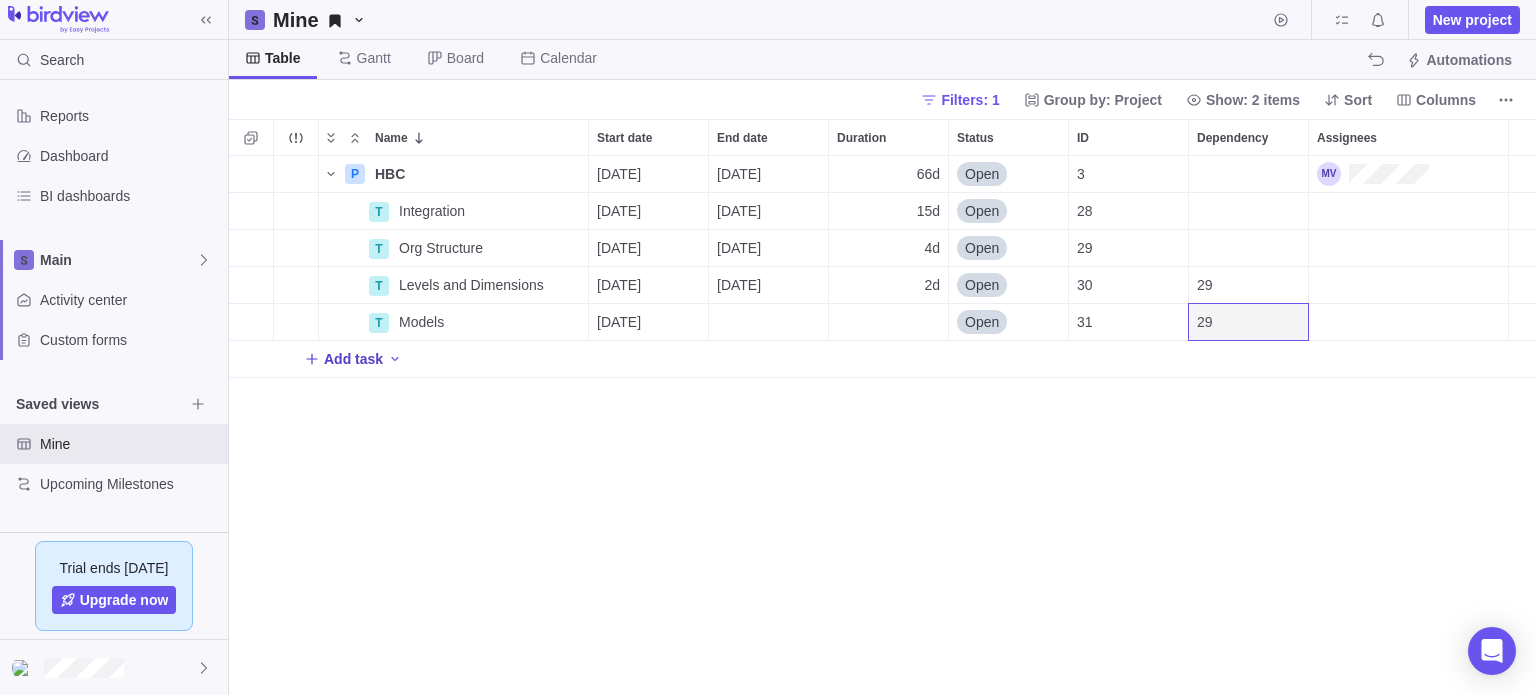 click on "Add task" at bounding box center (353, 359) 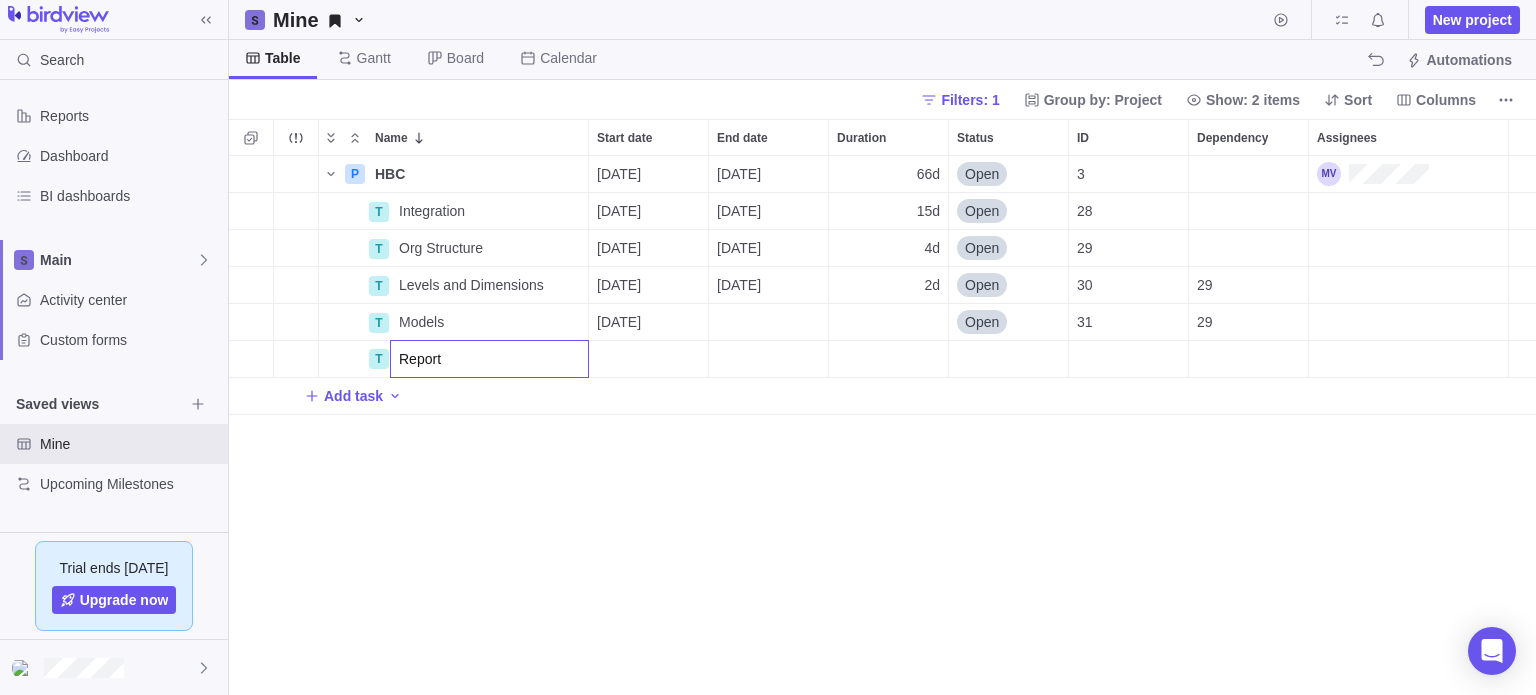 type on "Reports" 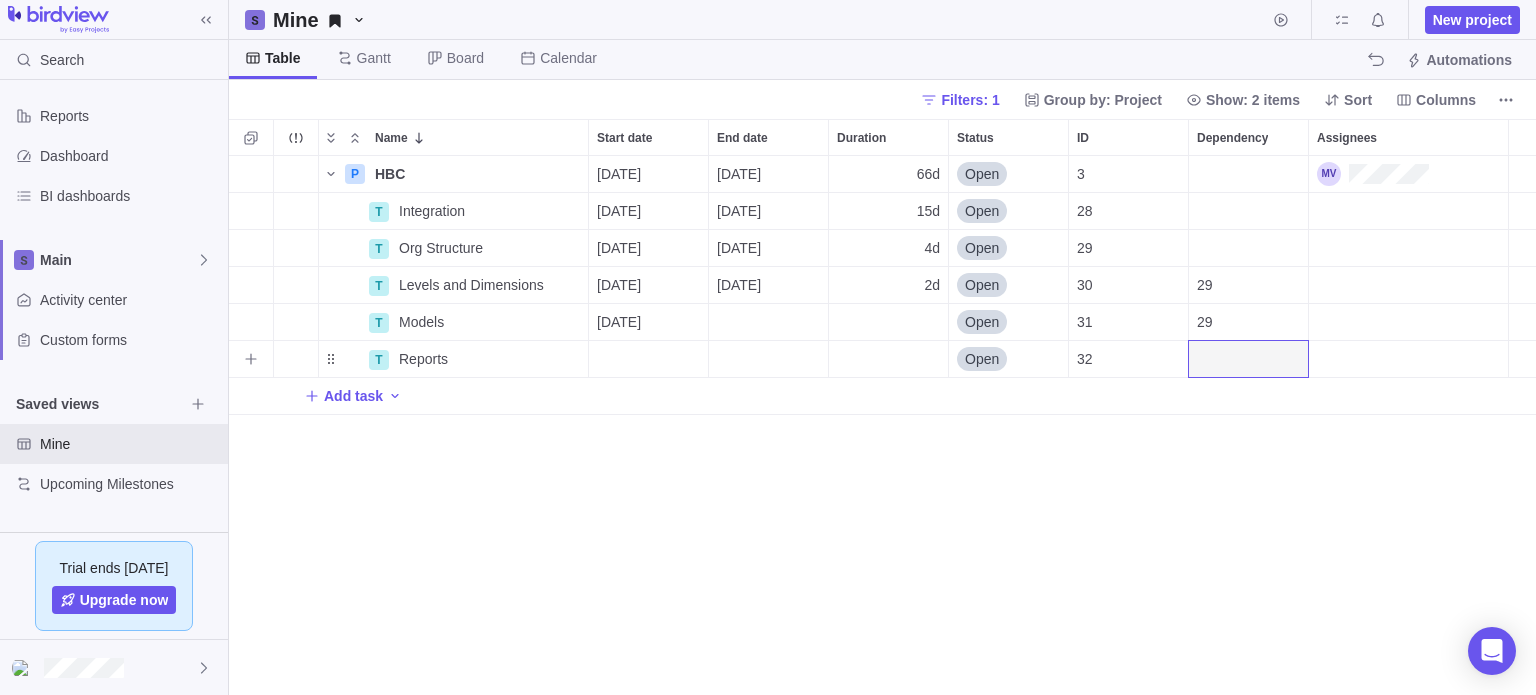 click at bounding box center [1248, 359] 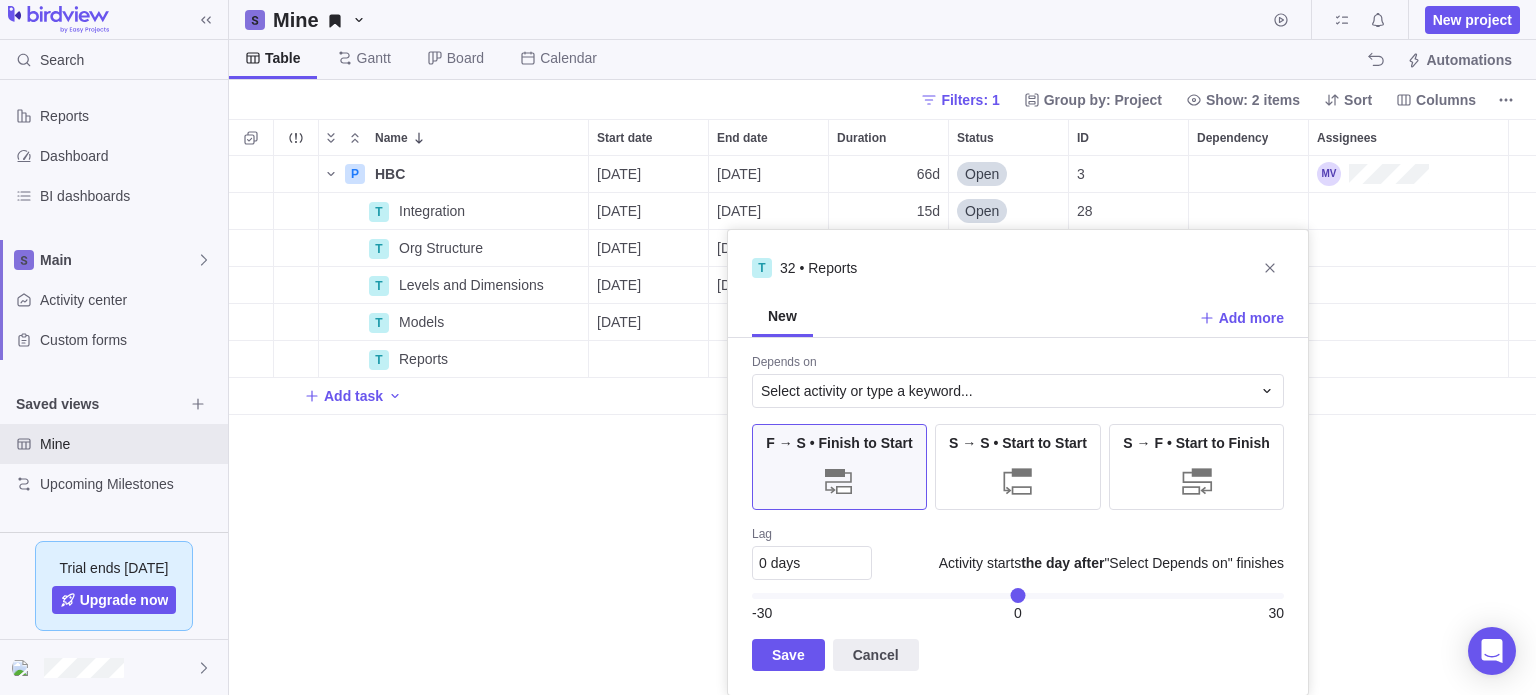 click at bounding box center (839, 481) 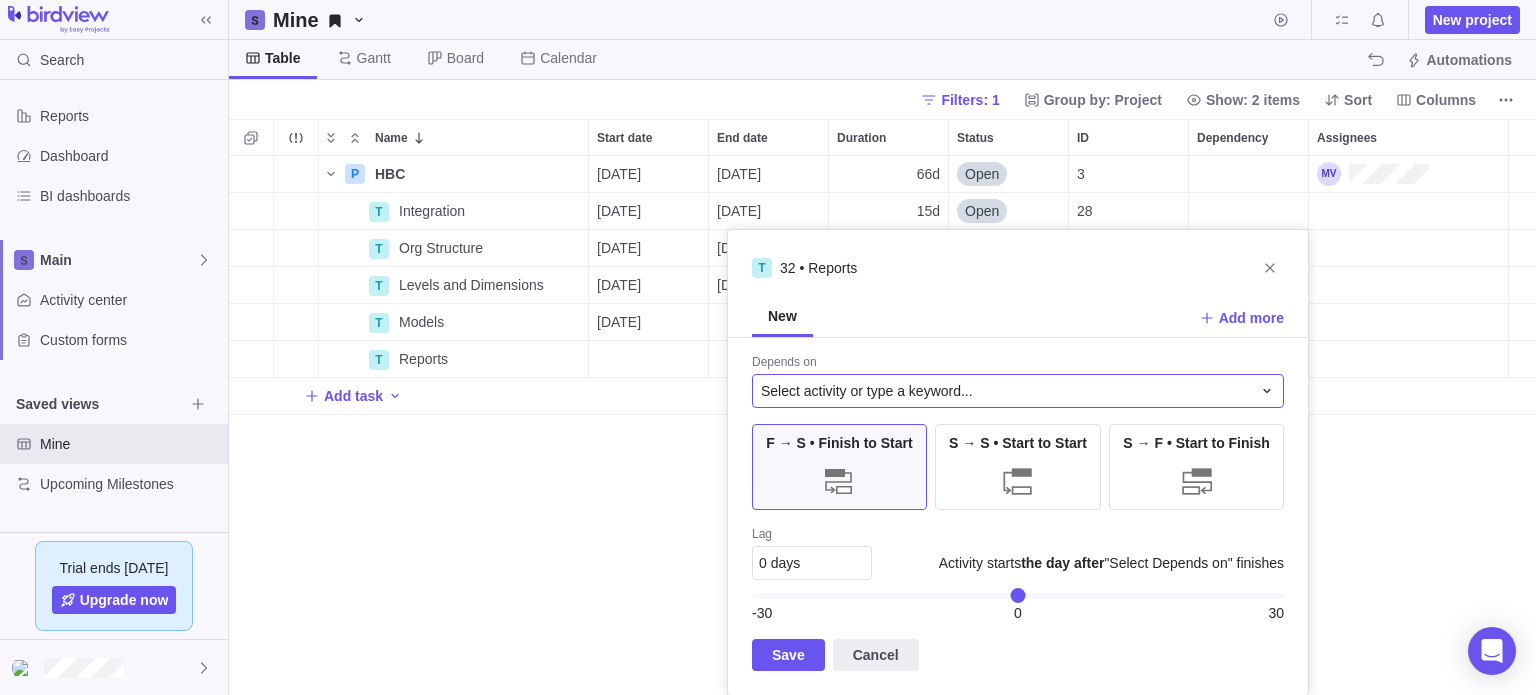 click on "Select activity or type a keyword..." at bounding box center (867, 391) 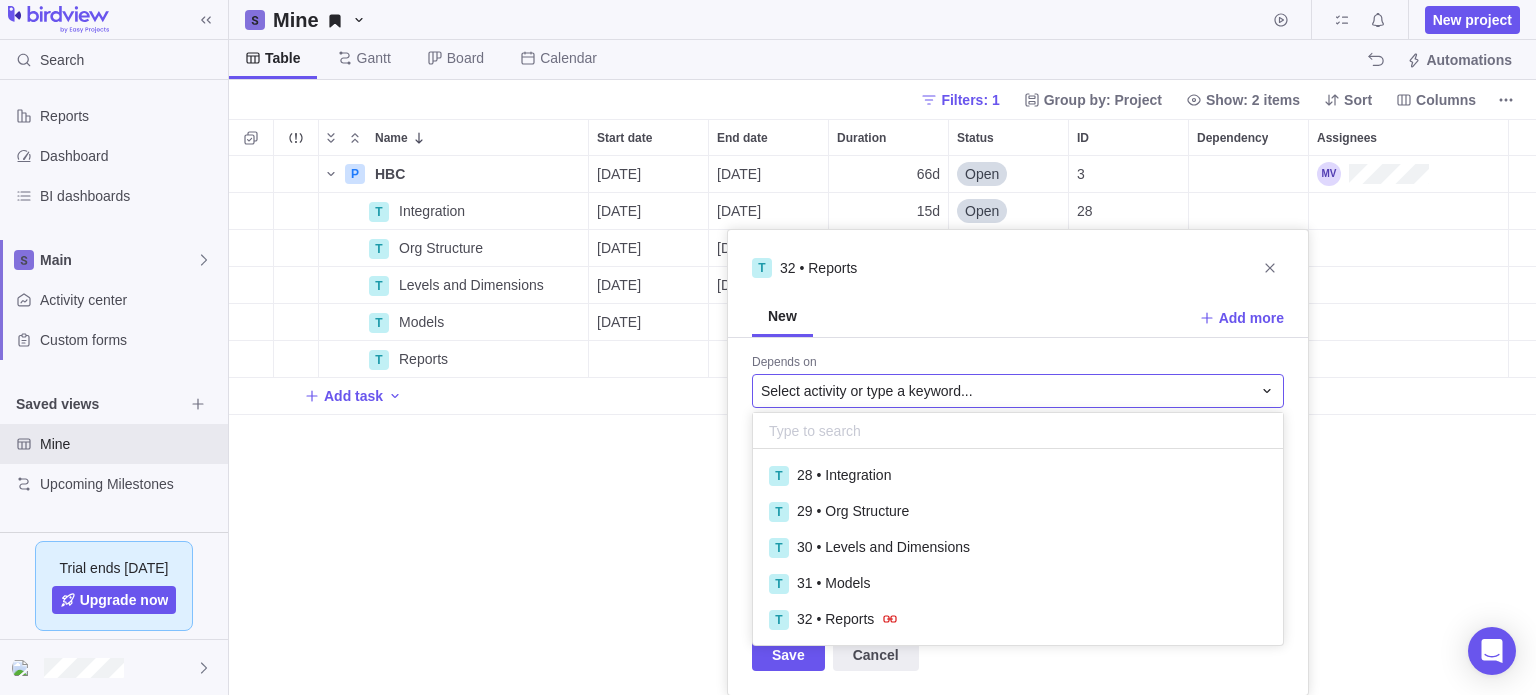 scroll, scrollTop: 16, scrollLeft: 16, axis: both 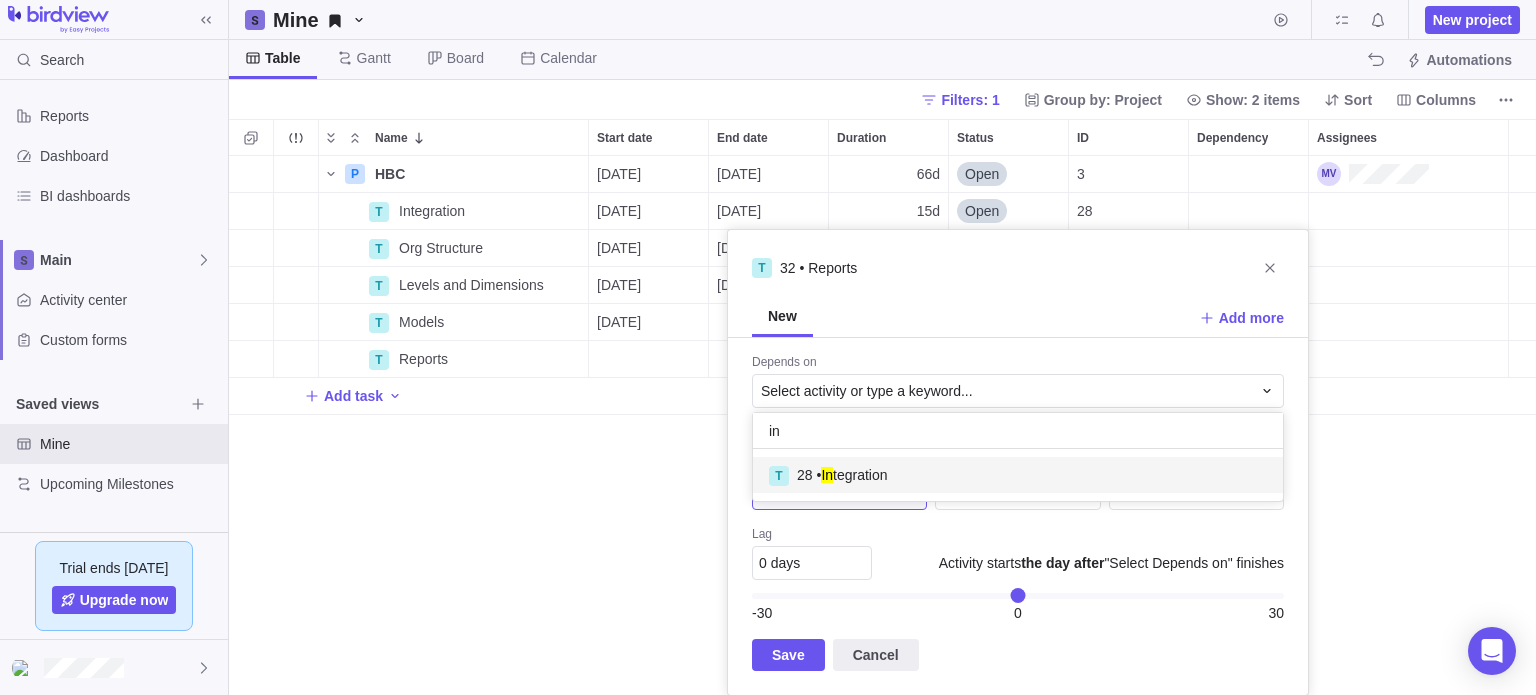type on "in" 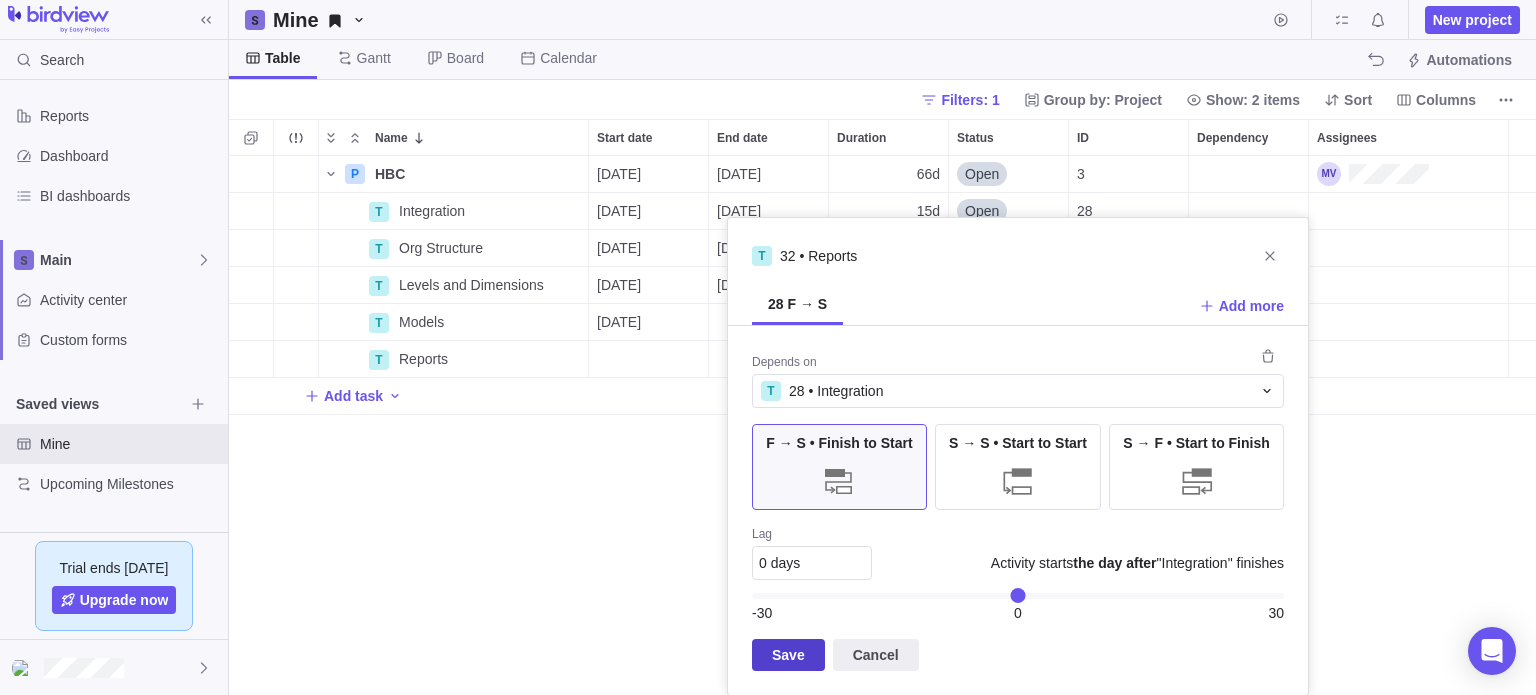 click on "Save" at bounding box center [788, 655] 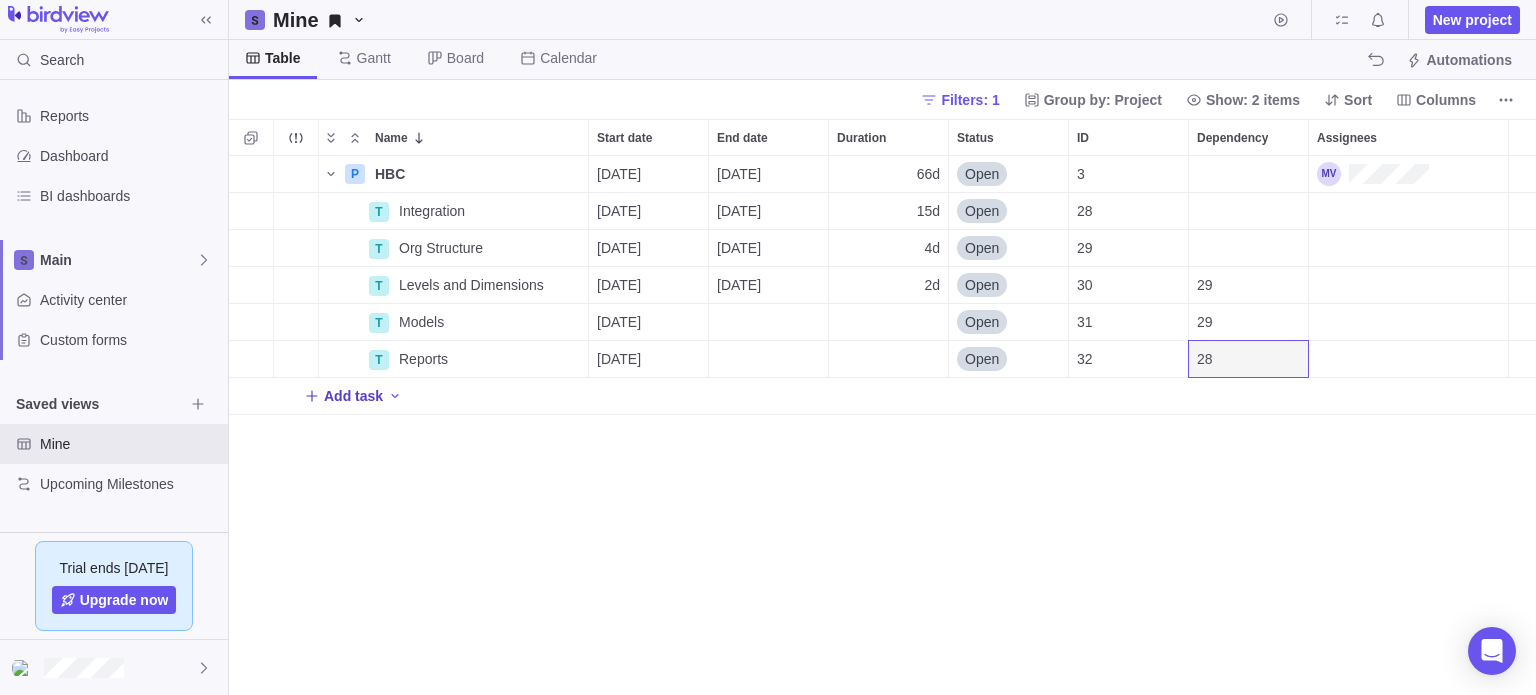 click on "Add task" at bounding box center (353, 396) 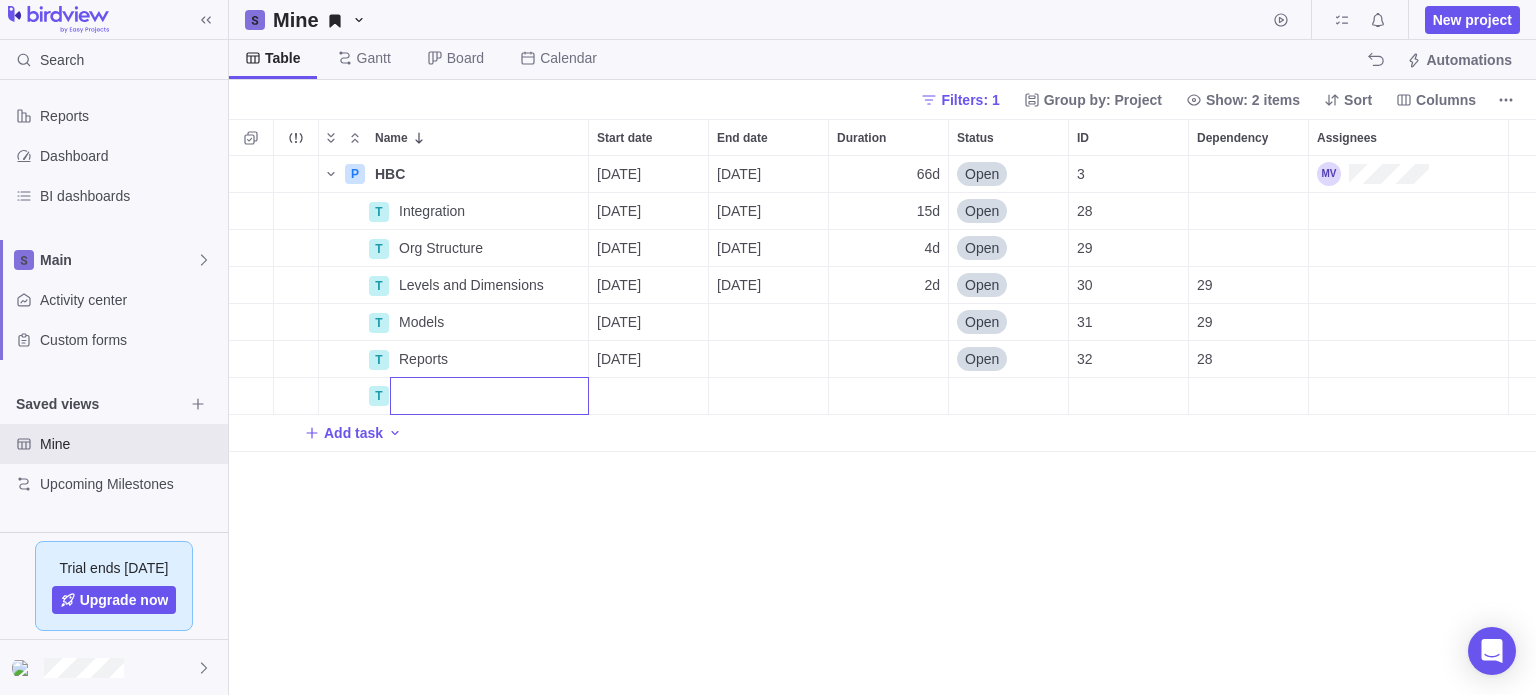 click at bounding box center (489, 396) 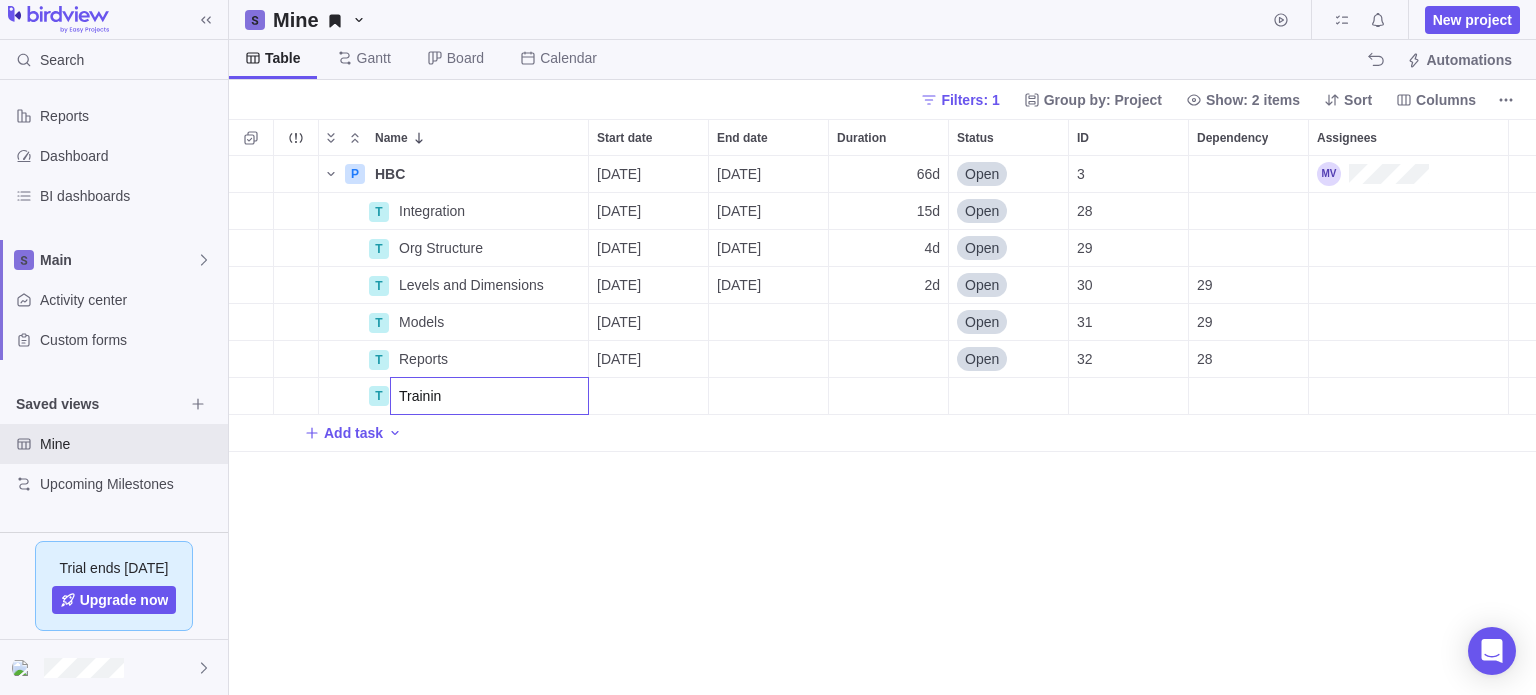 type on "Training" 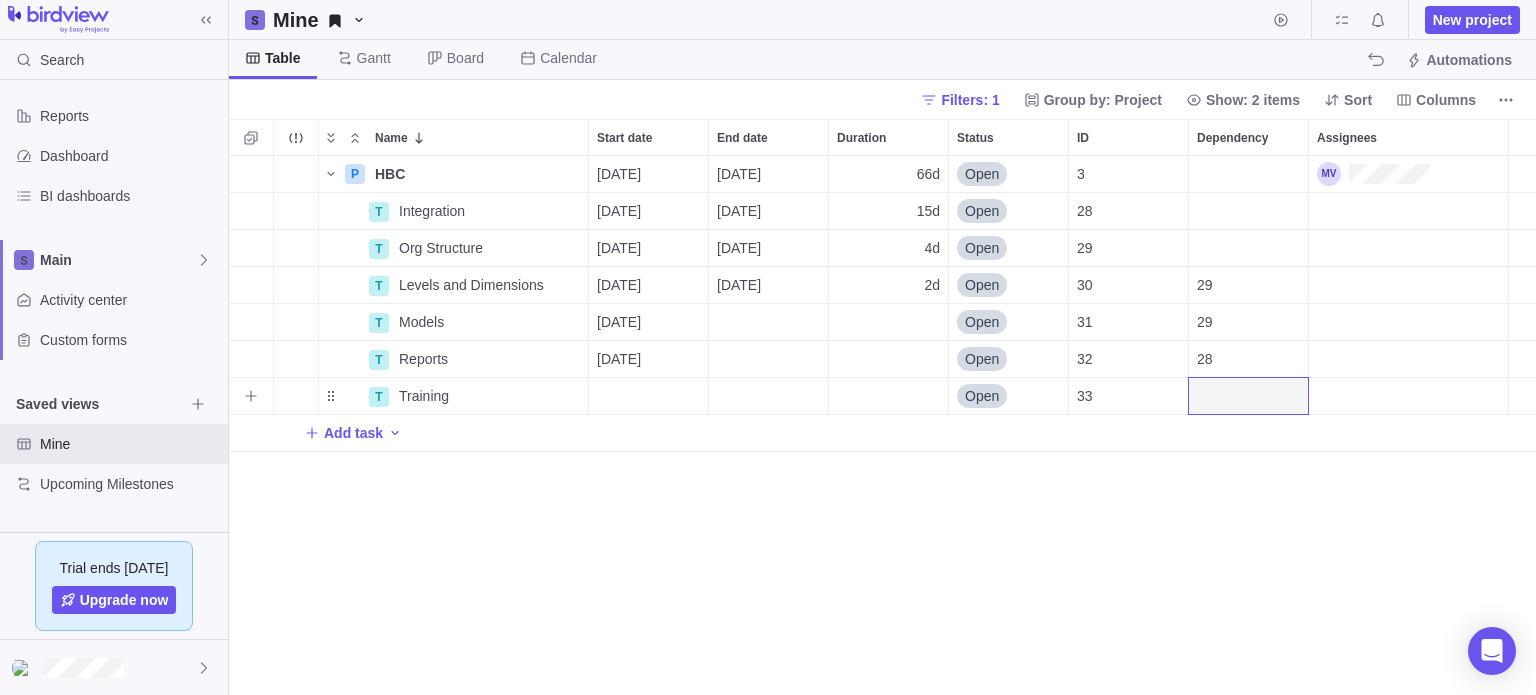 click at bounding box center (1248, 396) 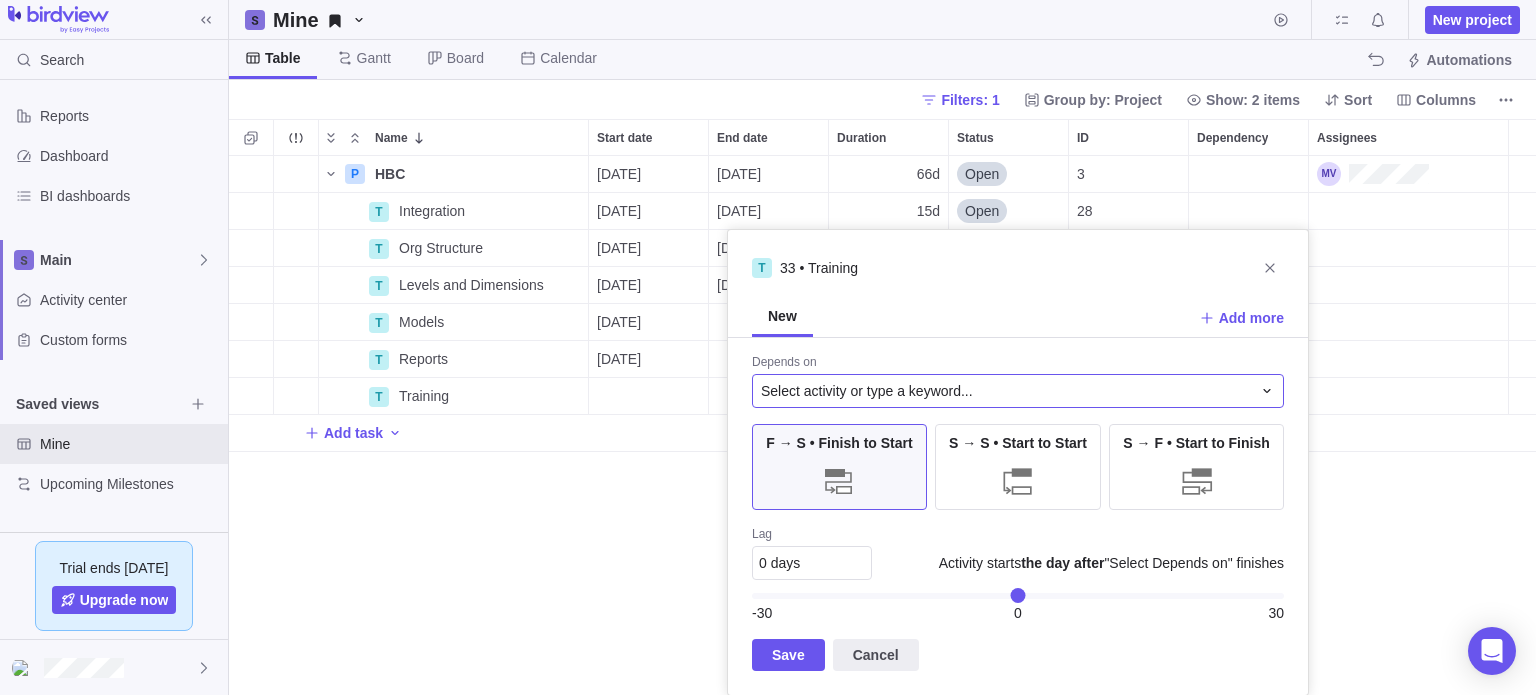 click on "Select activity or type a keyword..." at bounding box center [1006, 391] 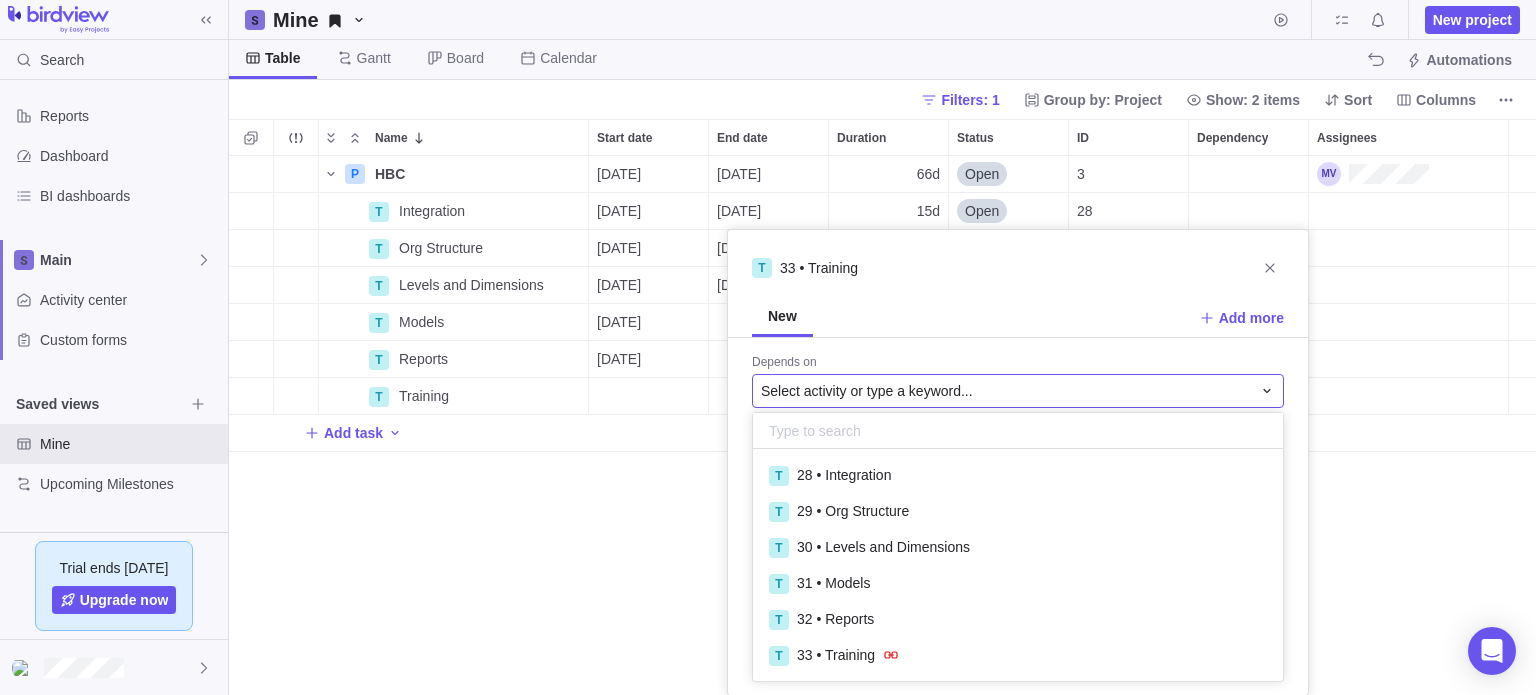 scroll, scrollTop: 16, scrollLeft: 16, axis: both 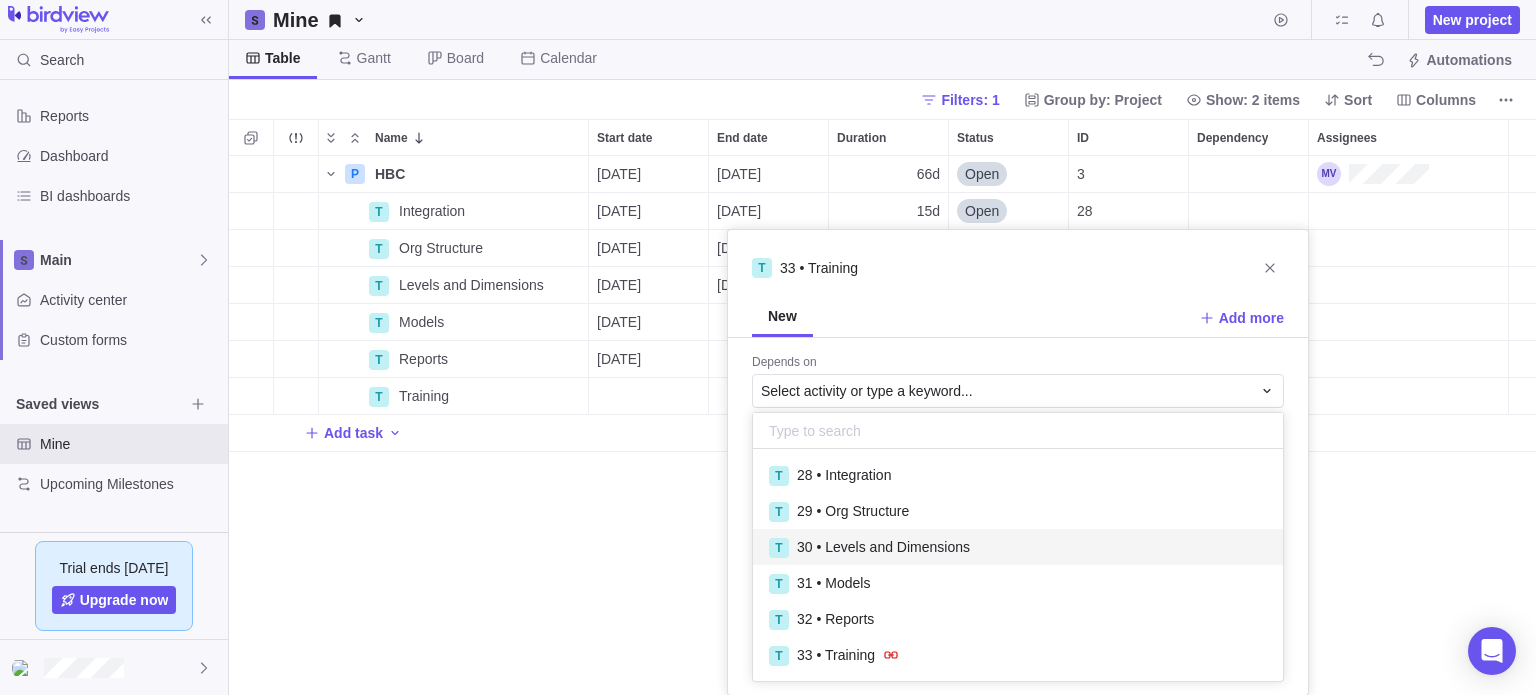 click on "30 • Levels and Dimensions" at bounding box center (883, 547) 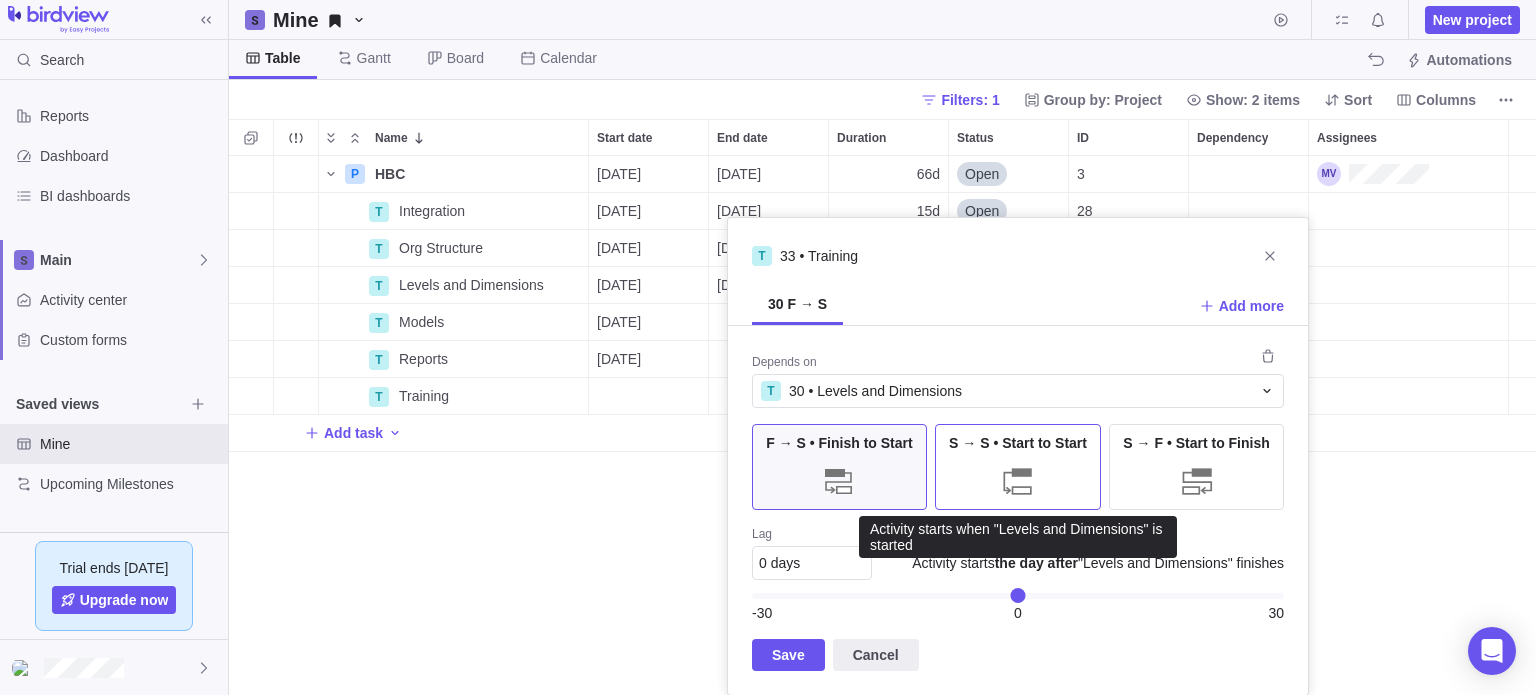 click at bounding box center (1018, 481) 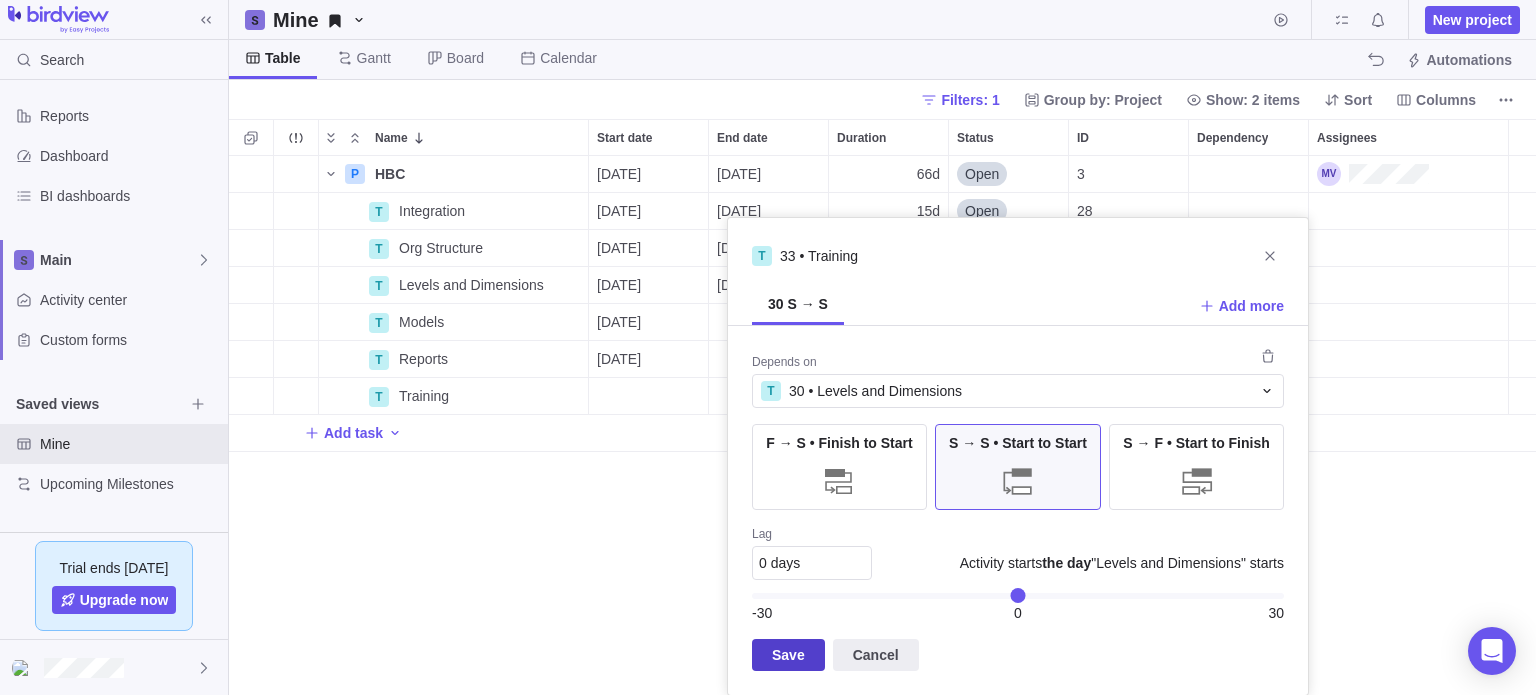 click on "Save" at bounding box center [788, 655] 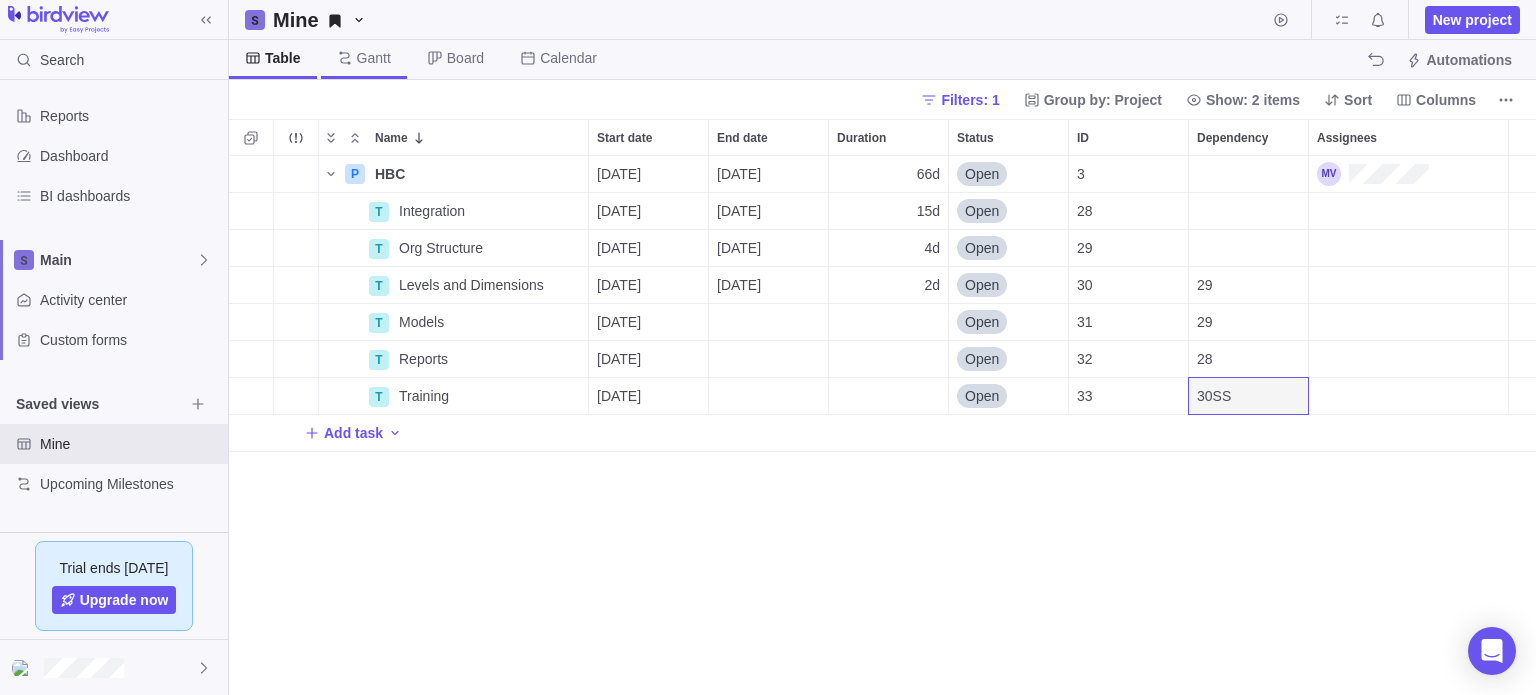 click on "Gantt" at bounding box center [374, 58] 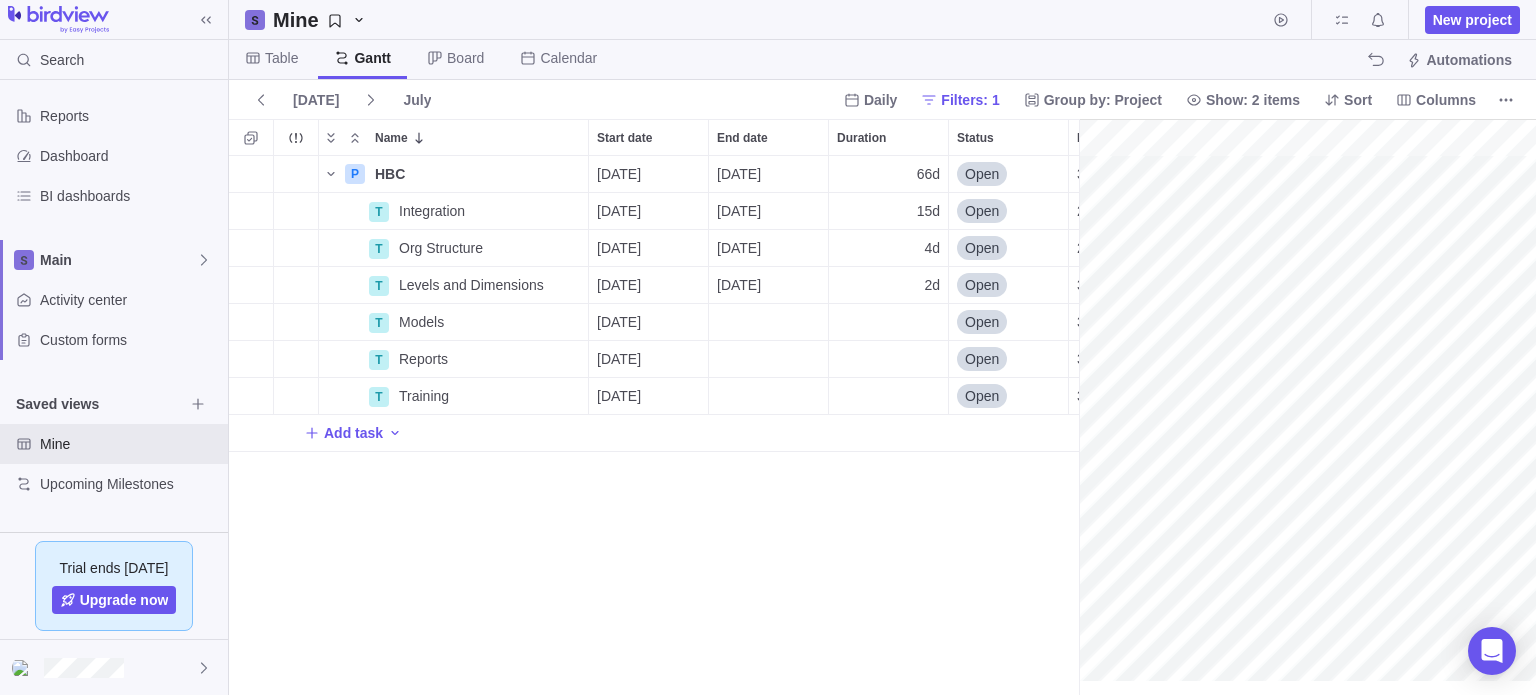 scroll, scrollTop: 524, scrollLeft: 834, axis: both 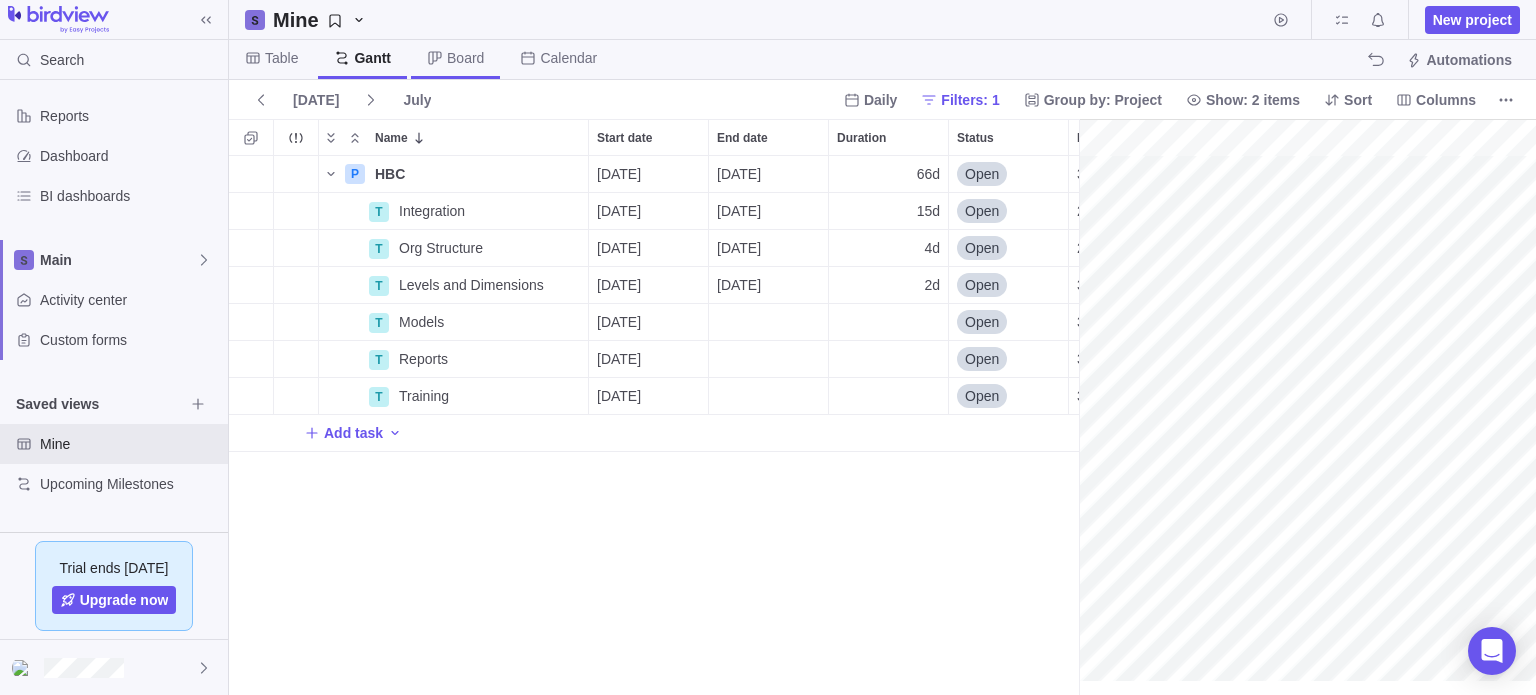 click on "Board" at bounding box center (465, 58) 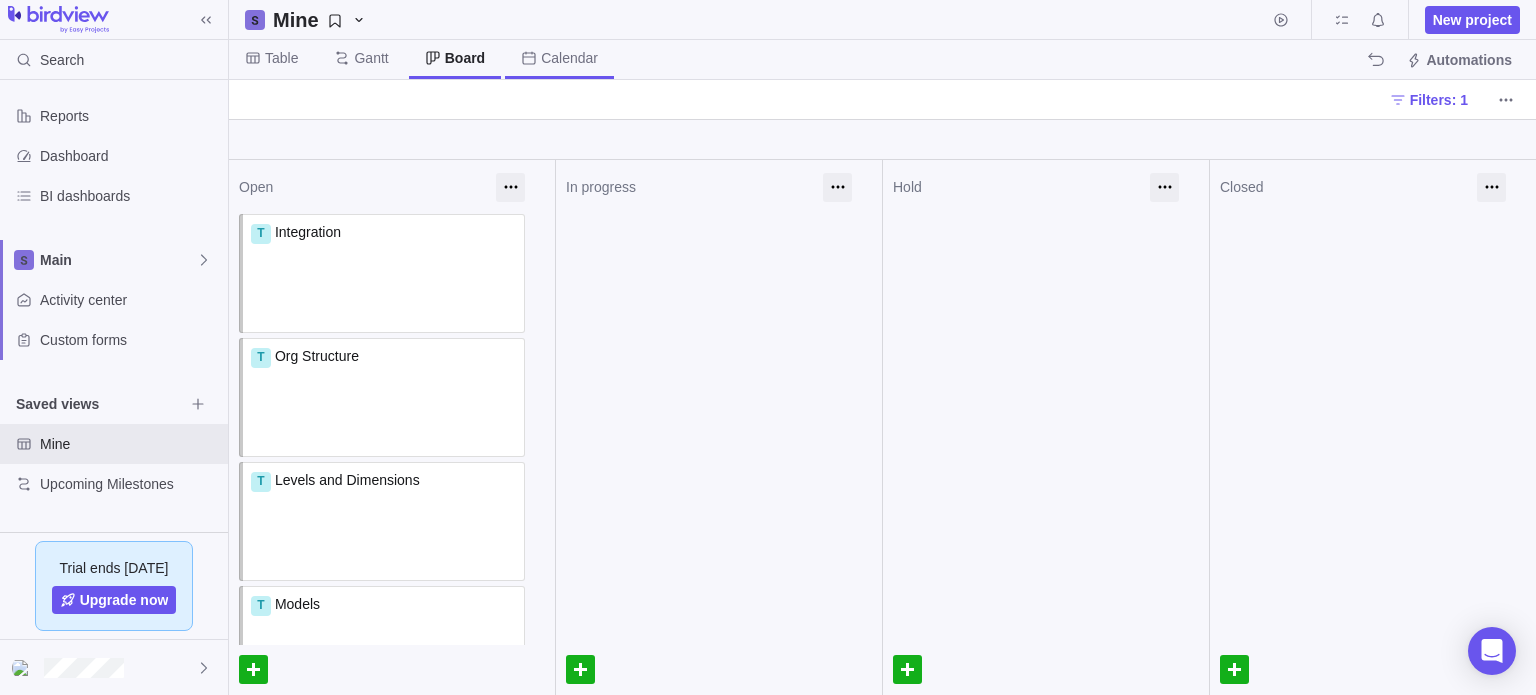 click on "Calendar" at bounding box center (569, 58) 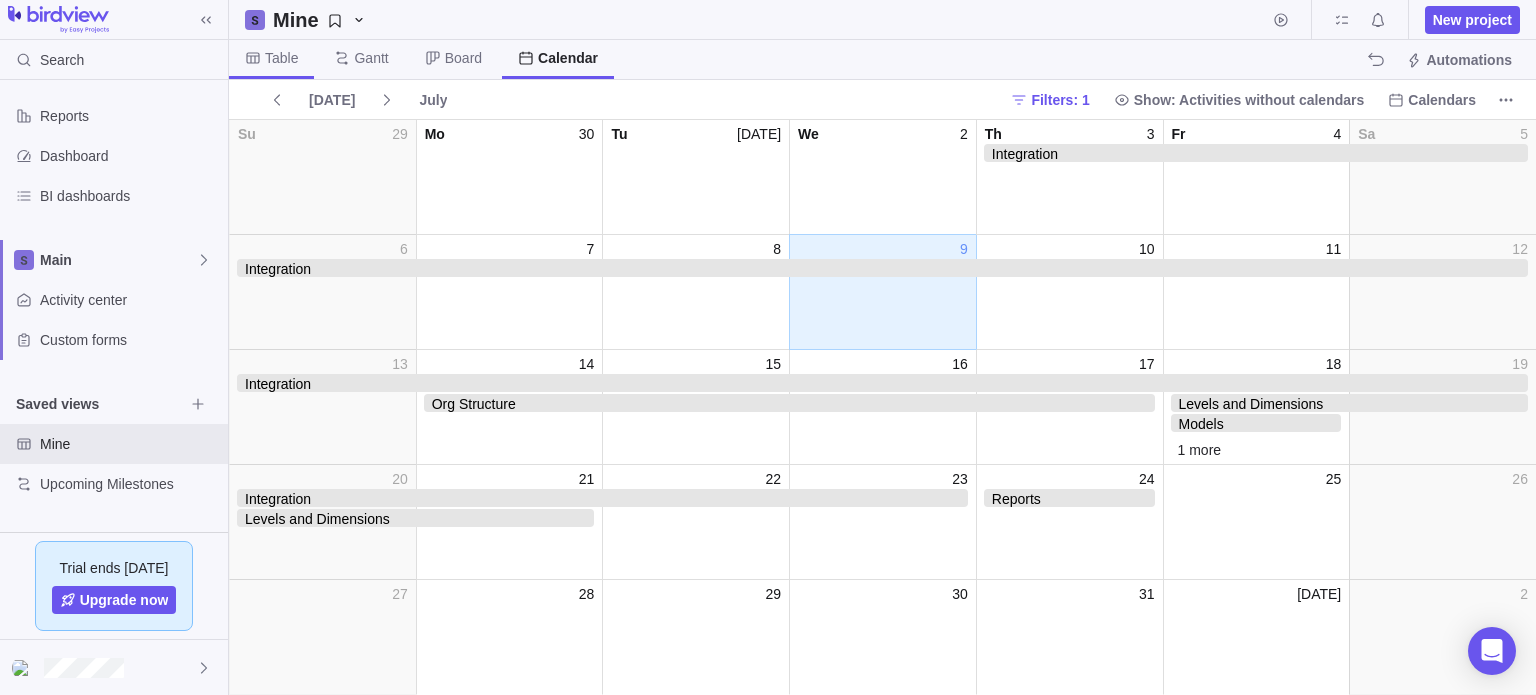 click on "Table" at bounding box center (281, 58) 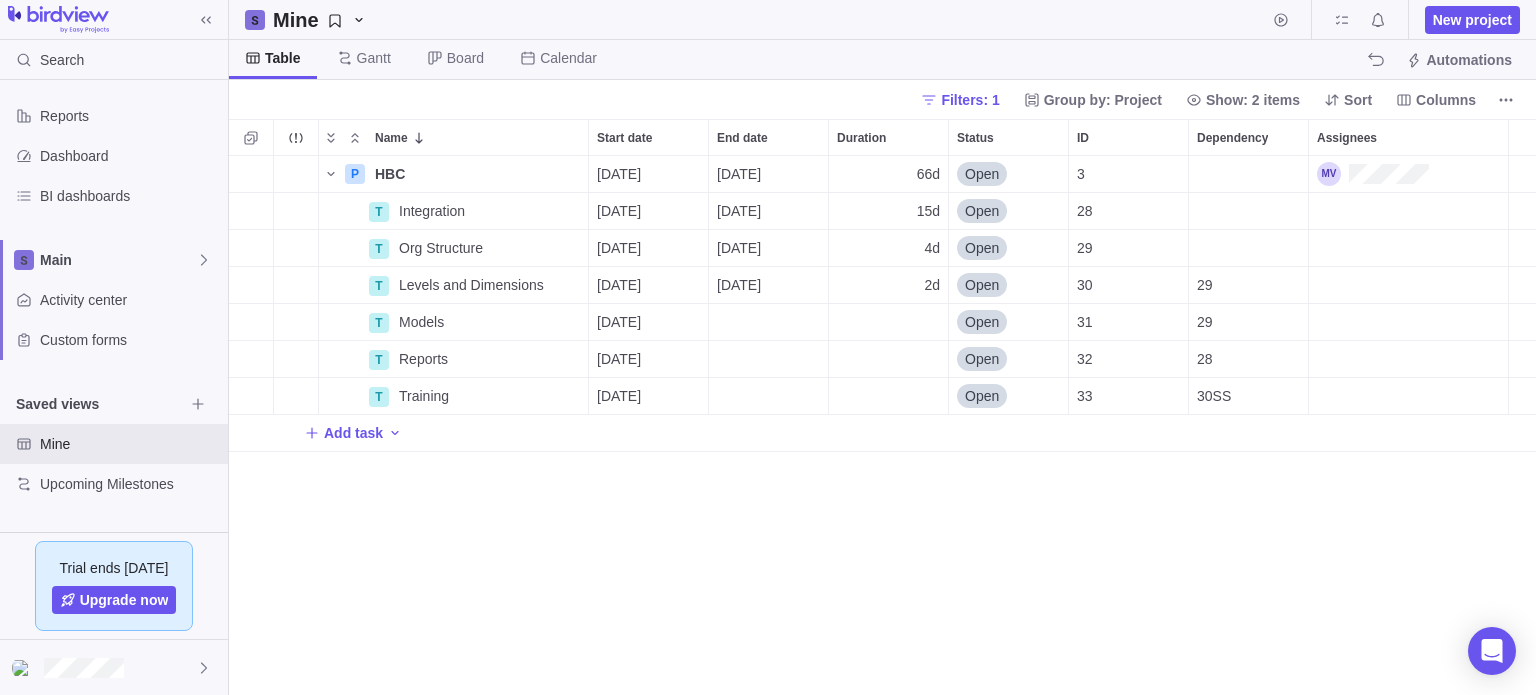scroll, scrollTop: 524, scrollLeft: 1292, axis: both 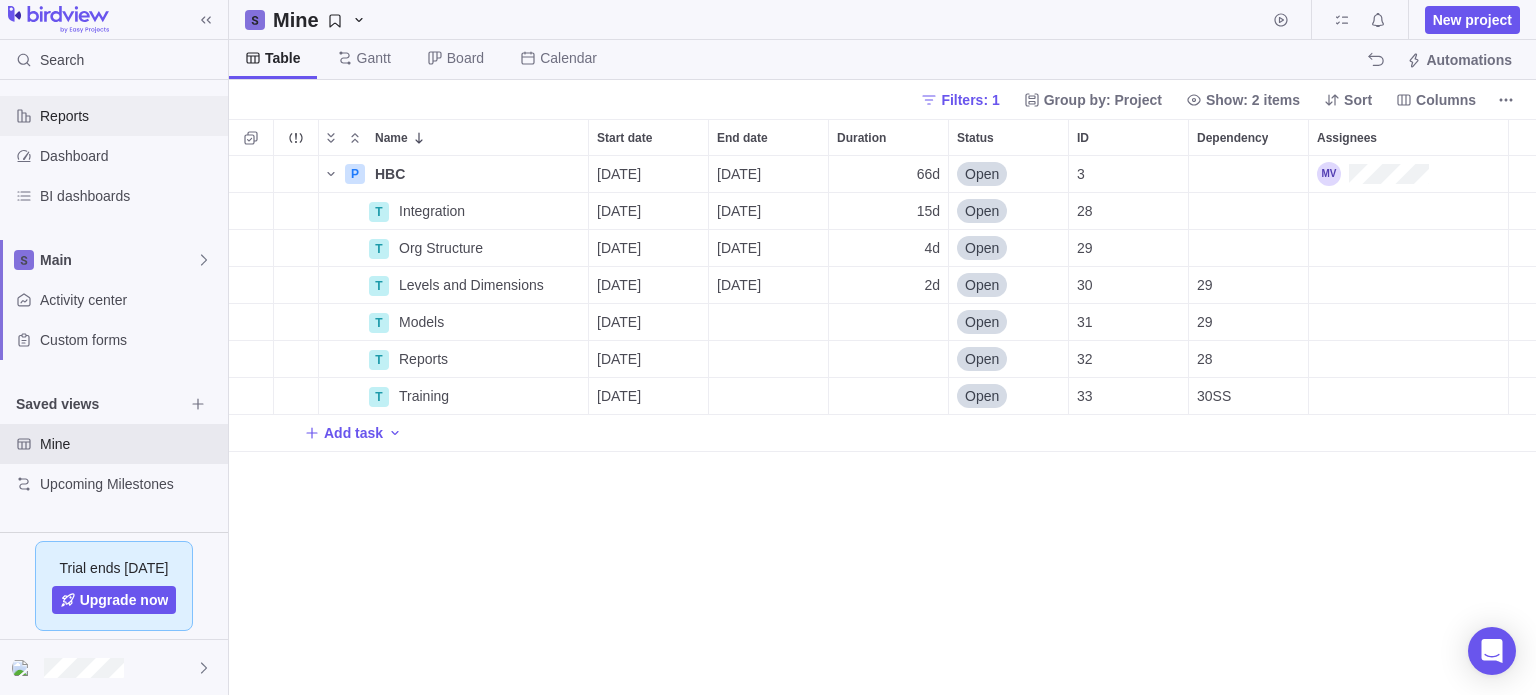 click on "Reports" at bounding box center (130, 116) 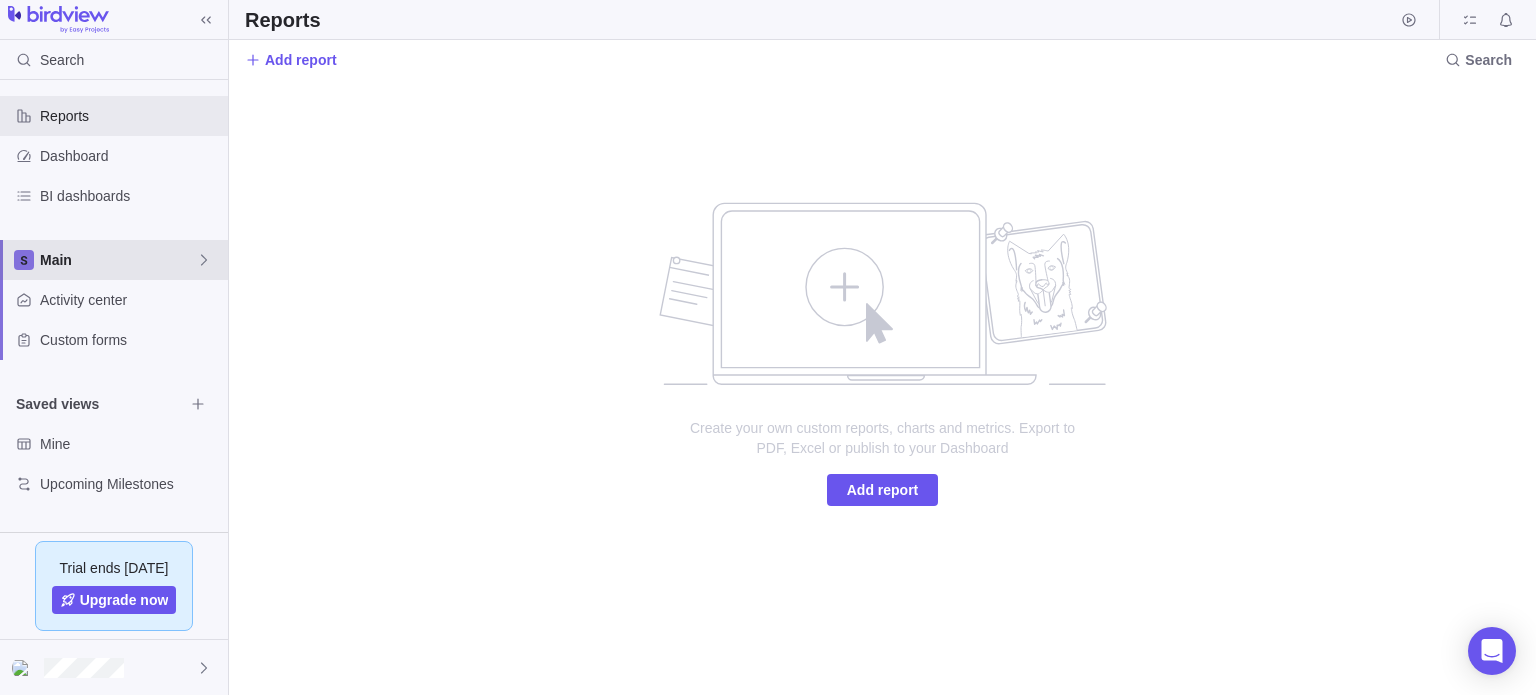 click on "Main" at bounding box center (118, 260) 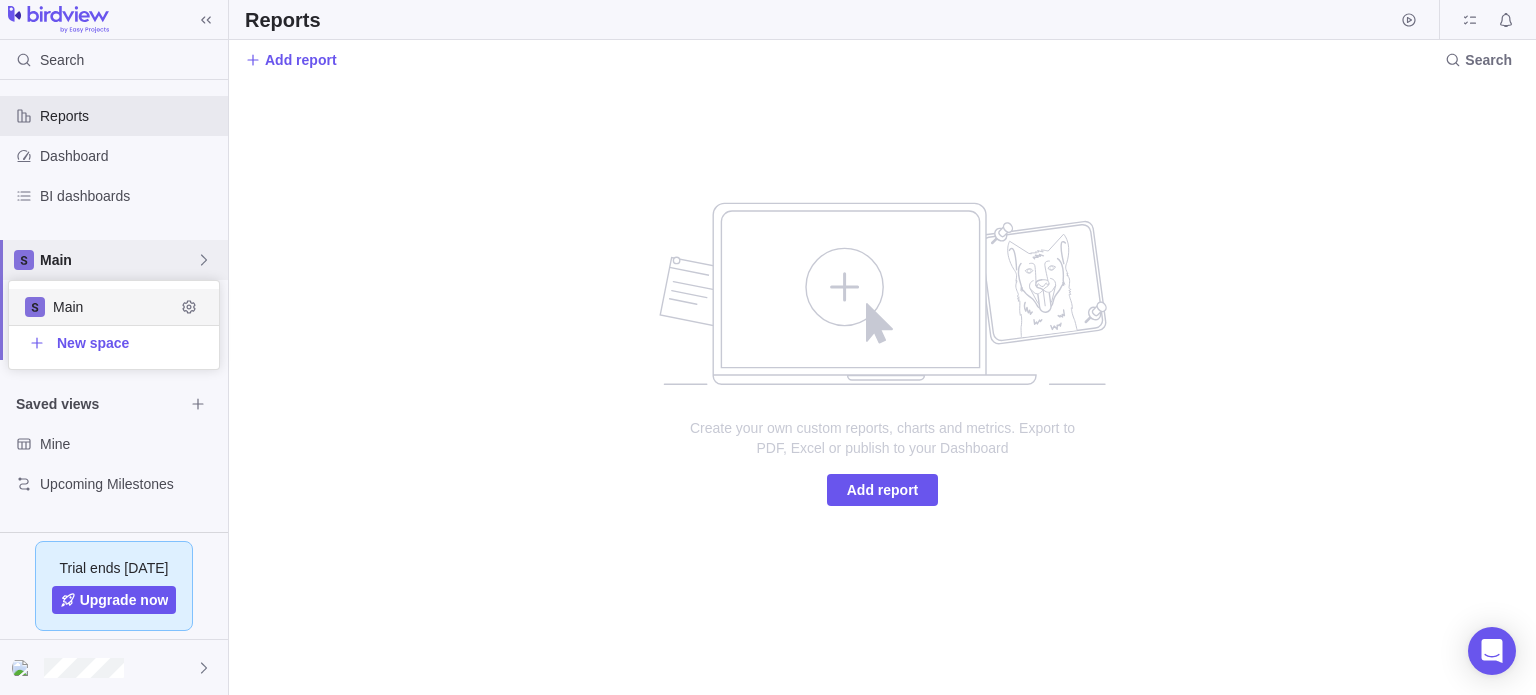scroll, scrollTop: 16, scrollLeft: 16, axis: both 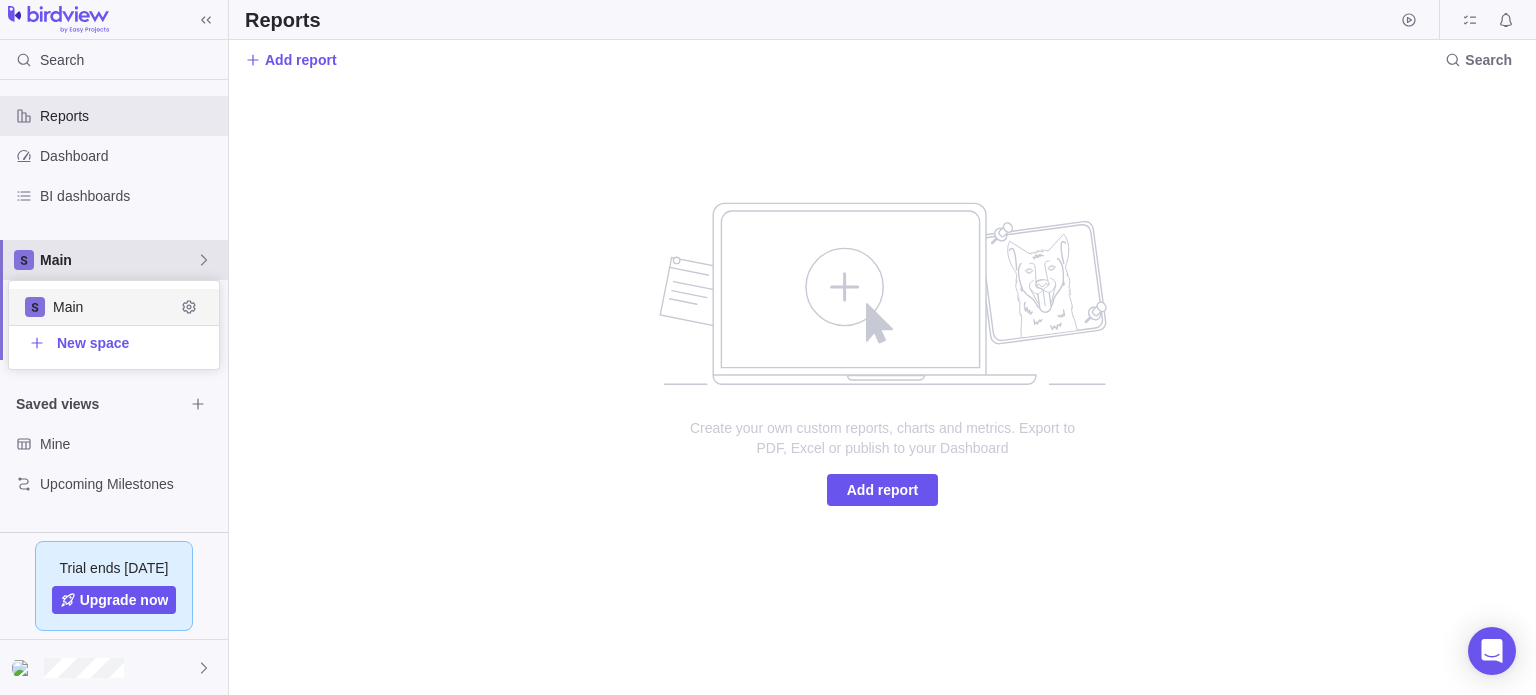 click on "Main" at bounding box center [118, 260] 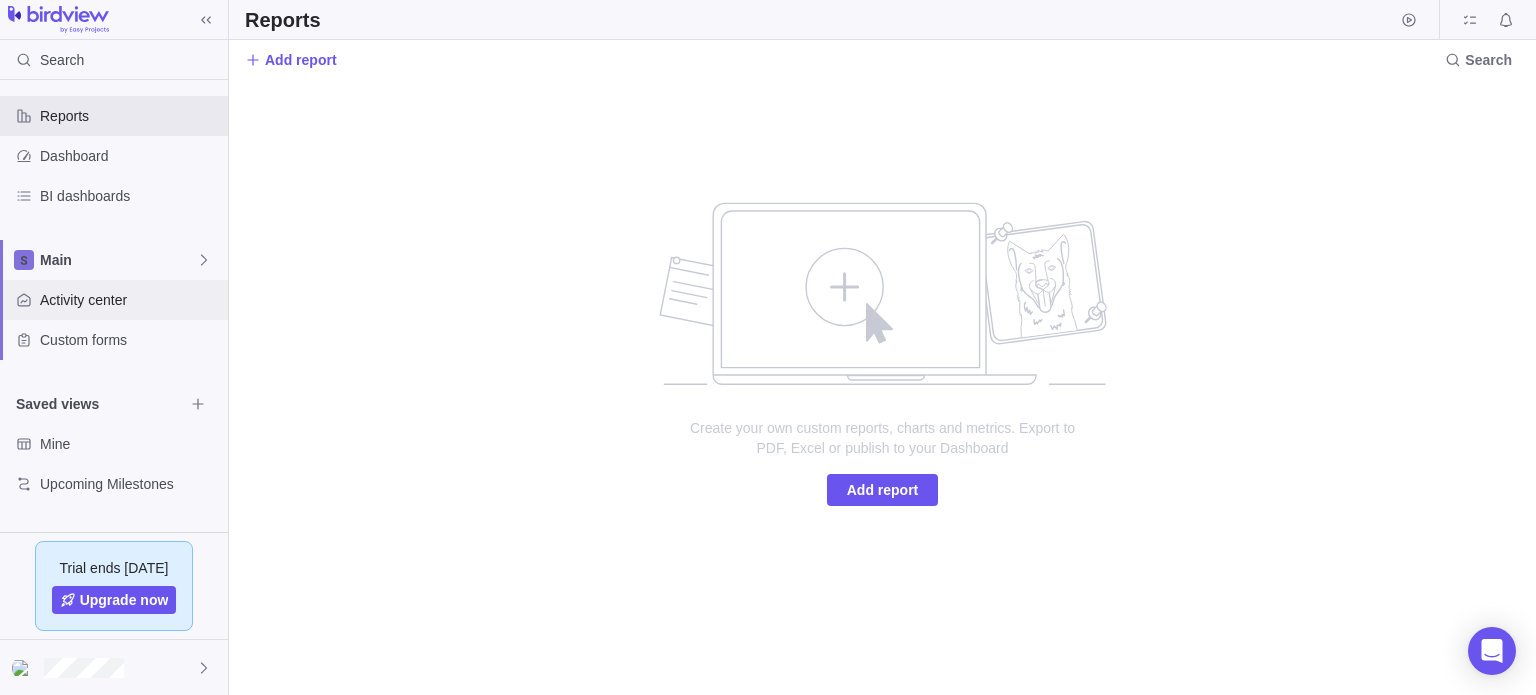 click on "Activity center" at bounding box center (130, 300) 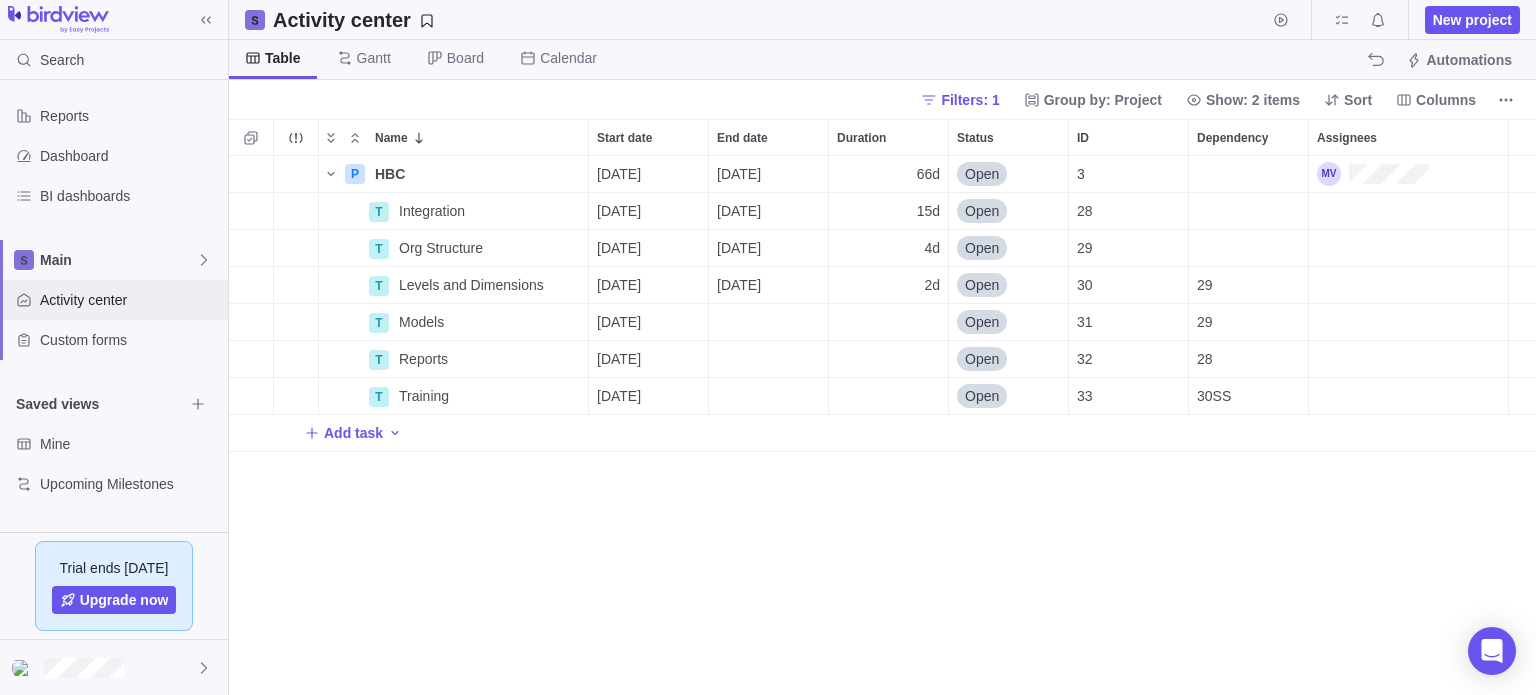 scroll, scrollTop: 16, scrollLeft: 16, axis: both 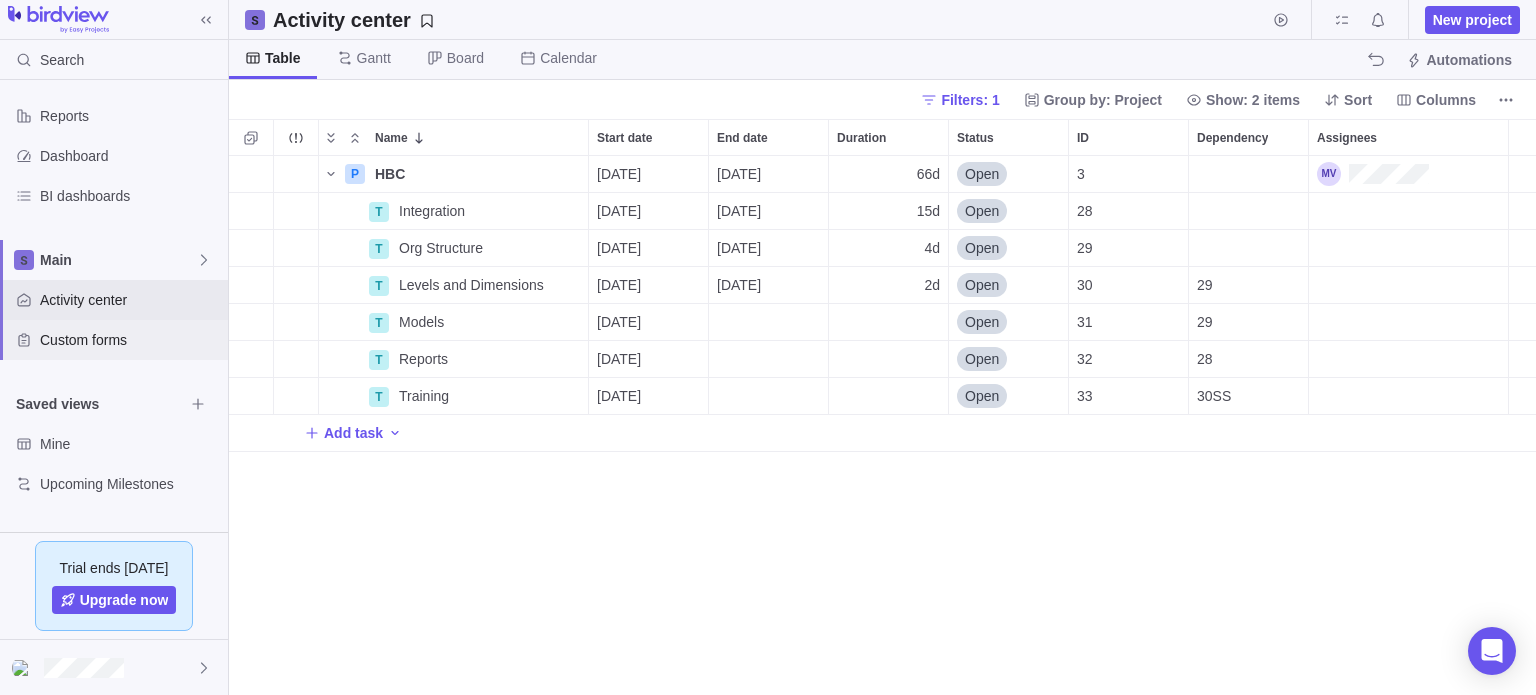click on "Custom forms" at bounding box center (130, 340) 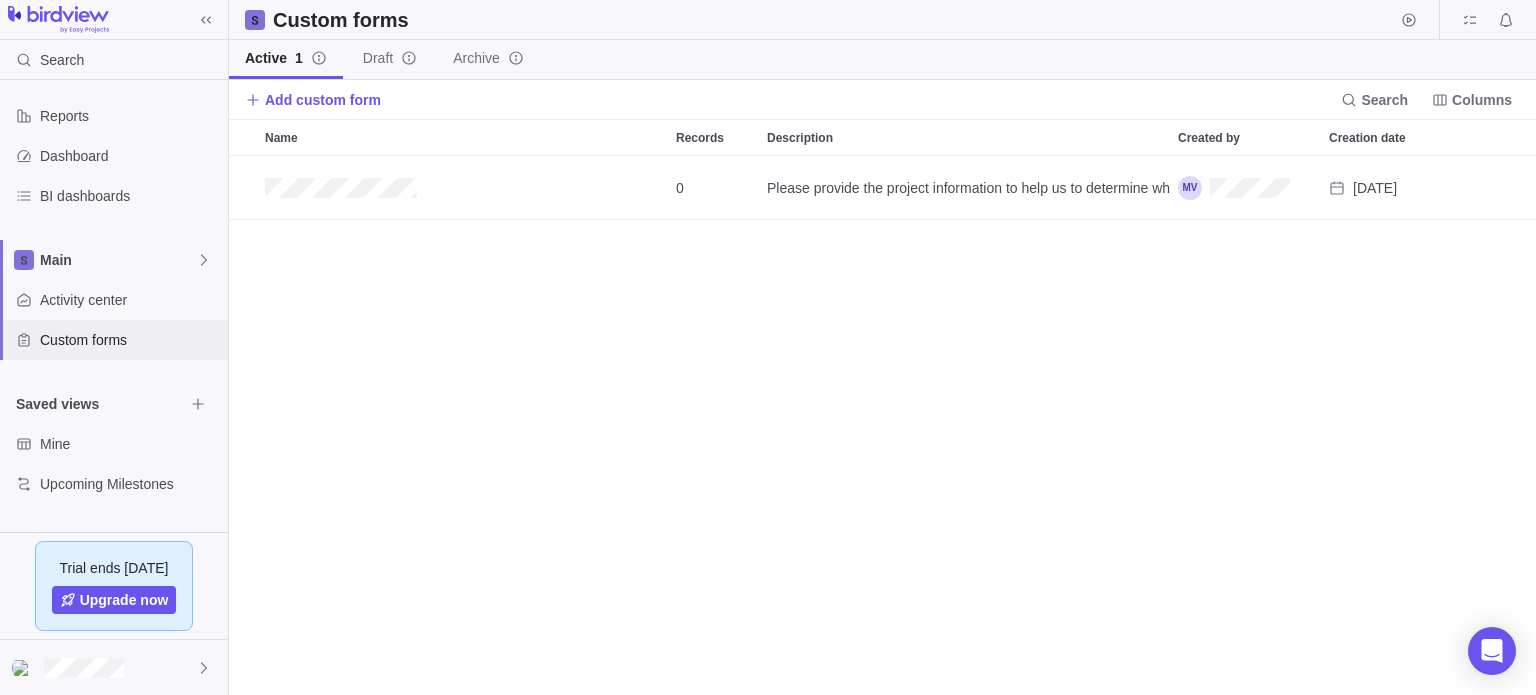 scroll, scrollTop: 16, scrollLeft: 16, axis: both 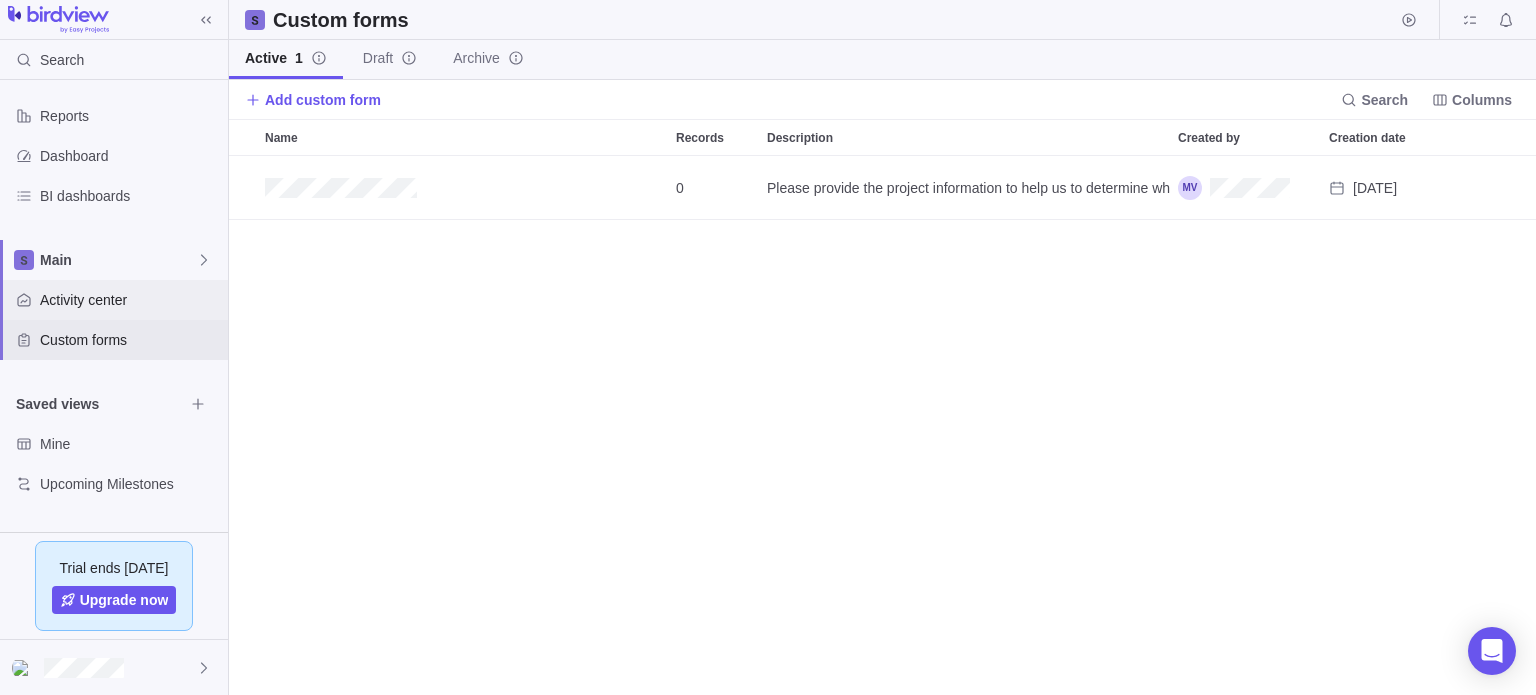 click on "Activity center" at bounding box center (130, 300) 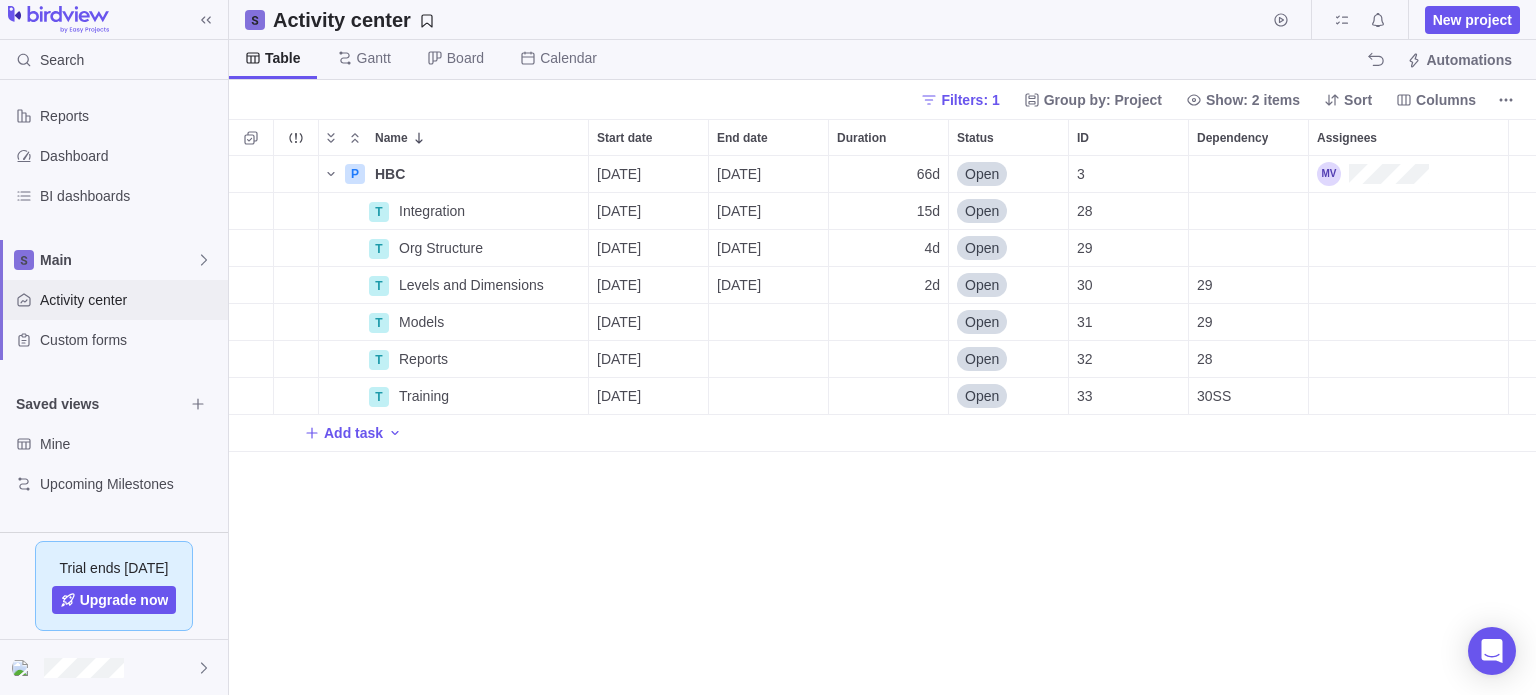 scroll, scrollTop: 16, scrollLeft: 16, axis: both 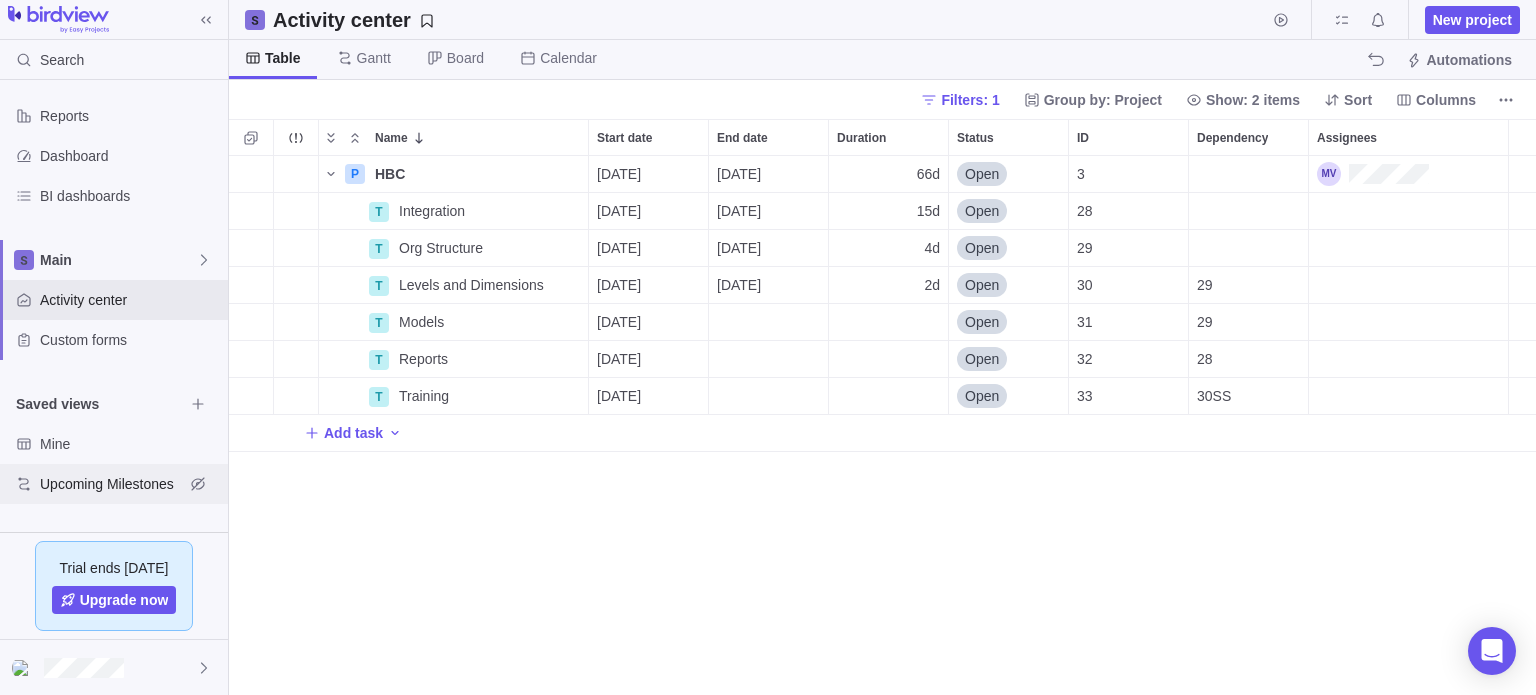 click on "Upcoming Milestones" at bounding box center [112, 484] 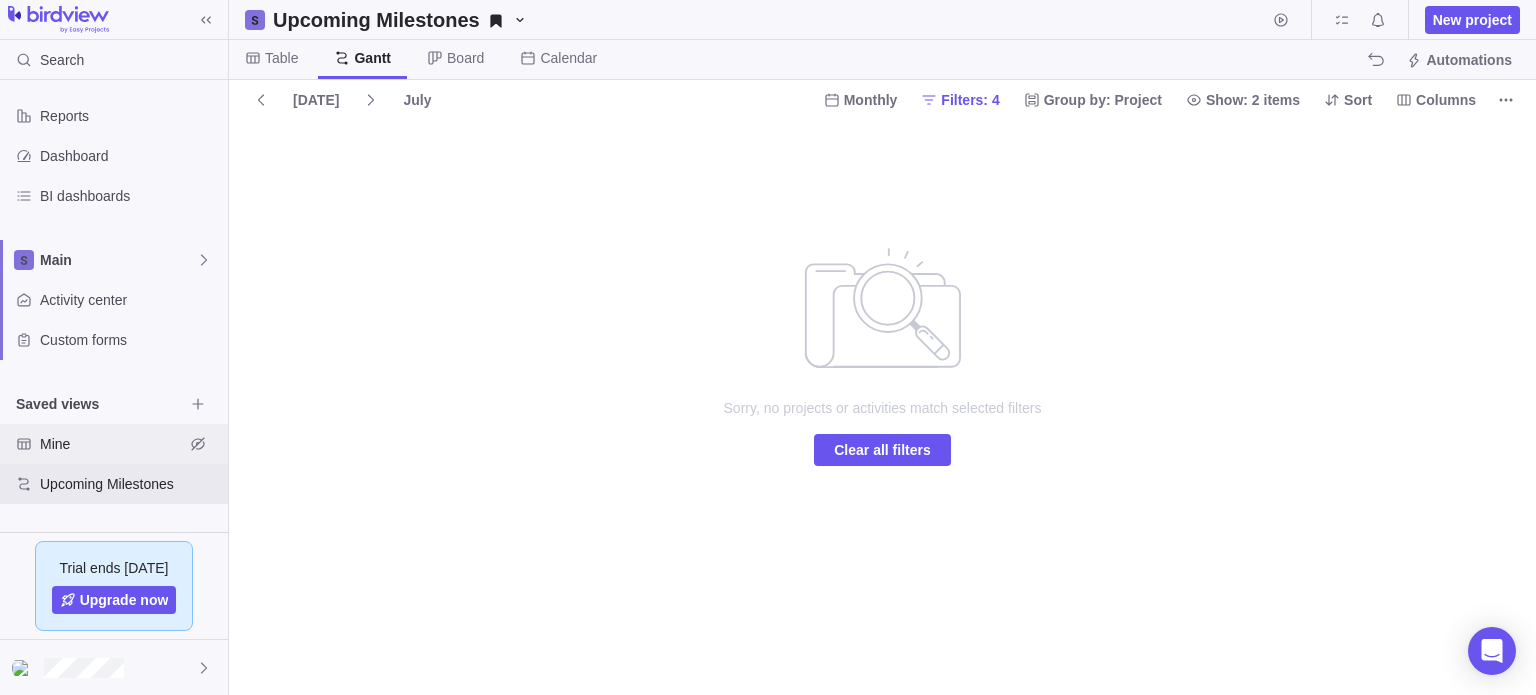 click on "Mine" at bounding box center (112, 444) 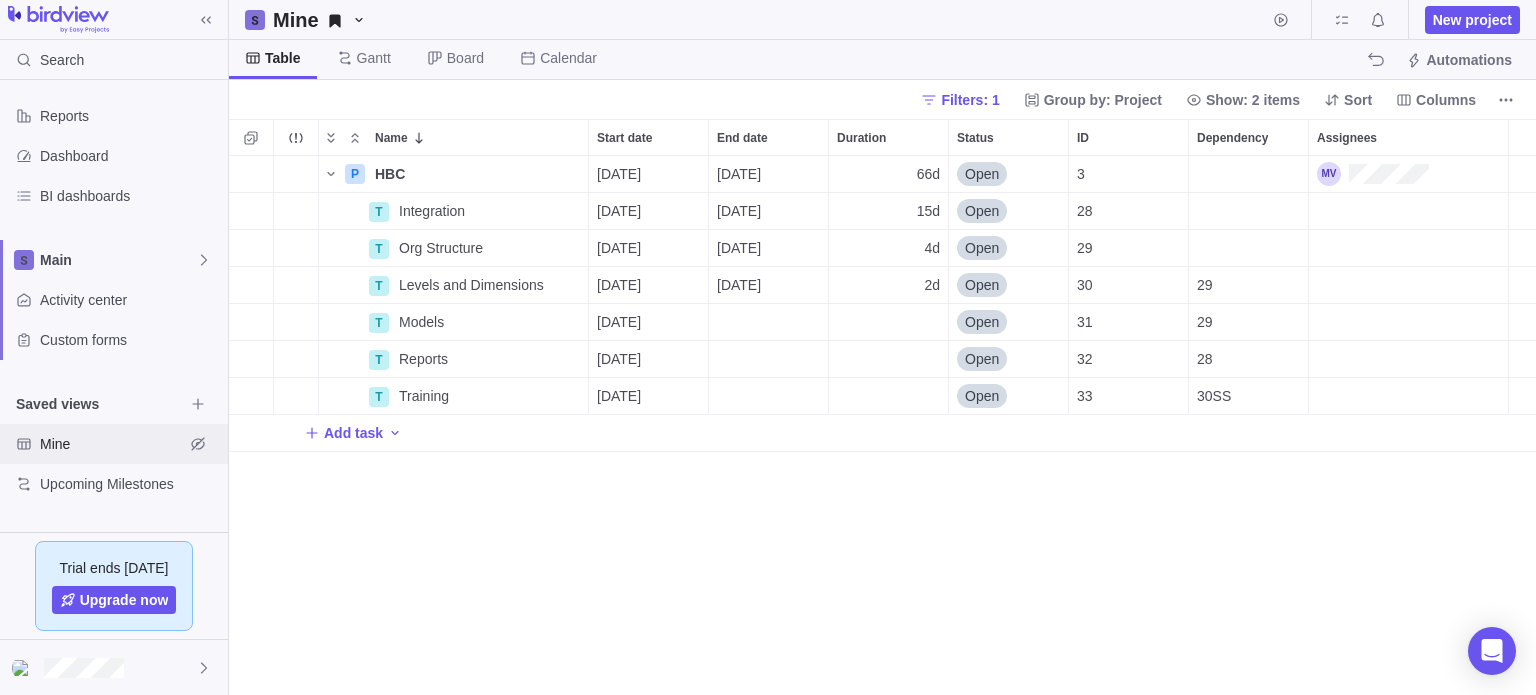 scroll, scrollTop: 16, scrollLeft: 16, axis: both 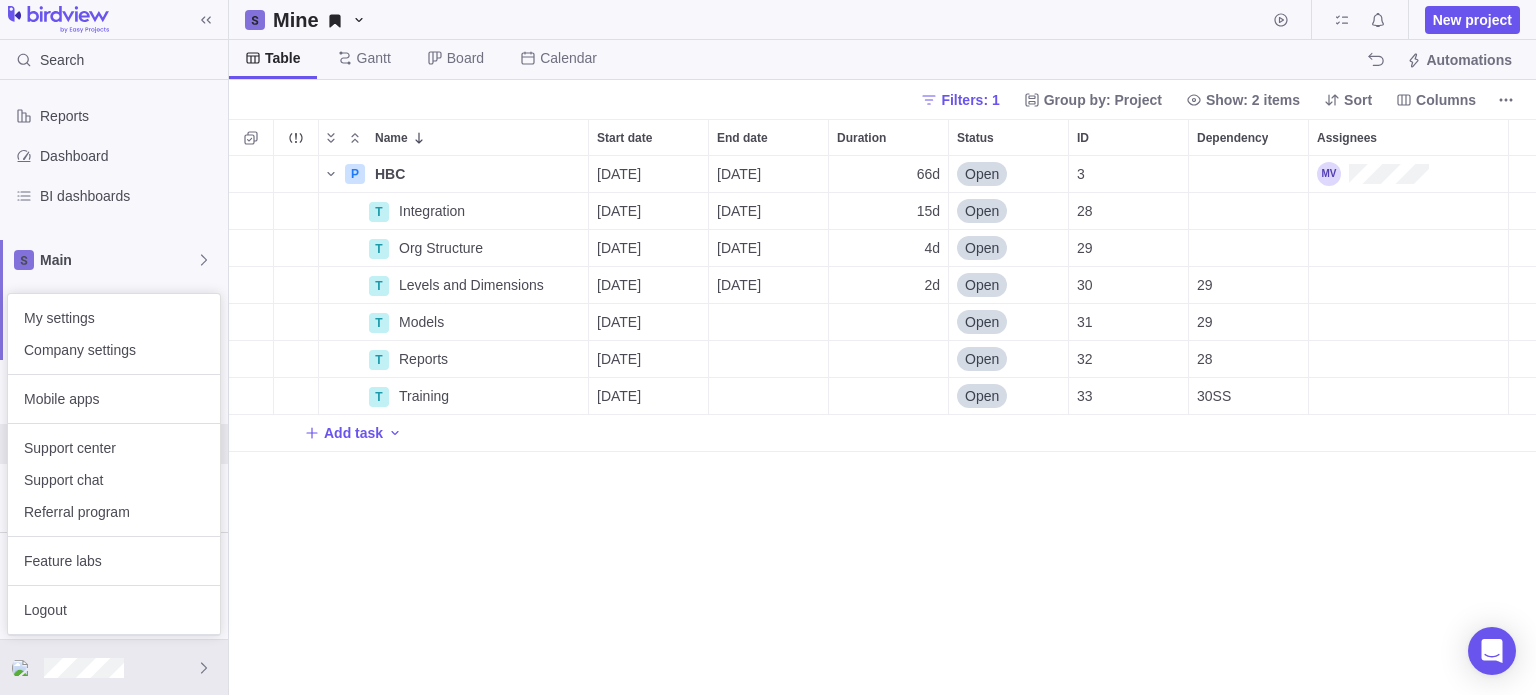 click on "Search Reports Dashboard BI dashboards Main Activity center Custom forms Saved views Mine Upcoming Milestones Trial ends in 16 days Upgrade now Mine New project Table Gantt Board Calendar Automations Filters: 1 Group by: Project Show: 2 items Sort Columns Name Start date End date Duration Status ID Dependency Assignees P HBC Details 07/01/2025 09/30/2025 66d Open 3 T Integration Details 07/03/2025 07/23/2025 15d Open 28 T Org Structure Details 07/14/2025 07/17/2025 4d Open 29 T Levels and Dimensions Details 07/18/2025 07/21/2025 2d Open 30 29 T Models Details 07/18/2025 Open 31 29 T Reports Details 07/24/2025 Open 32 28 T Training Details 07/18/2025 Open 33 30SS Add task Filters Activity status Default Workflow Project status Default Workflow Activity priority Activity assignees Project start date Previous year Previous month Previous week Yesterday Today This week This month This year Next week Next month Filter by period Project end date Previous year Previous month Previous week Yesterday Today" at bounding box center (768, 347) 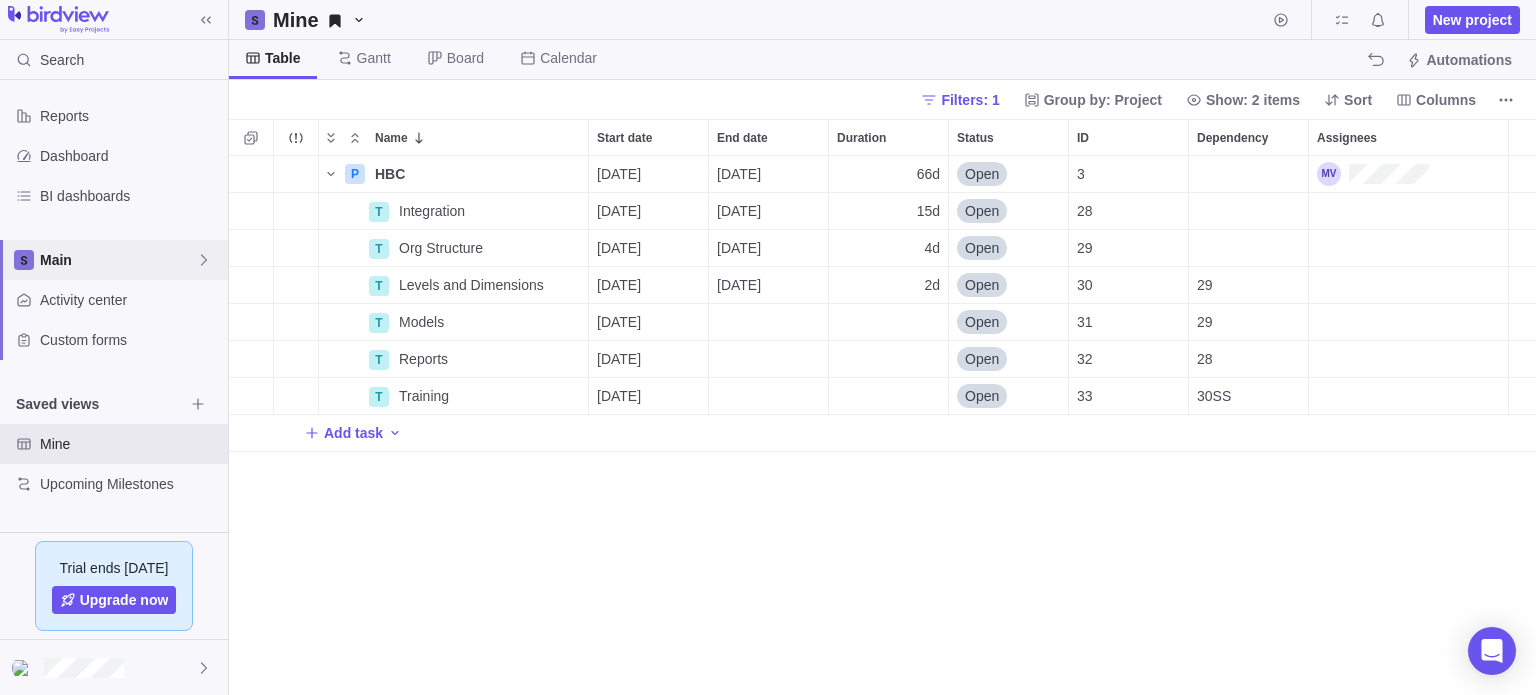 click 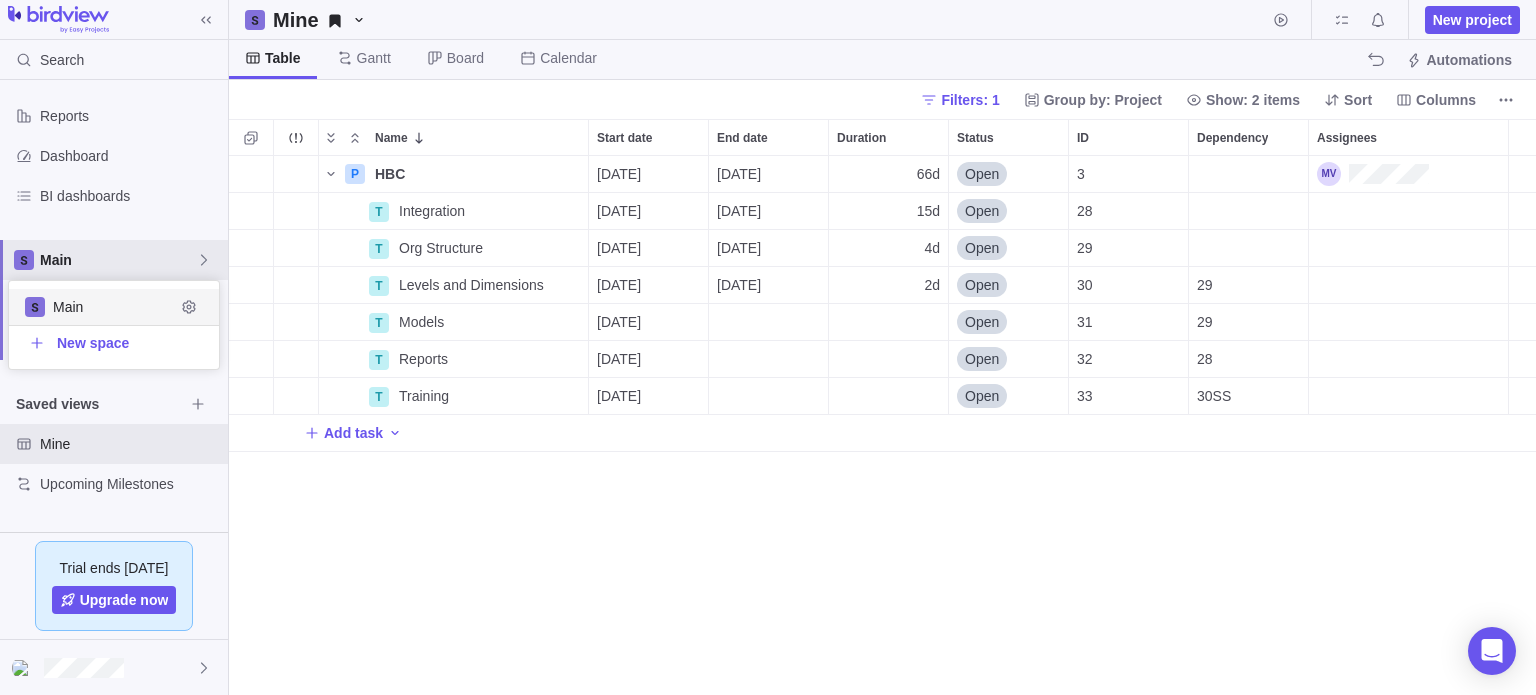 scroll, scrollTop: 16, scrollLeft: 16, axis: both 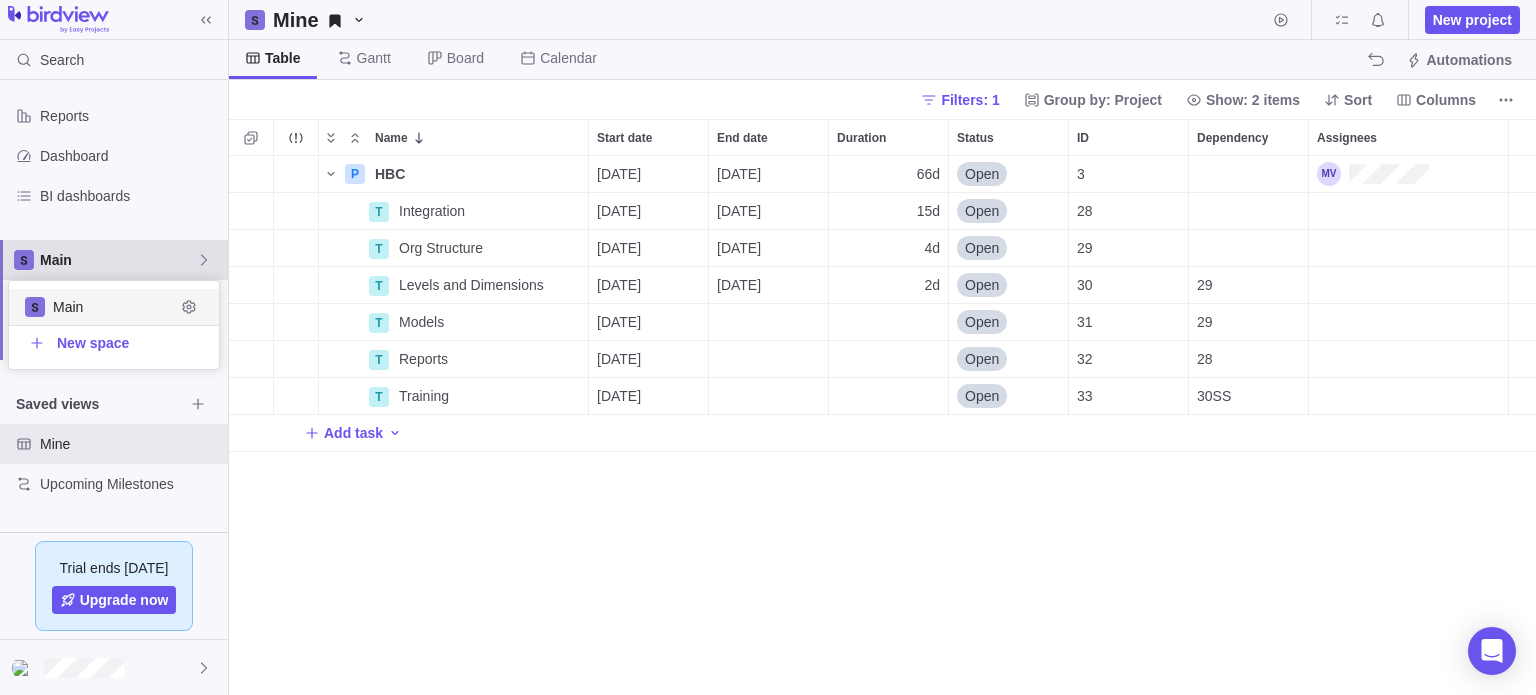 click 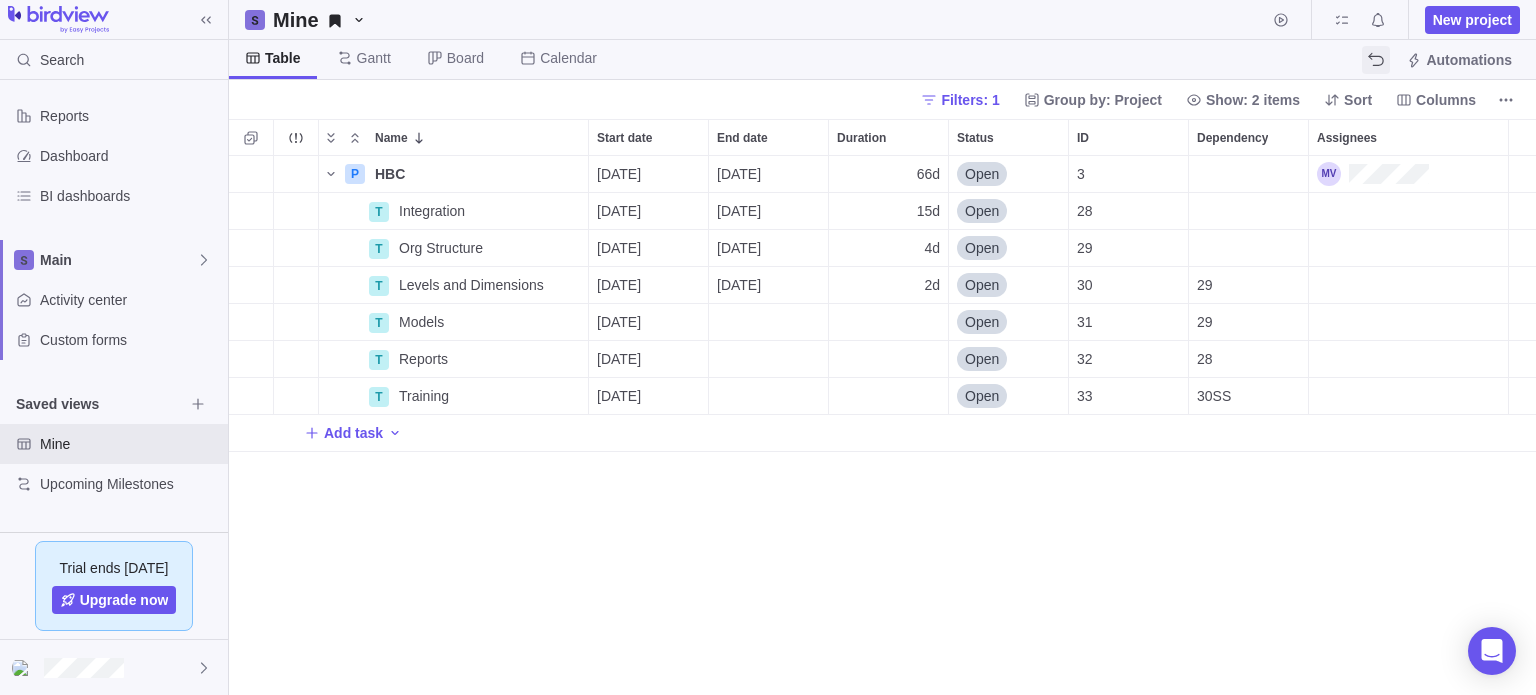 click 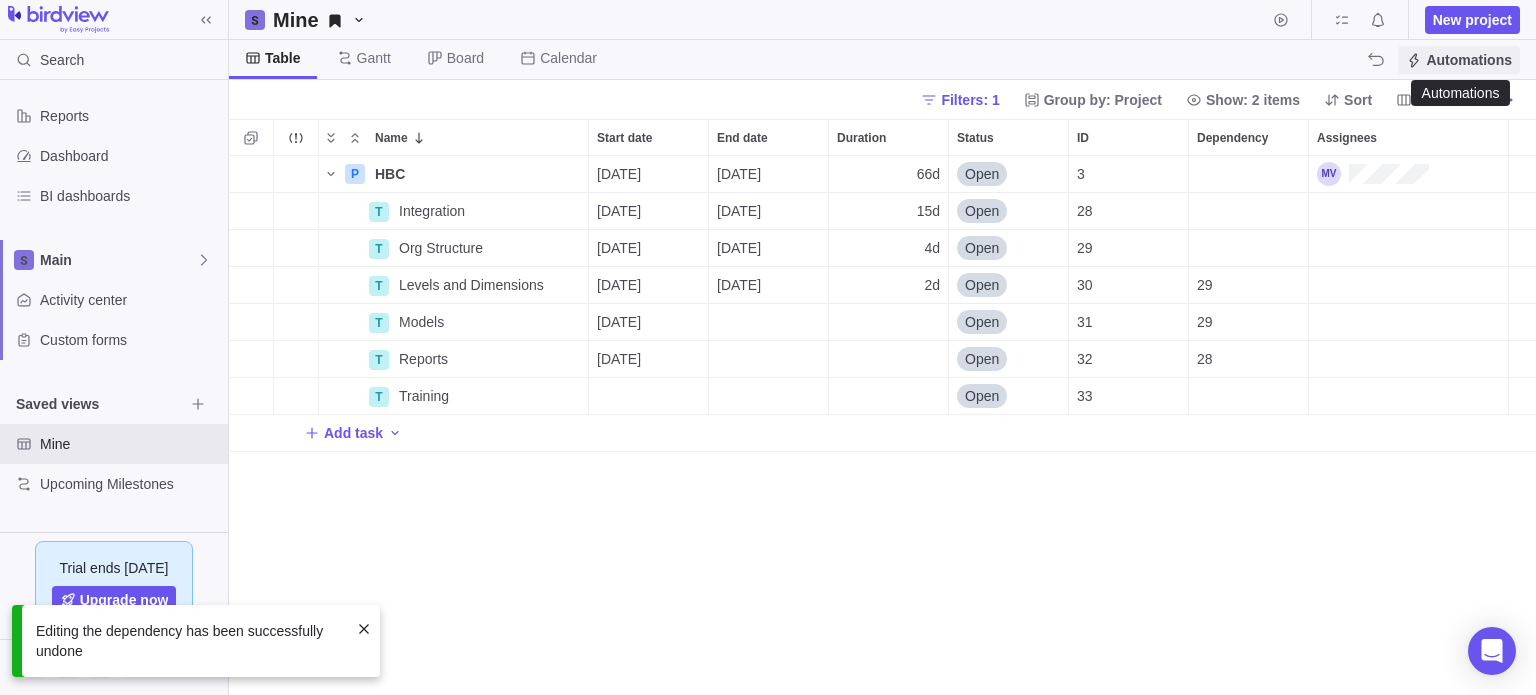 click on "Automations" at bounding box center (1469, 60) 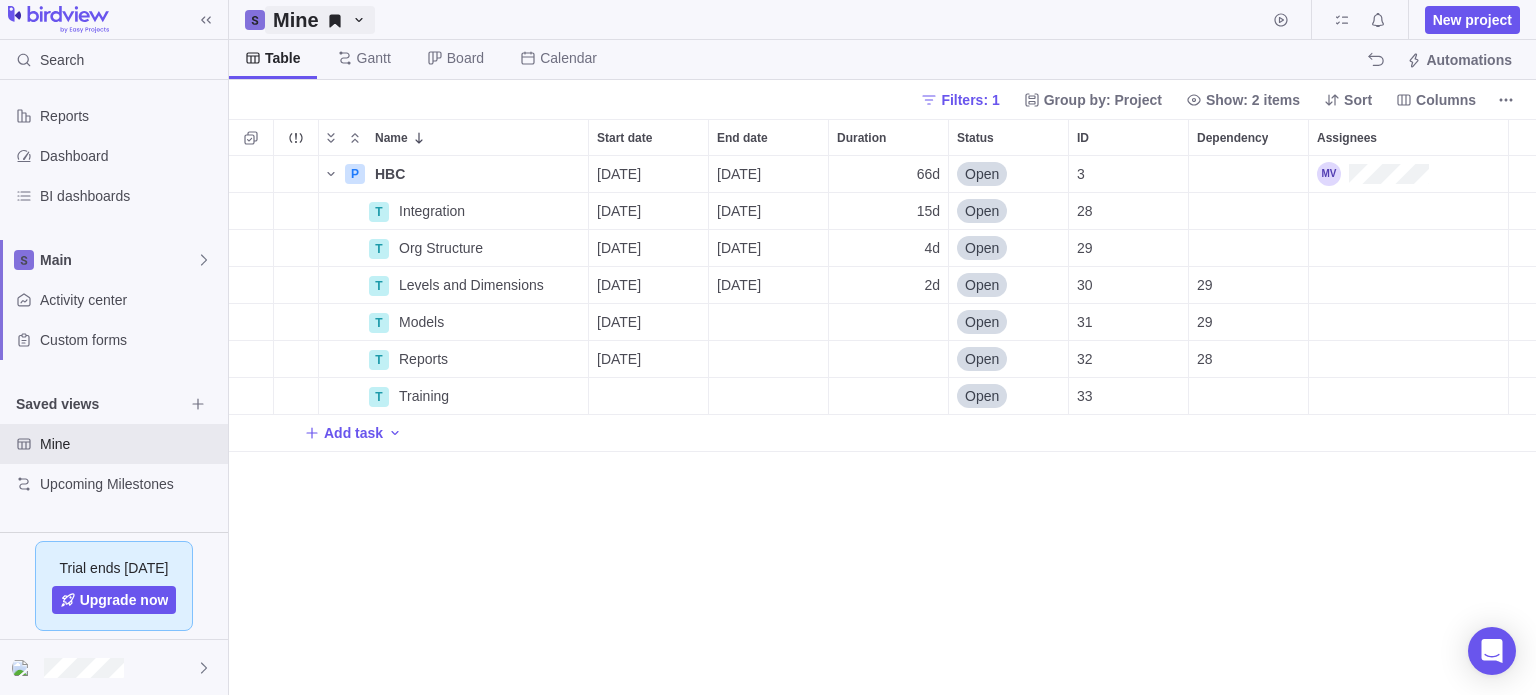 click 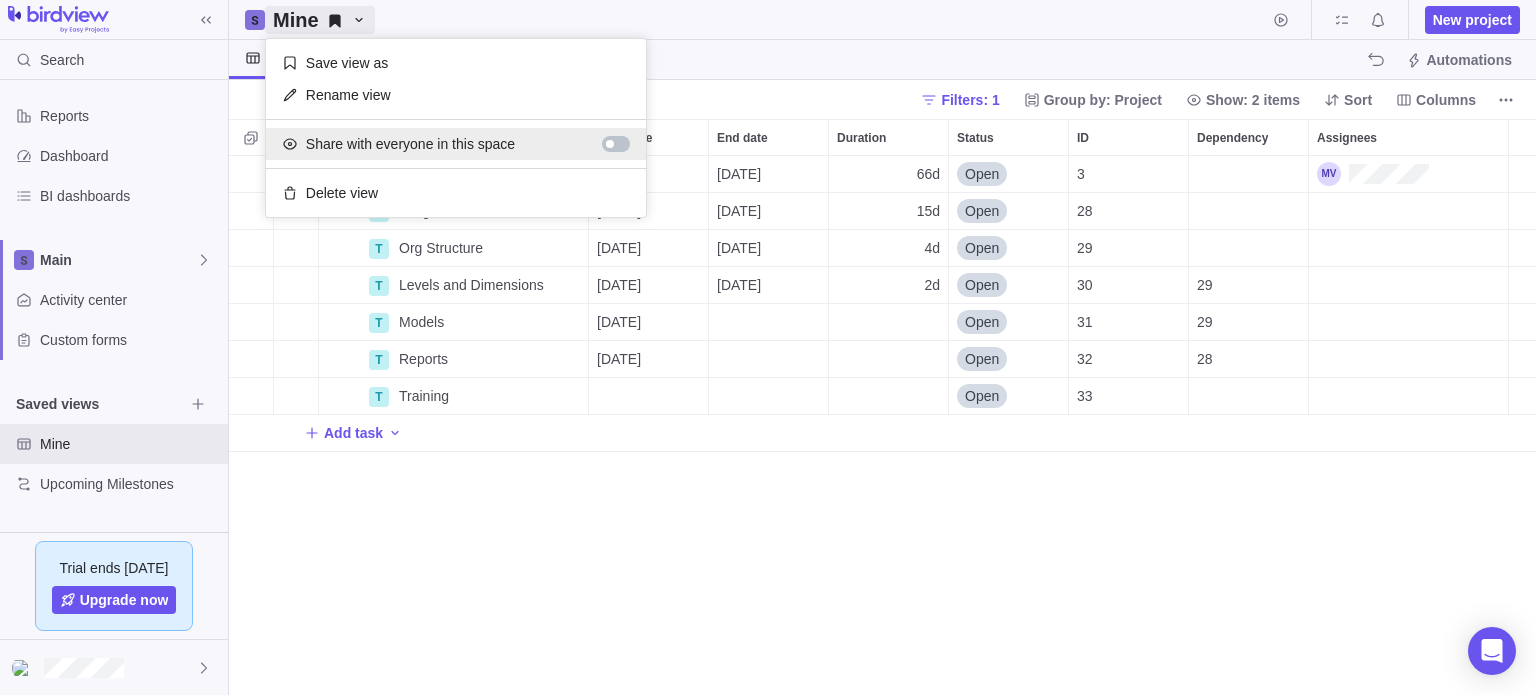 click at bounding box center (616, 144) 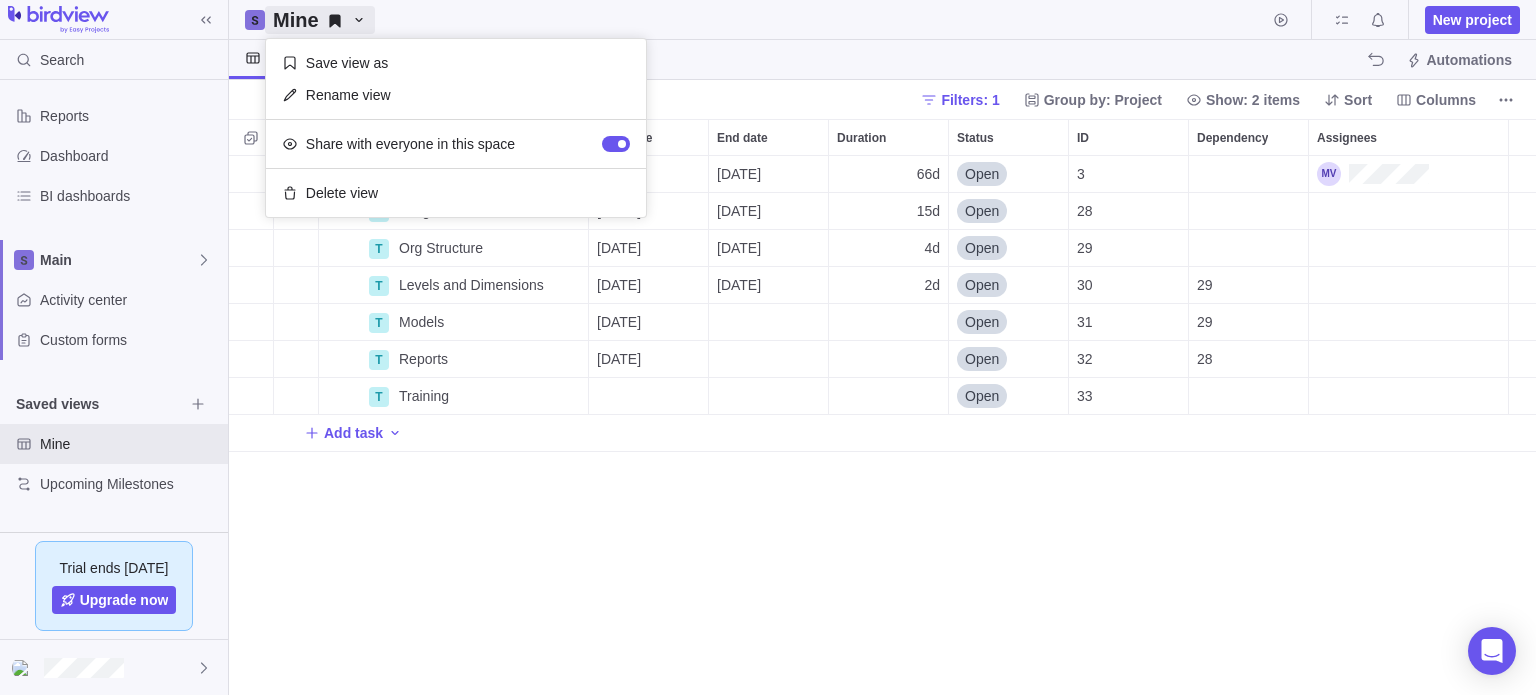 click on "Search Reports Dashboard BI dashboards Main Activity center Custom forms Saved views Mine Upcoming Milestones Trial ends in 16 days Upgrade now Mine New project Table Gantt Board Calendar Automations Filters: 1 Group by: Project Show: 2 items Sort Columns Name Start date End date Duration Status ID Dependency Assignees P HBC Details 07/01/2025 09/30/2025 66d Open 3 T Integration Details 07/03/2025 07/23/2025 15d Open 28 T Org Structure Details 07/14/2025 07/17/2025 4d Open 29 T Levels and Dimensions Details 07/18/2025 07/21/2025 2d Open 30 29 T Models Details 07/18/2025 Open 31 29 T Reports Details 07/24/2025 Open 32 28 T Training Details Open 33 Add task Filters Activity status Default Workflow Project status Default Workflow Activity priority Activity assignees Project start date Previous year Previous month Previous week Yesterday Today This week This month This year Next week Next month Filter by period Project end date Previous year Previous month Previous week Yesterday Today This week" at bounding box center (768, 347) 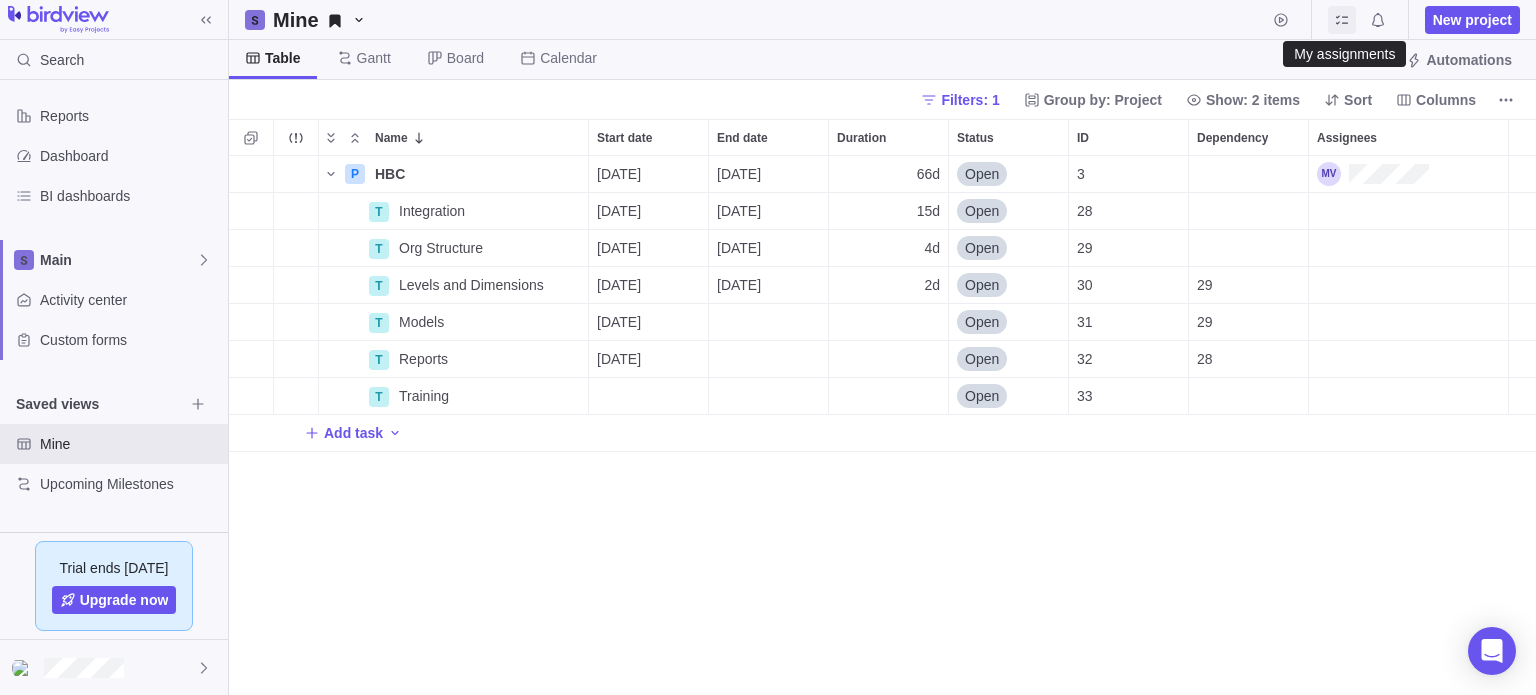 click 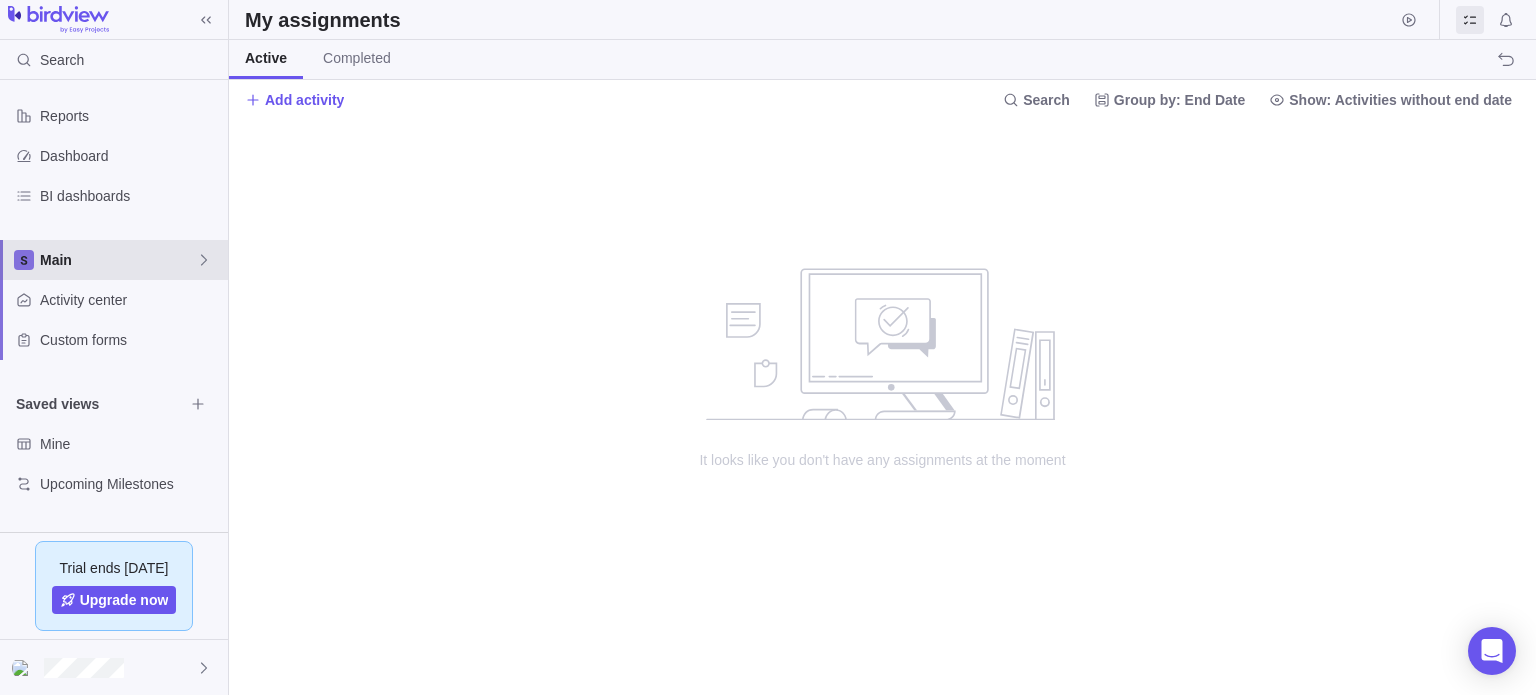 click 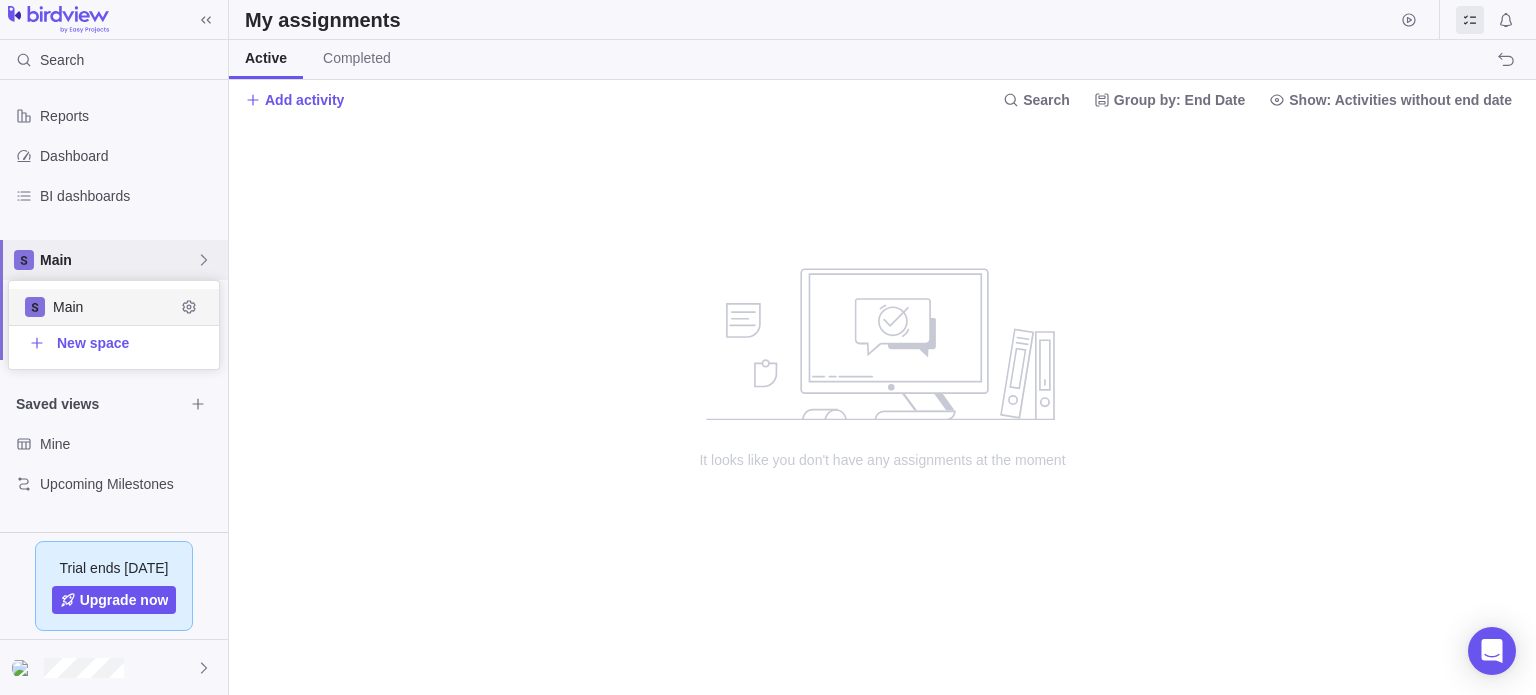 scroll, scrollTop: 16, scrollLeft: 16, axis: both 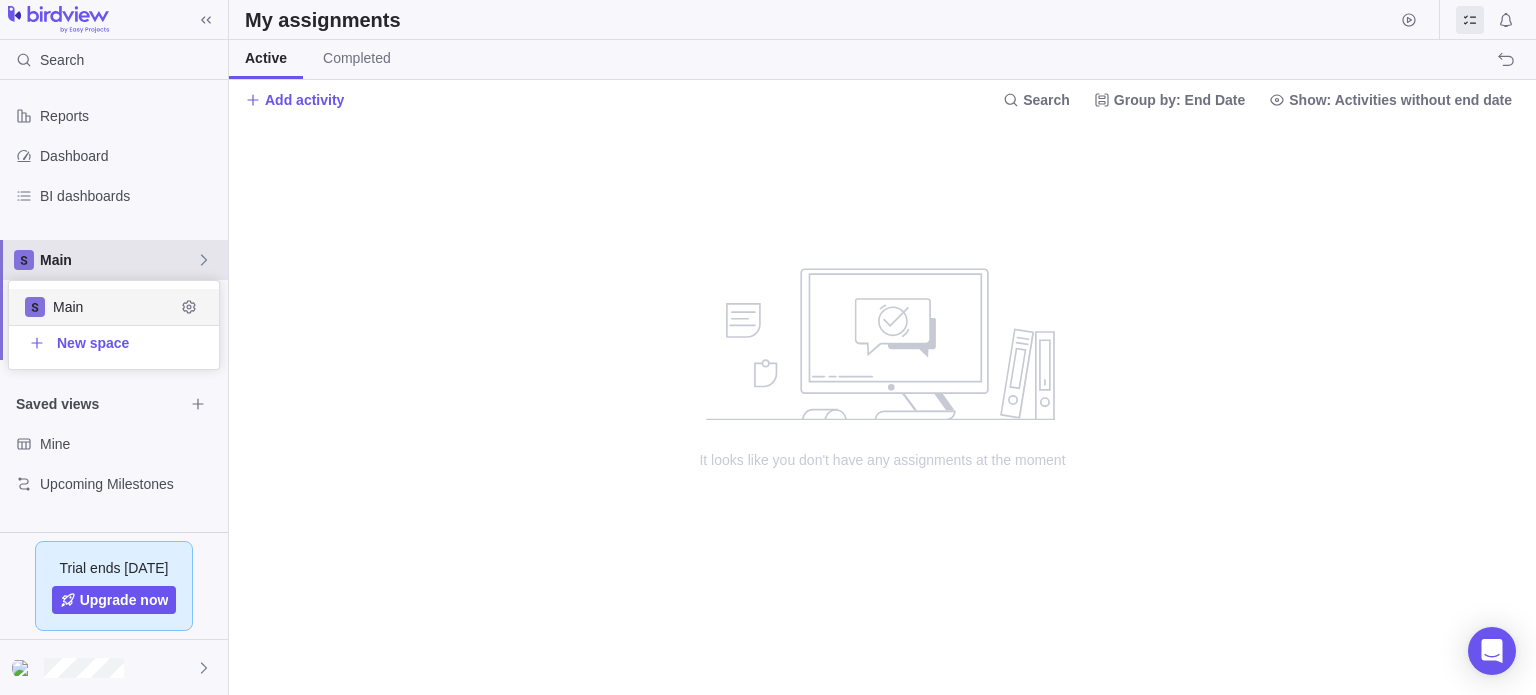 click 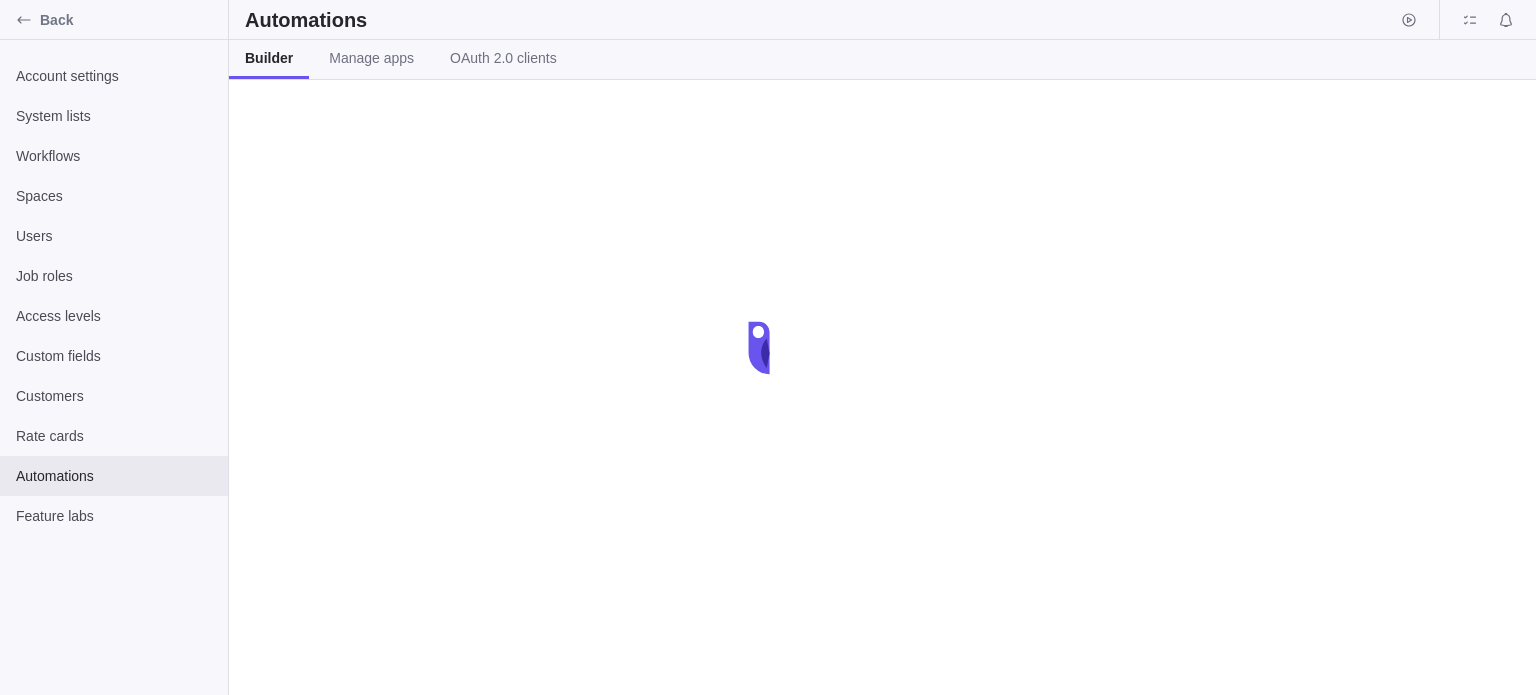 scroll, scrollTop: 0, scrollLeft: 0, axis: both 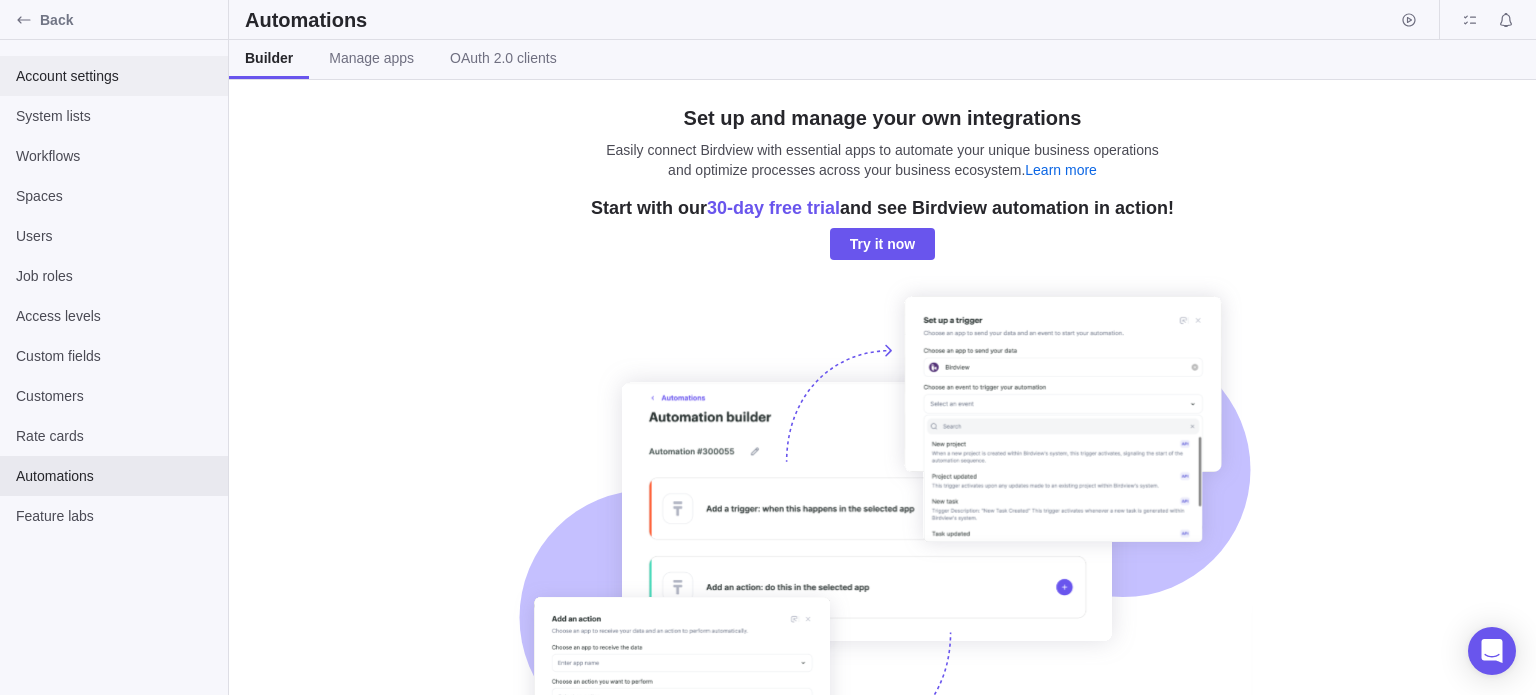 click on "Account settings" at bounding box center [114, 76] 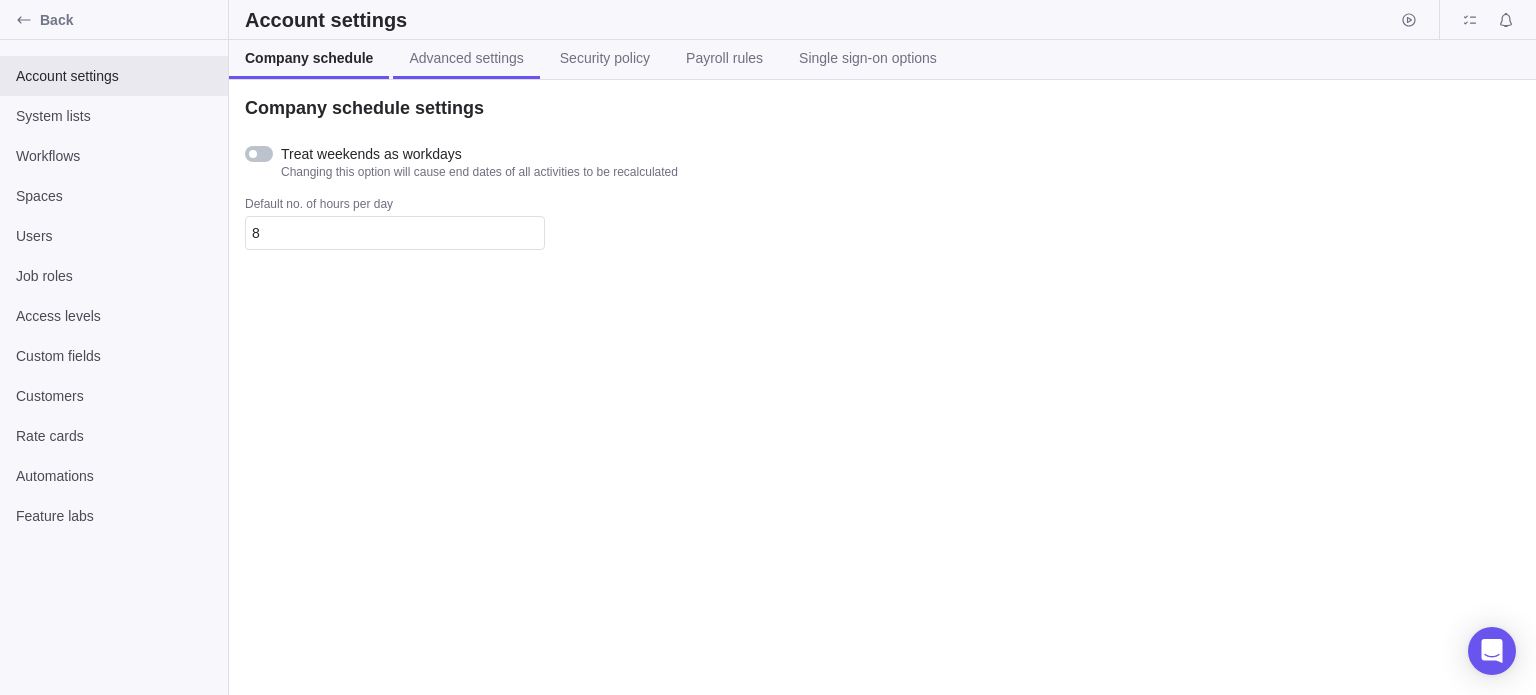 click on "Advanced settings" at bounding box center (466, 58) 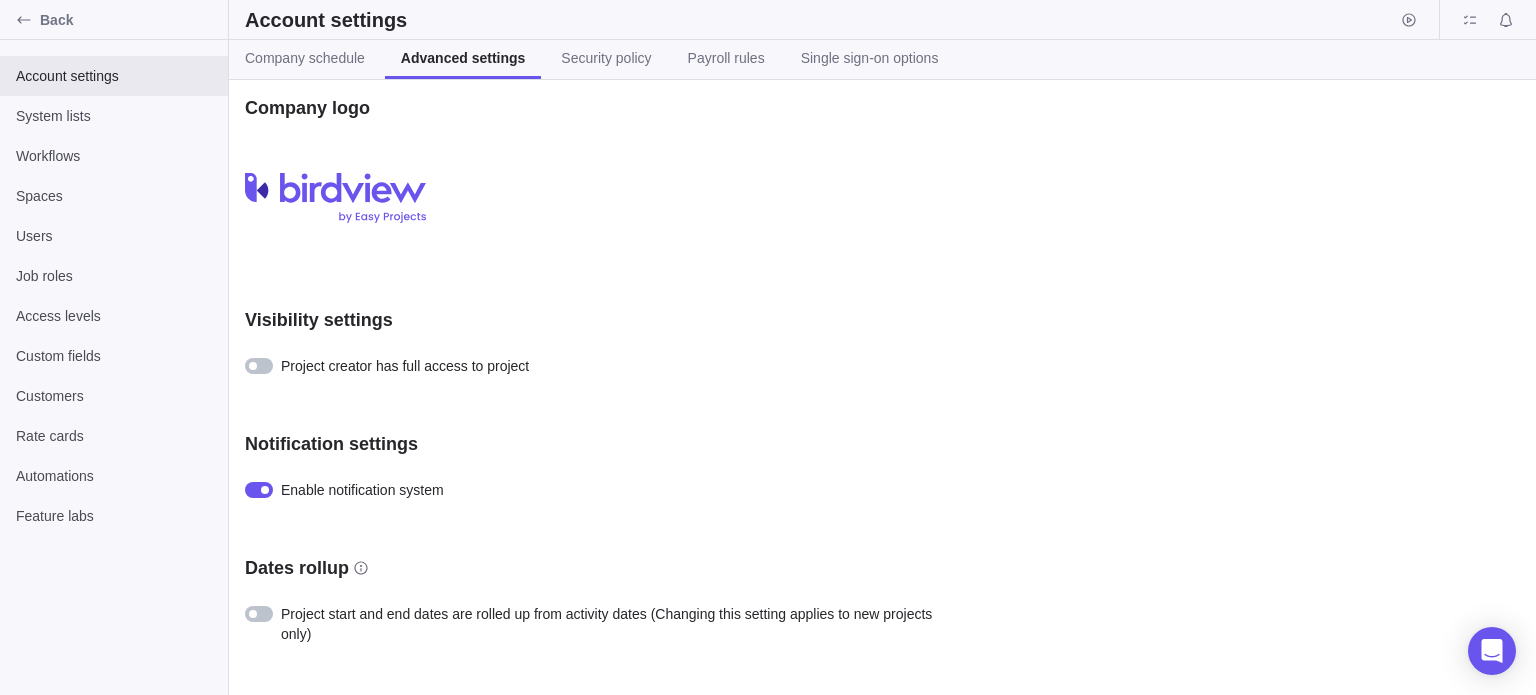 click at bounding box center (259, 614) 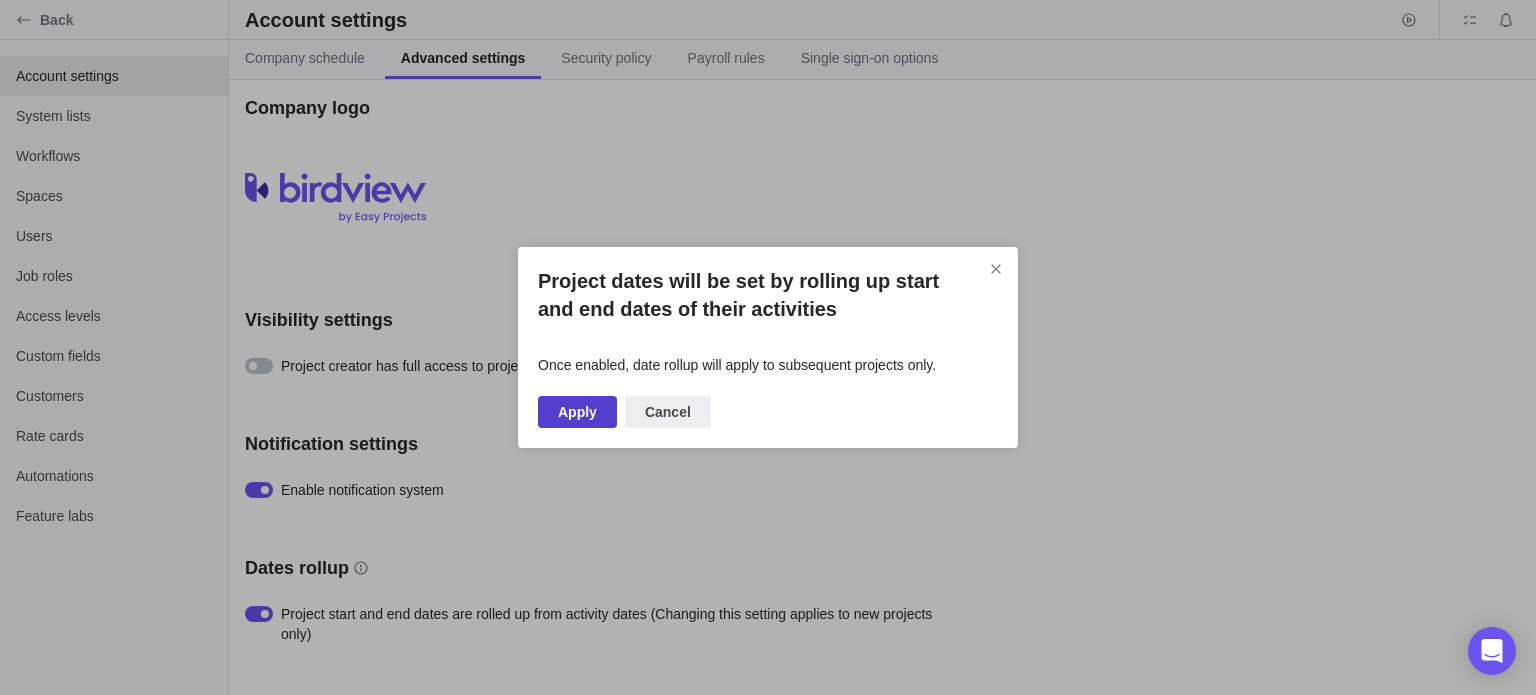 click on "Apply" at bounding box center [577, 412] 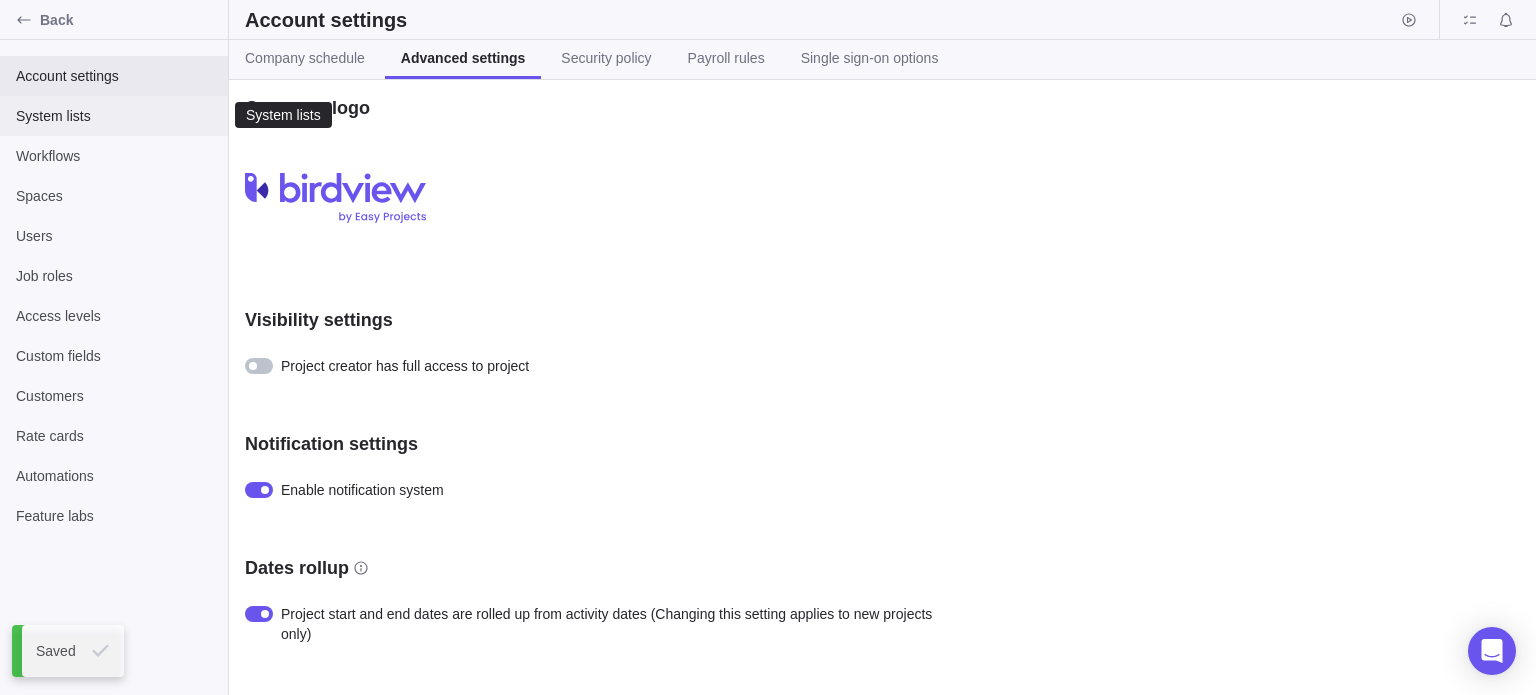 click on "System lists" at bounding box center (114, 116) 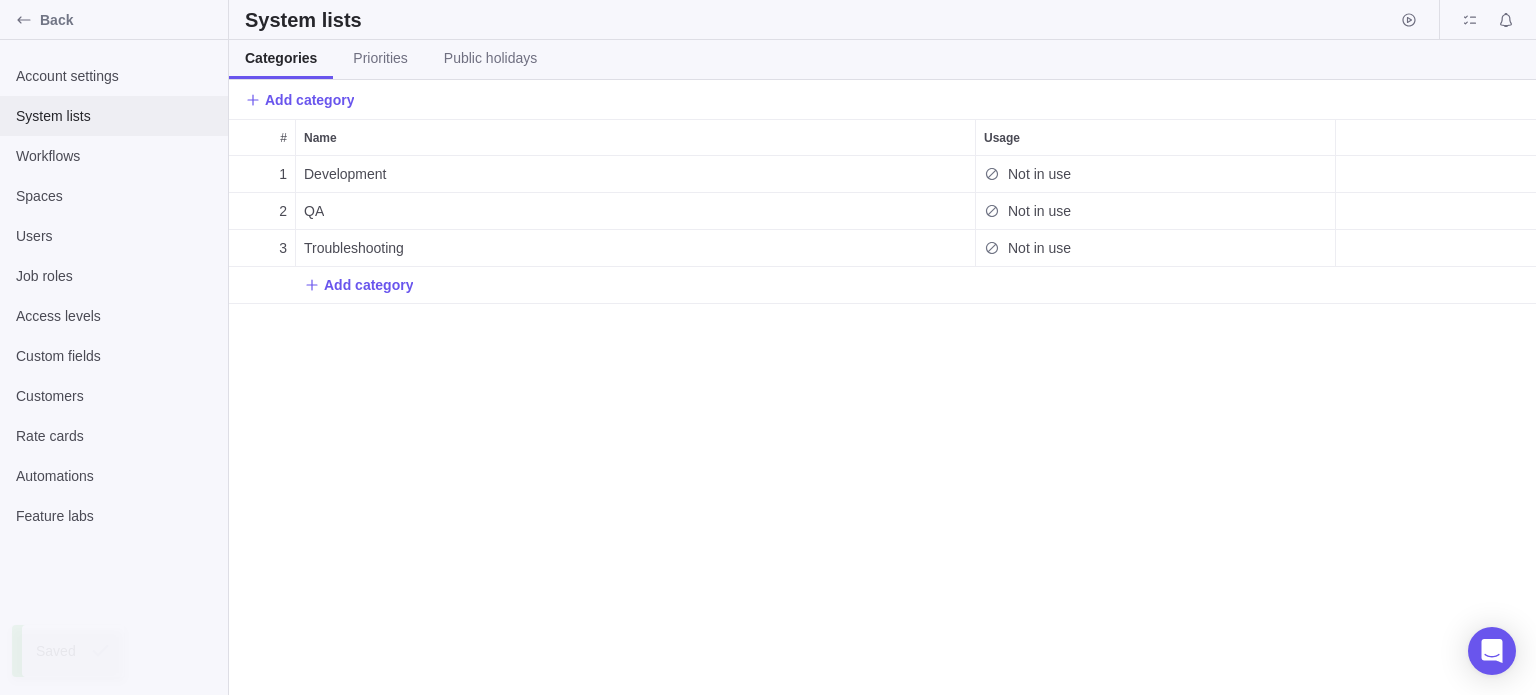 scroll, scrollTop: 16, scrollLeft: 16, axis: both 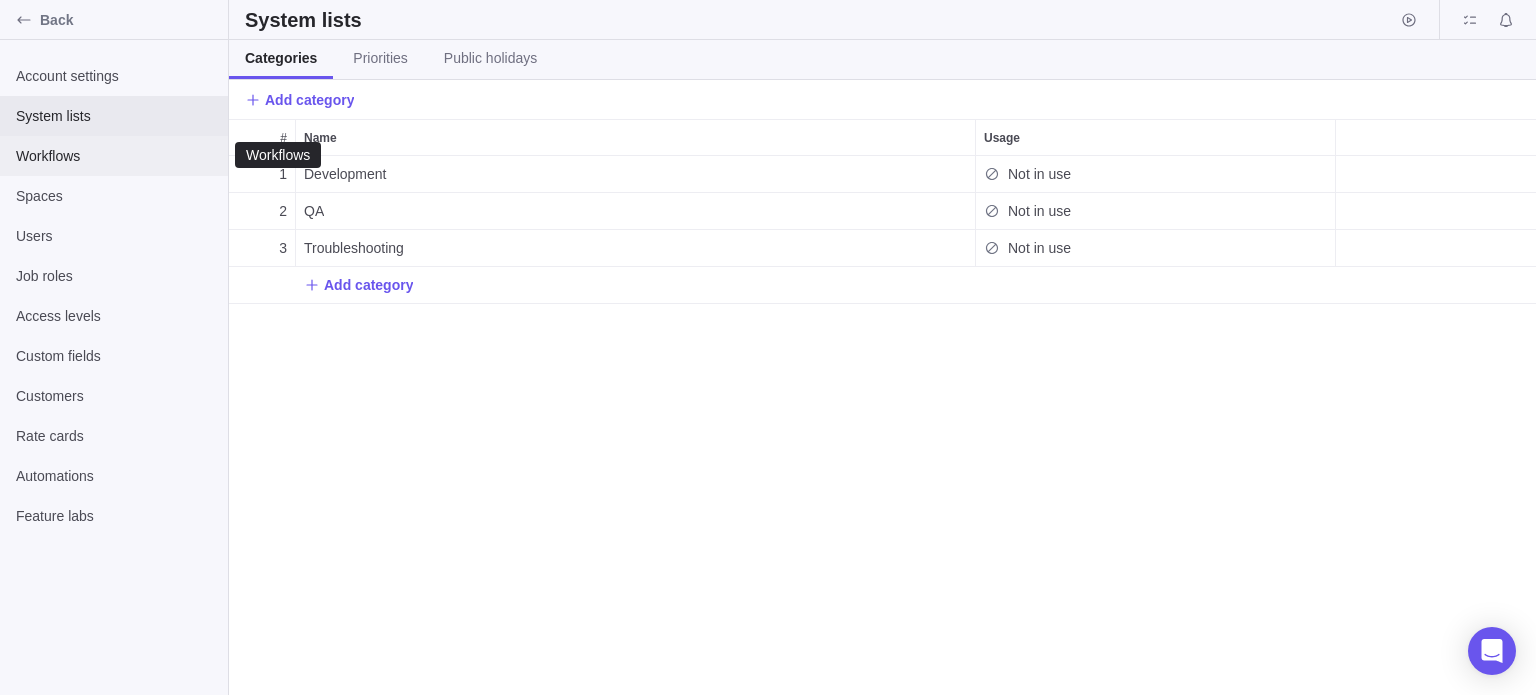 click on "Workflows" at bounding box center (114, 156) 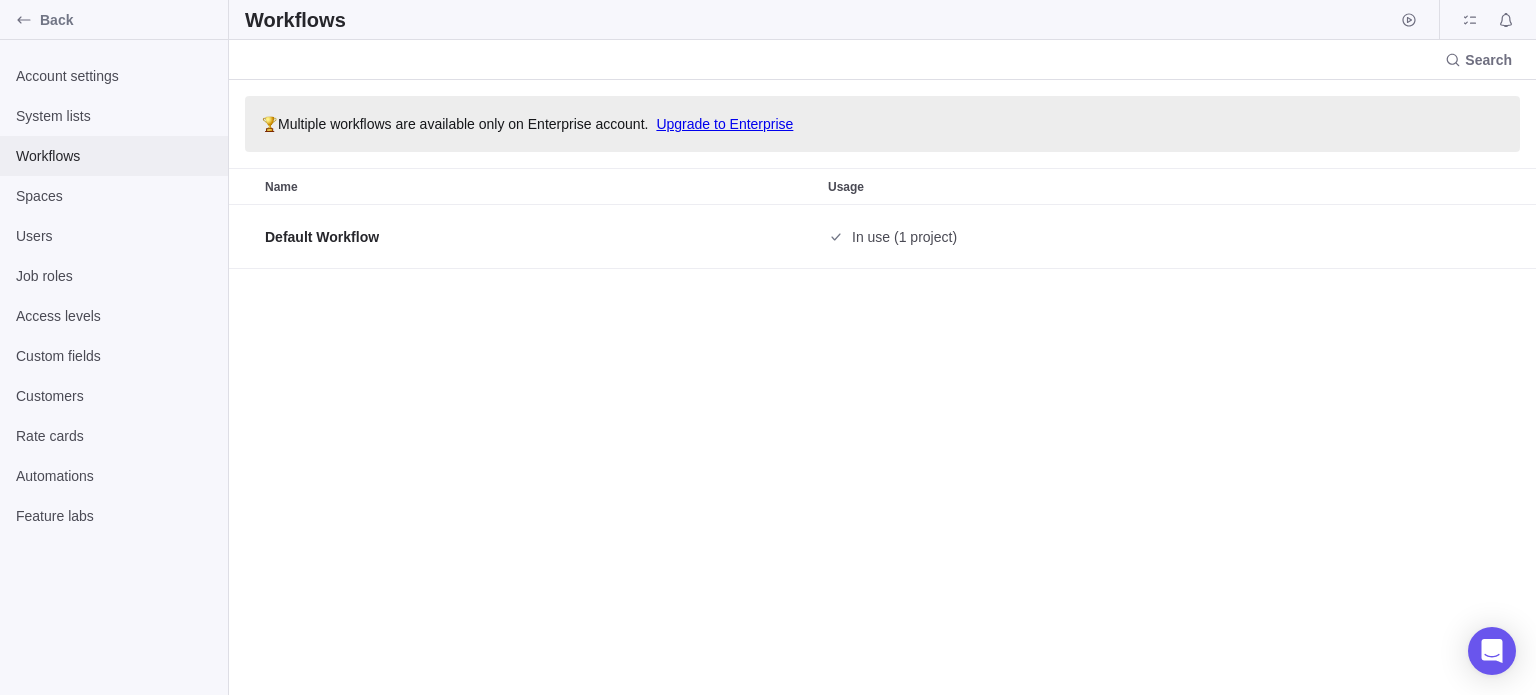 scroll, scrollTop: 16, scrollLeft: 16, axis: both 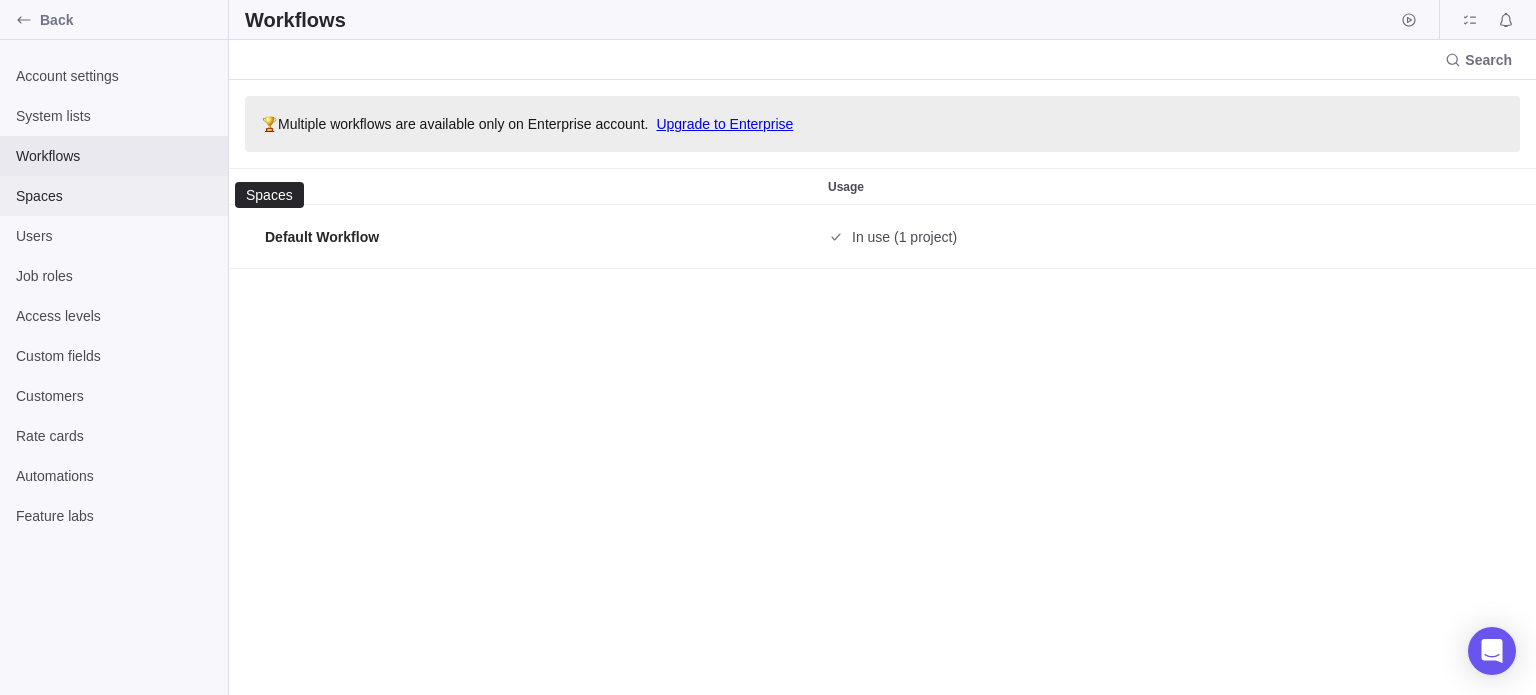 click on "Spaces" at bounding box center (114, 196) 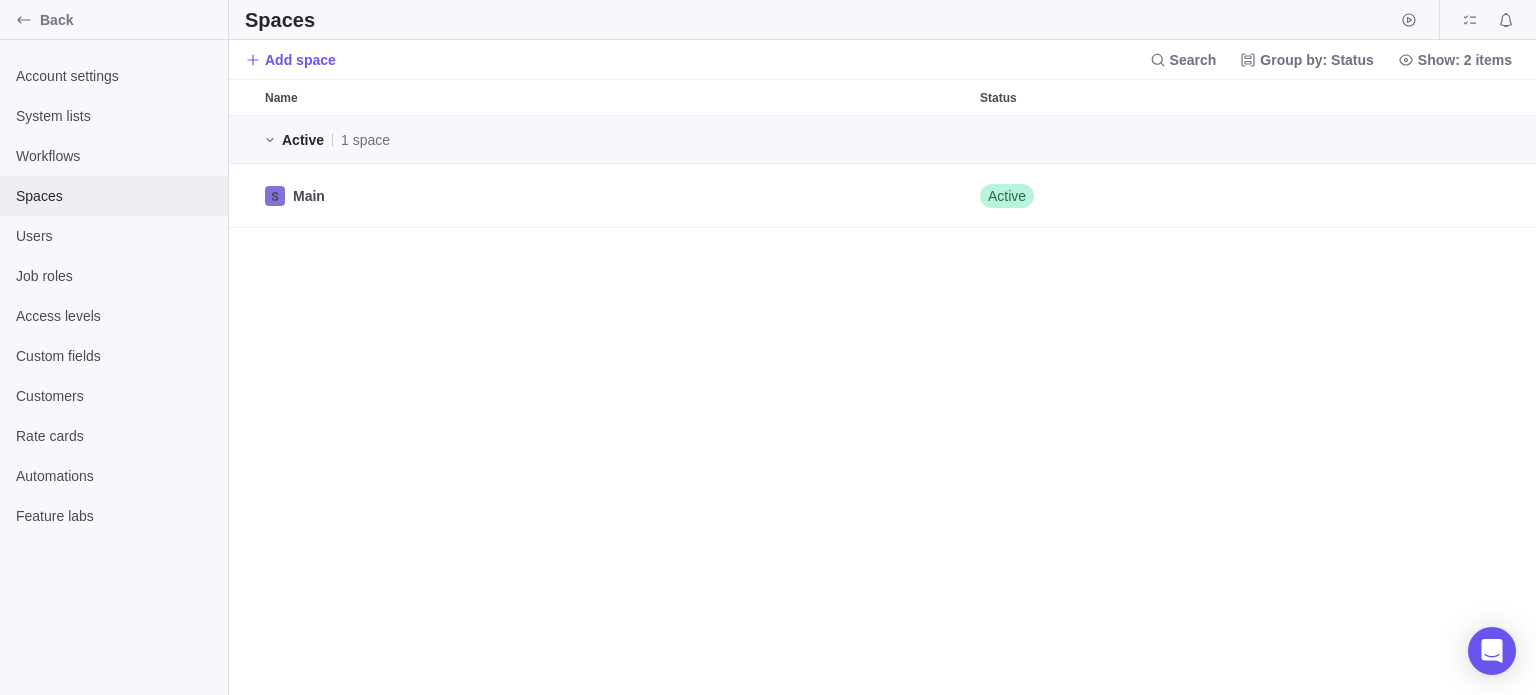 scroll, scrollTop: 16, scrollLeft: 16, axis: both 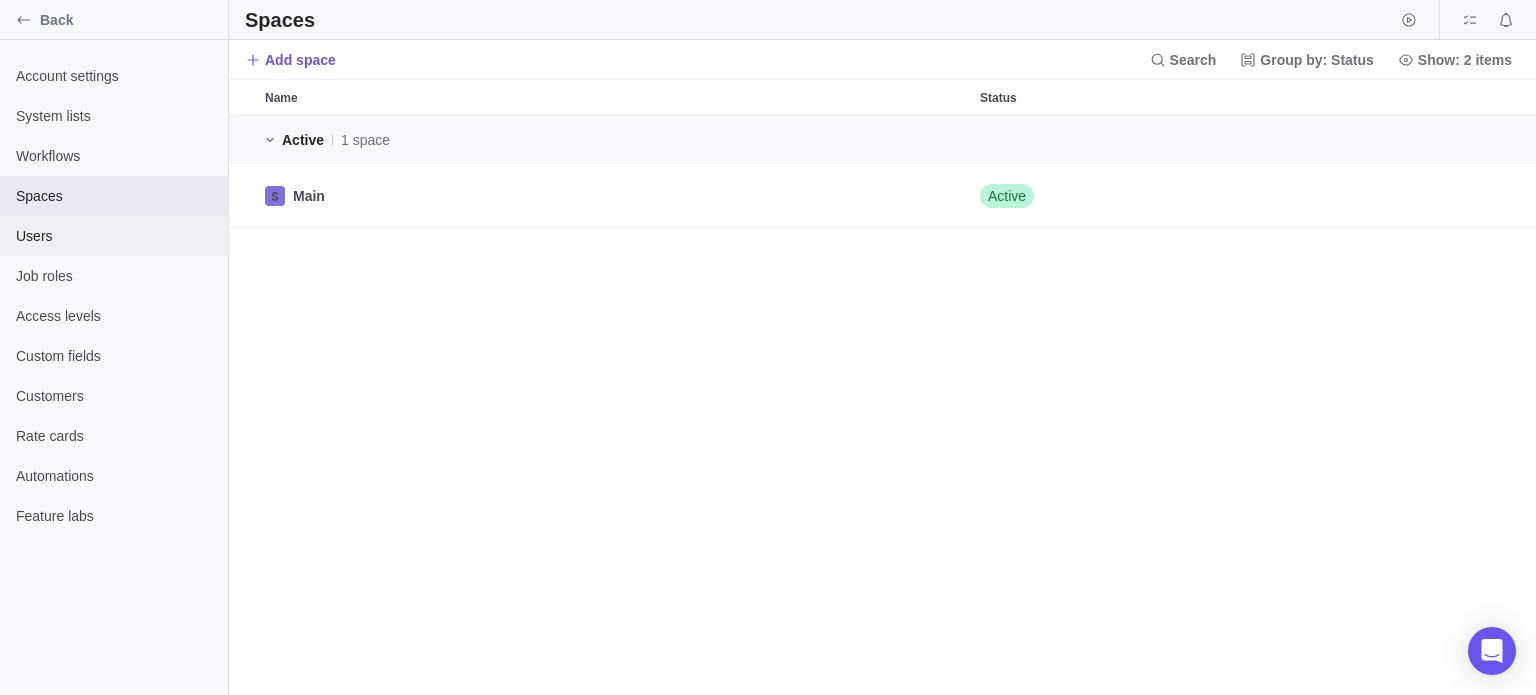 click on "Users" at bounding box center [114, 236] 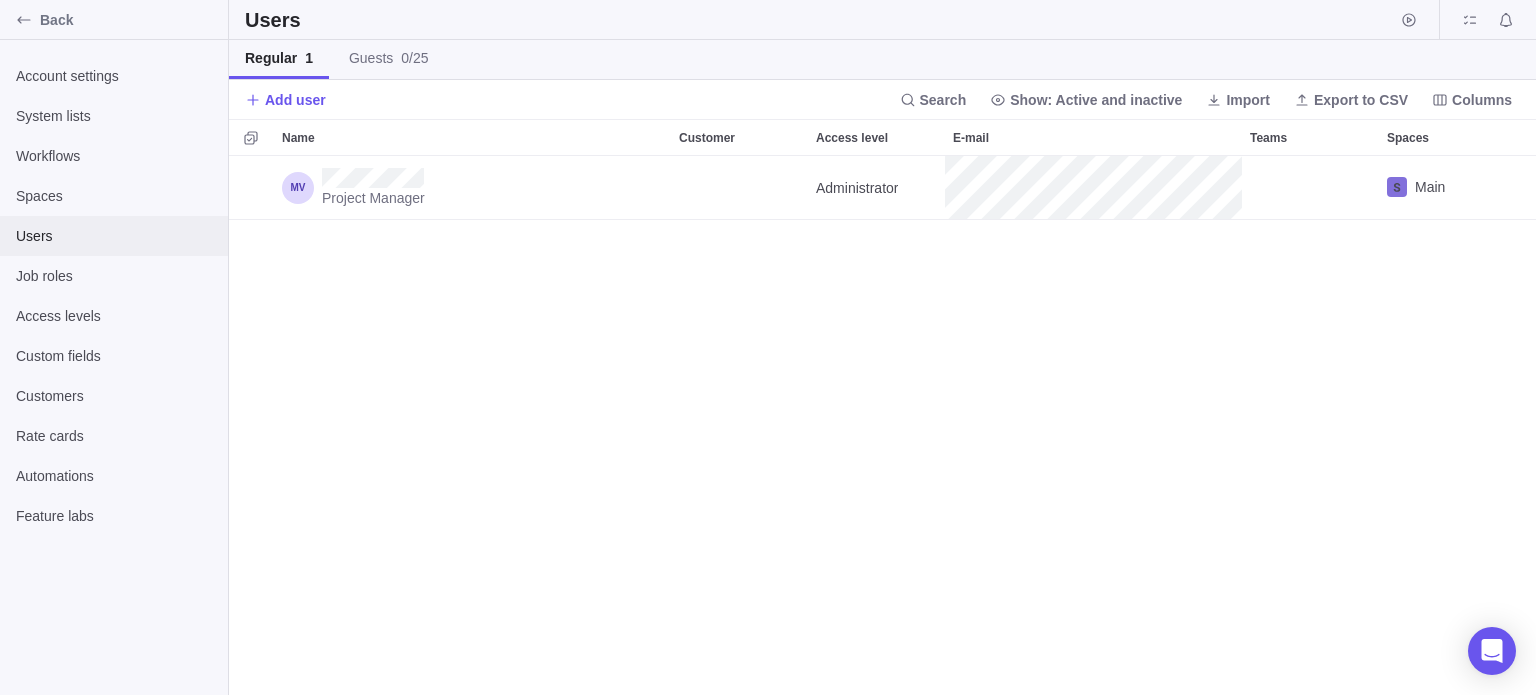 scroll, scrollTop: 16, scrollLeft: 16, axis: both 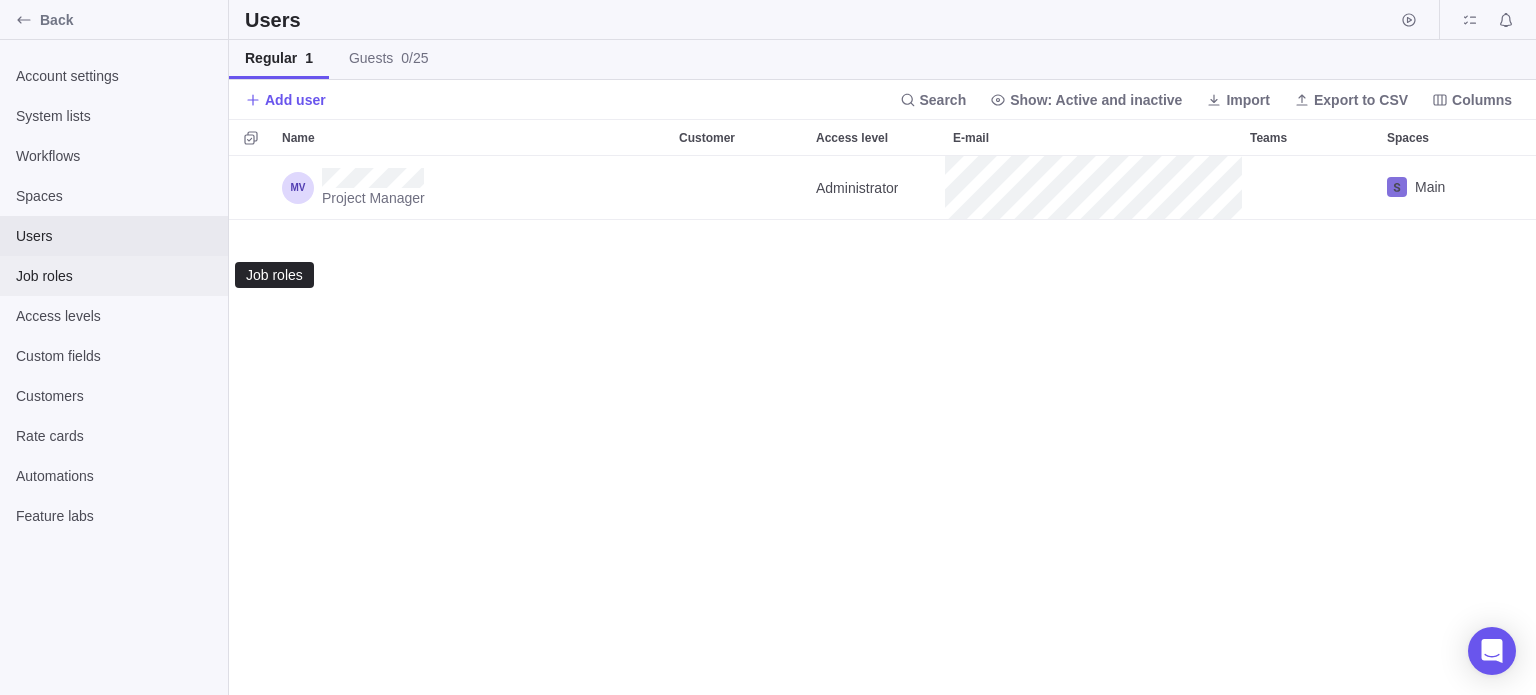 click on "Job roles" at bounding box center (114, 276) 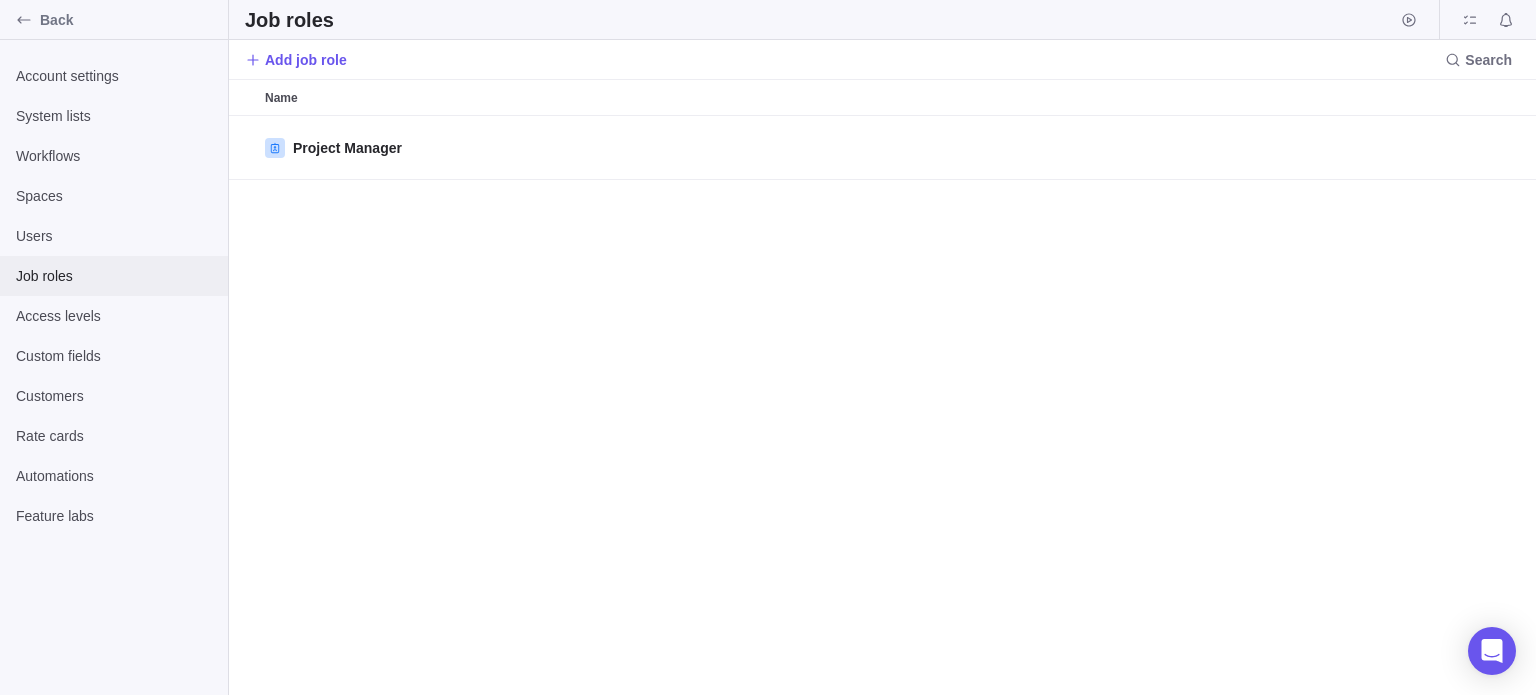 scroll, scrollTop: 16, scrollLeft: 16, axis: both 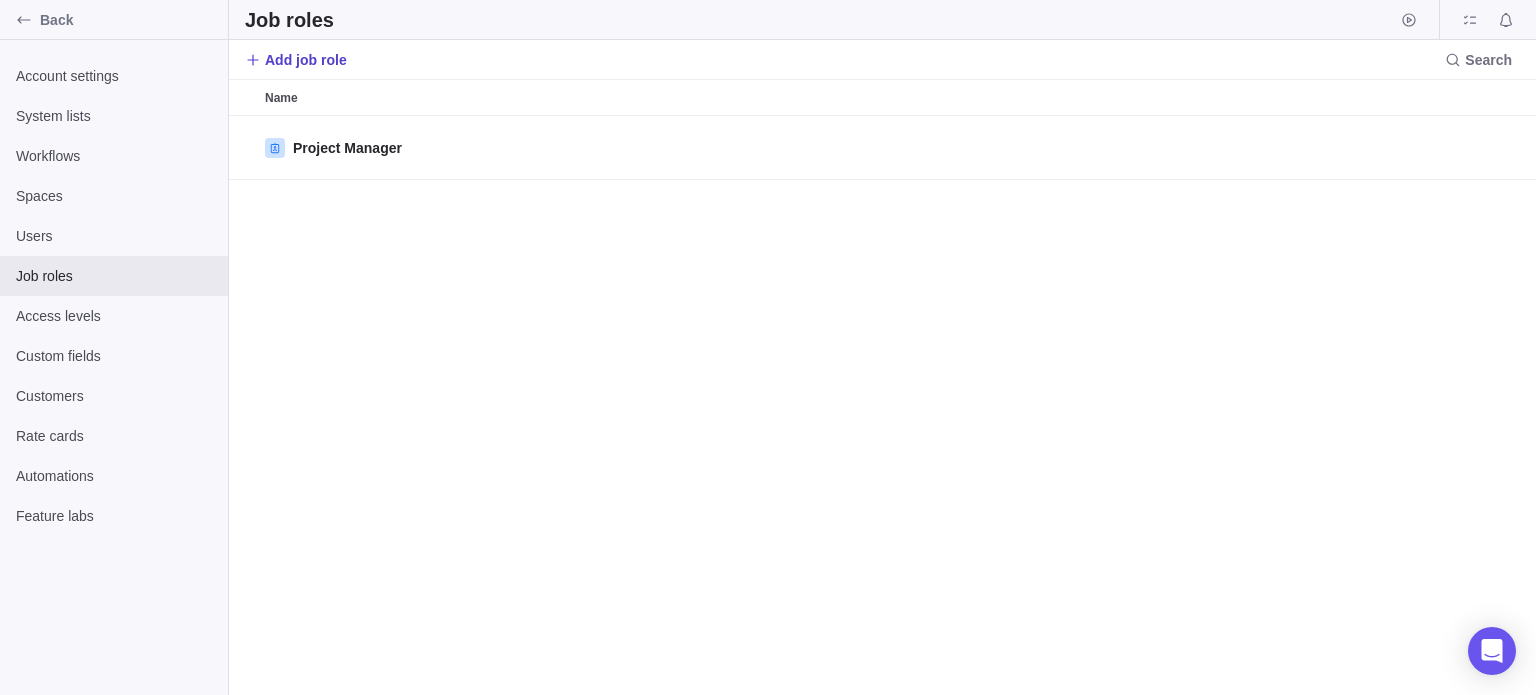 click on "Add job role" at bounding box center [306, 60] 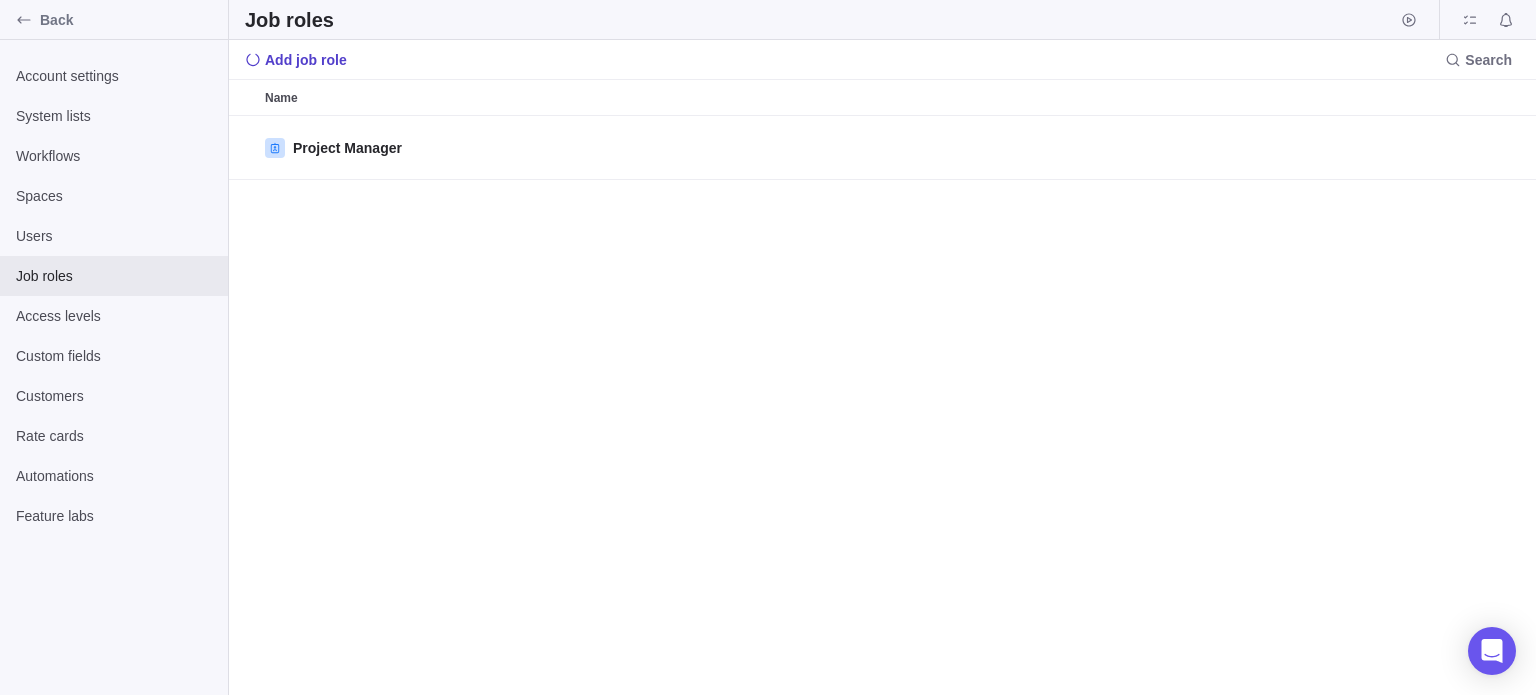 click on "Add job role" at bounding box center (306, 60) 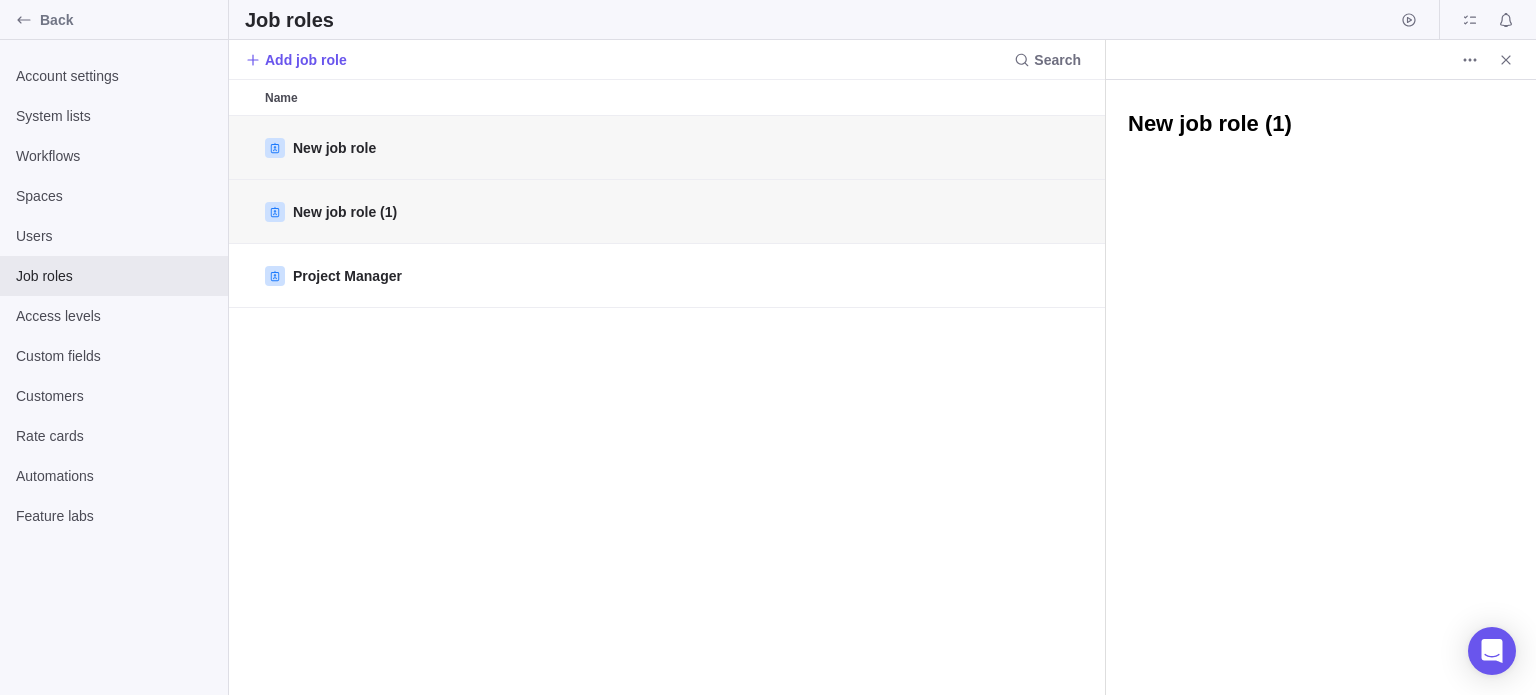 type on "x" 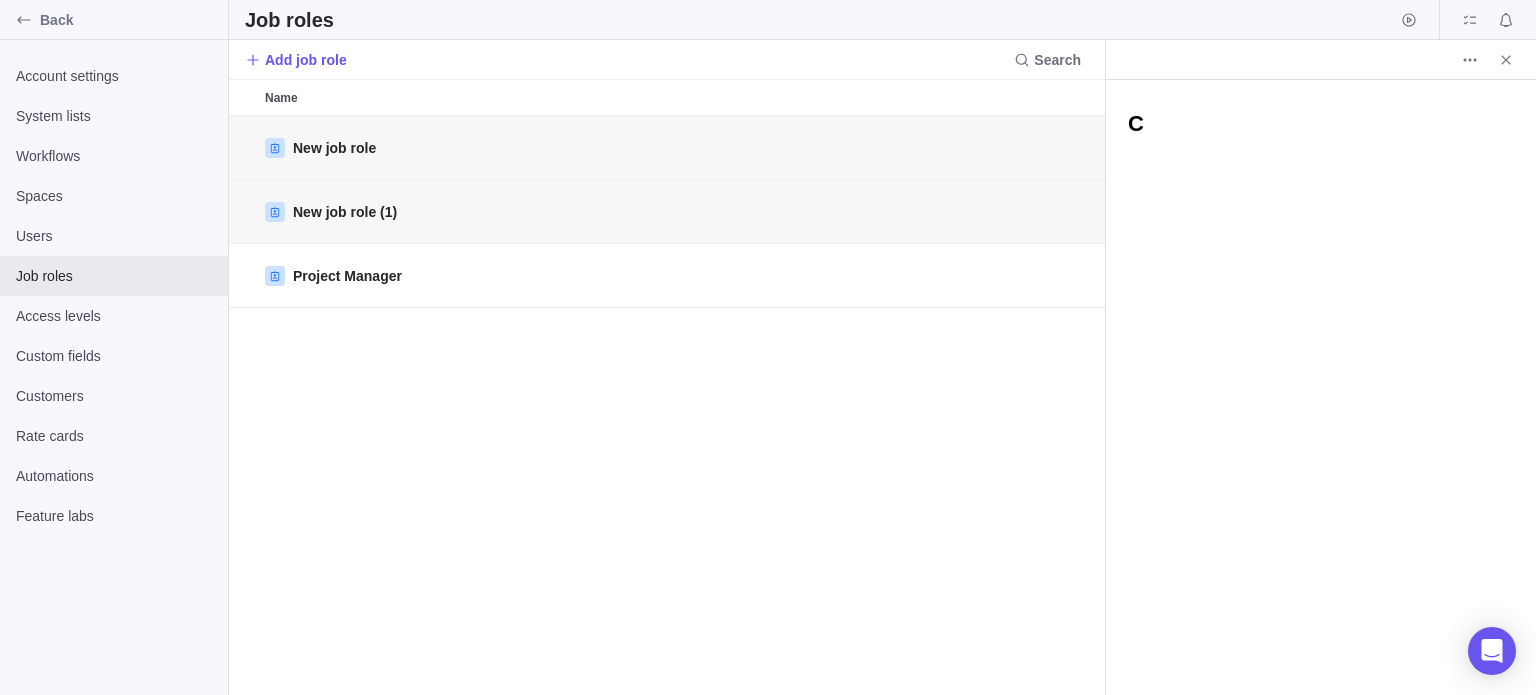type on "x" 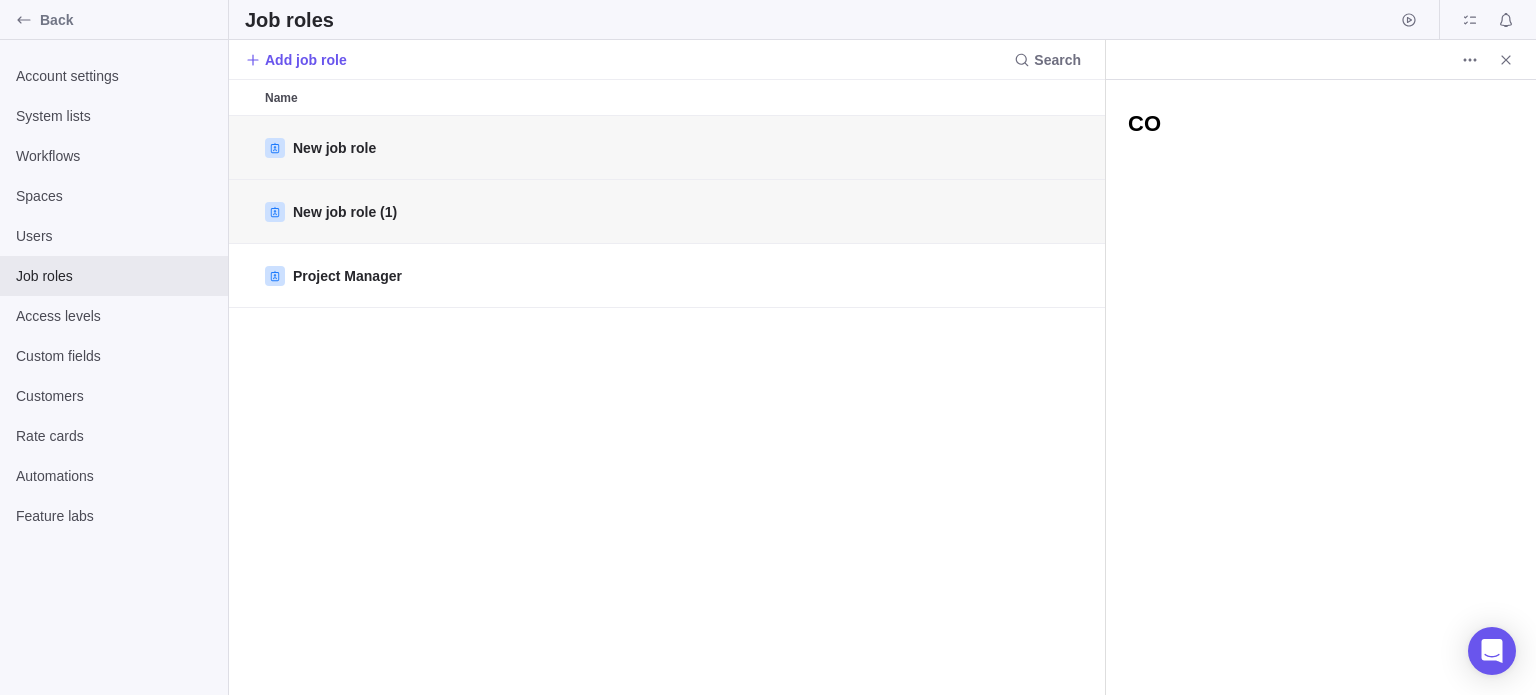 type on "x" 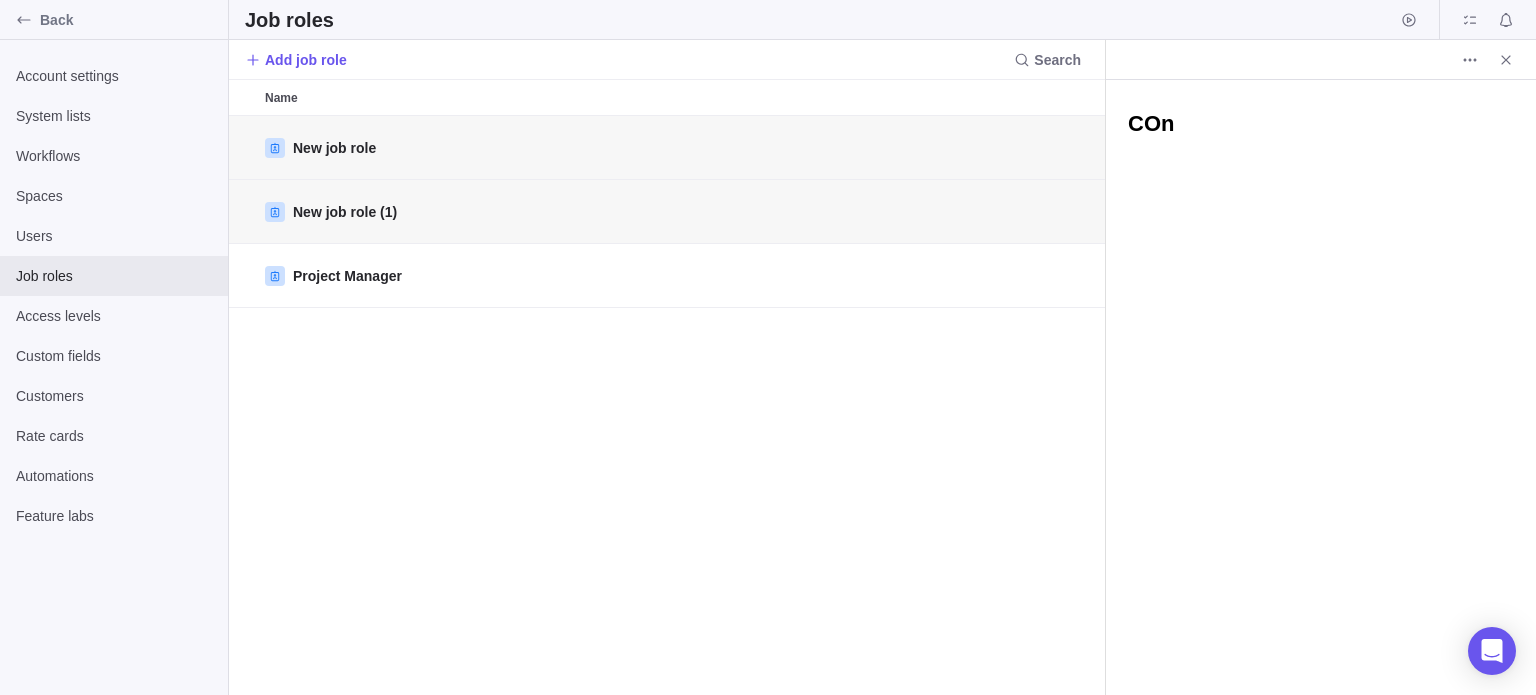 type on "x" 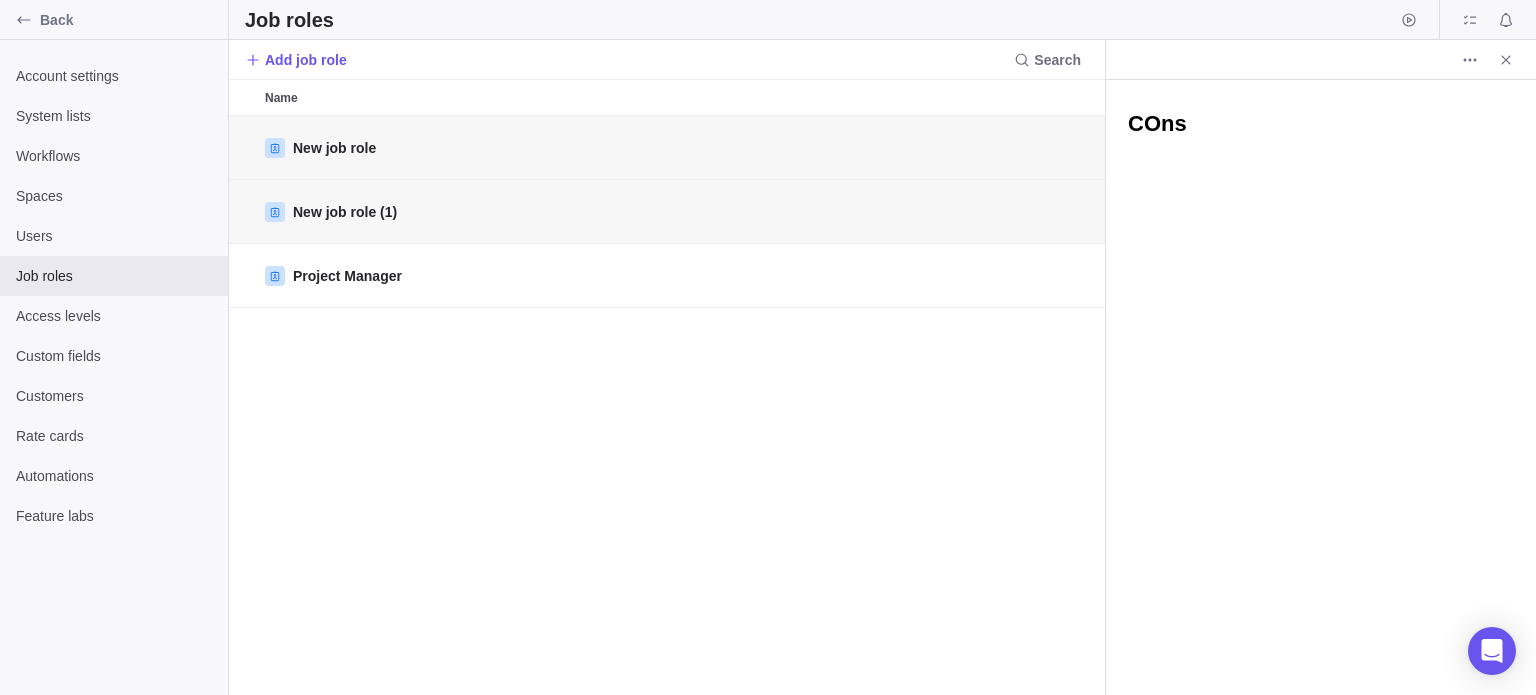 type on "x" 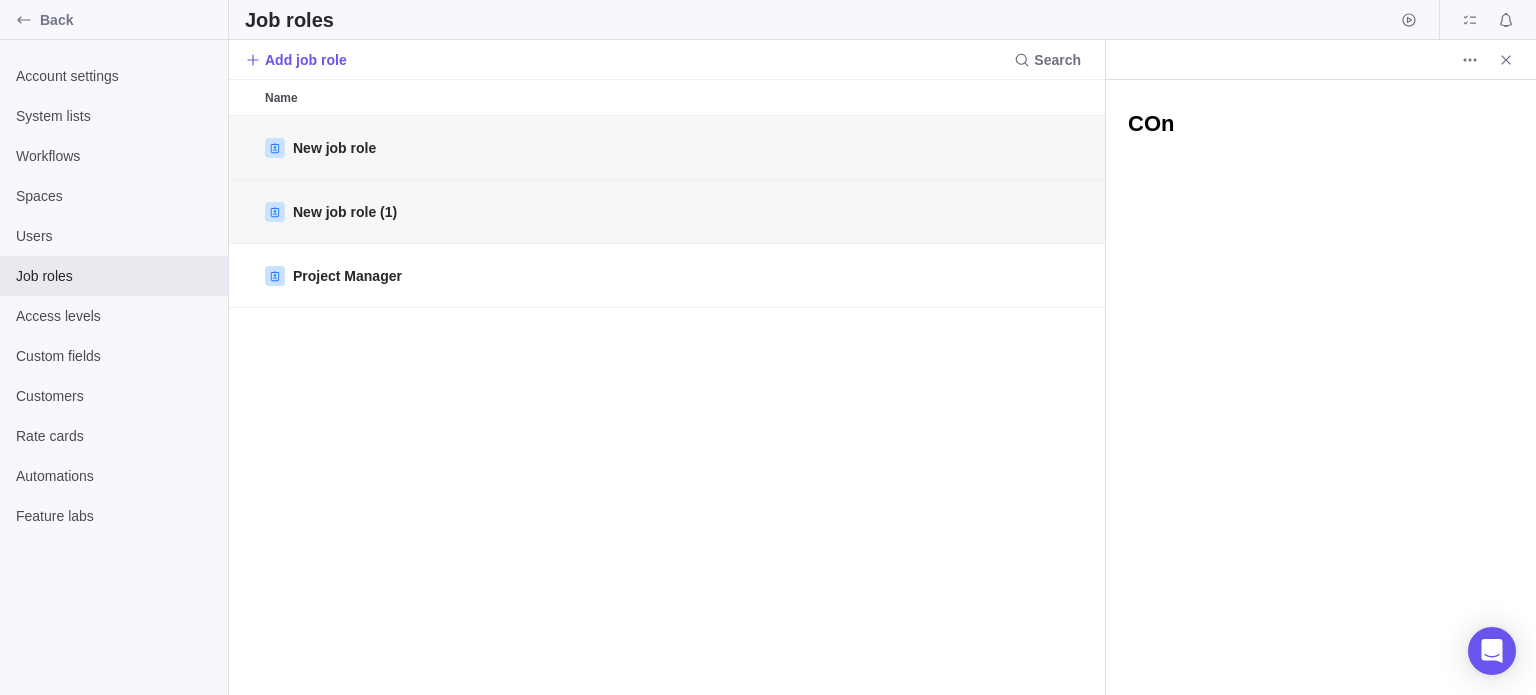 type on "x" 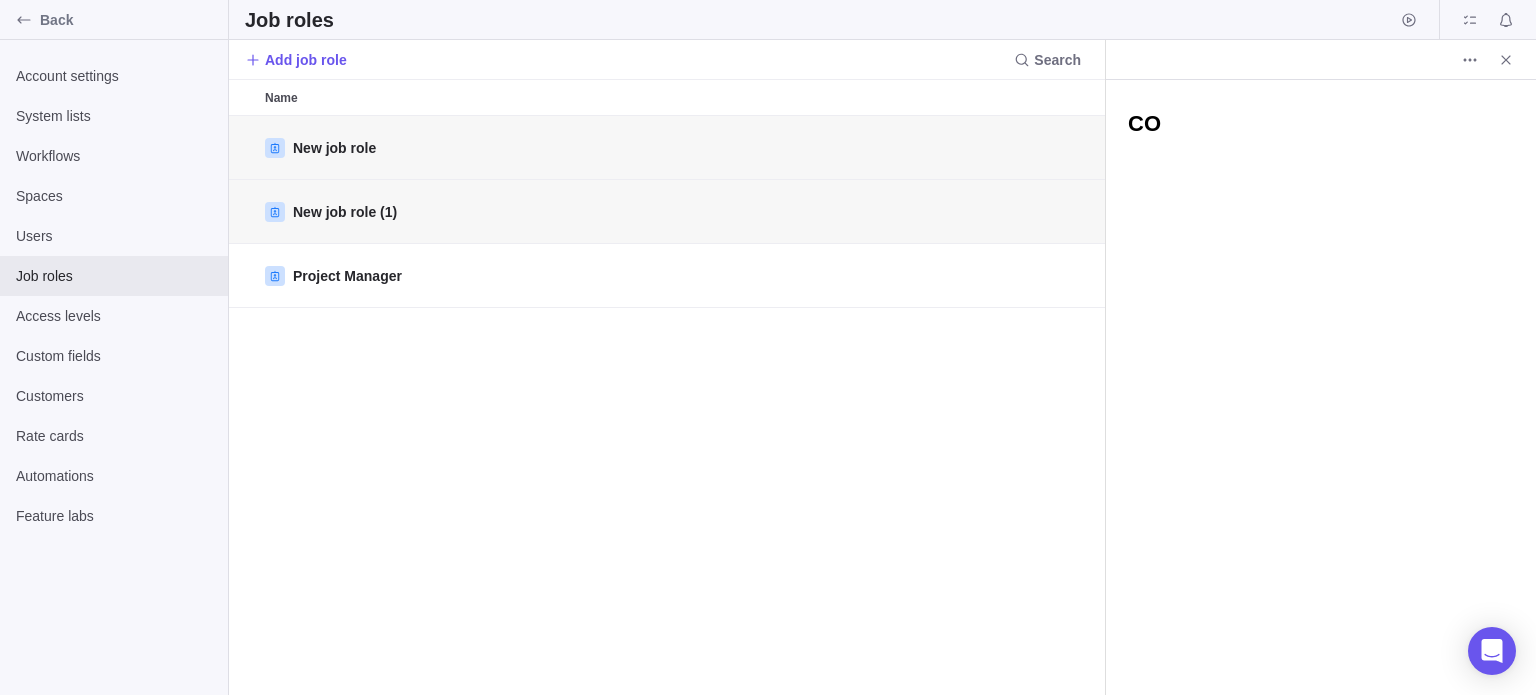 type on "x" 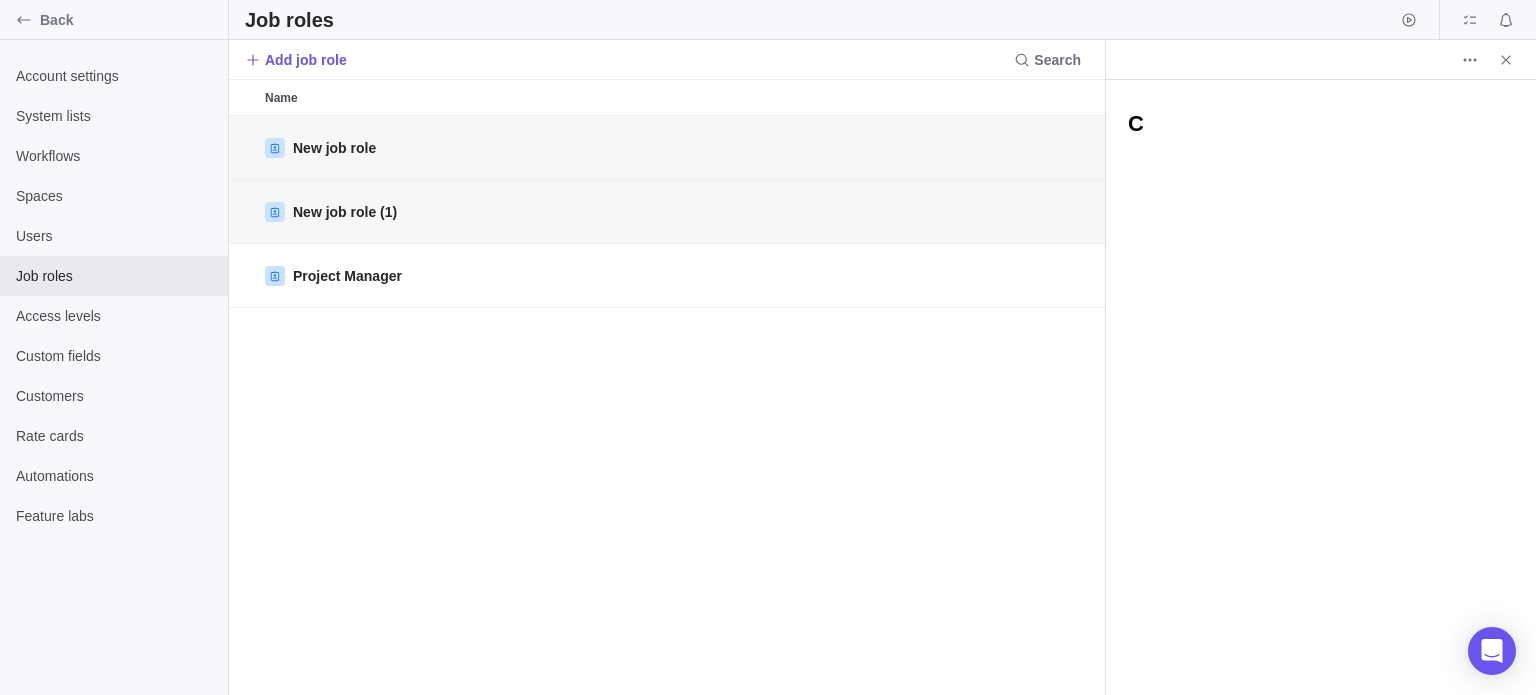 type on "x" 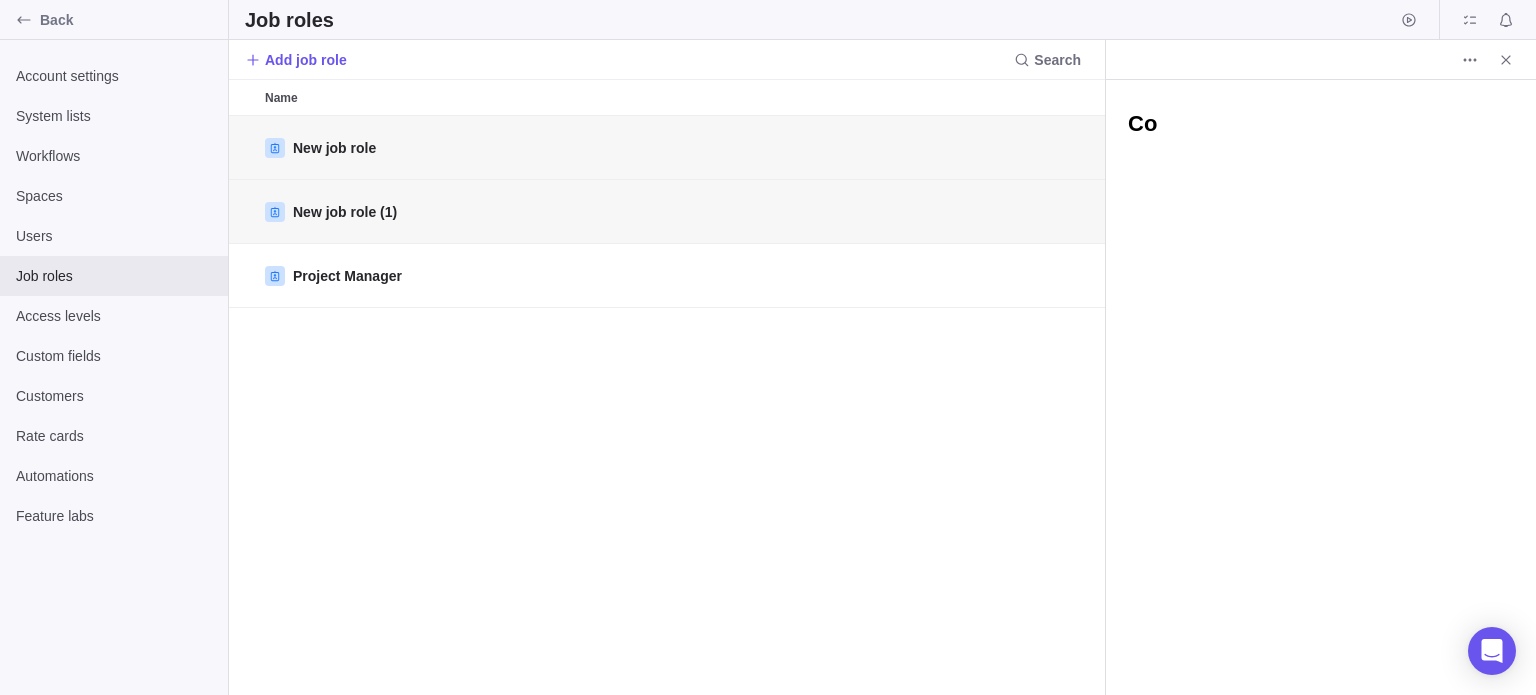 type on "x" 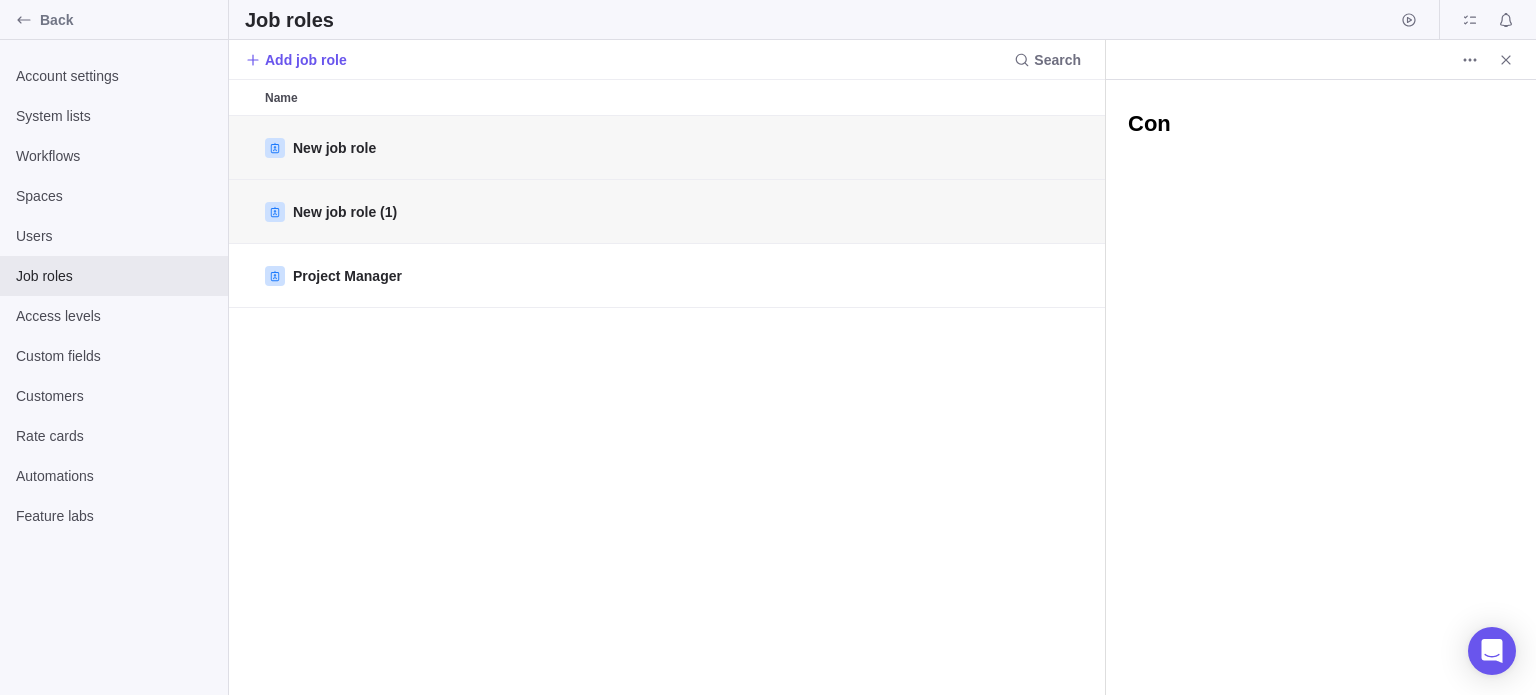 type on "x" 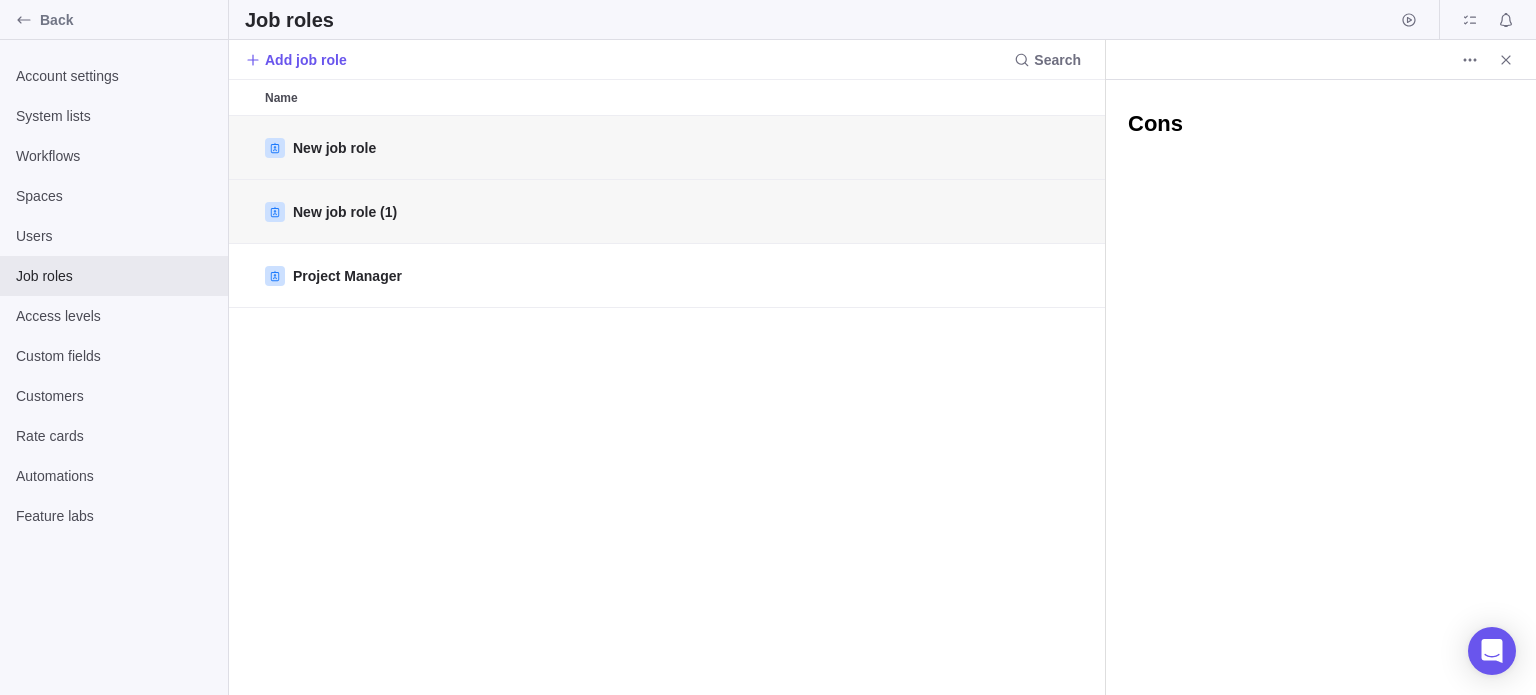 type on "x" 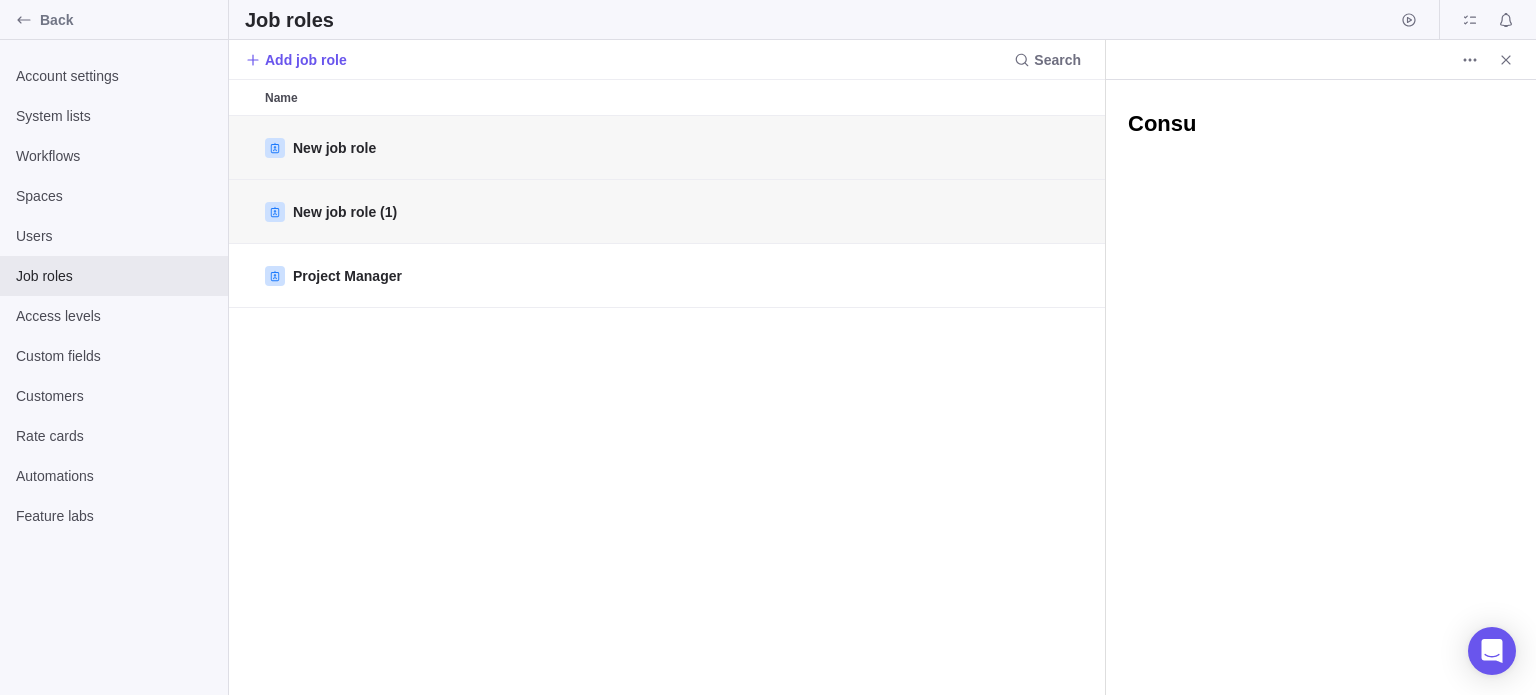 type on "x" 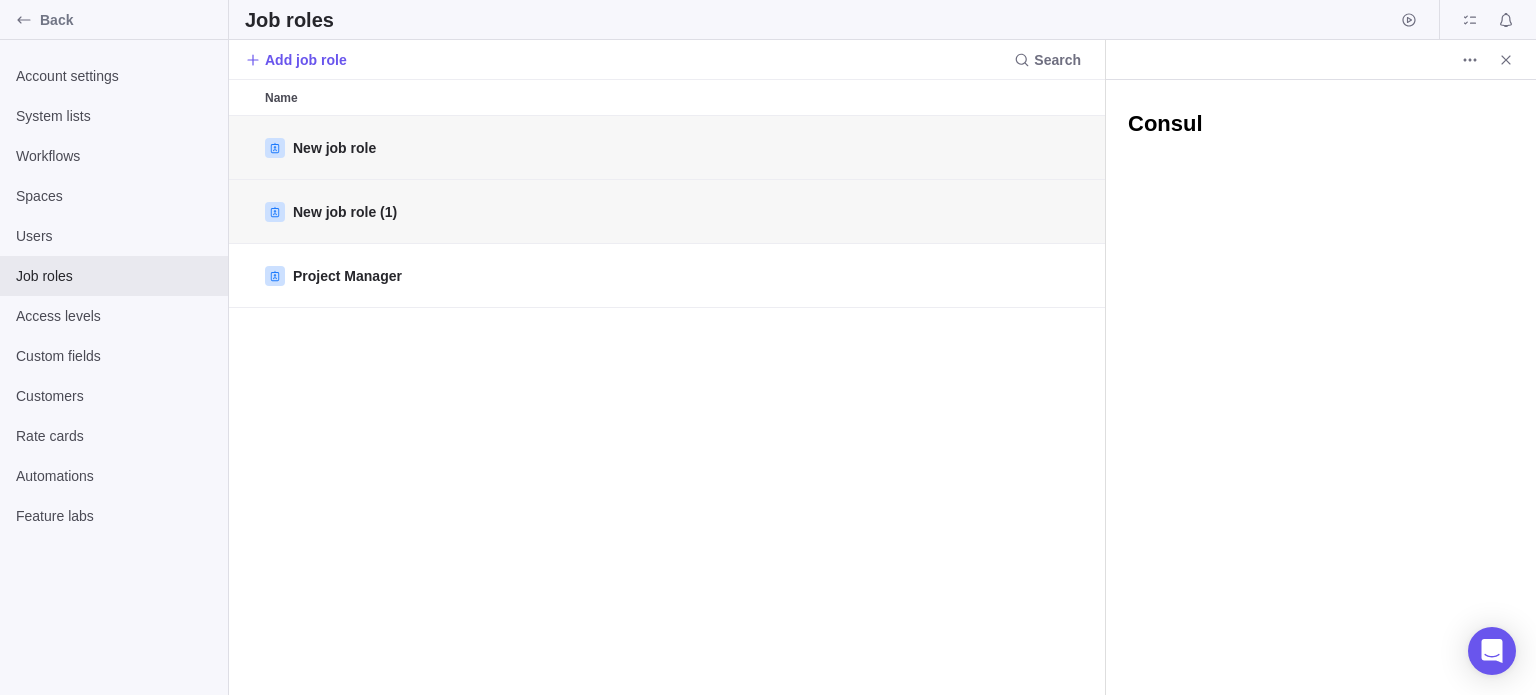 type on "x" 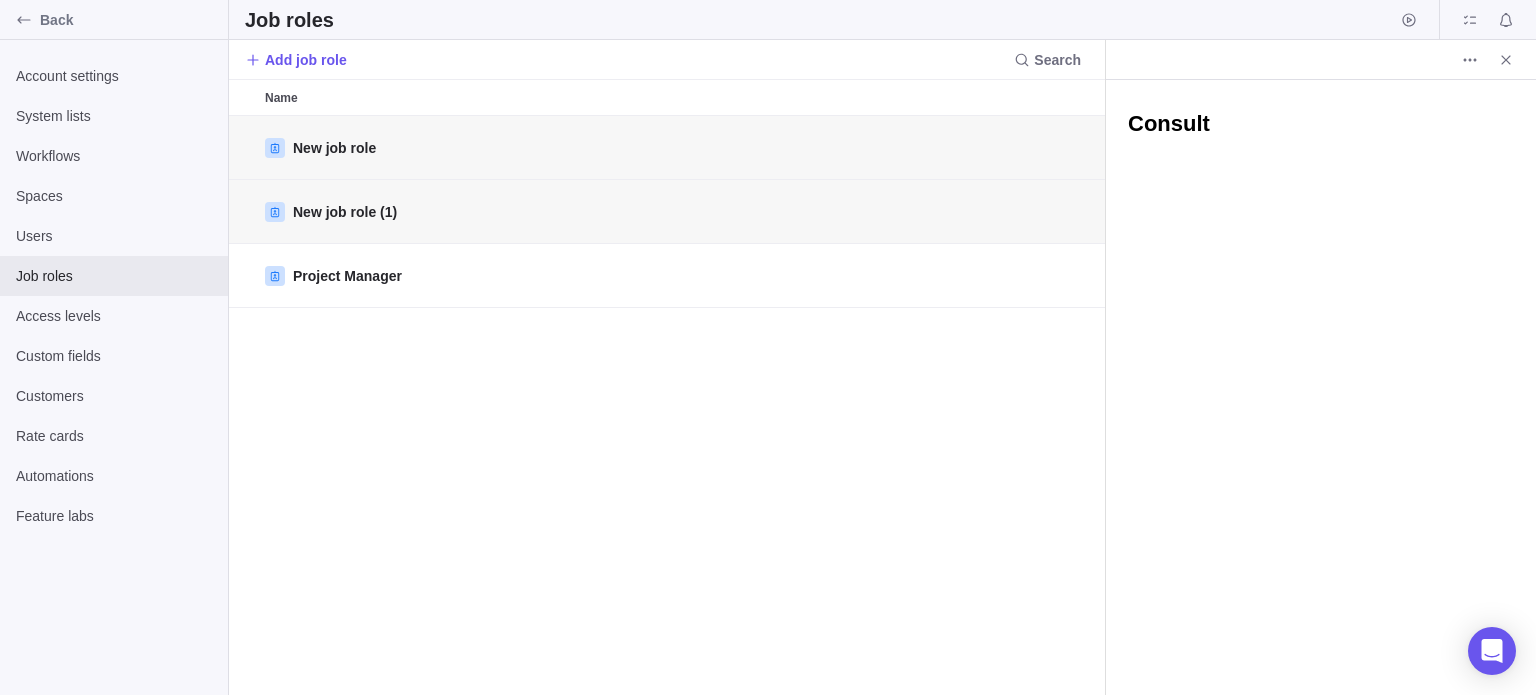type on "x" 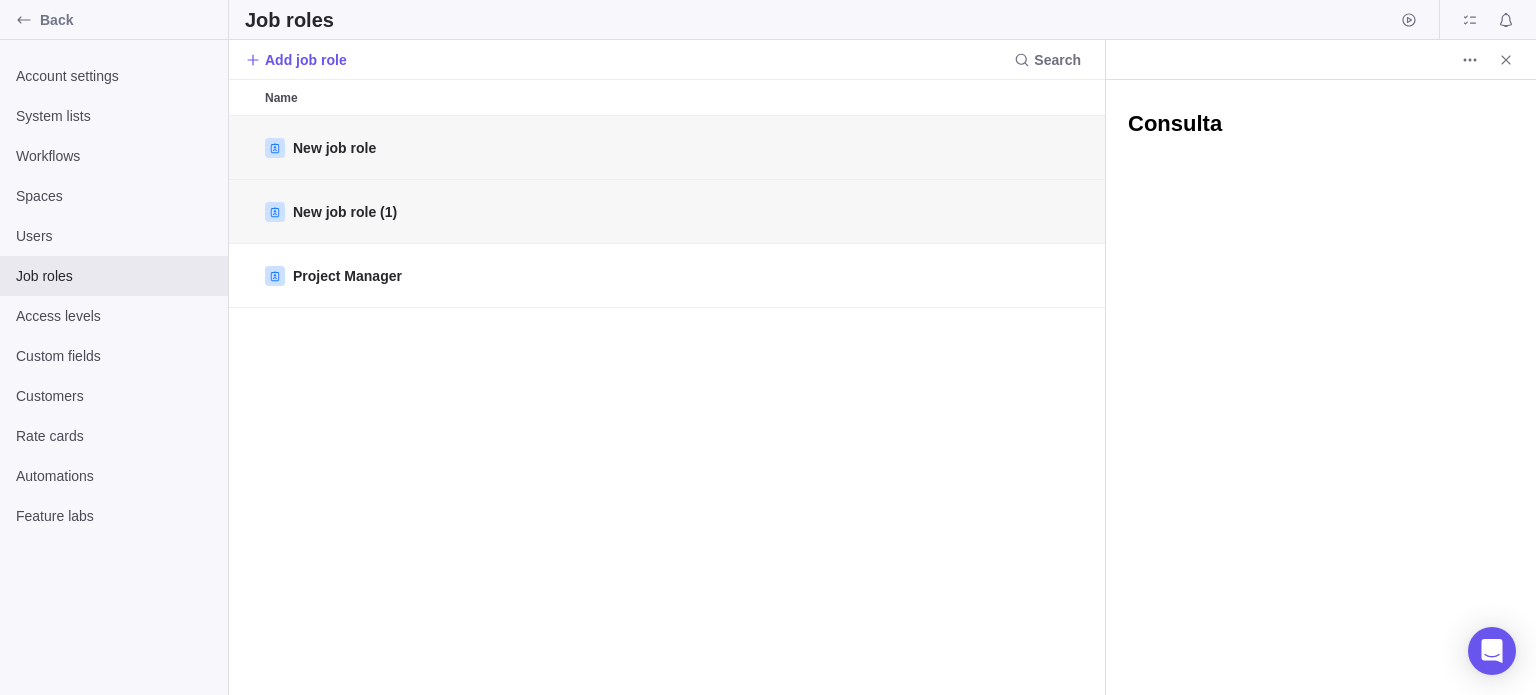 type on "x" 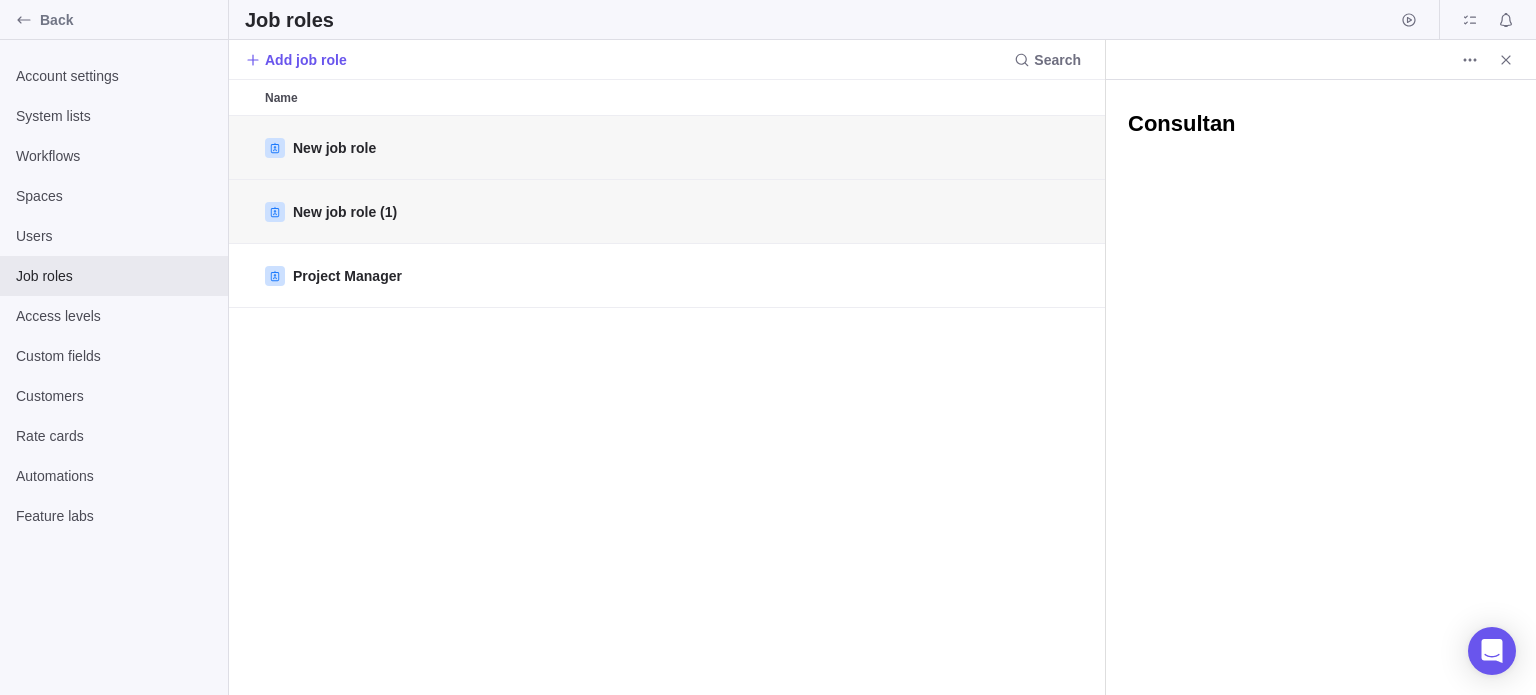 type on "x" 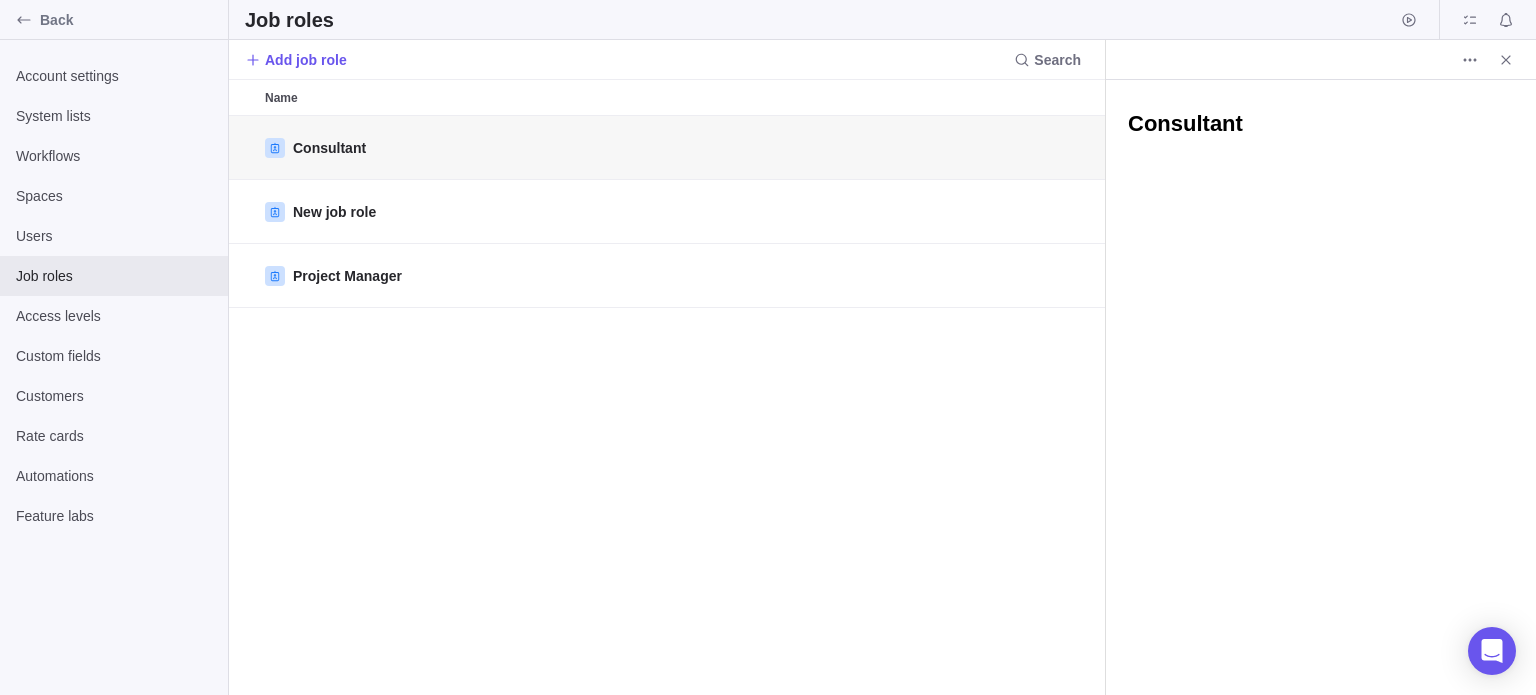 type on "x" 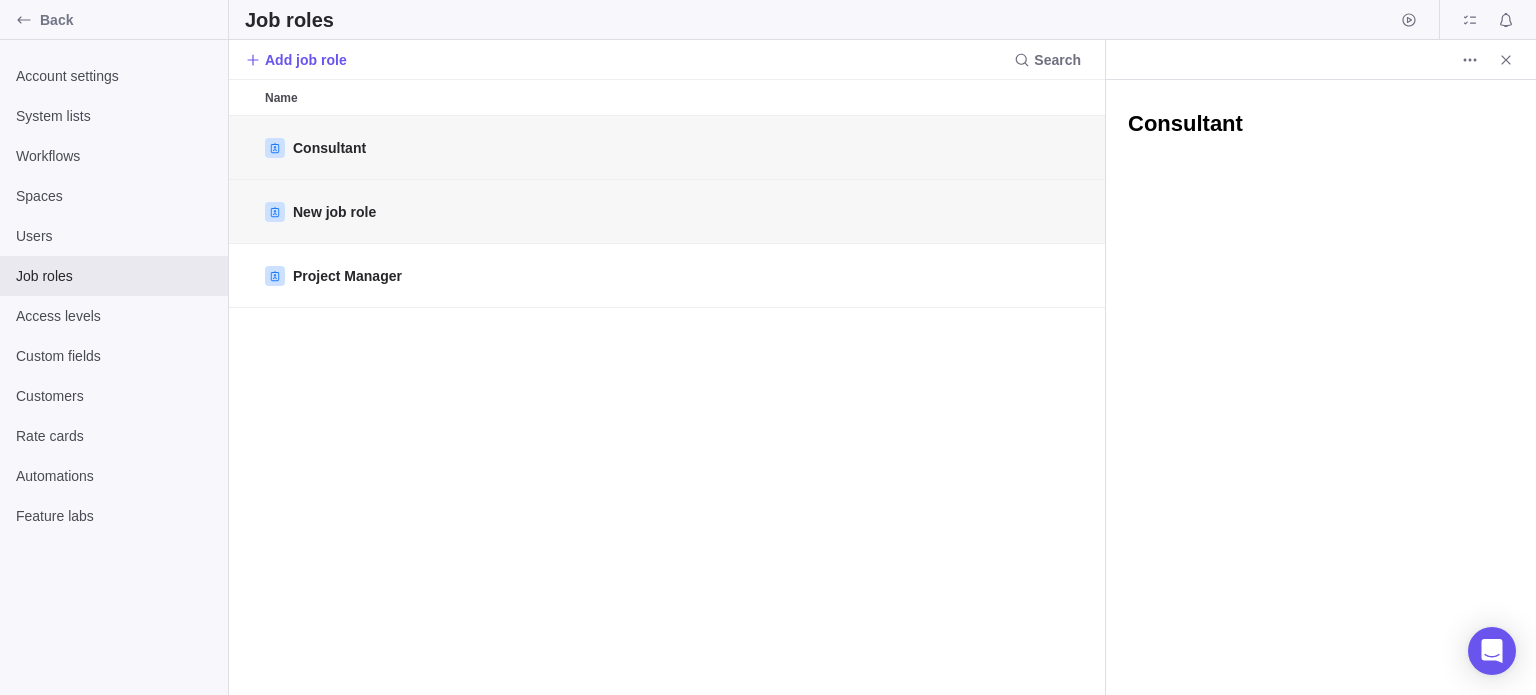 type on "Consultant" 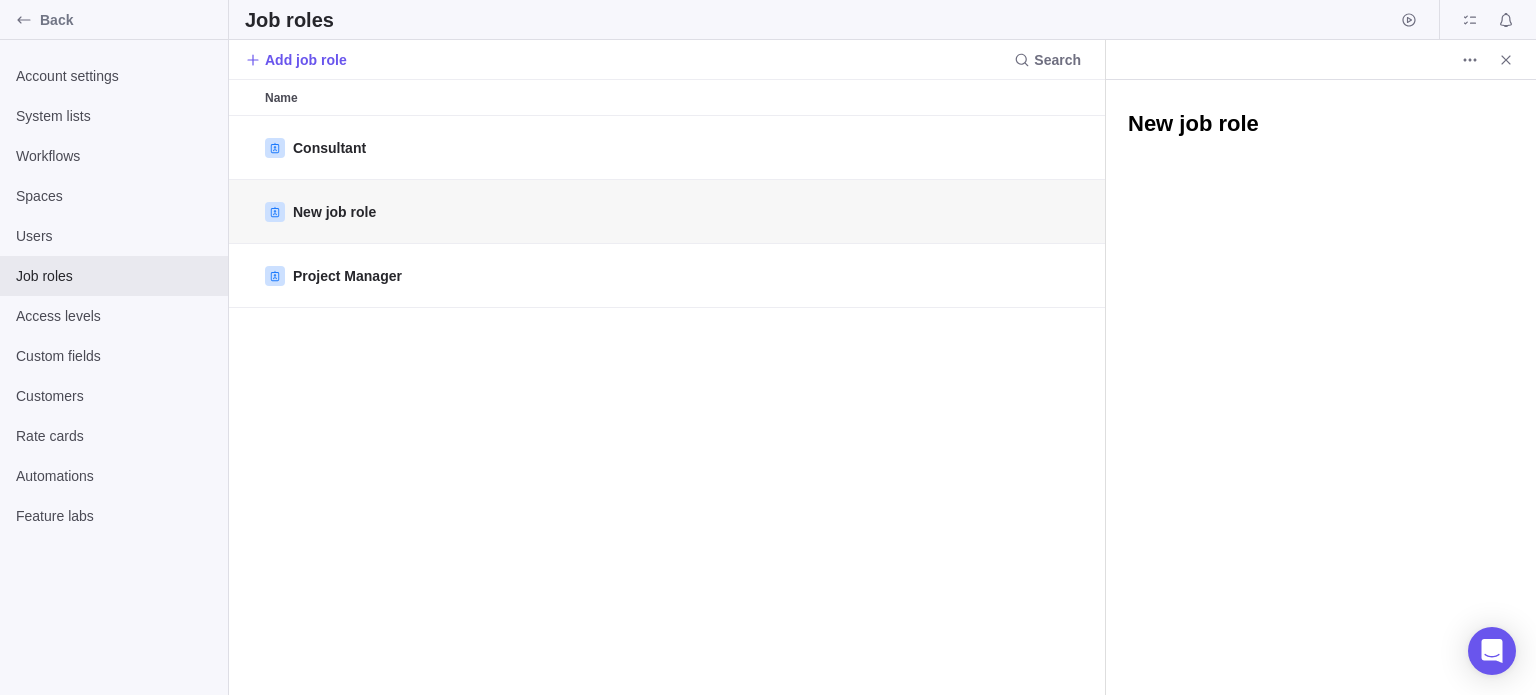 type on "x" 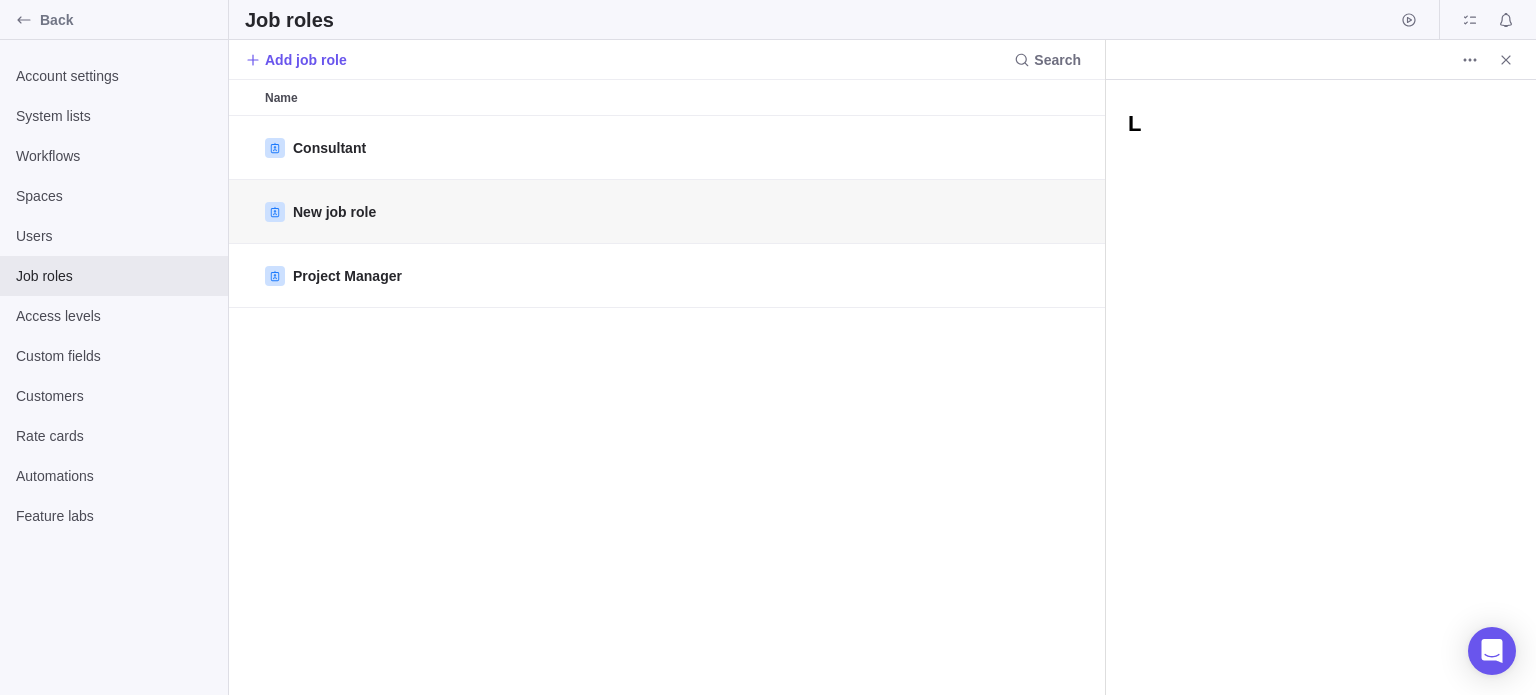type on "x" 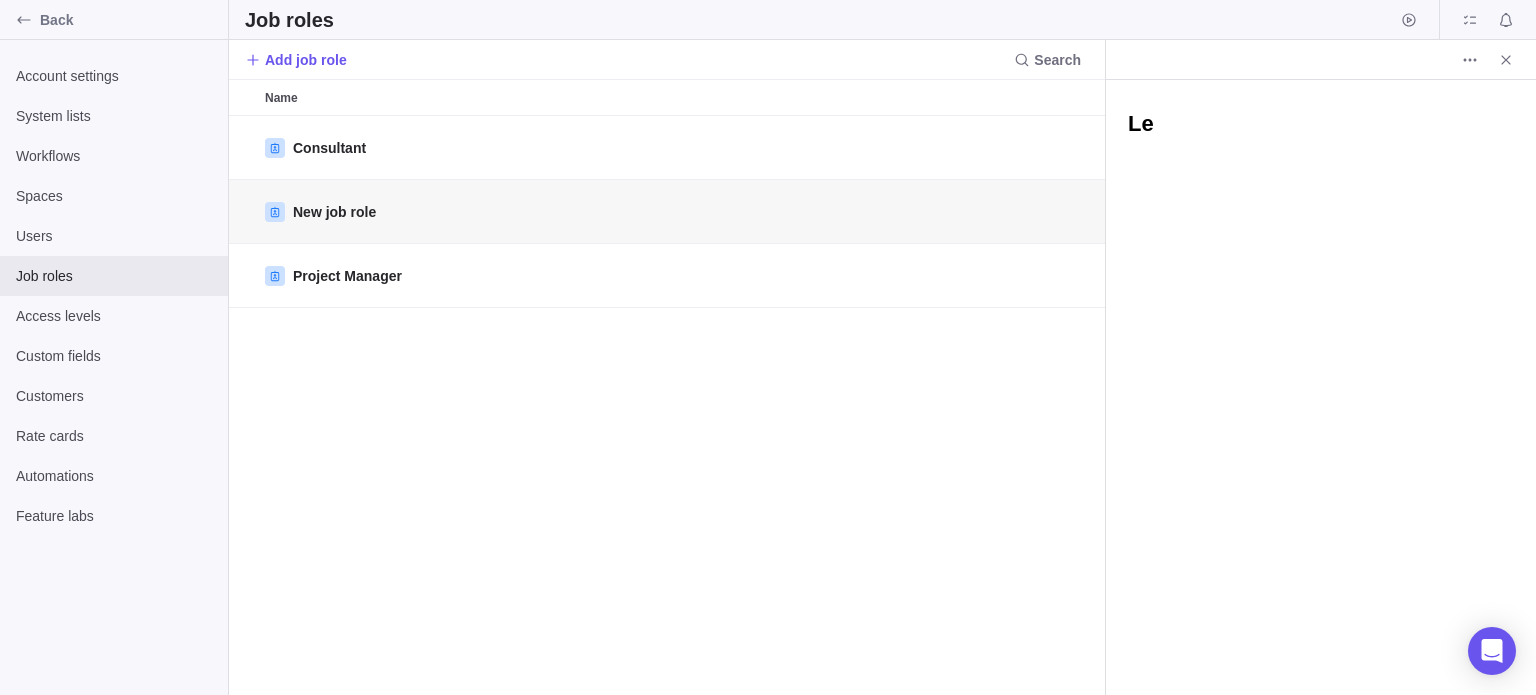 type on "x" 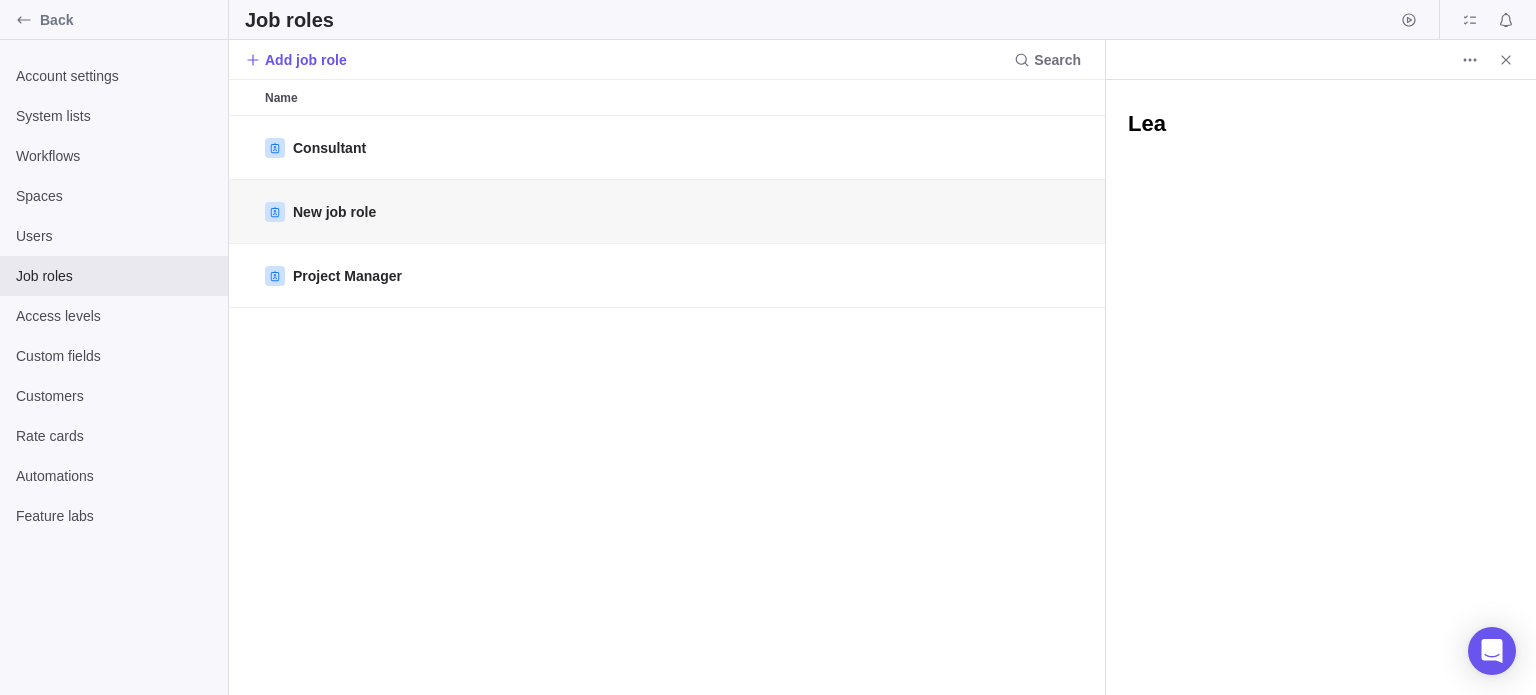 type on "x" 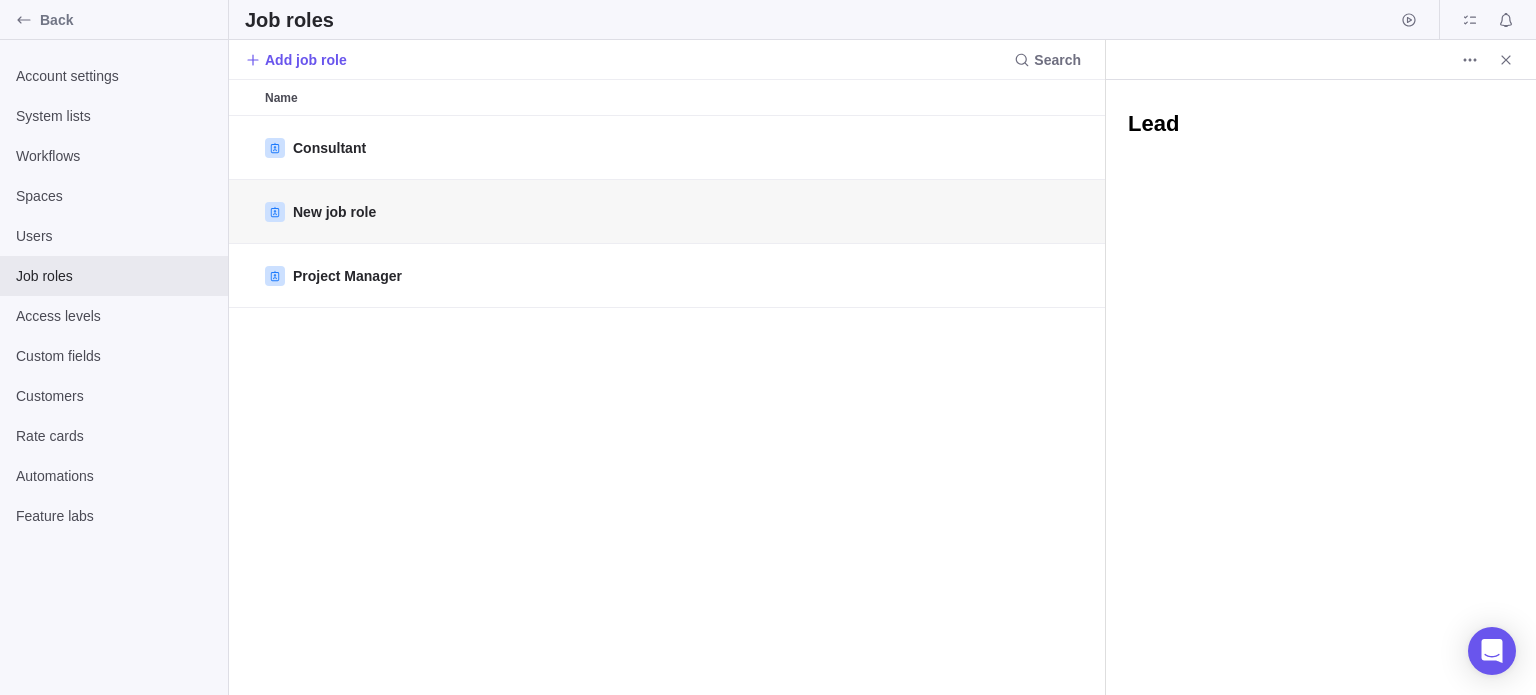 type on "x" 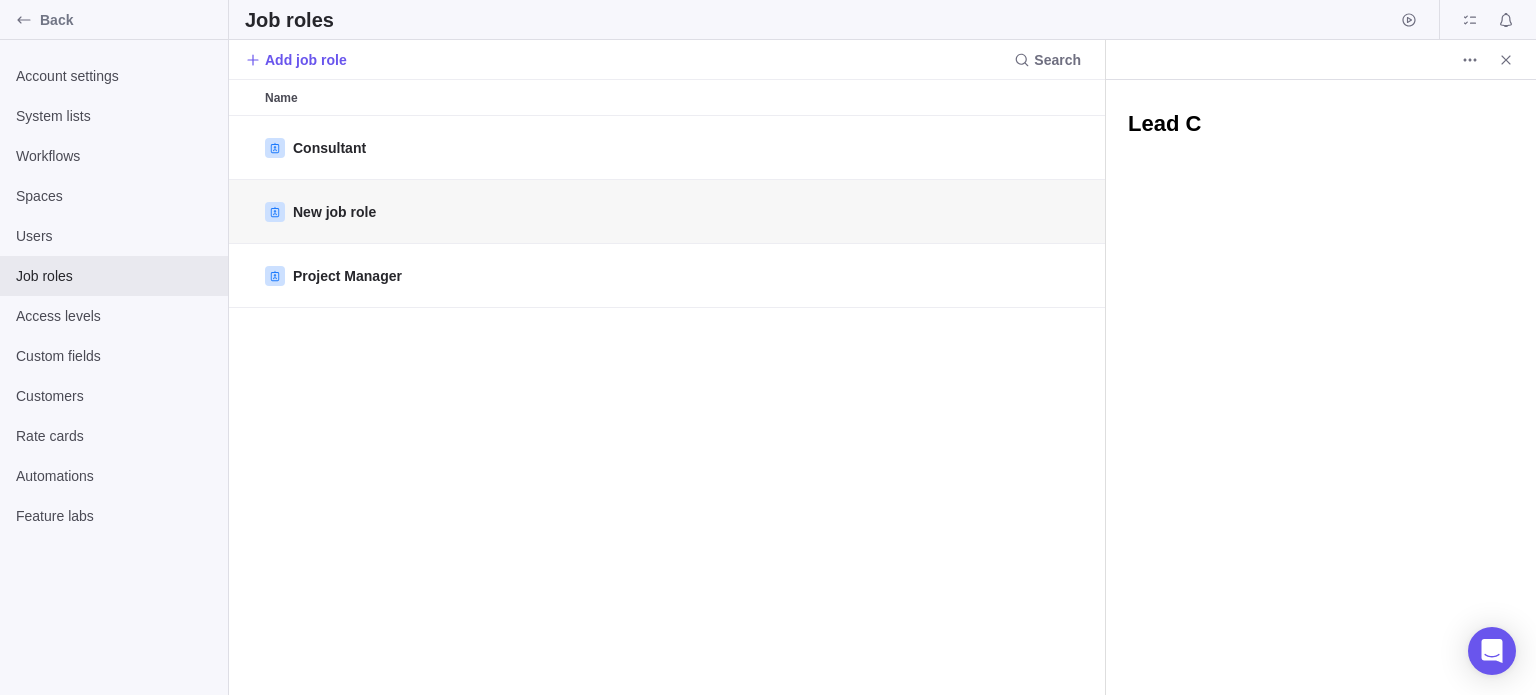 type on "x" 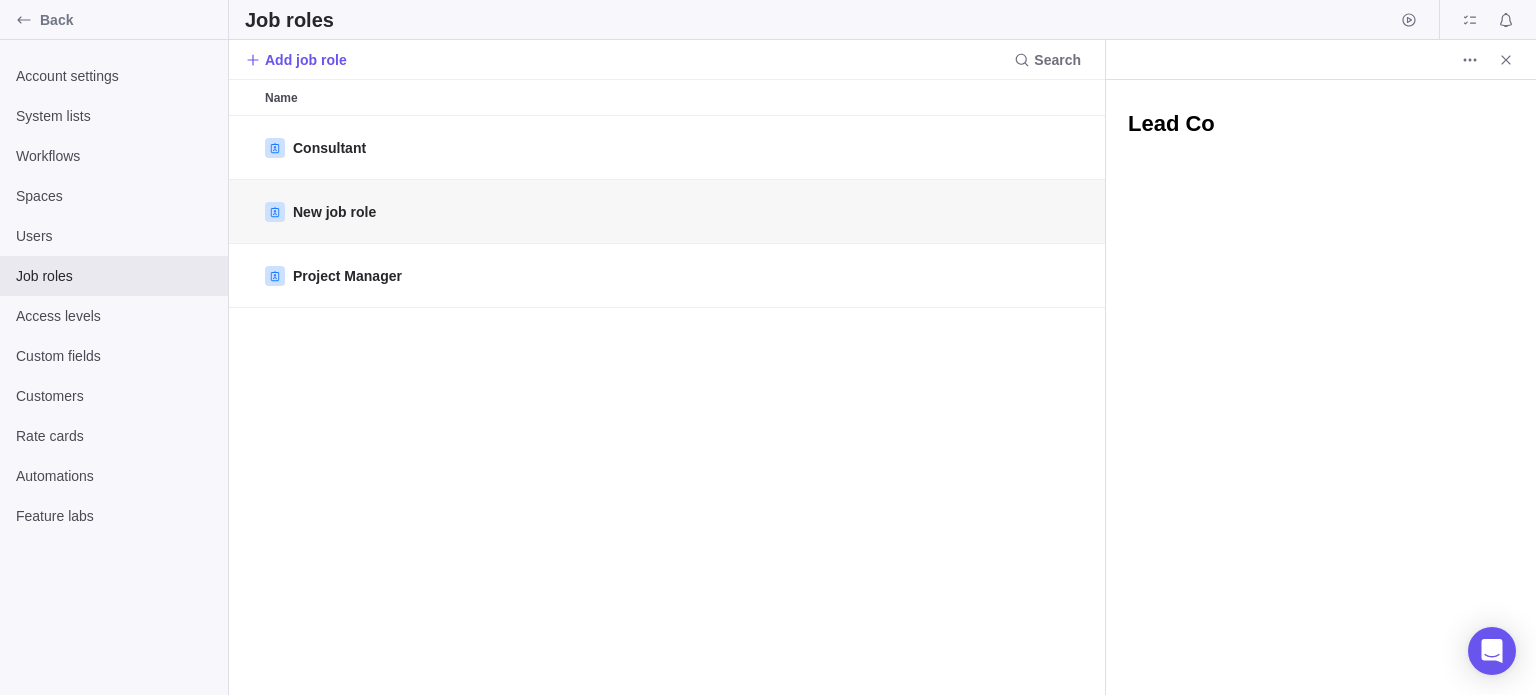 type on "x" 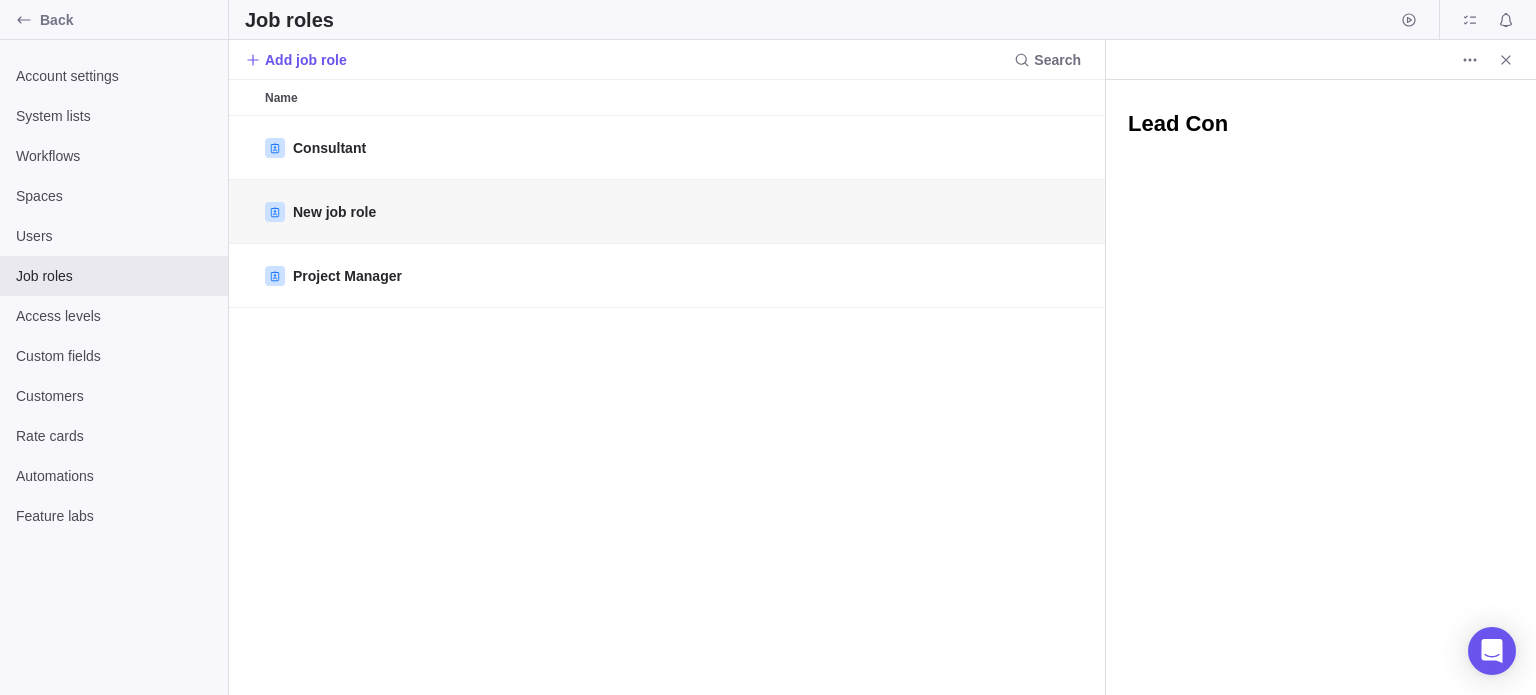 type on "x" 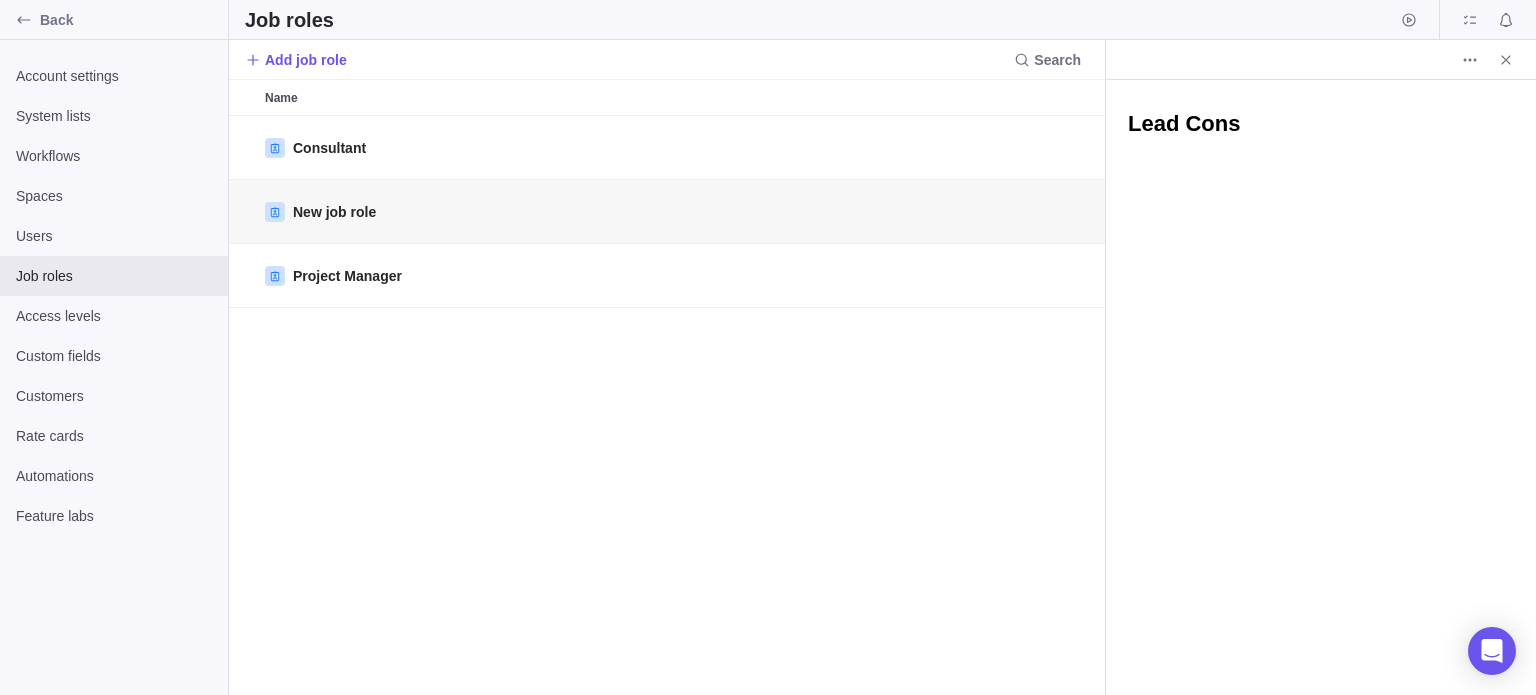 type on "x" 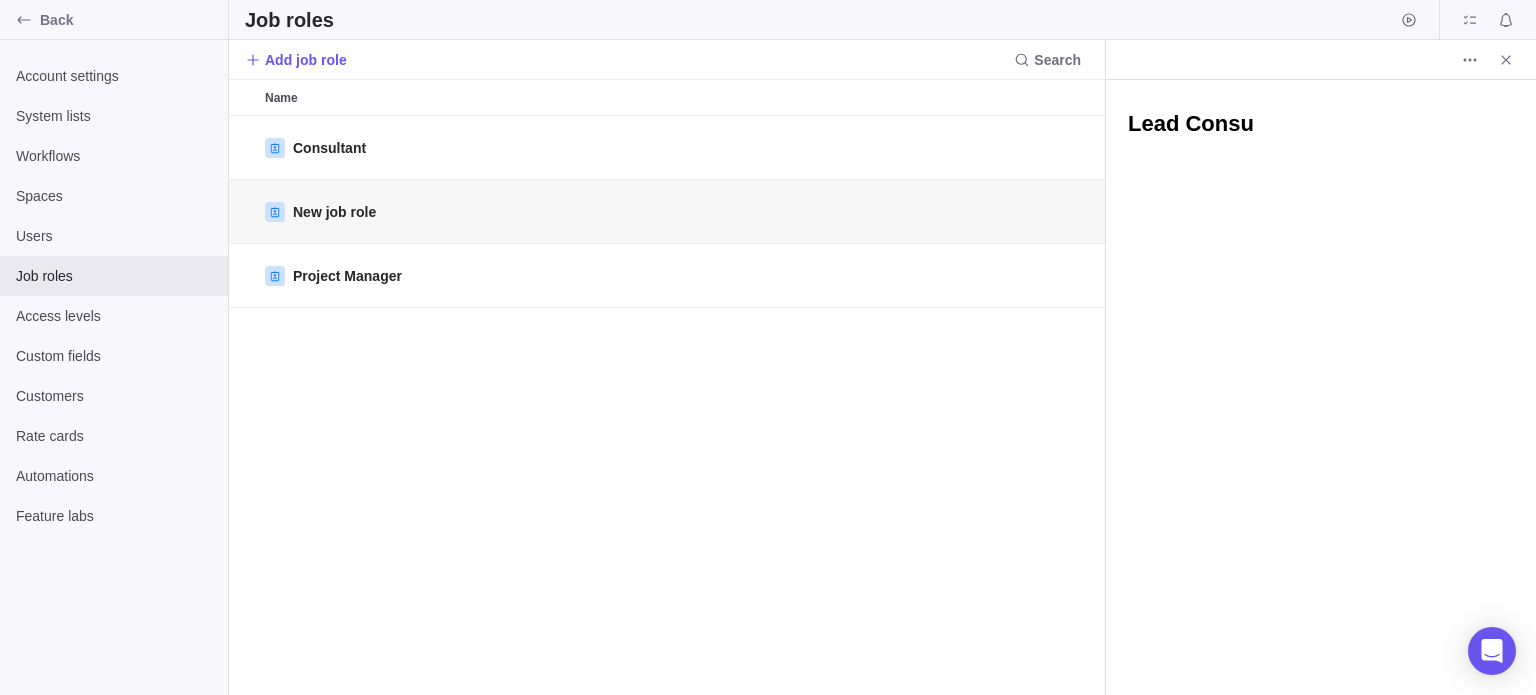 type on "x" 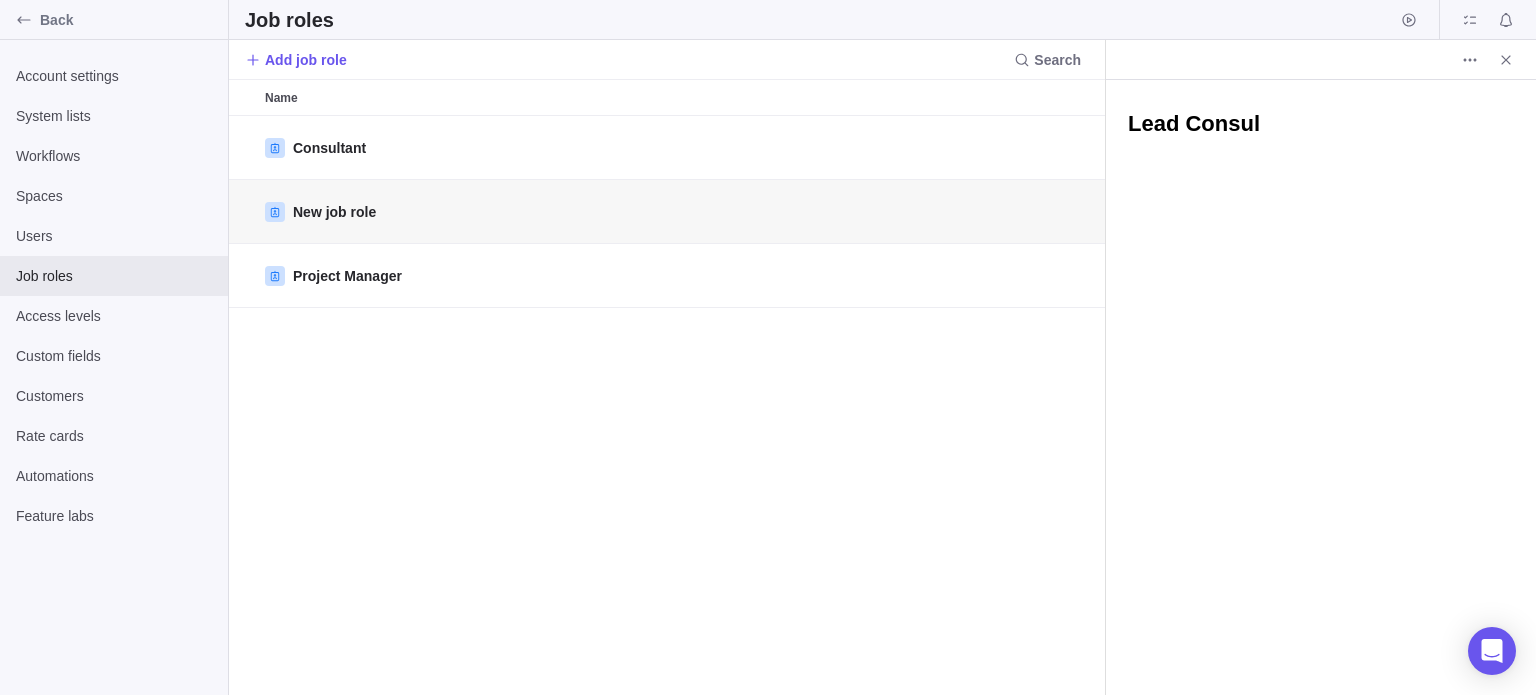 type on "x" 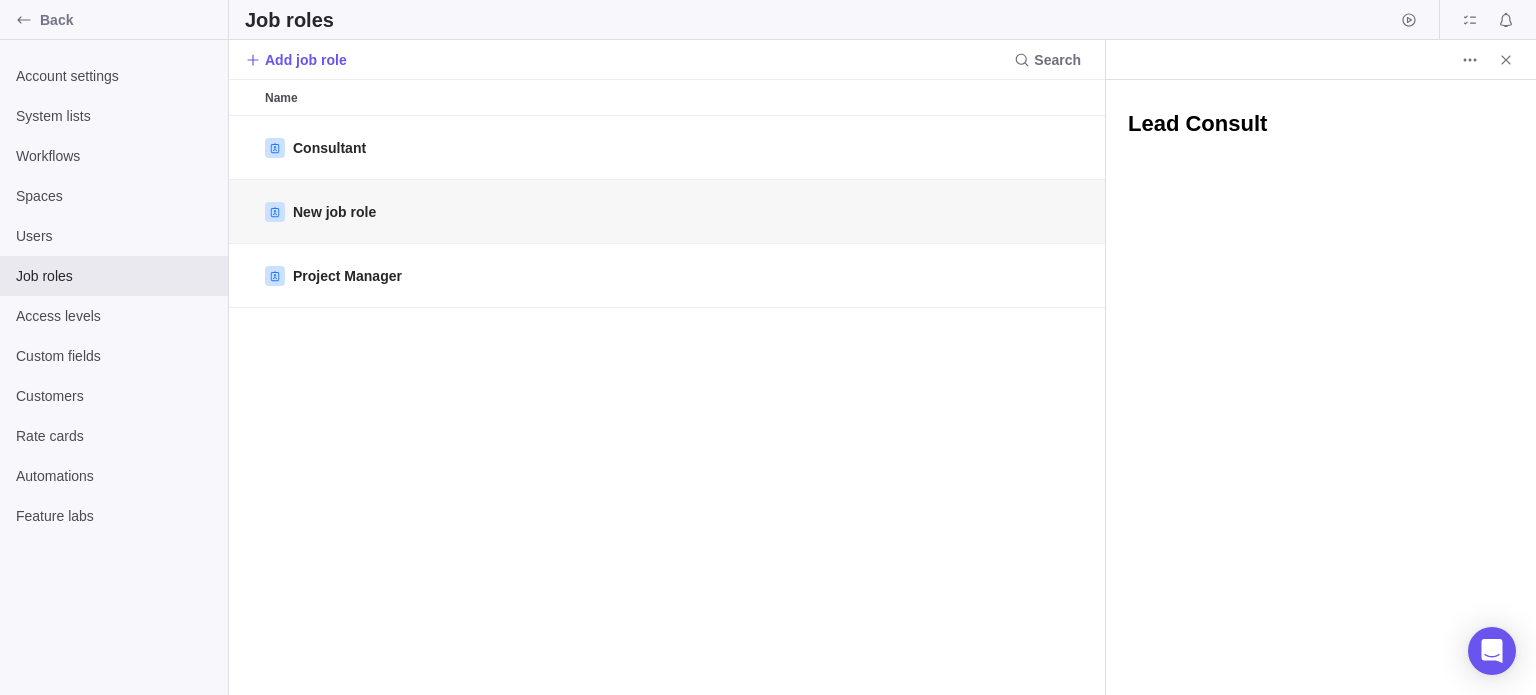 type on "x" 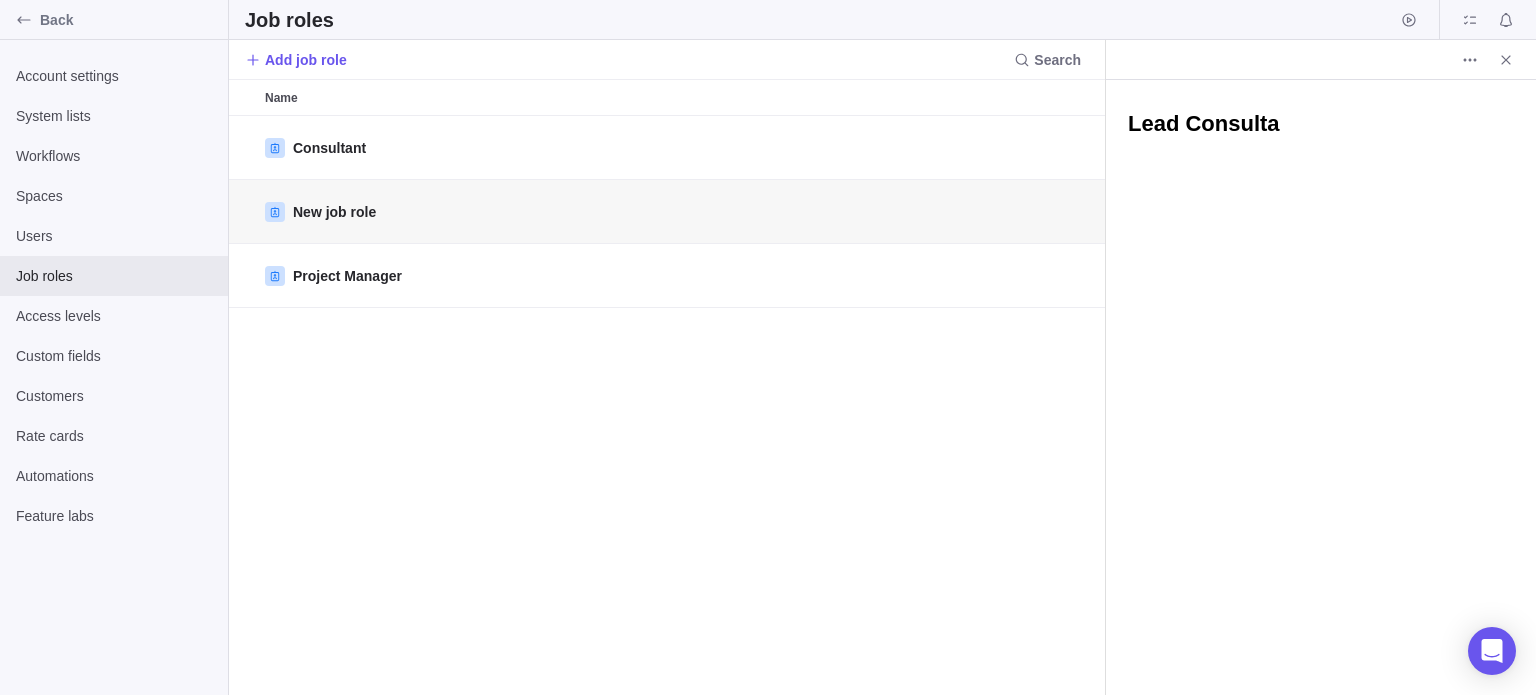type on "x" 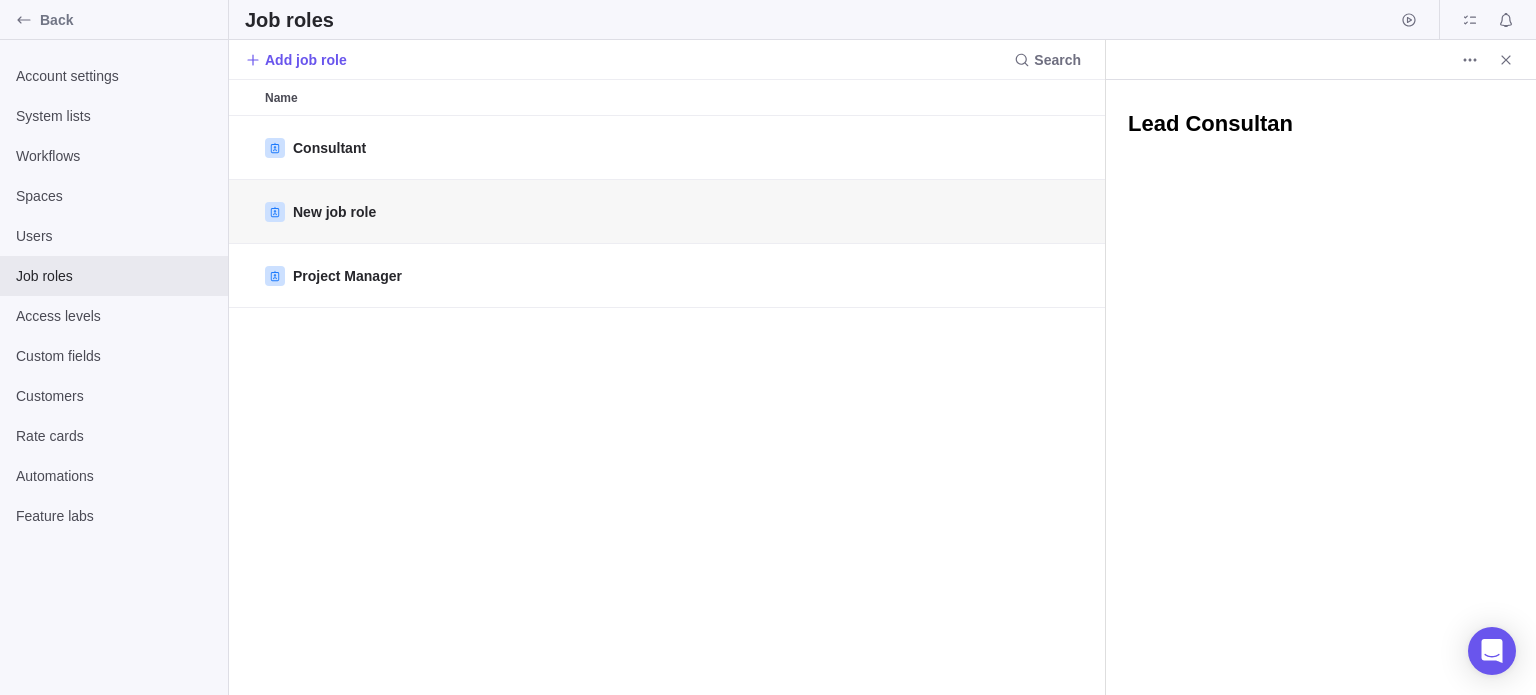 type on "x" 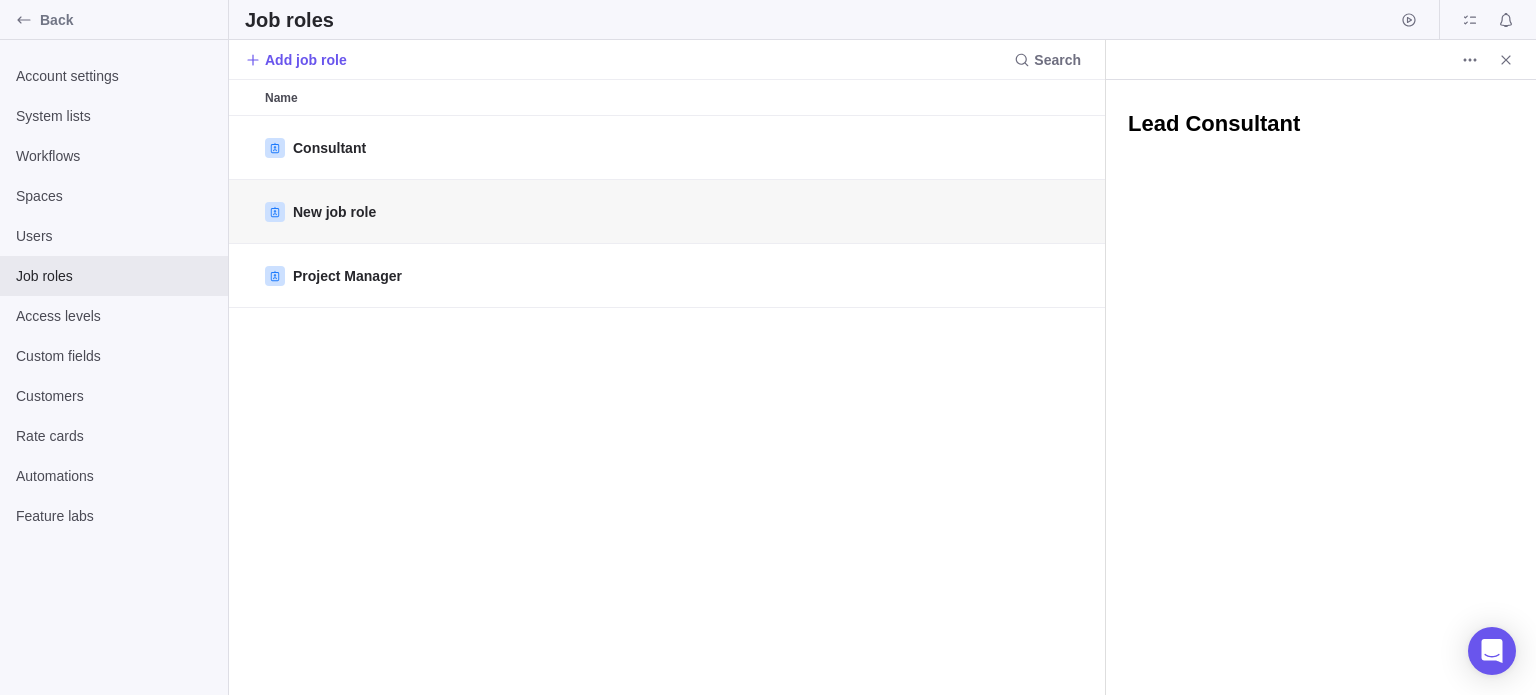type on "Lead Consultant" 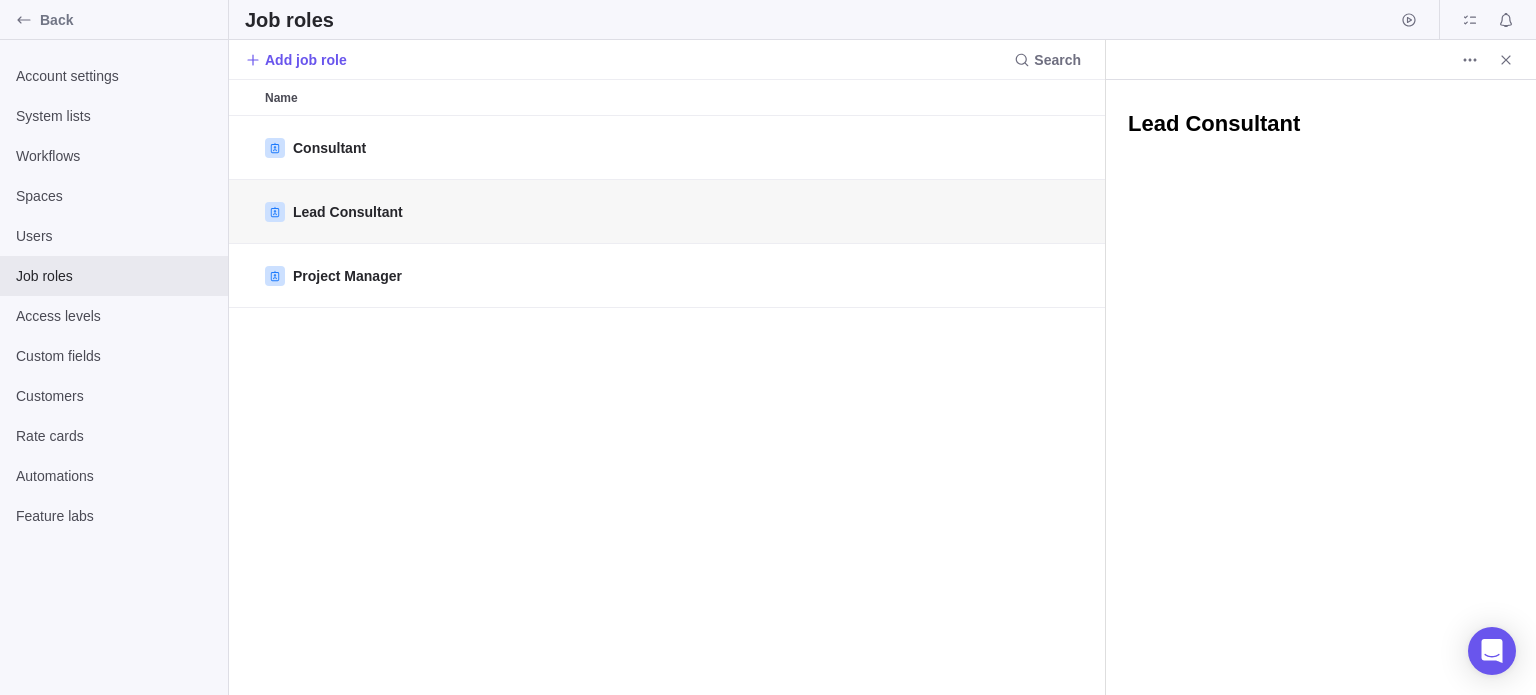 click on "Consultant Lead Consultant Project Manager" at bounding box center [667, 405] 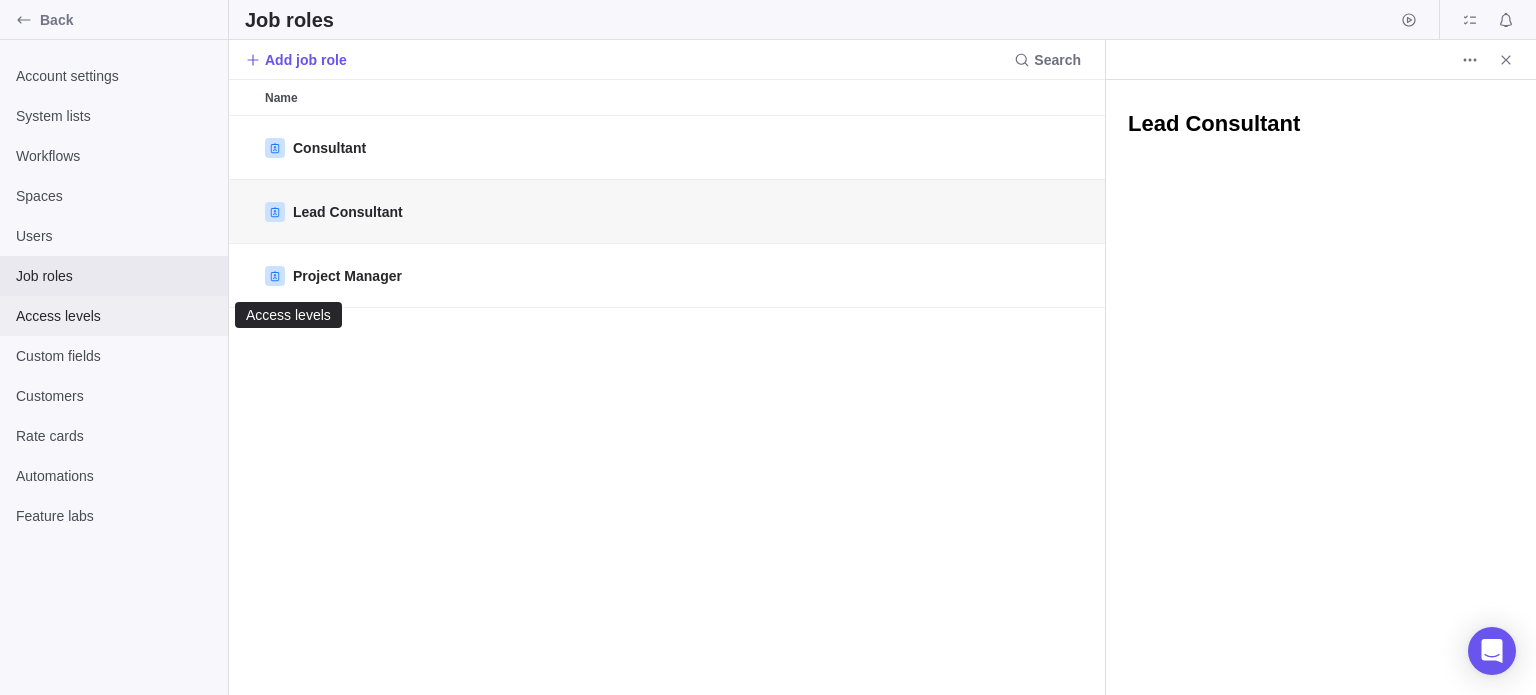 click on "Access levels" at bounding box center (114, 316) 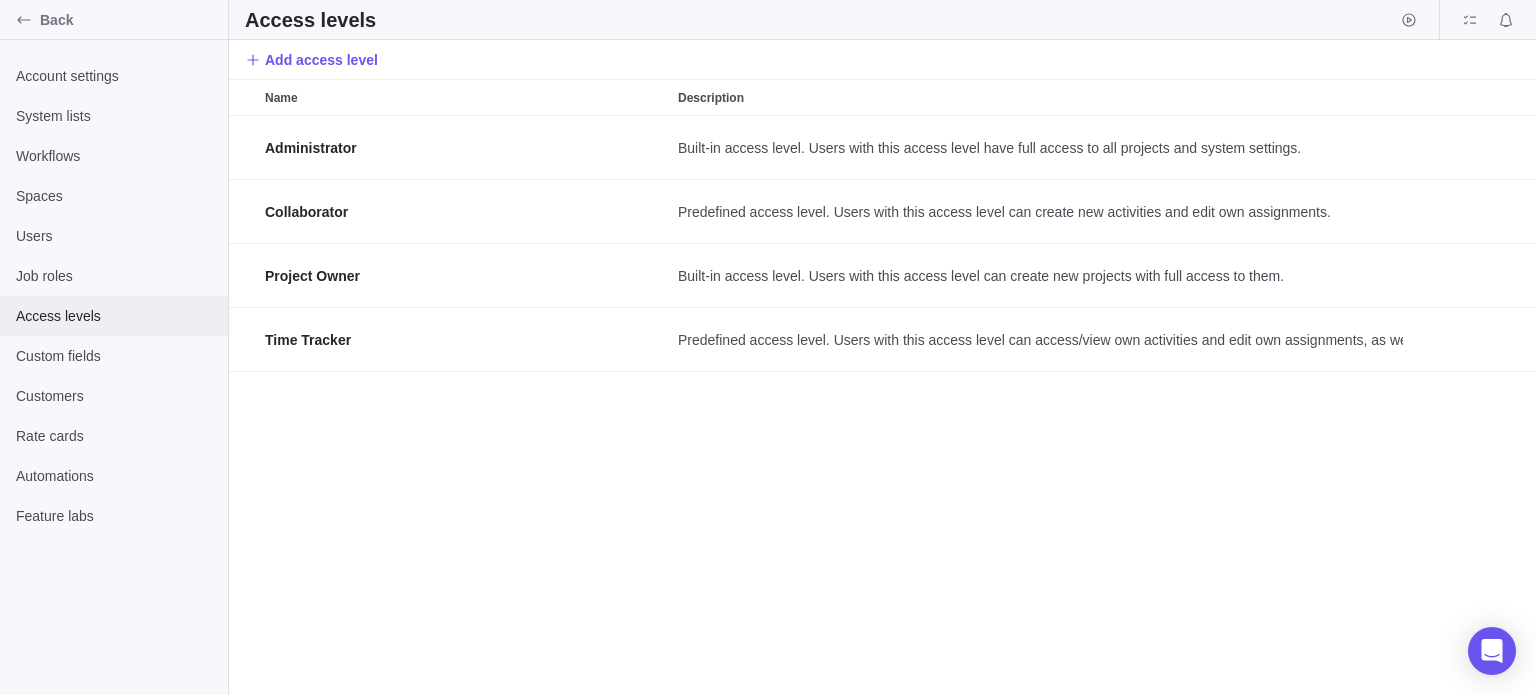 scroll, scrollTop: 16, scrollLeft: 16, axis: both 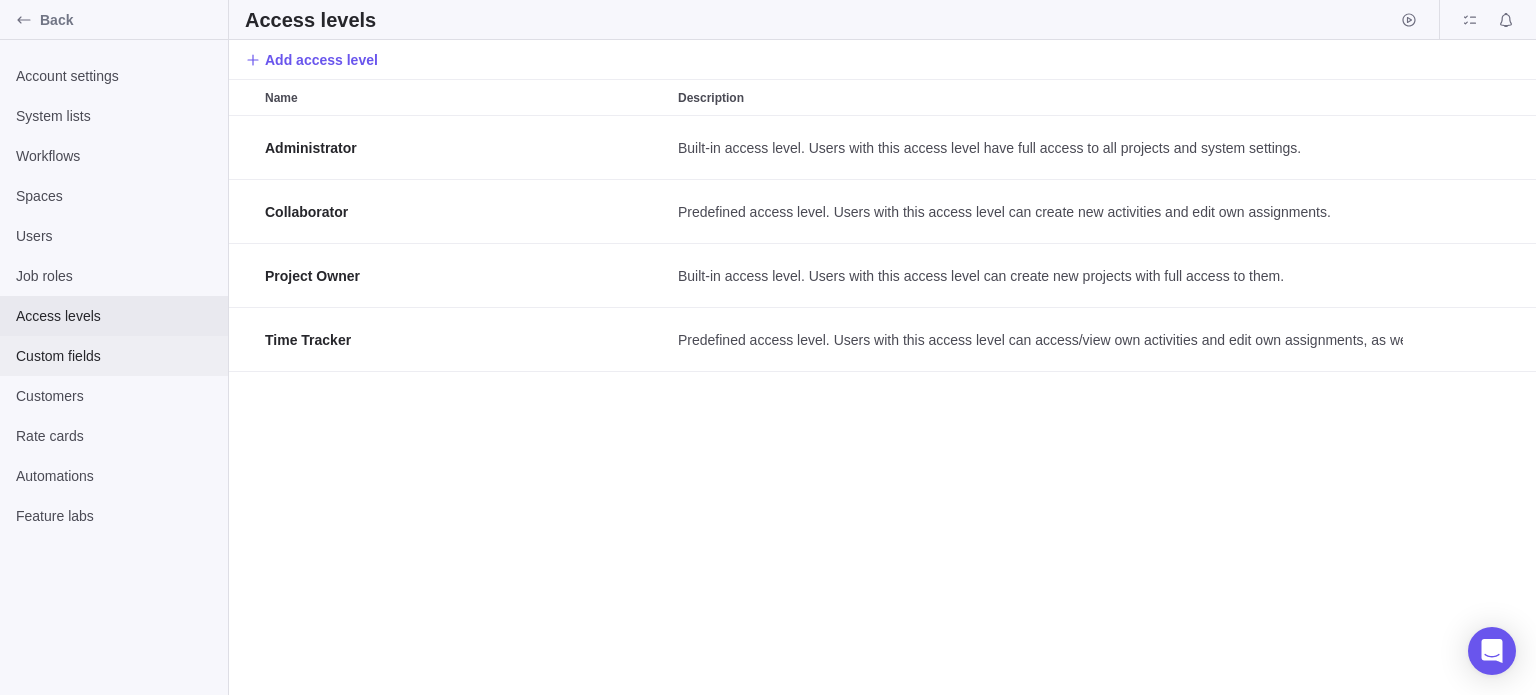 click on "Custom fields" at bounding box center [114, 356] 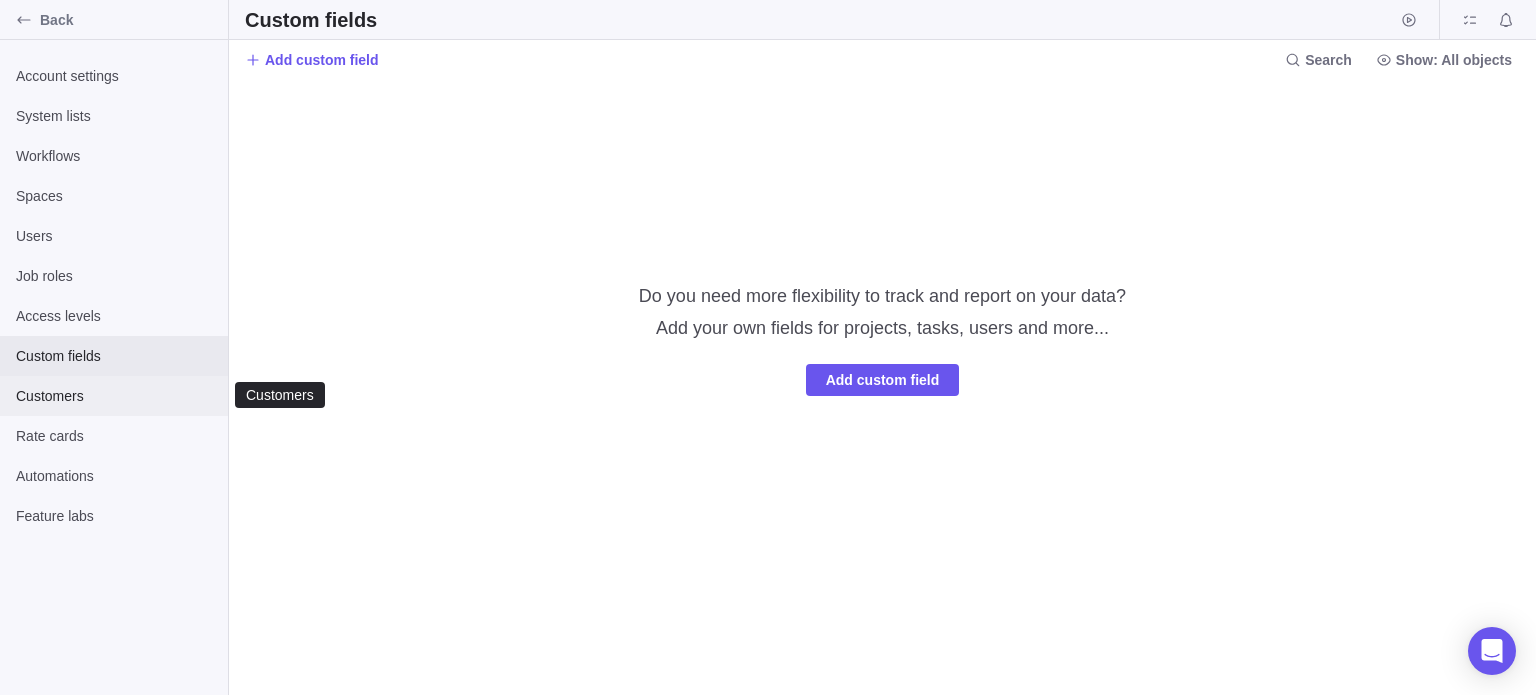 click on "Customers" at bounding box center [114, 396] 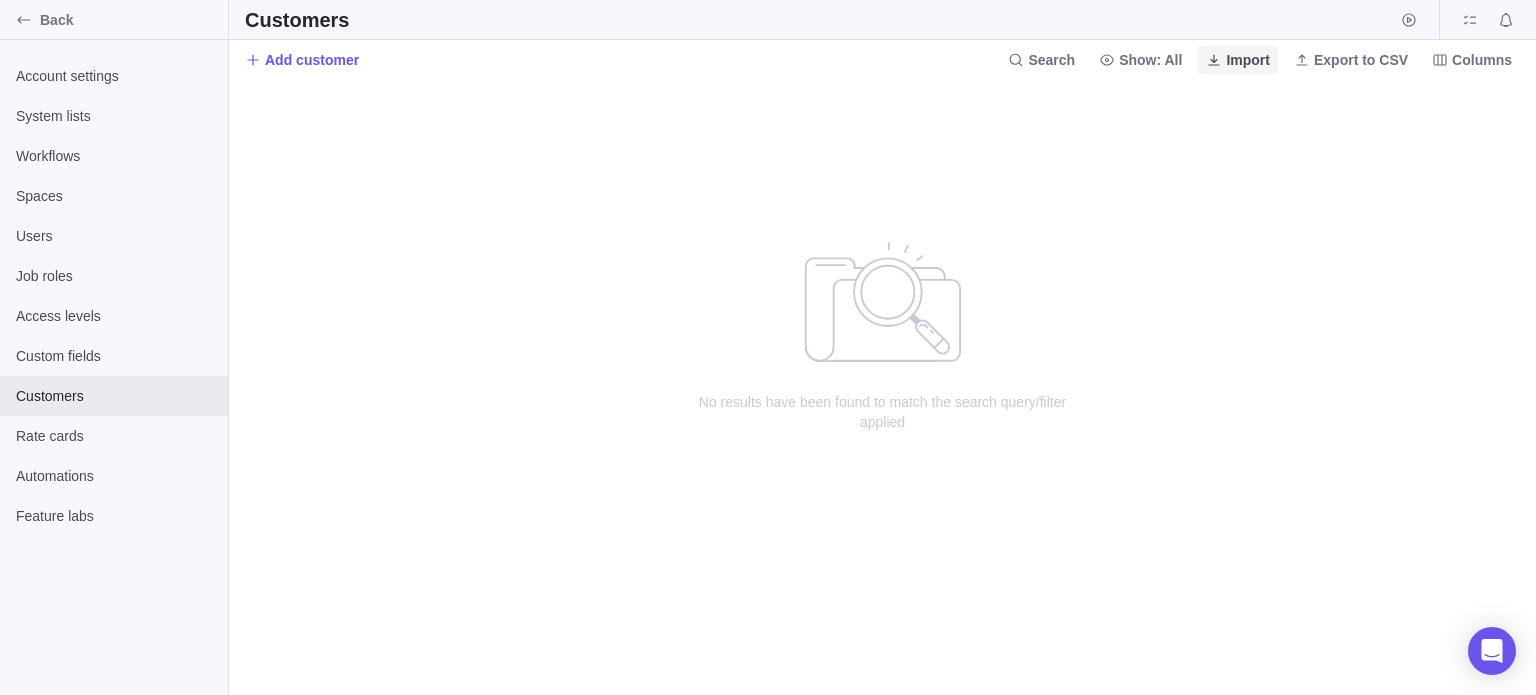 click on "Import" at bounding box center [1248, 60] 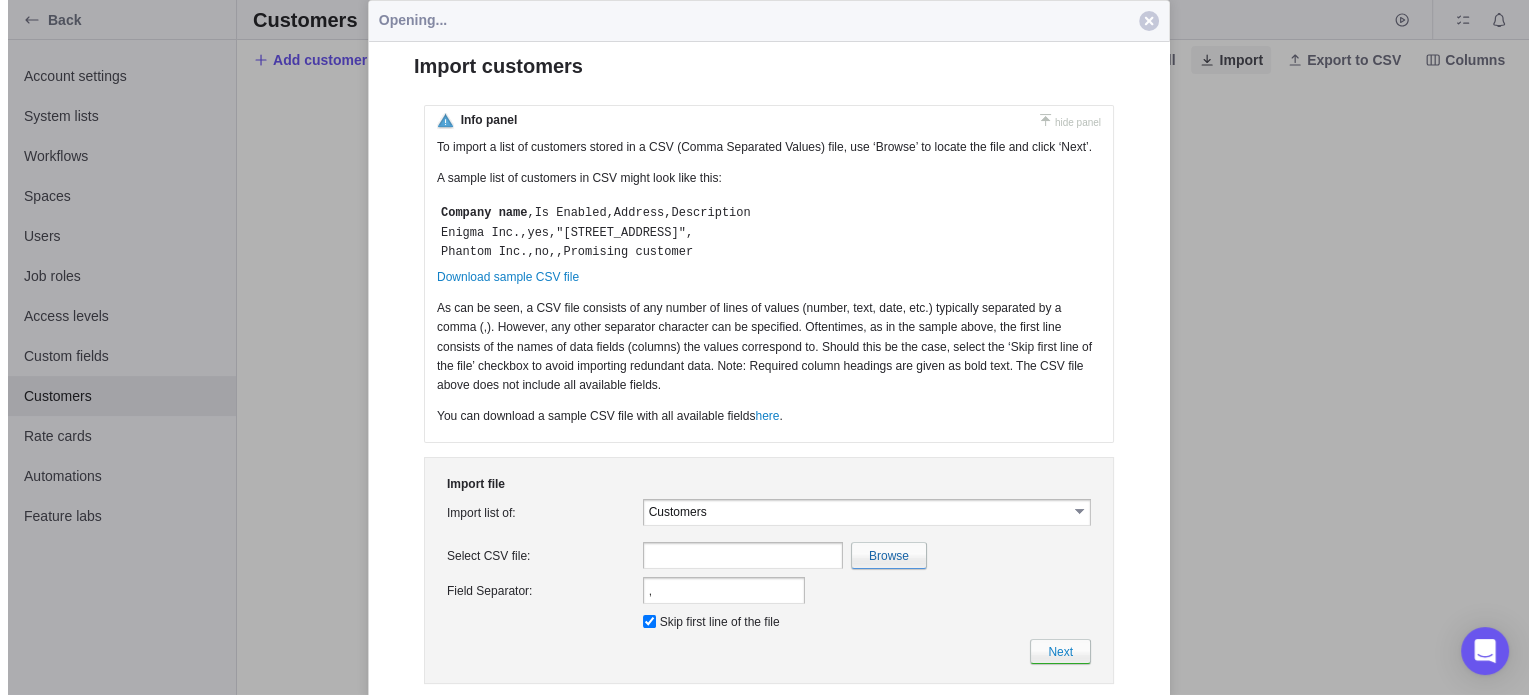 scroll, scrollTop: 0, scrollLeft: 0, axis: both 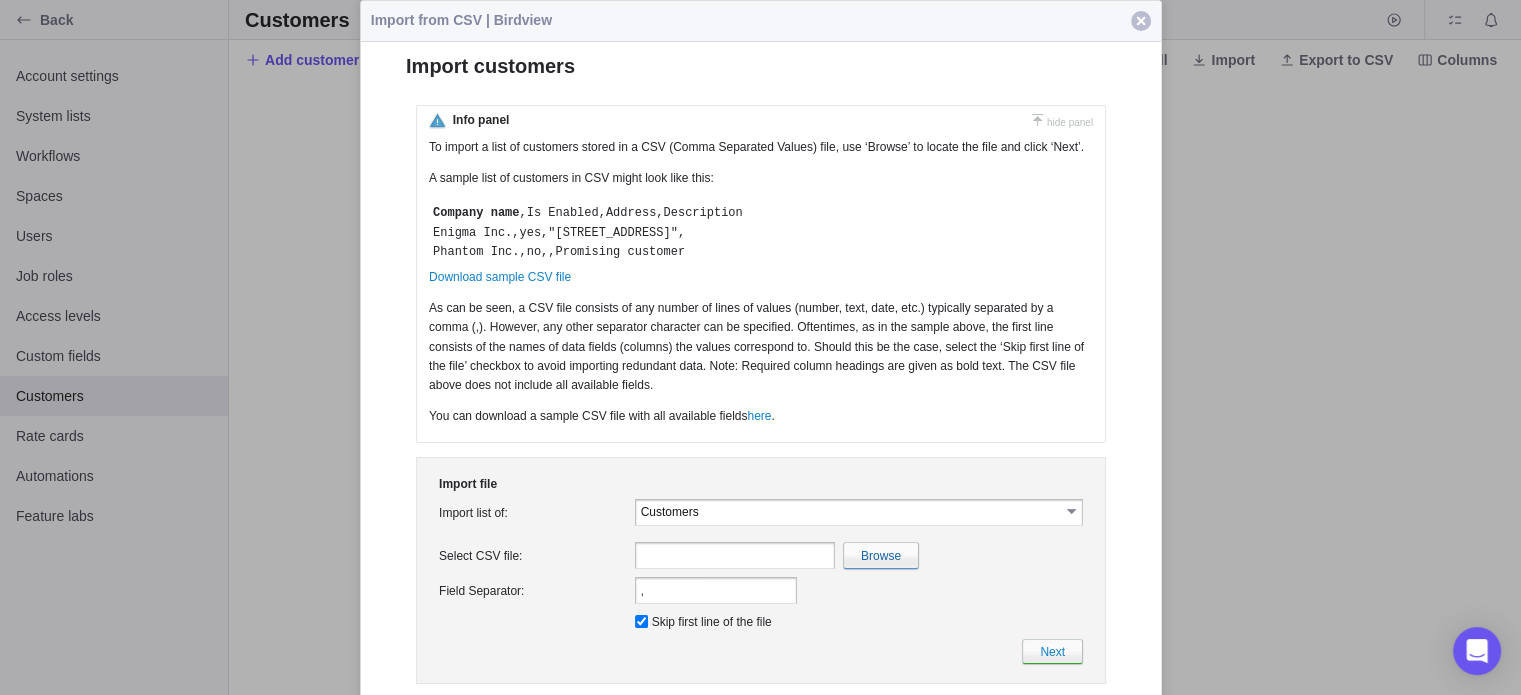 click at bounding box center [1141, 21] 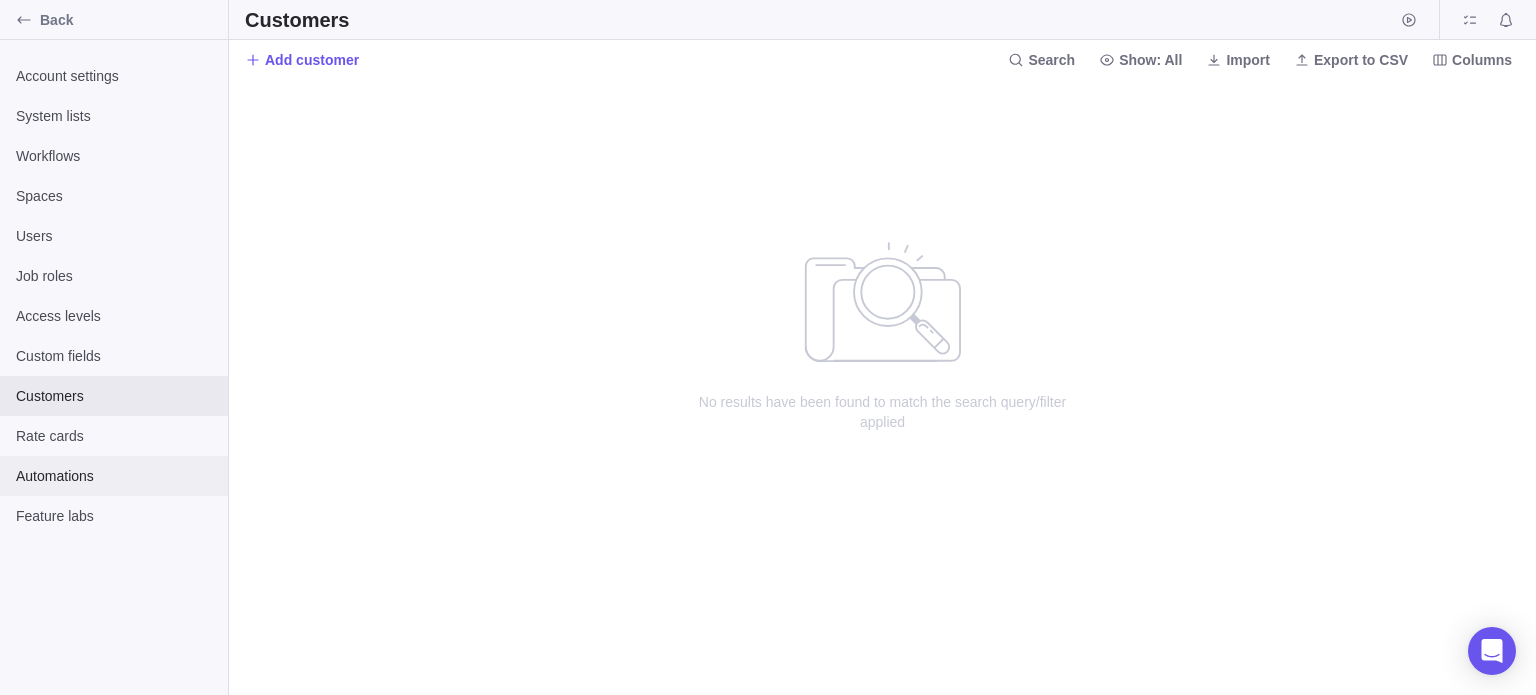 click on "Automations" at bounding box center [114, 476] 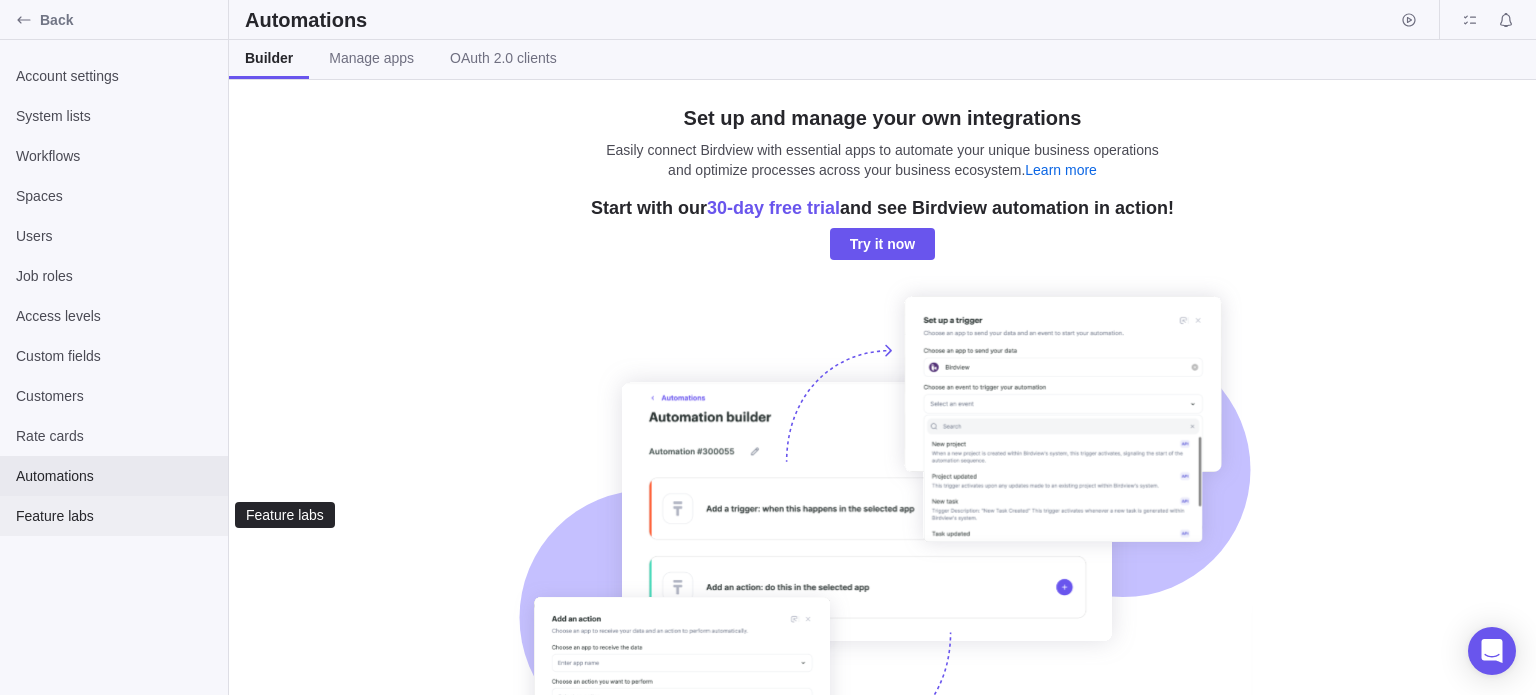 click on "Feature labs" at bounding box center [114, 516] 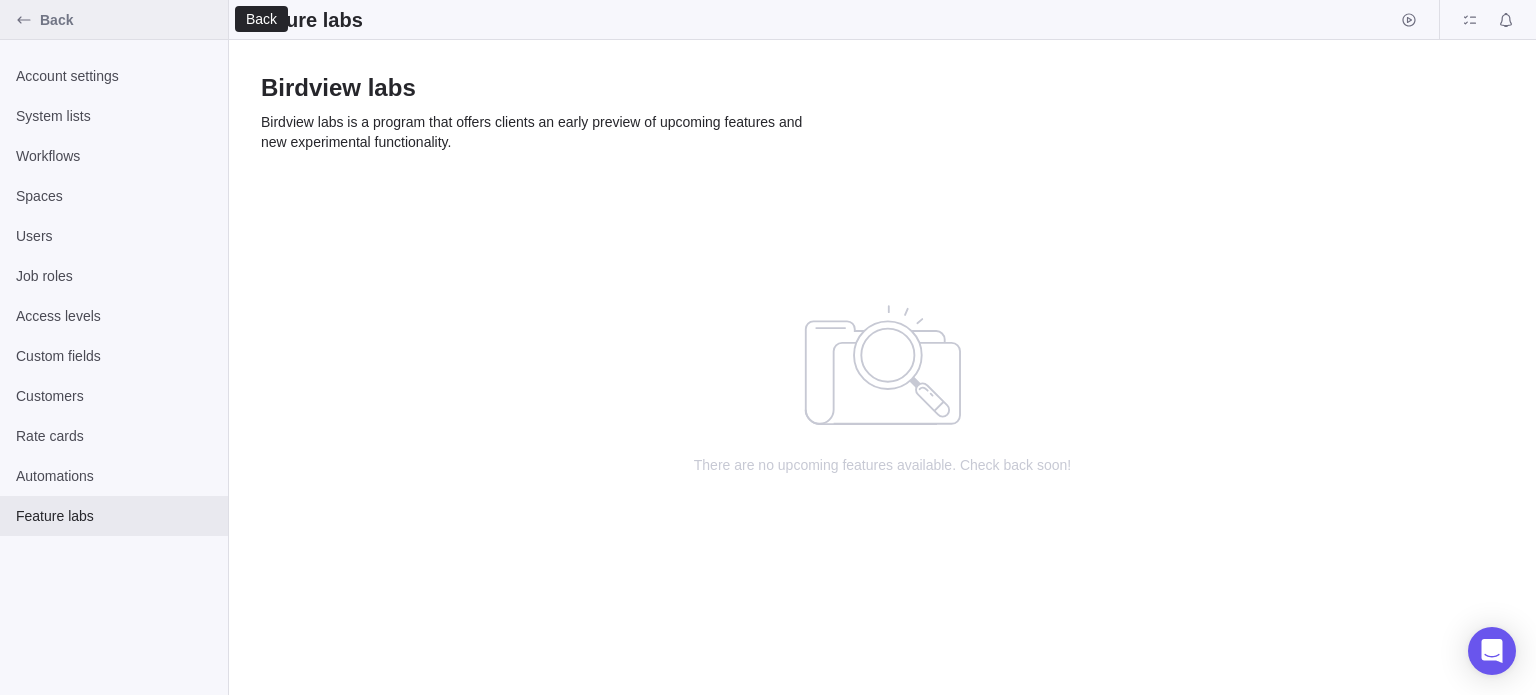 click 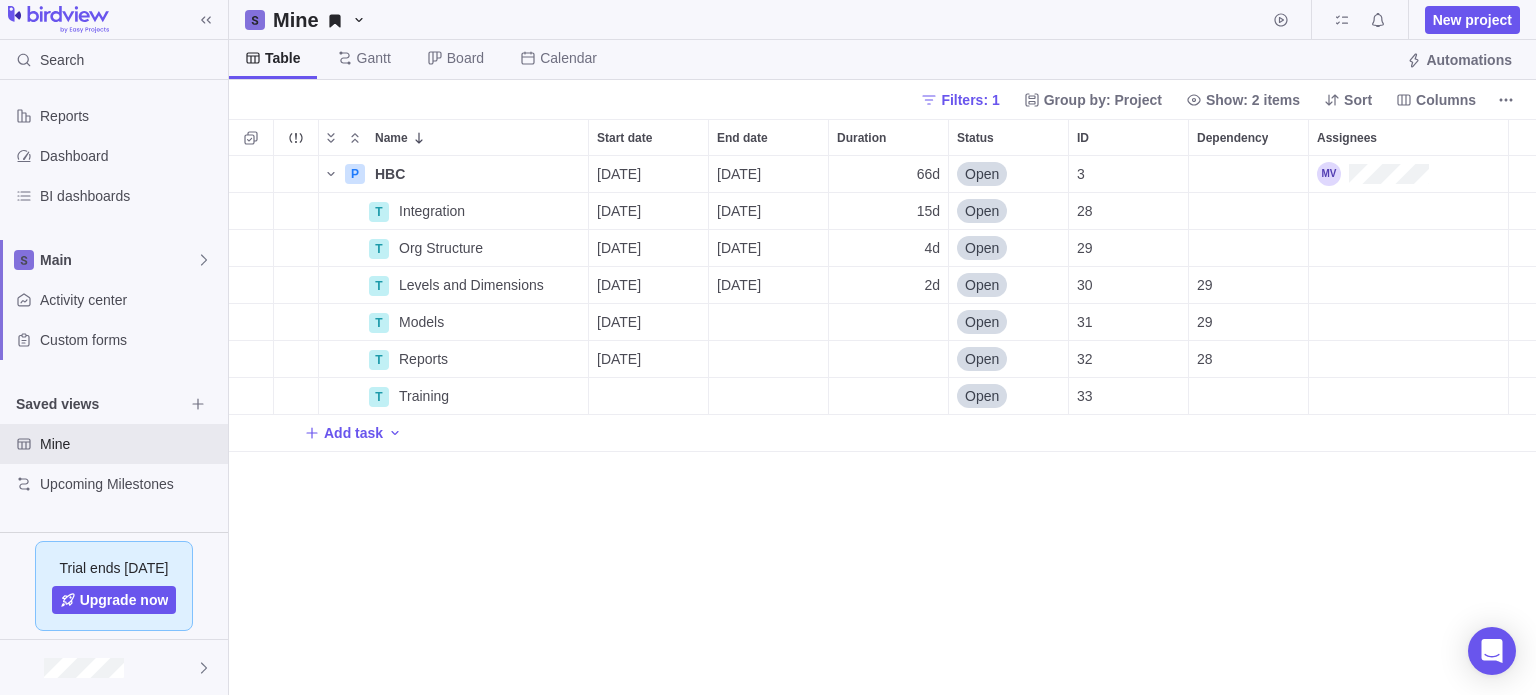 scroll, scrollTop: 16, scrollLeft: 16, axis: both 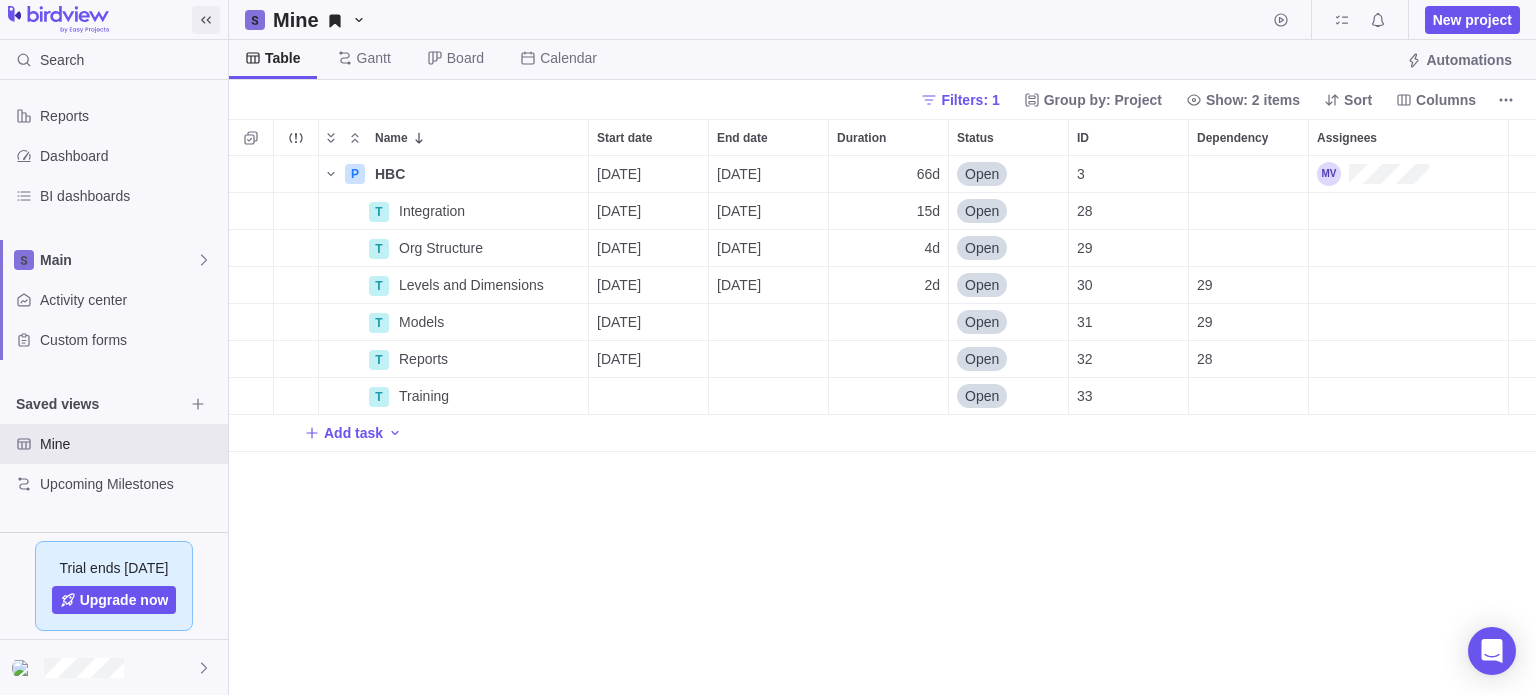 click 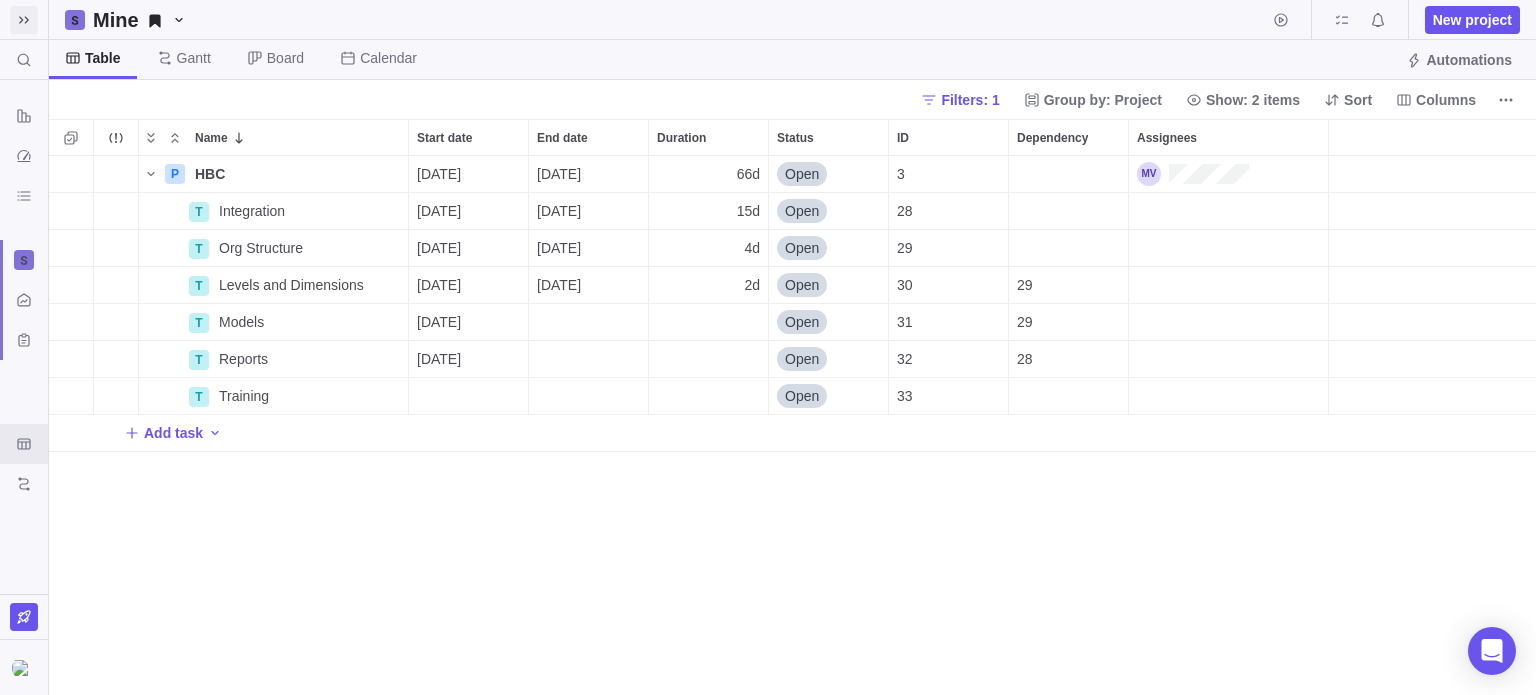 scroll, scrollTop: 16, scrollLeft: 16, axis: both 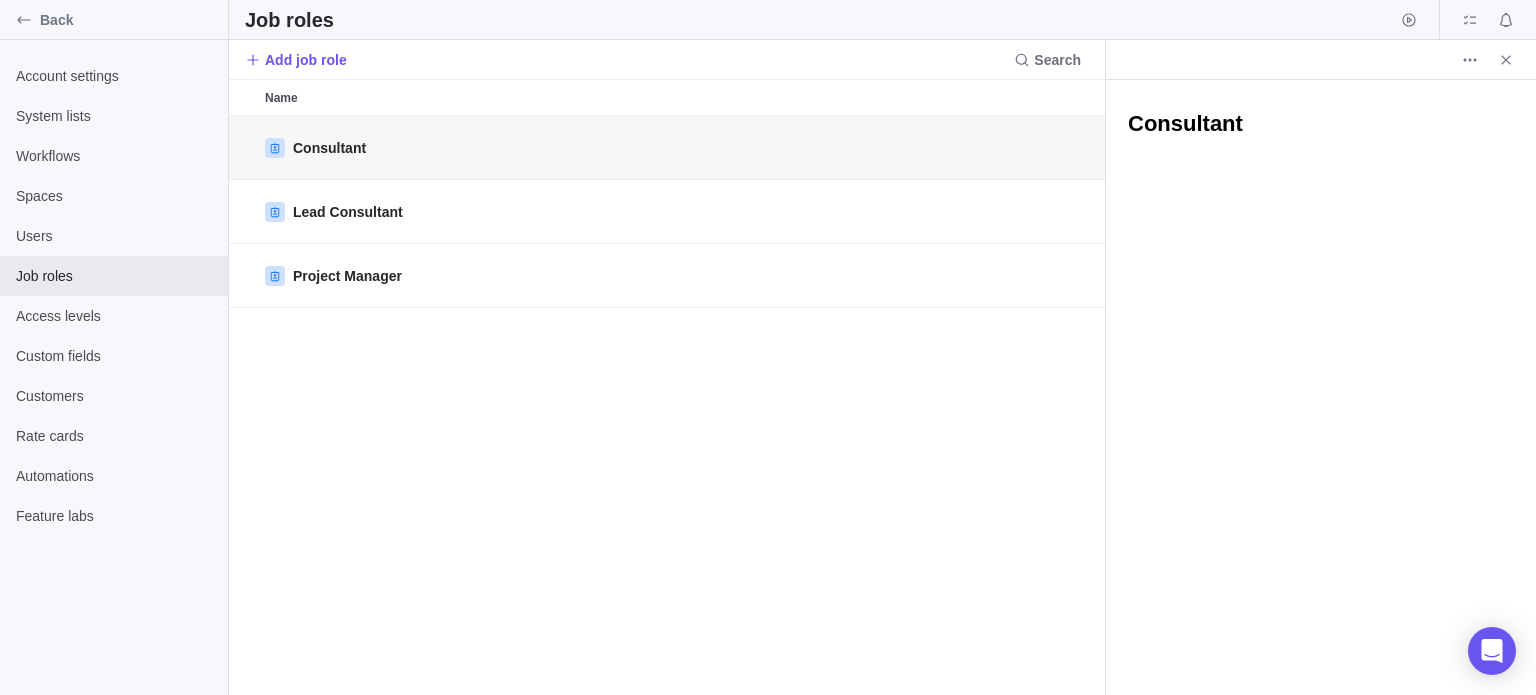 type on "x" 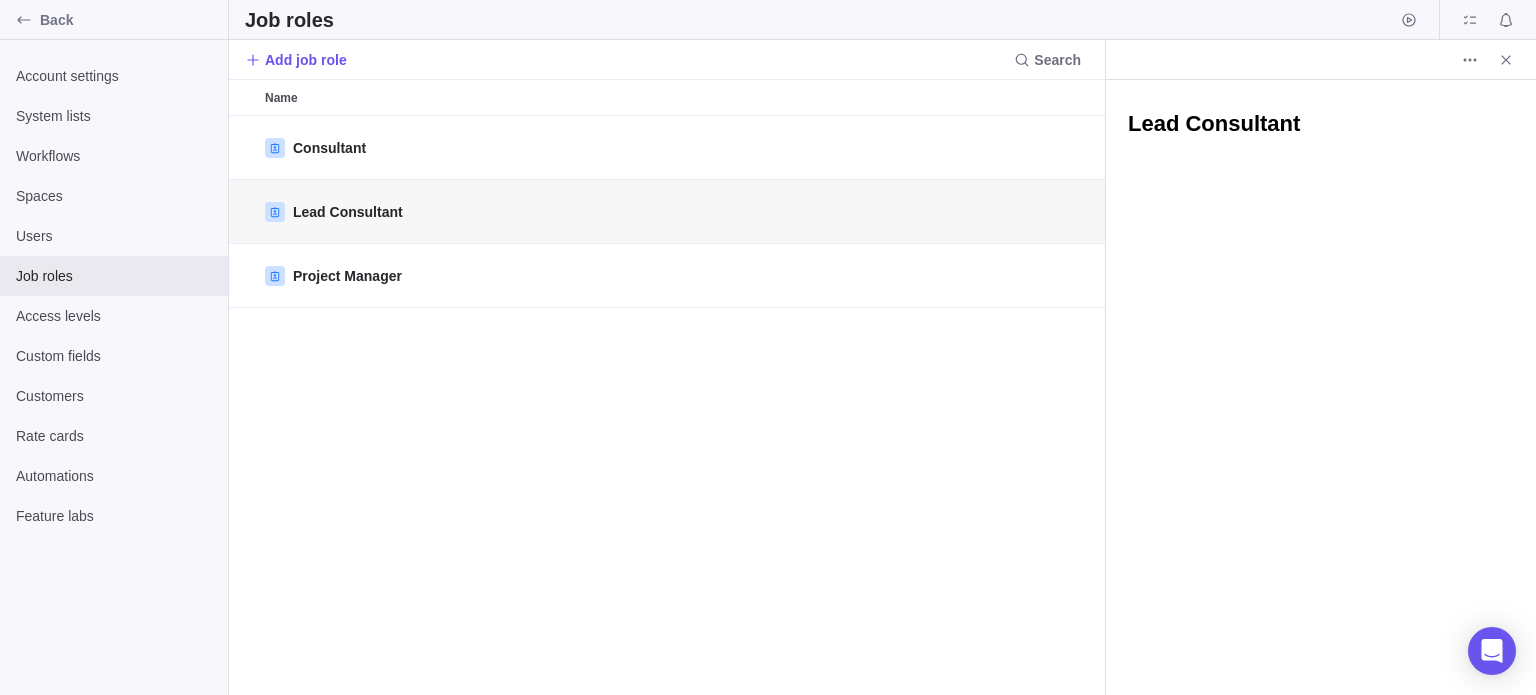 scroll, scrollTop: 16, scrollLeft: 16, axis: both 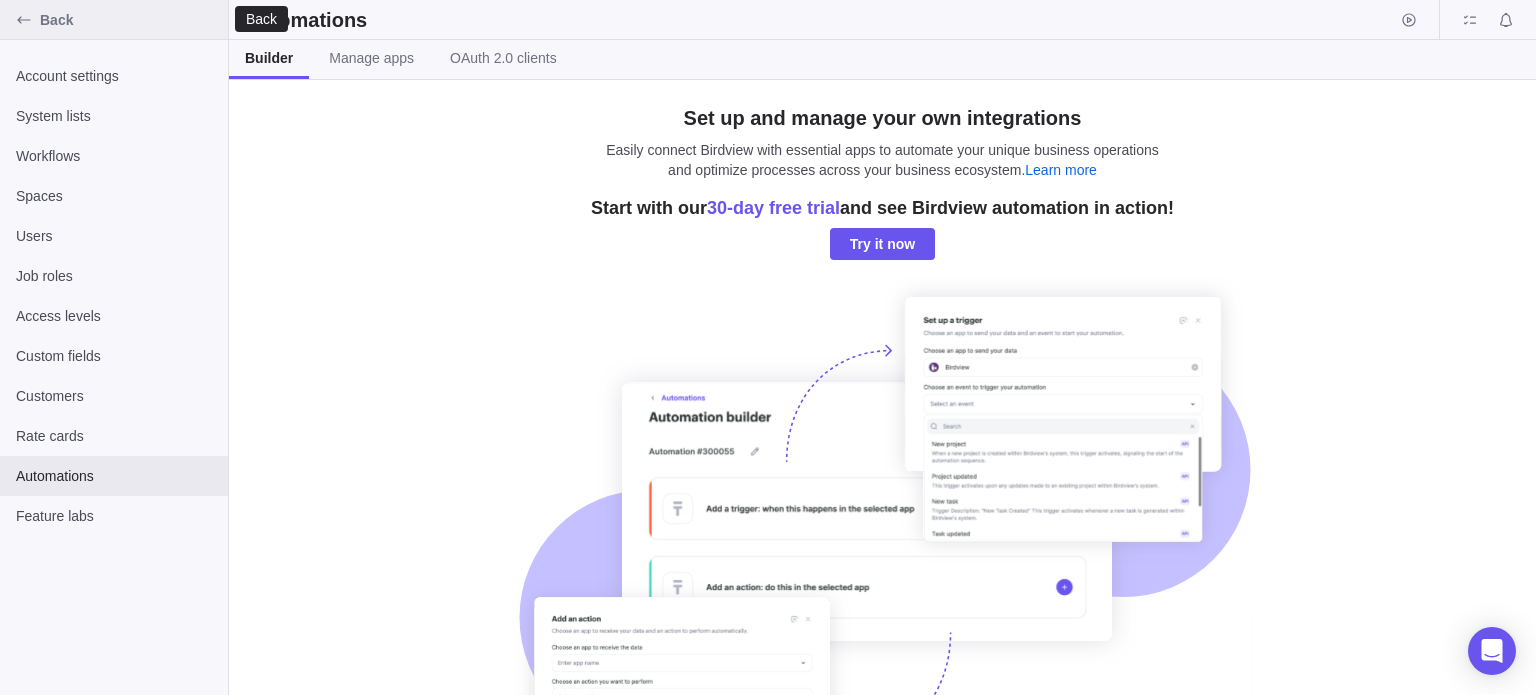 click 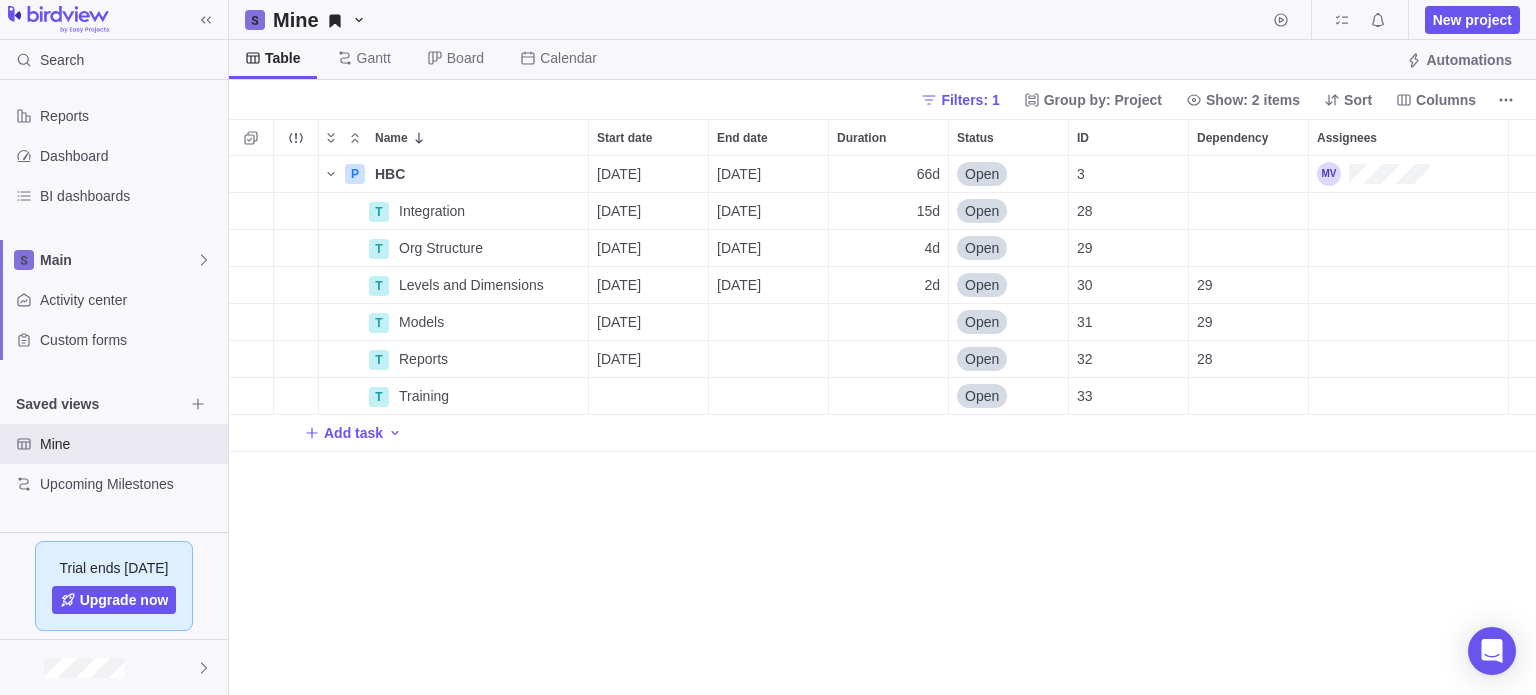 scroll, scrollTop: 16, scrollLeft: 16, axis: both 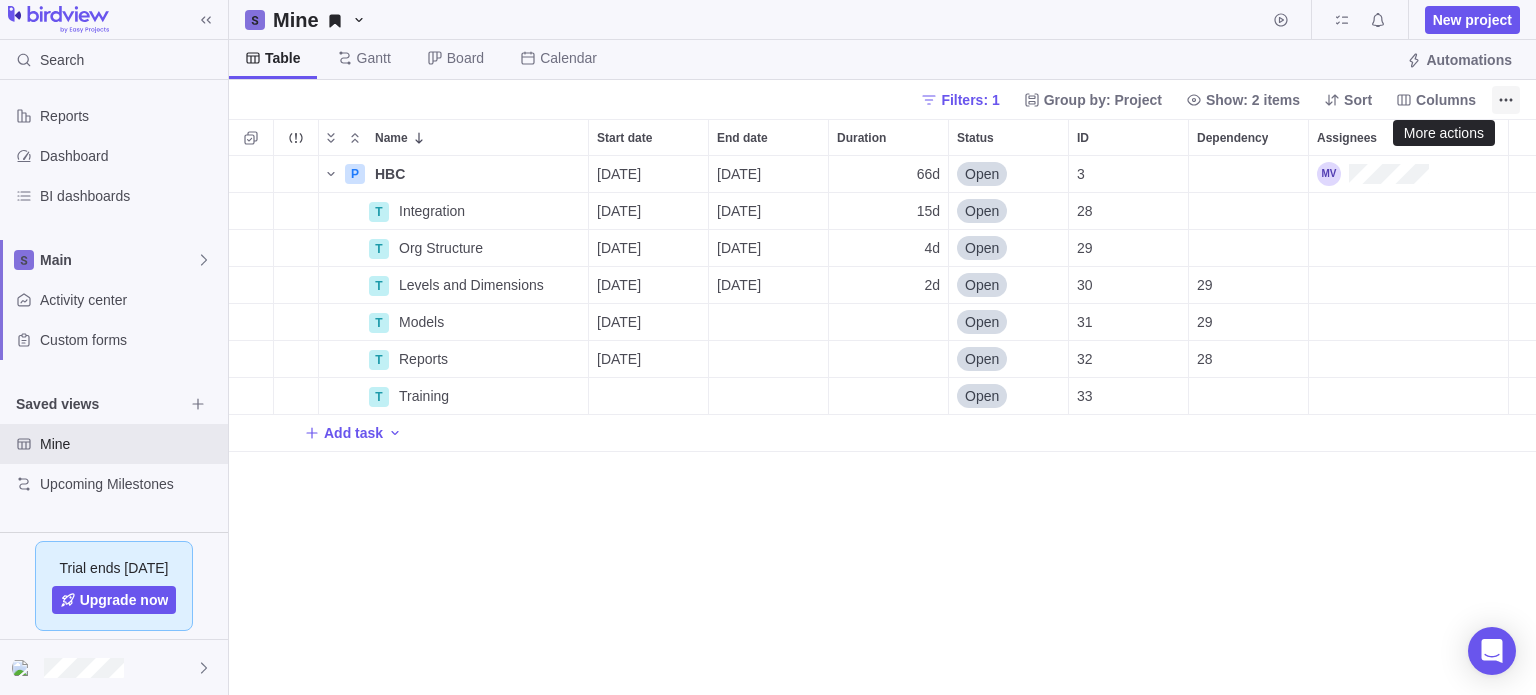 click 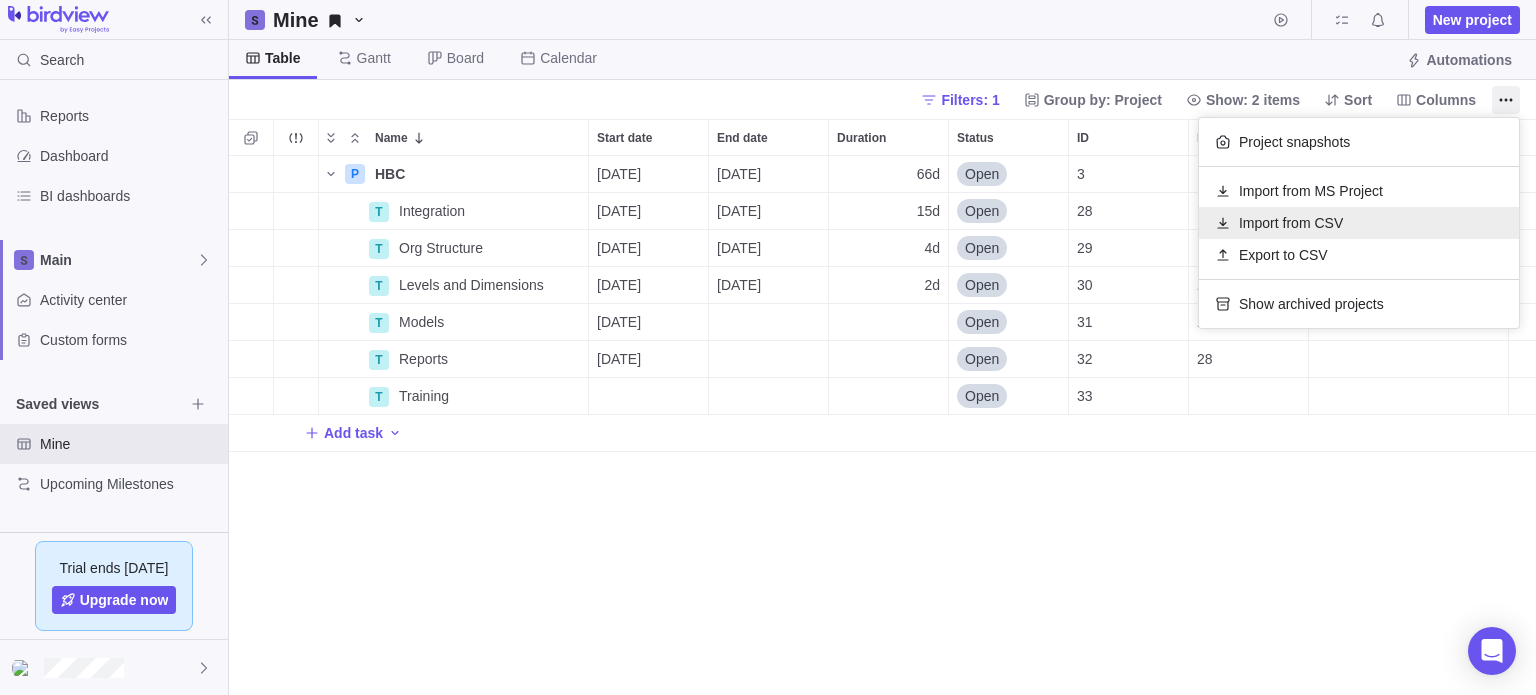 click on "Import from CSV" at bounding box center (1291, 223) 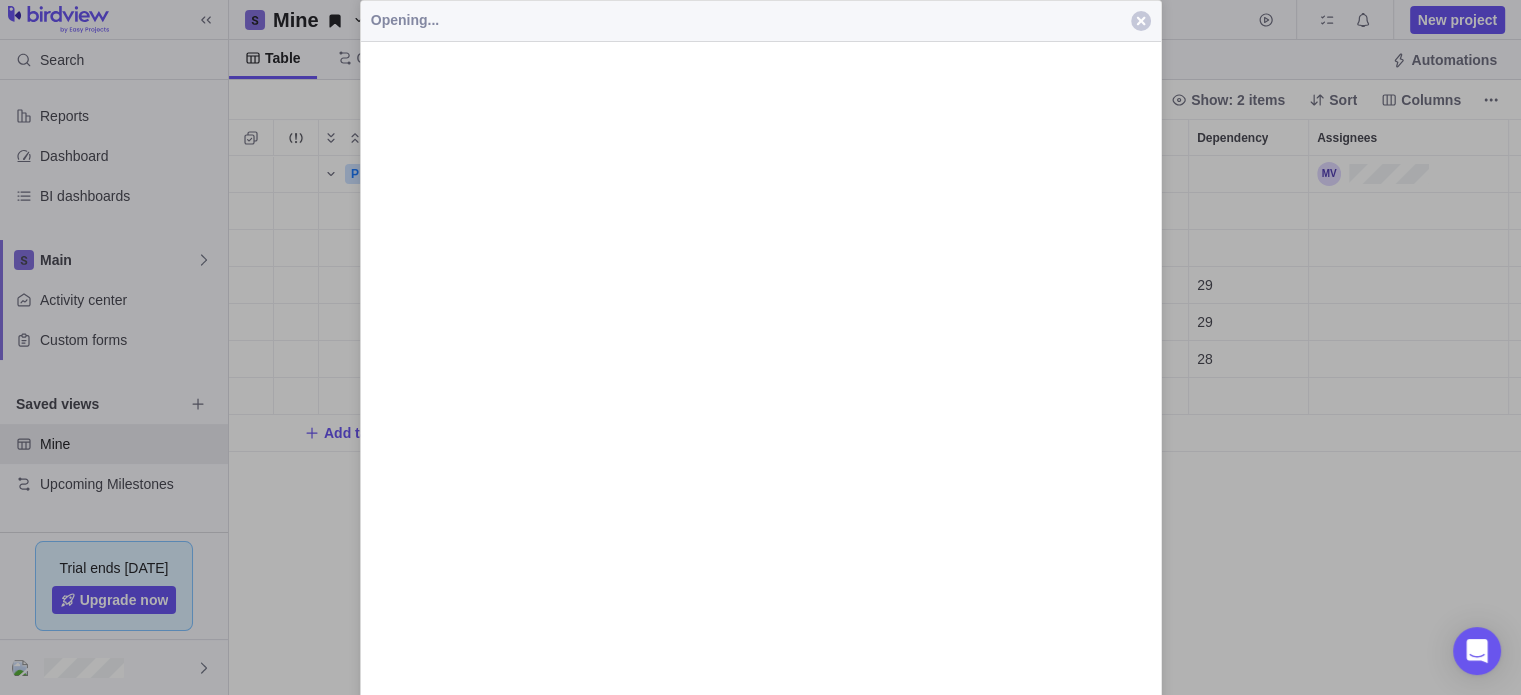 scroll, scrollTop: 524, scrollLeft: 1276, axis: both 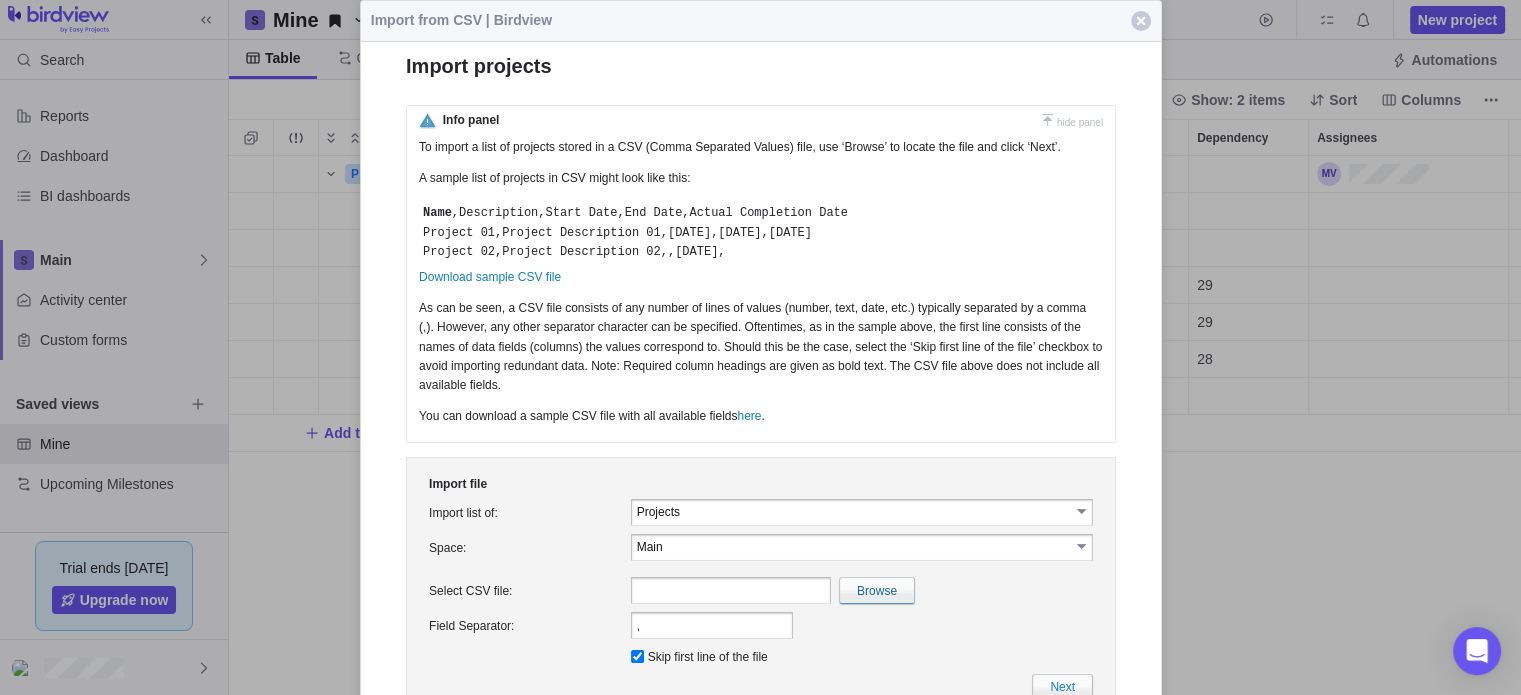 click on "Projects" at bounding box center (852, 511) 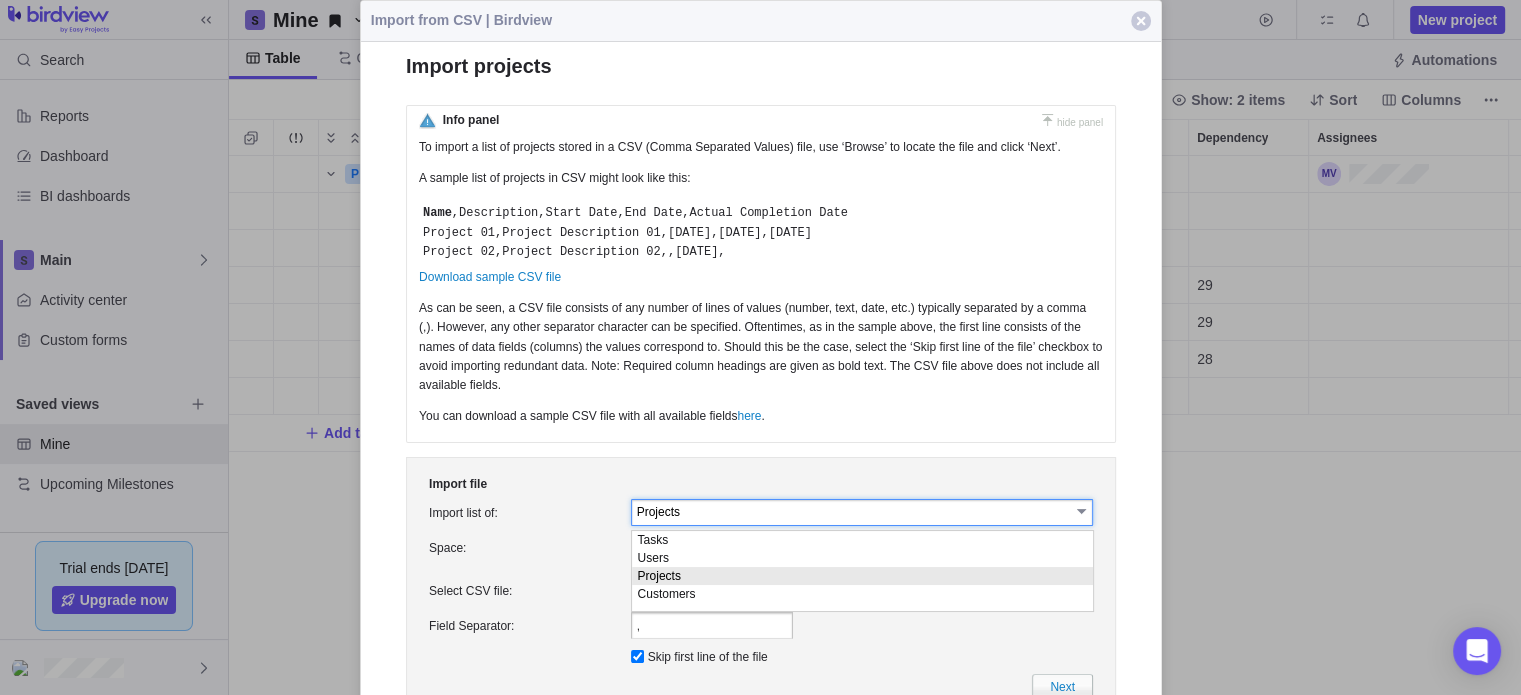 click on "Projects" at bounding box center [861, 576] 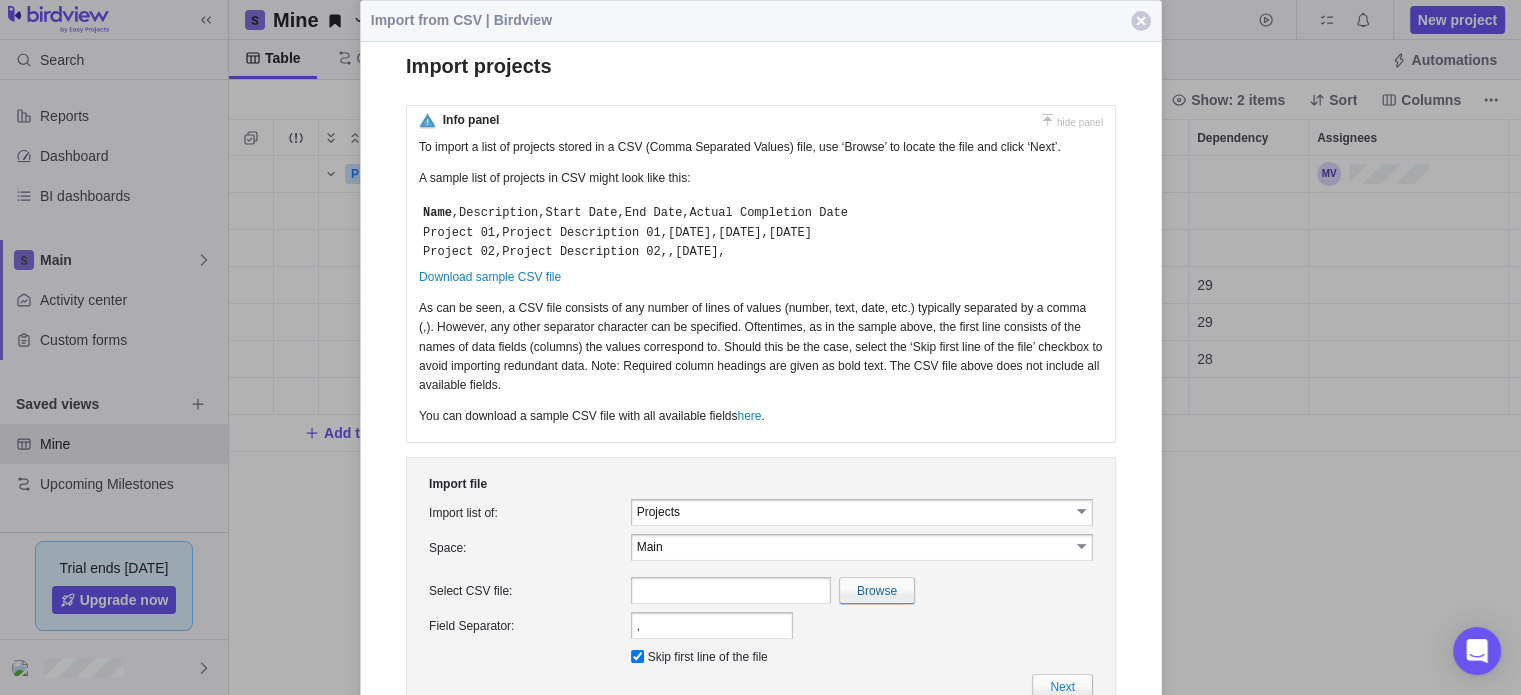 click on "Browse" at bounding box center [861, 590] 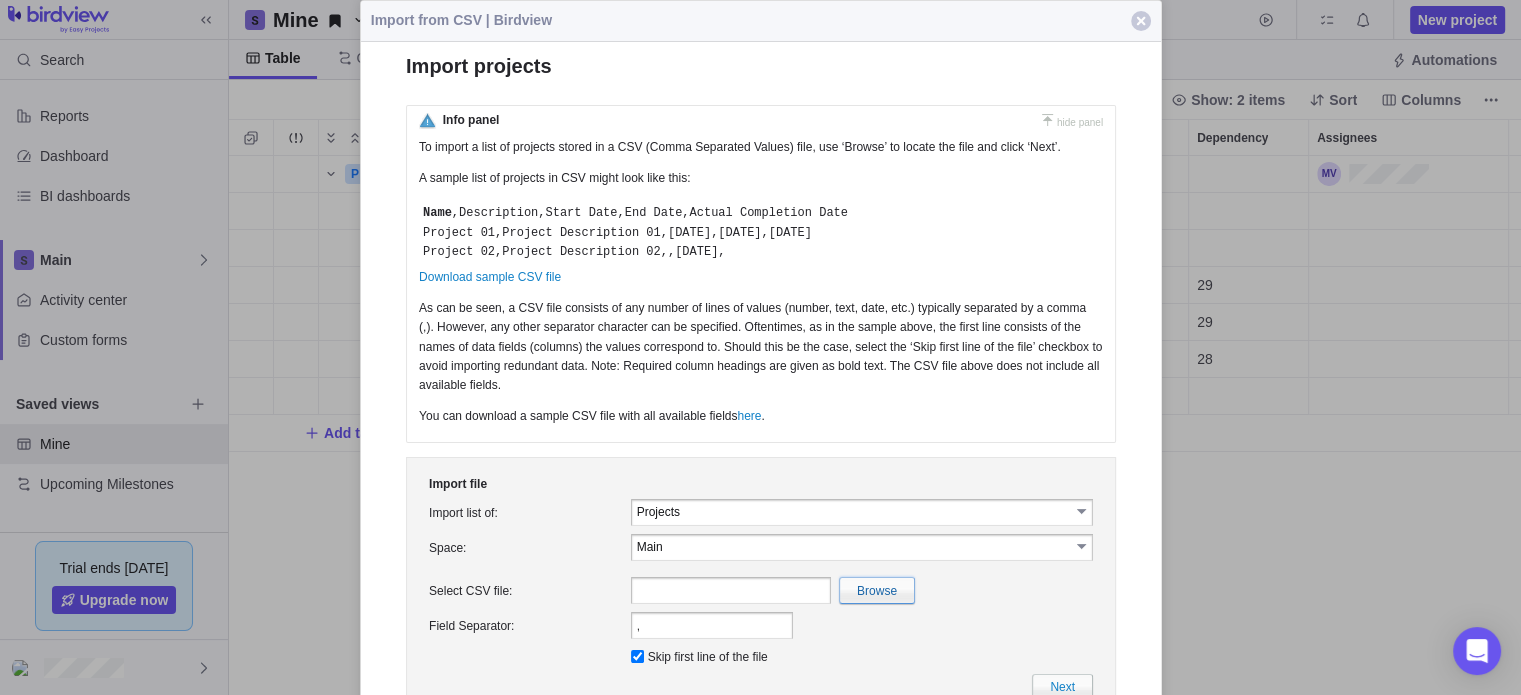 click at bounding box center (440, 590) 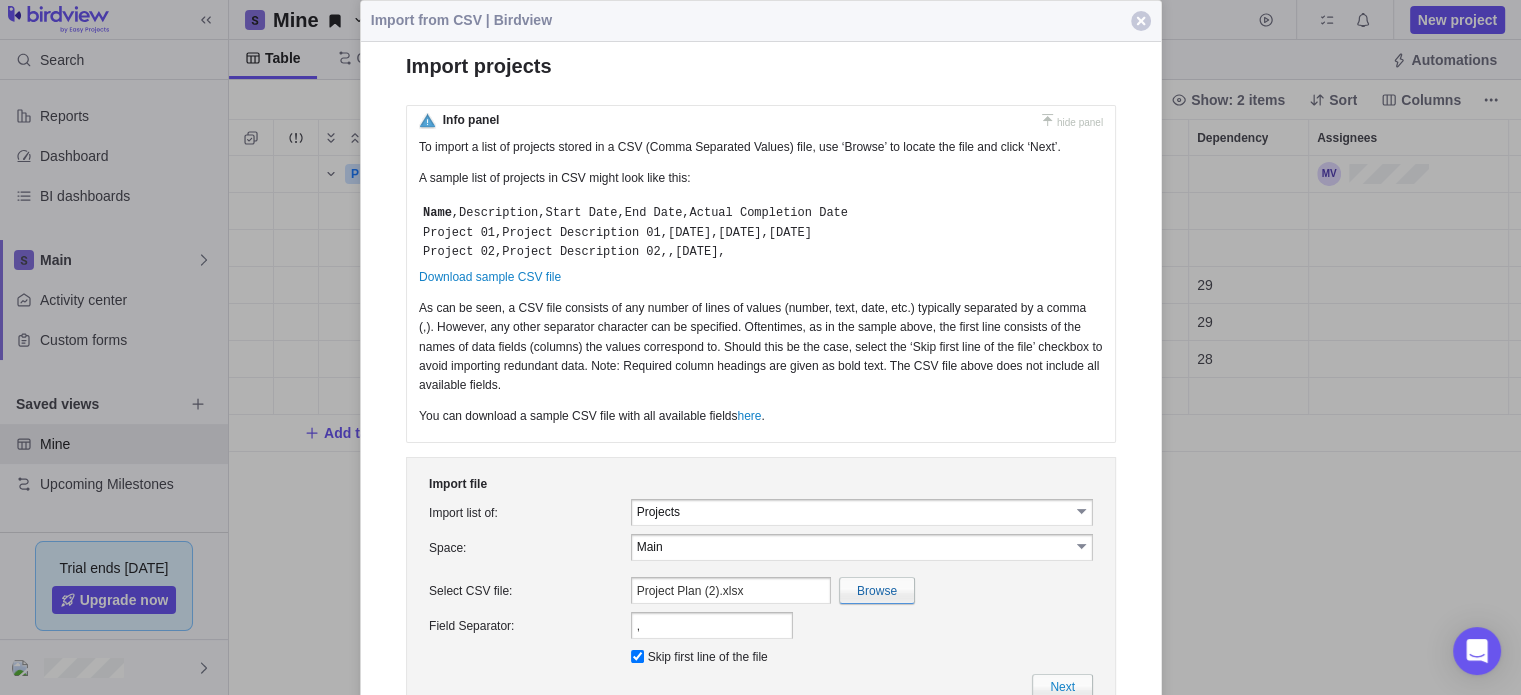 scroll, scrollTop: 77, scrollLeft: 0, axis: vertical 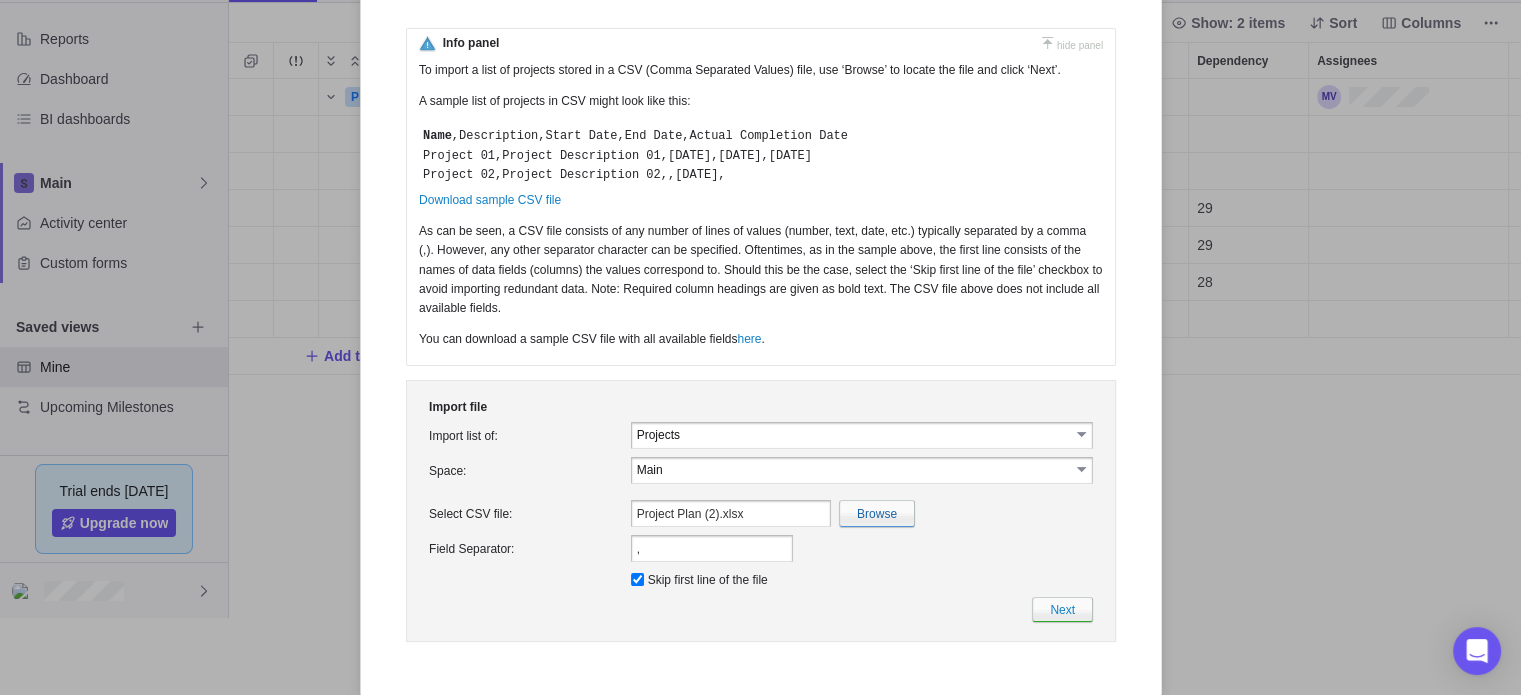 drag, startPoint x: 801, startPoint y: 593, endPoint x: 656, endPoint y: 632, distance: 150.15326 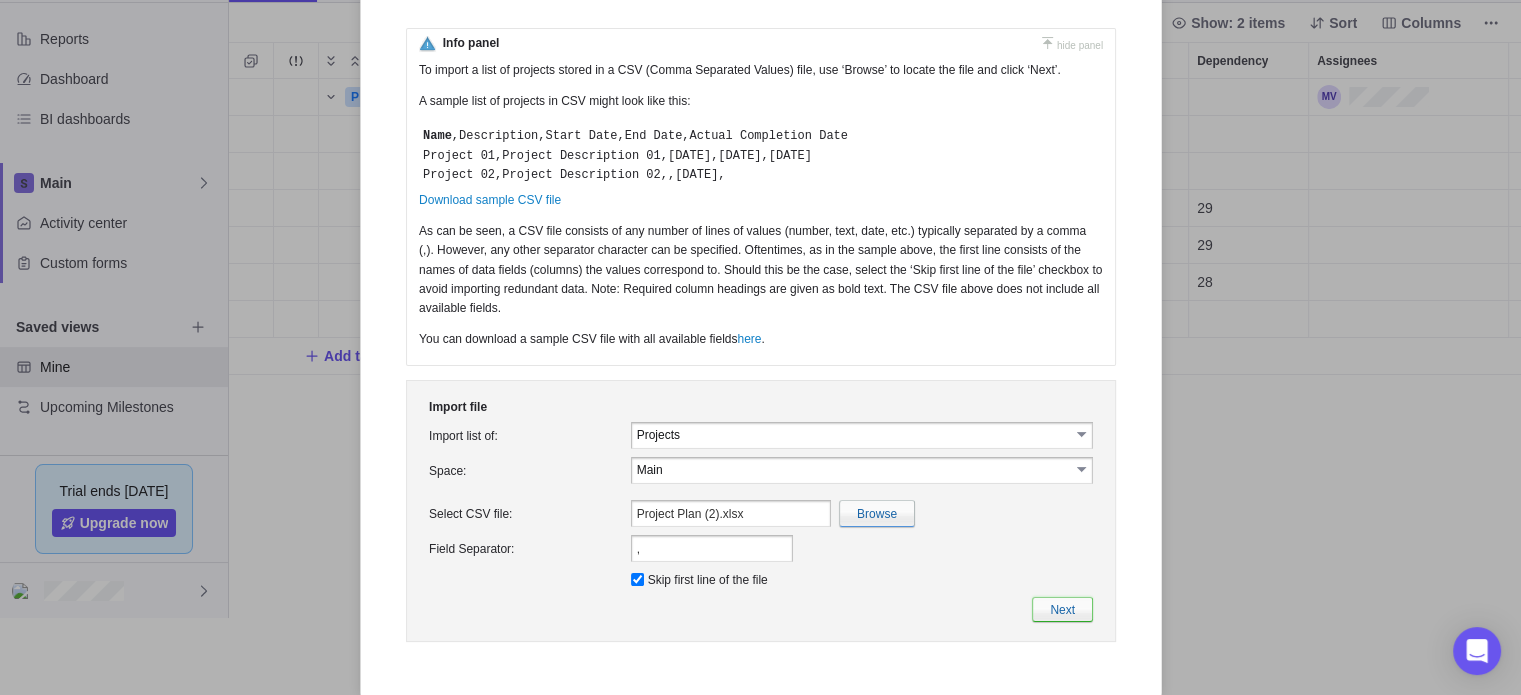 click on "Next" at bounding box center [1061, 609] 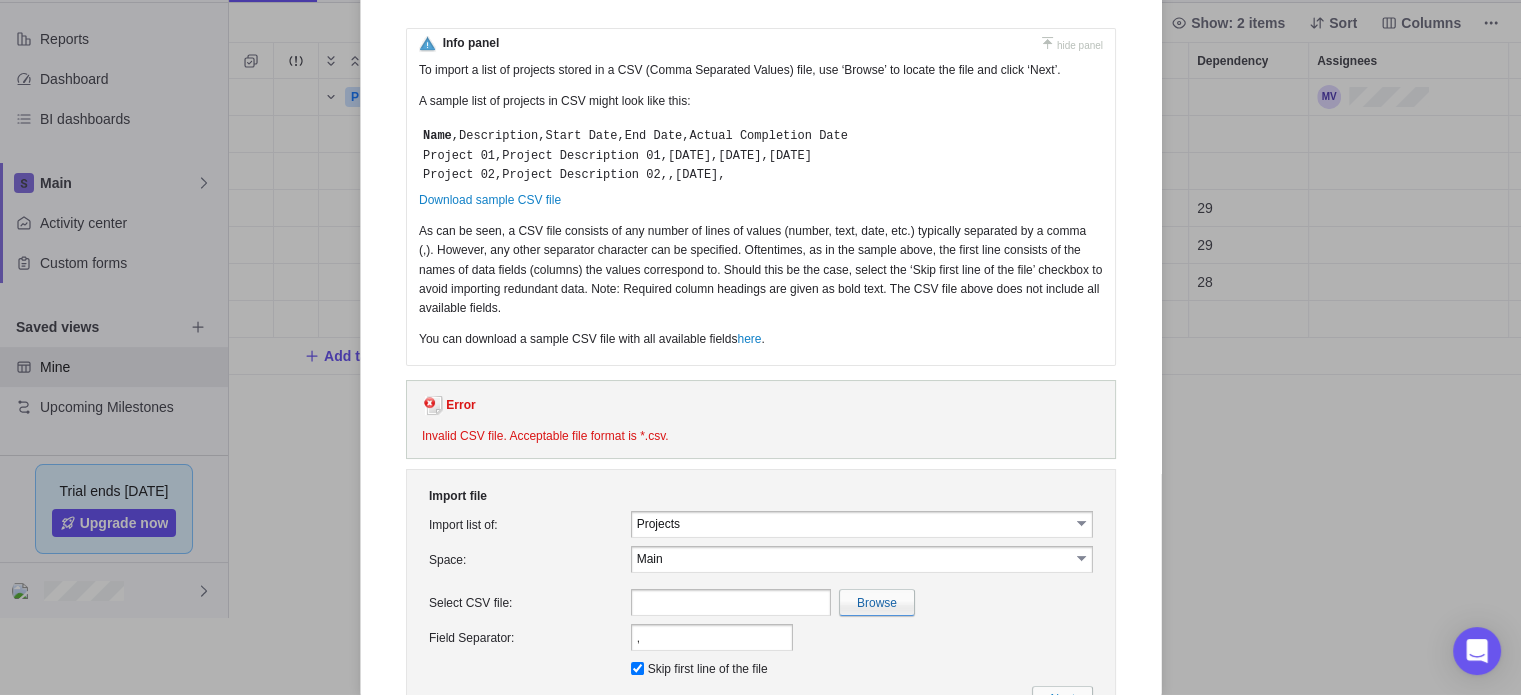 scroll, scrollTop: 0, scrollLeft: 0, axis: both 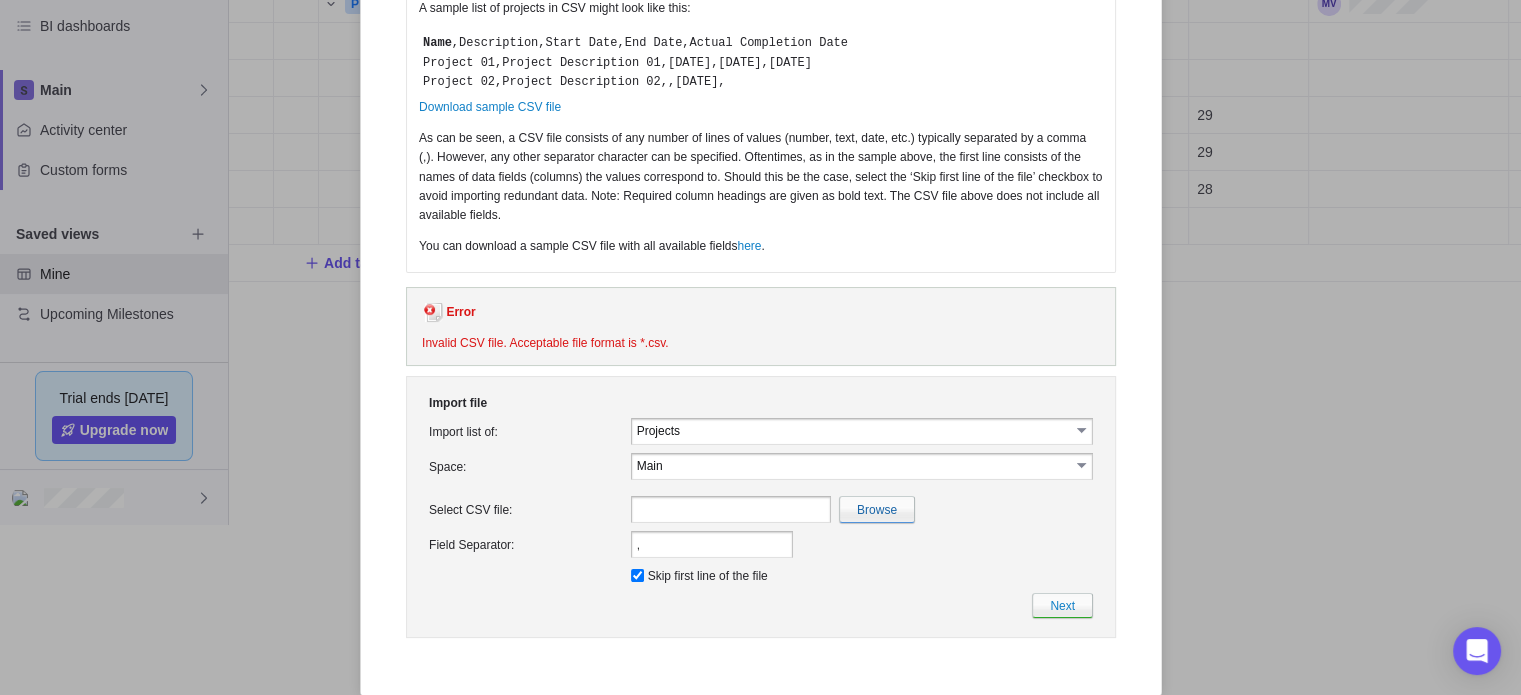 click on "Error
Invalid CSV file. Acceptable file format is *.csv." at bounding box center [760, 326] 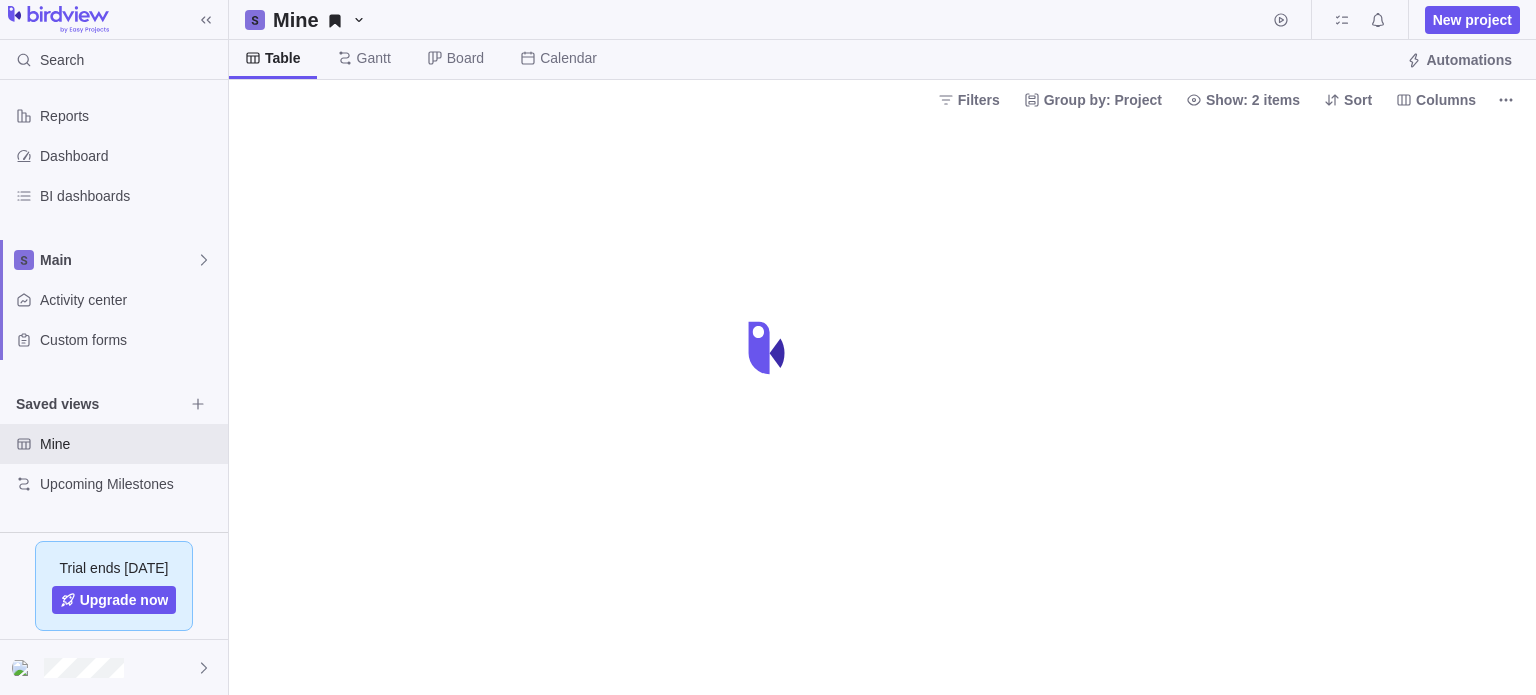 scroll, scrollTop: 0, scrollLeft: 0, axis: both 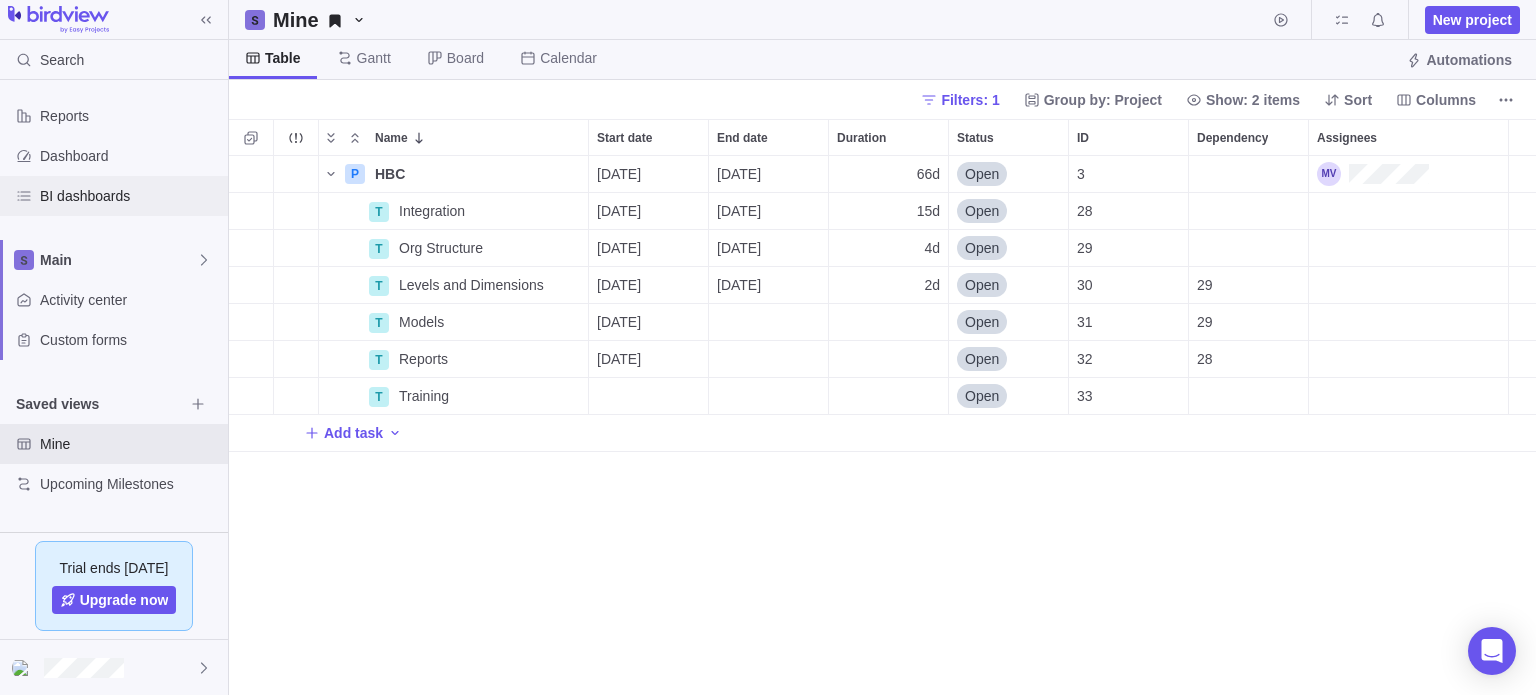 click on "BI dashboards" at bounding box center (130, 196) 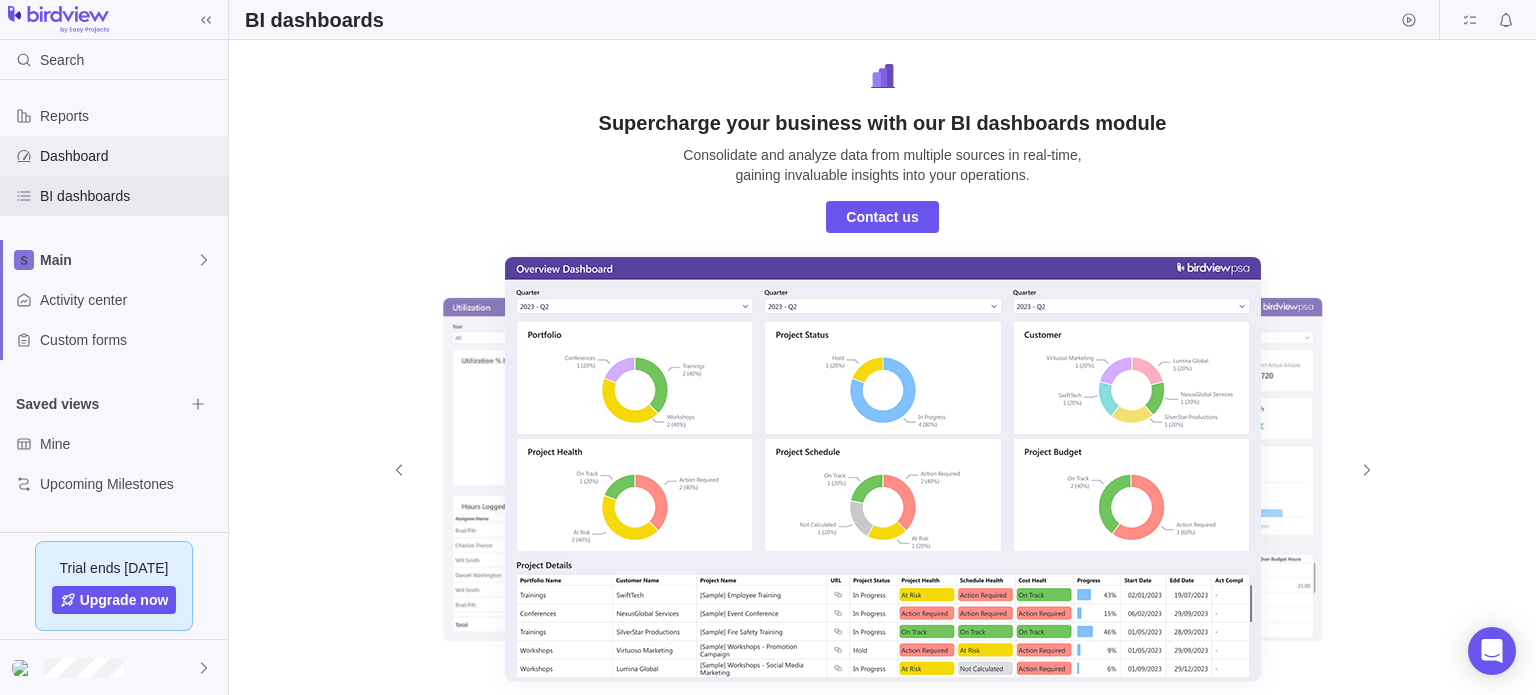 click on "Dashboard" at bounding box center (130, 156) 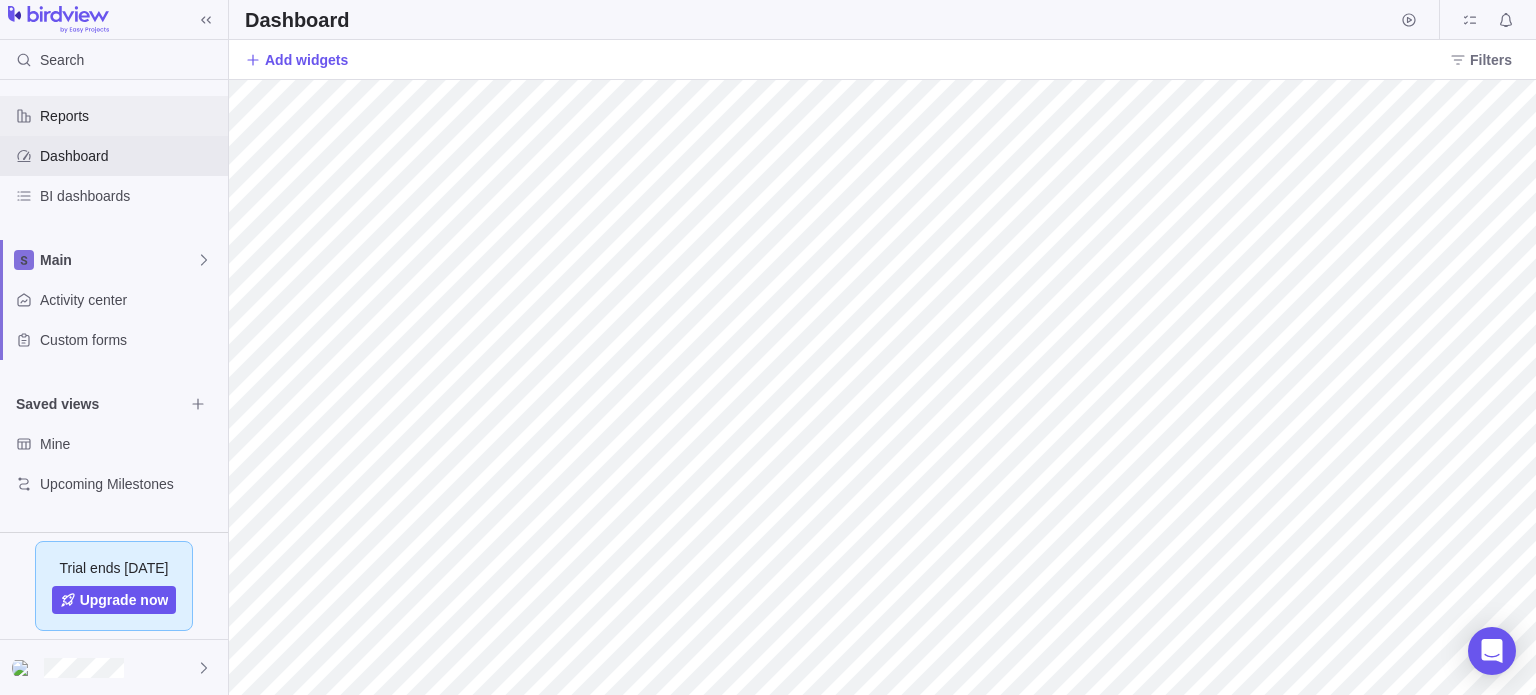 click on "Reports" at bounding box center (130, 116) 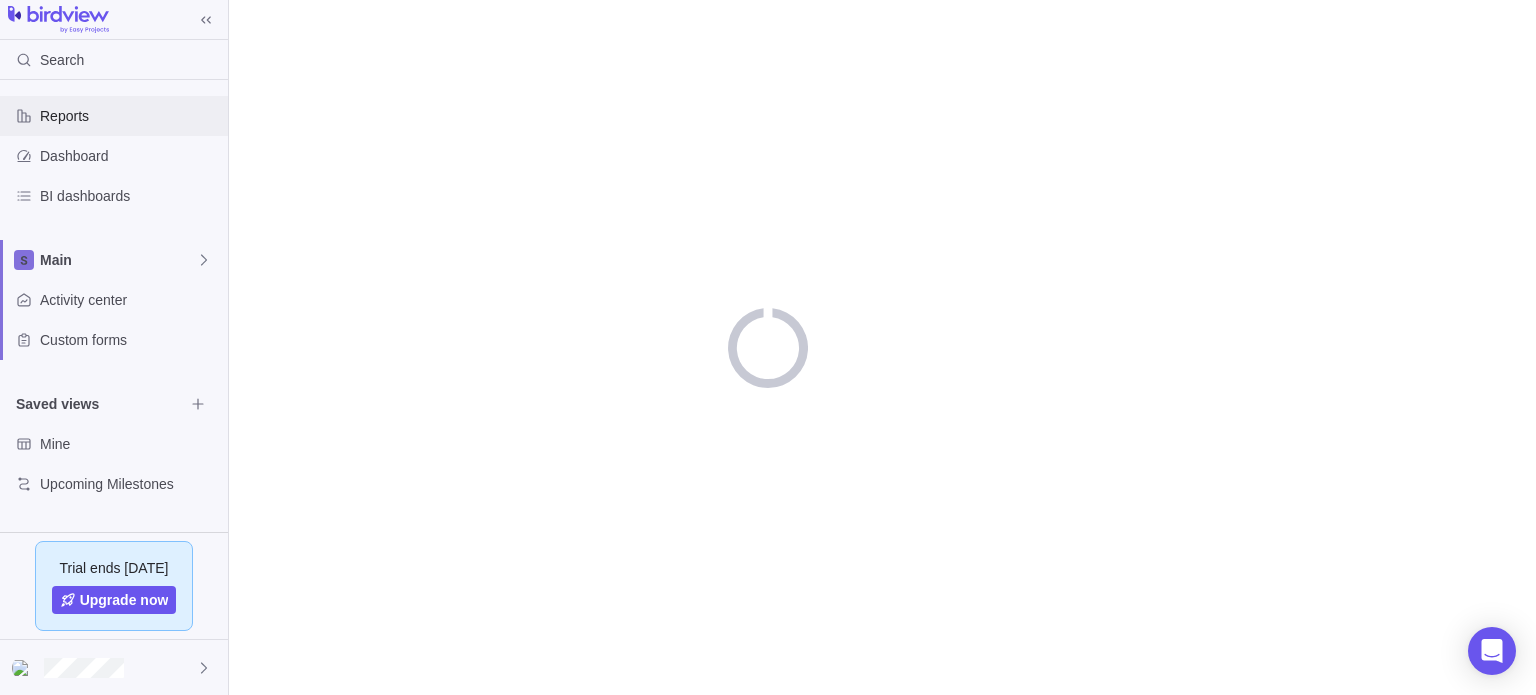 click on "Reports" at bounding box center (130, 116) 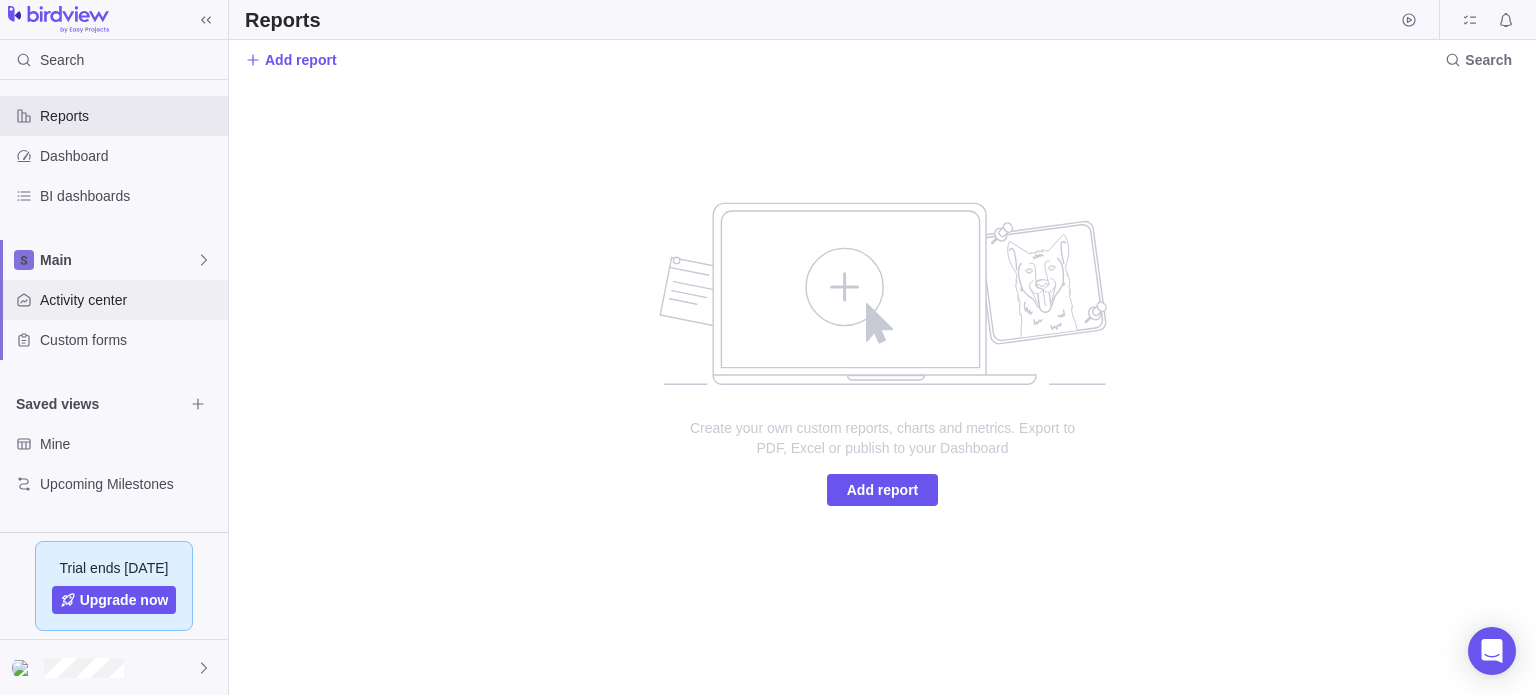 click on "Activity center" at bounding box center (130, 300) 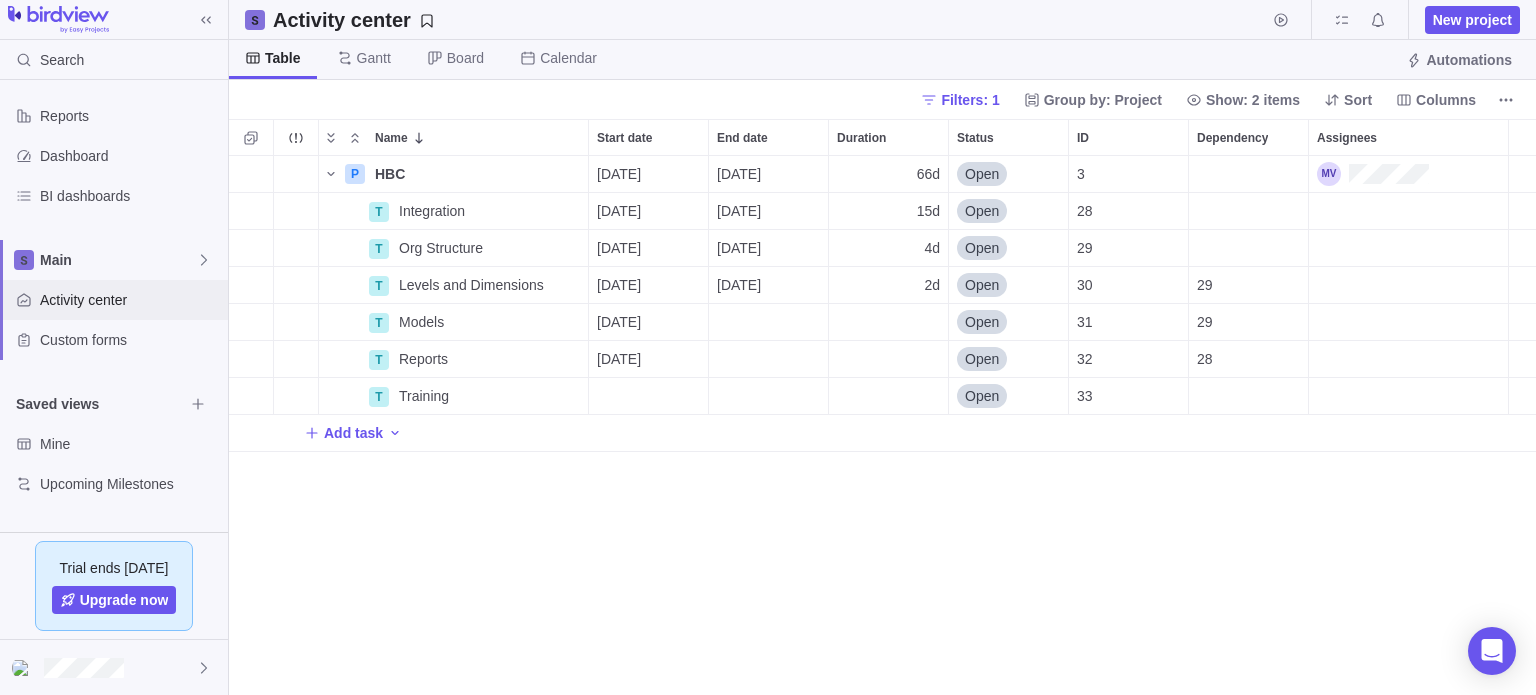 scroll, scrollTop: 16, scrollLeft: 16, axis: both 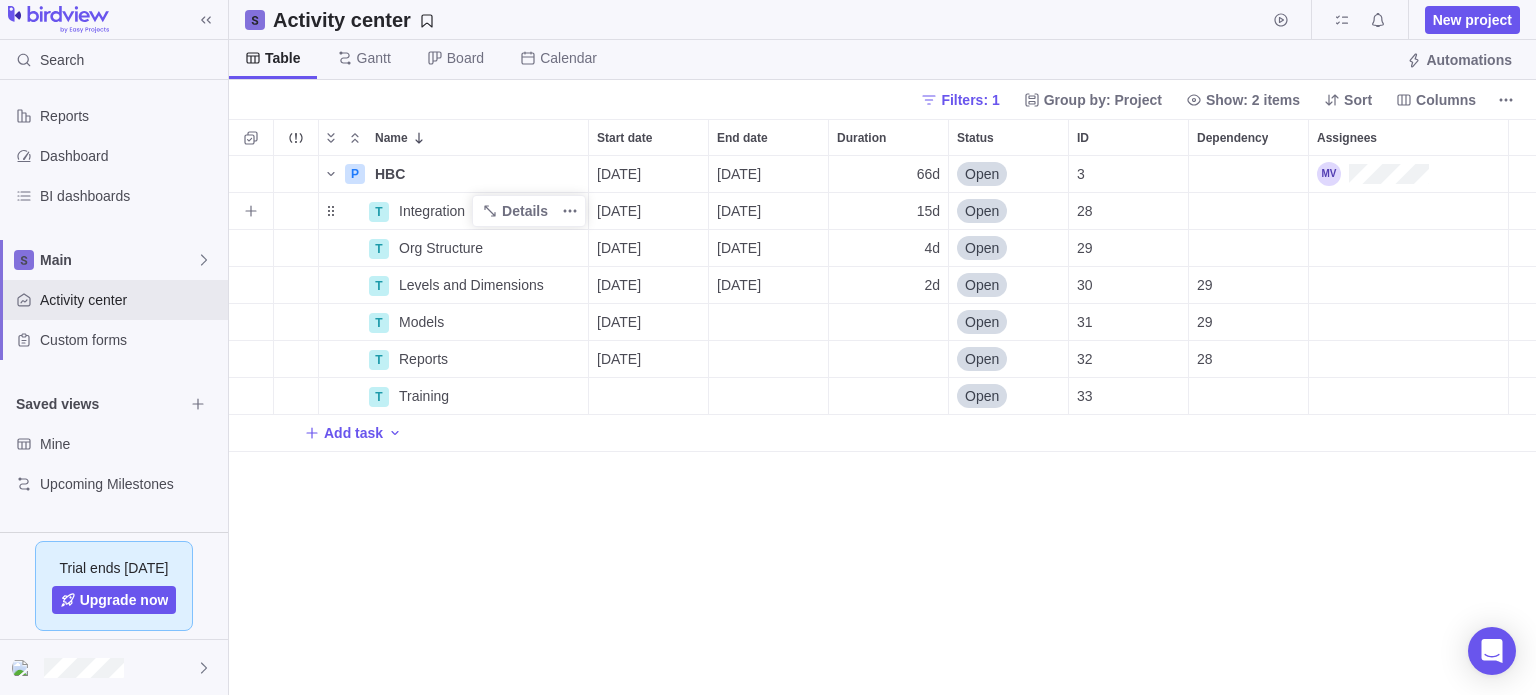 click on "Integration" at bounding box center [432, 211] 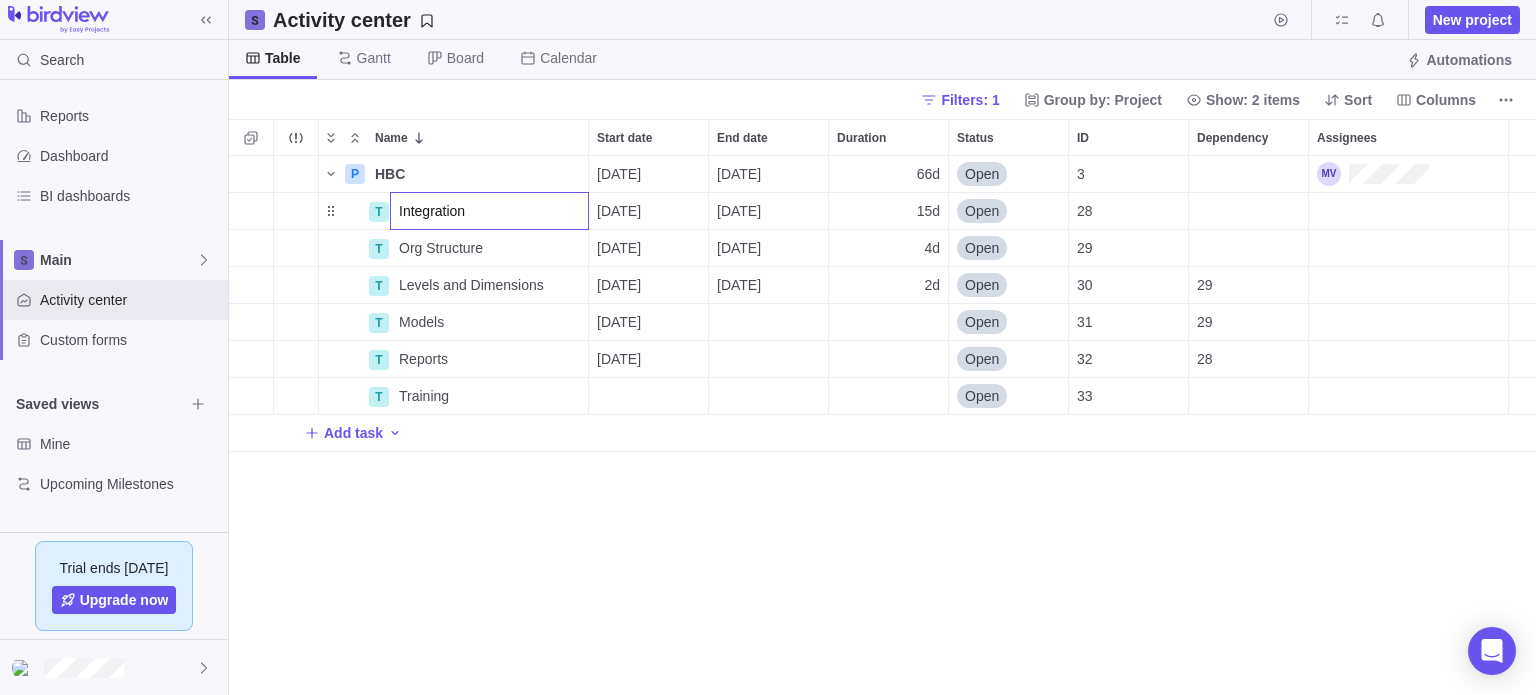 click on "Name Start date End date Duration Status ID Dependency Assignees P HBC Details [DATE] [DATE] 66d Open 3 T Integration [DATE] [DATE] 15d Open 28 T Org Structure Details [DATE] [DATE] 4d Open 29 T Levels and Dimensions Details [DATE] [DATE] 2d Open 30 29 T Models Details [DATE] Open 31 29 T Reports Details [DATE] Open 32 28 T Training Details Open 33 Add task" at bounding box center (882, 407) 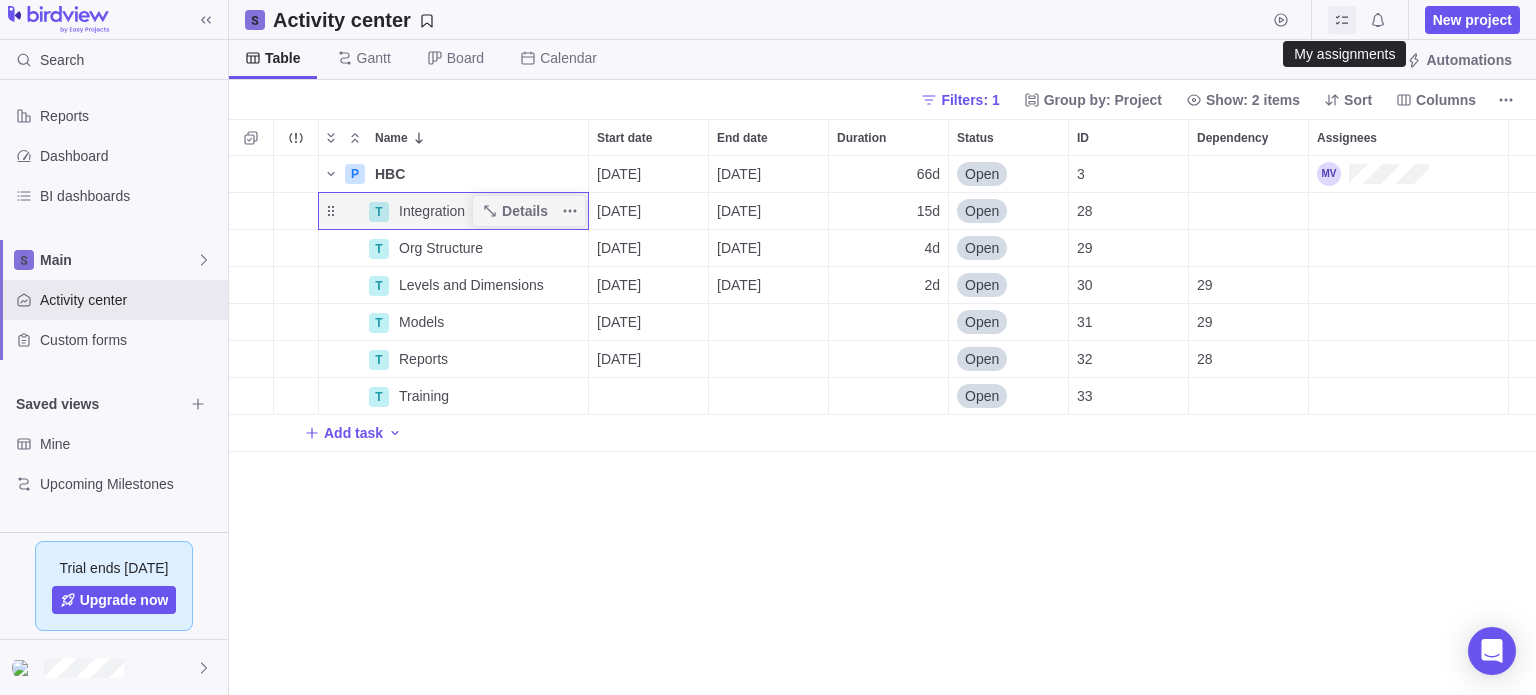 click 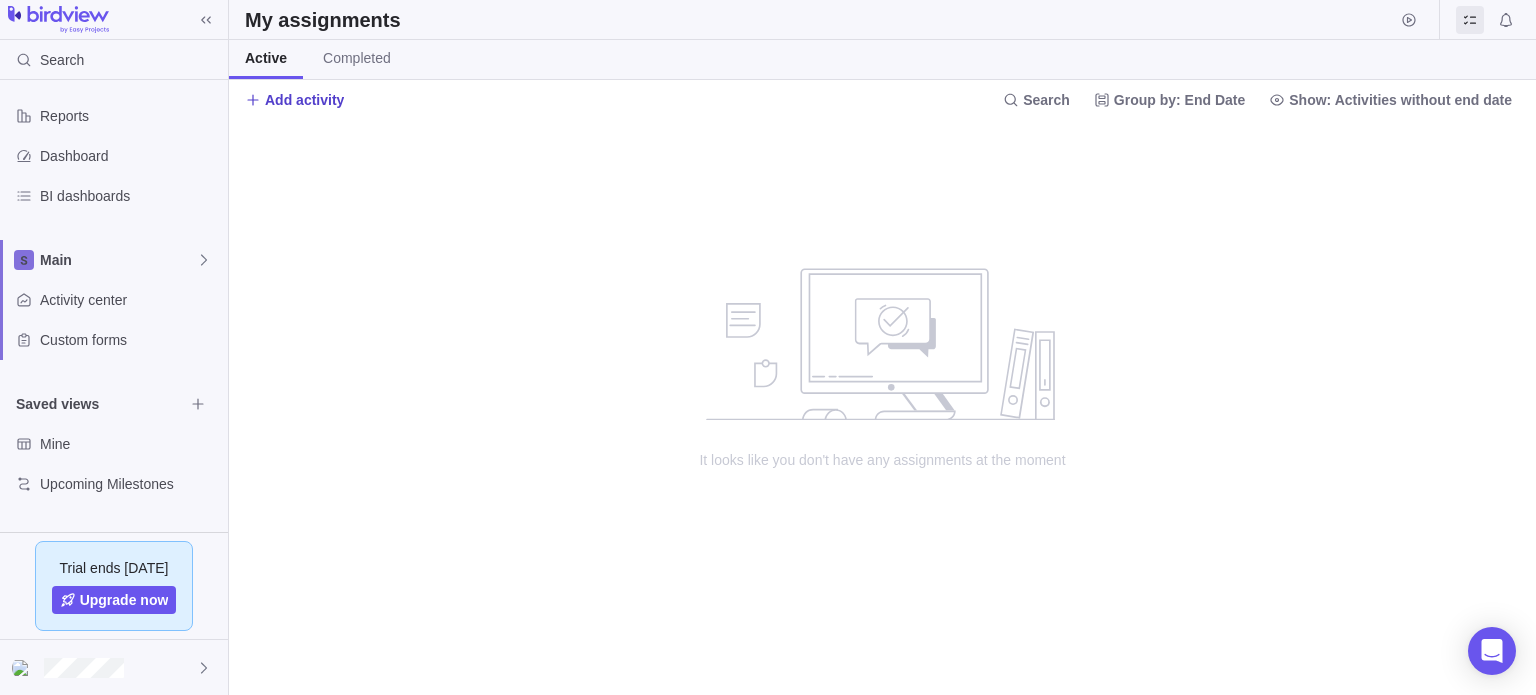 click 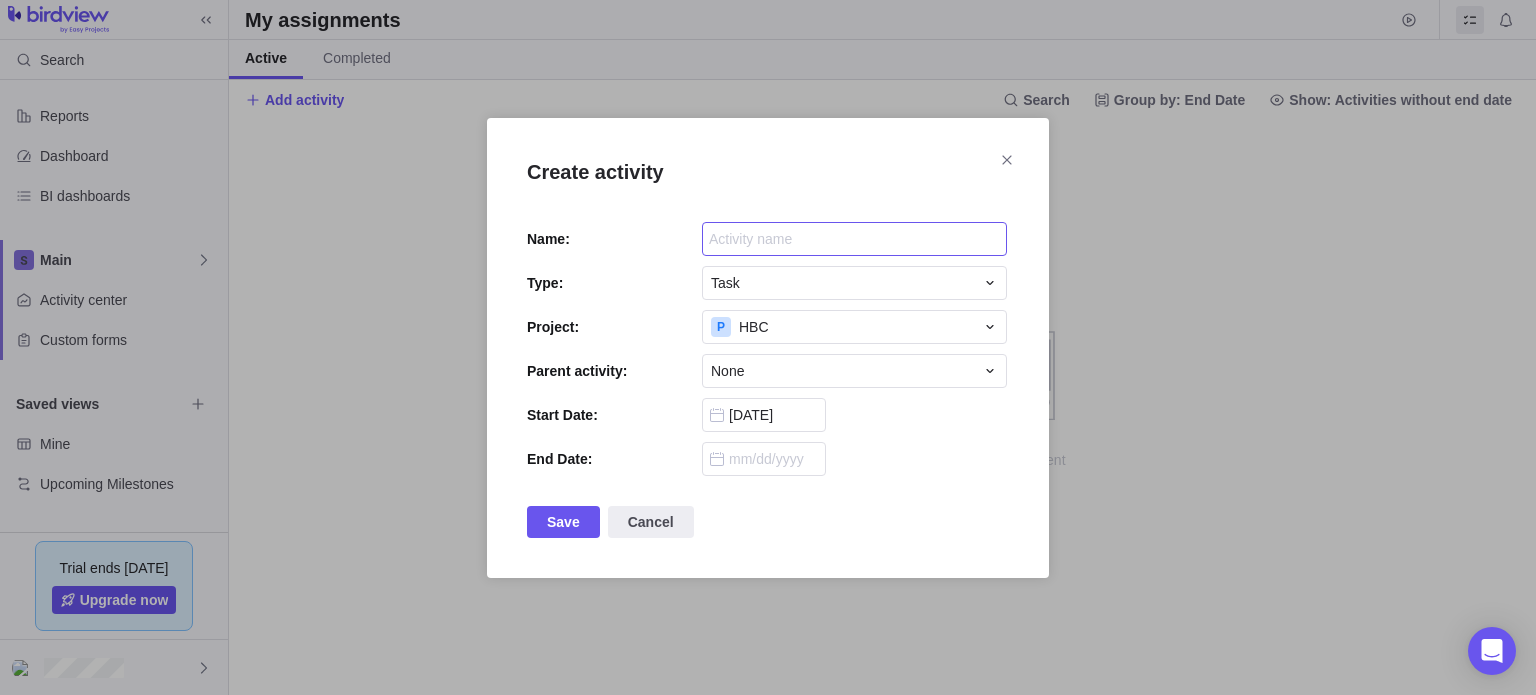 click at bounding box center (854, 239) 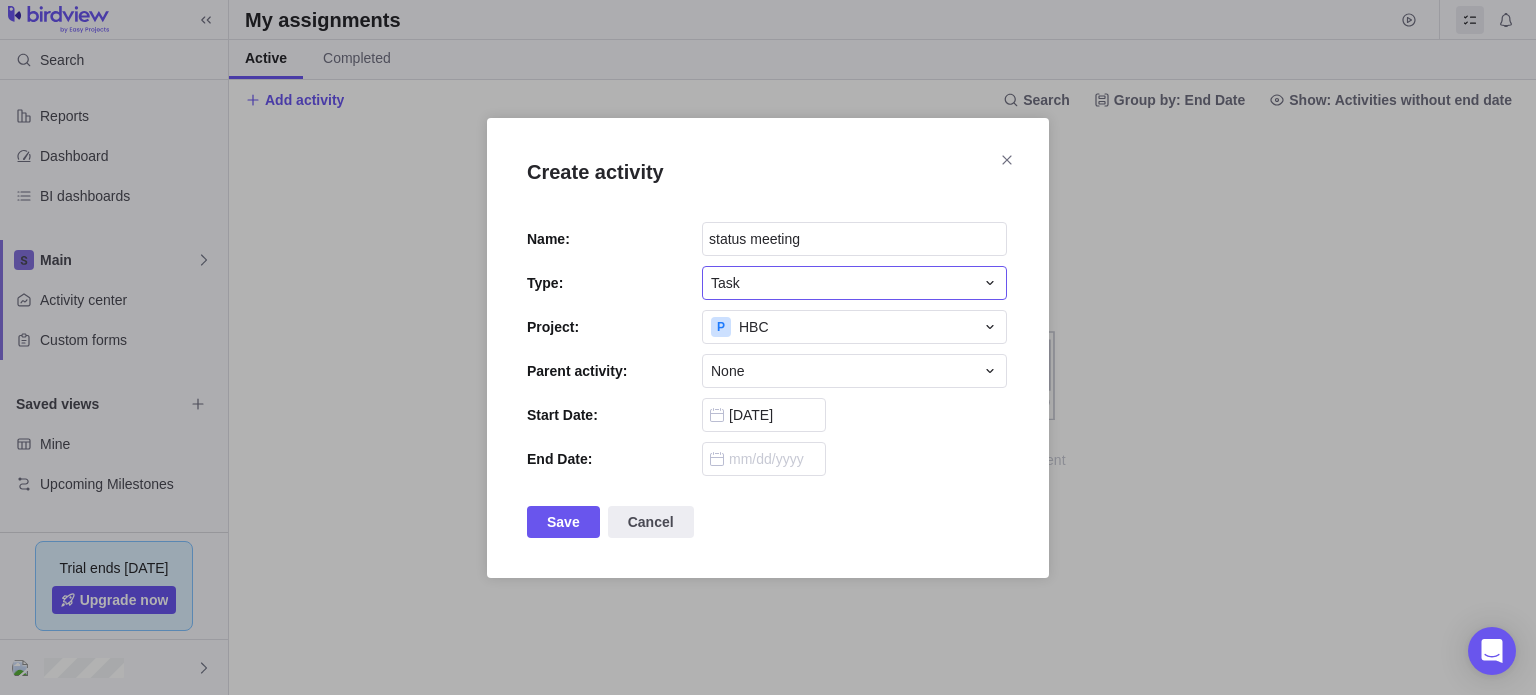 type on "status meeting" 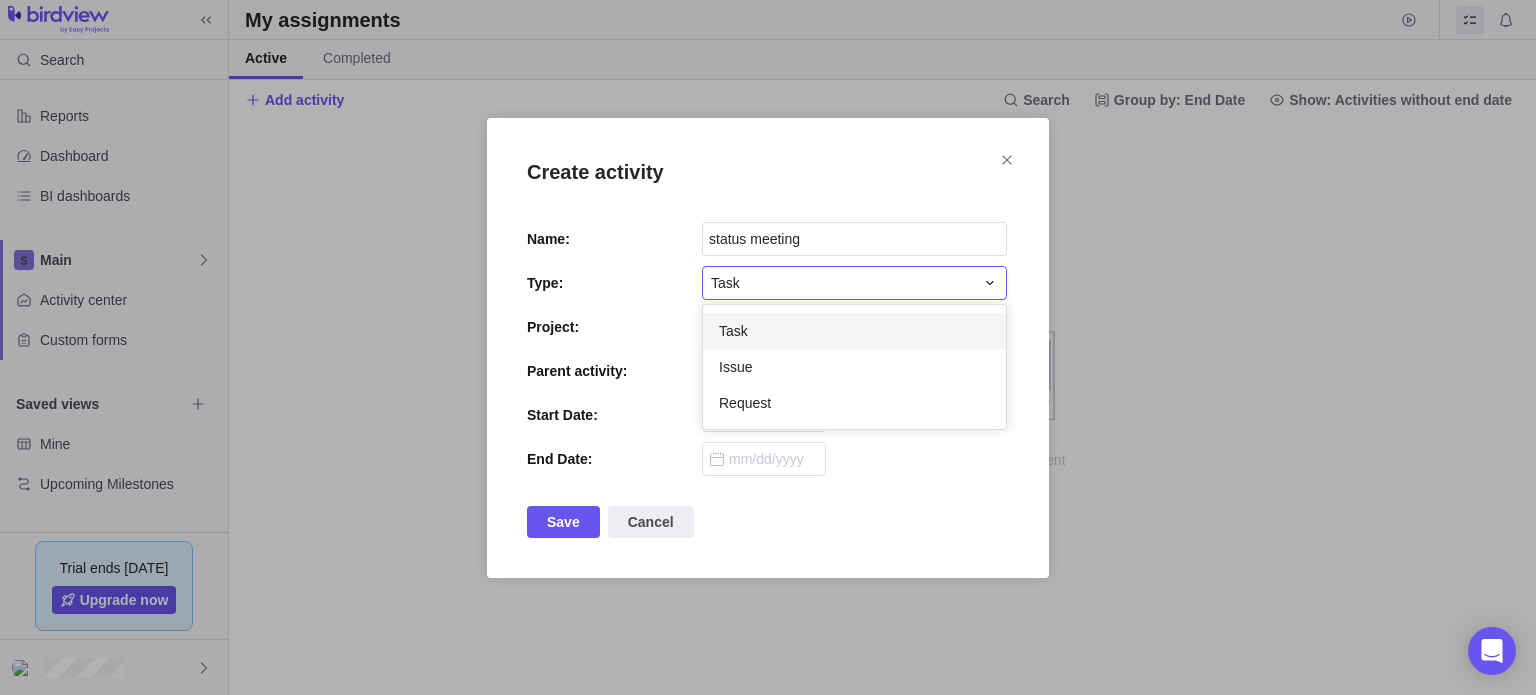 scroll, scrollTop: 16, scrollLeft: 16, axis: both 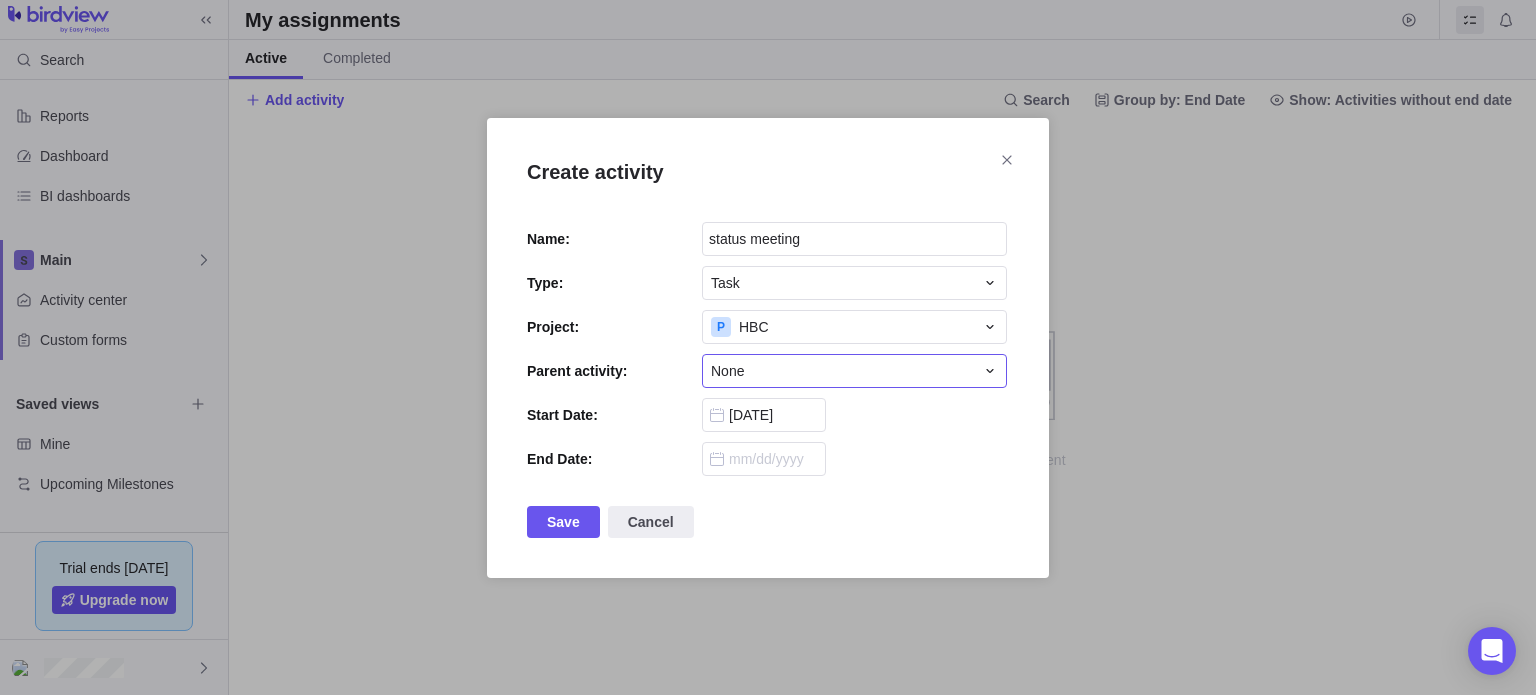 click on "None" at bounding box center (842, 371) 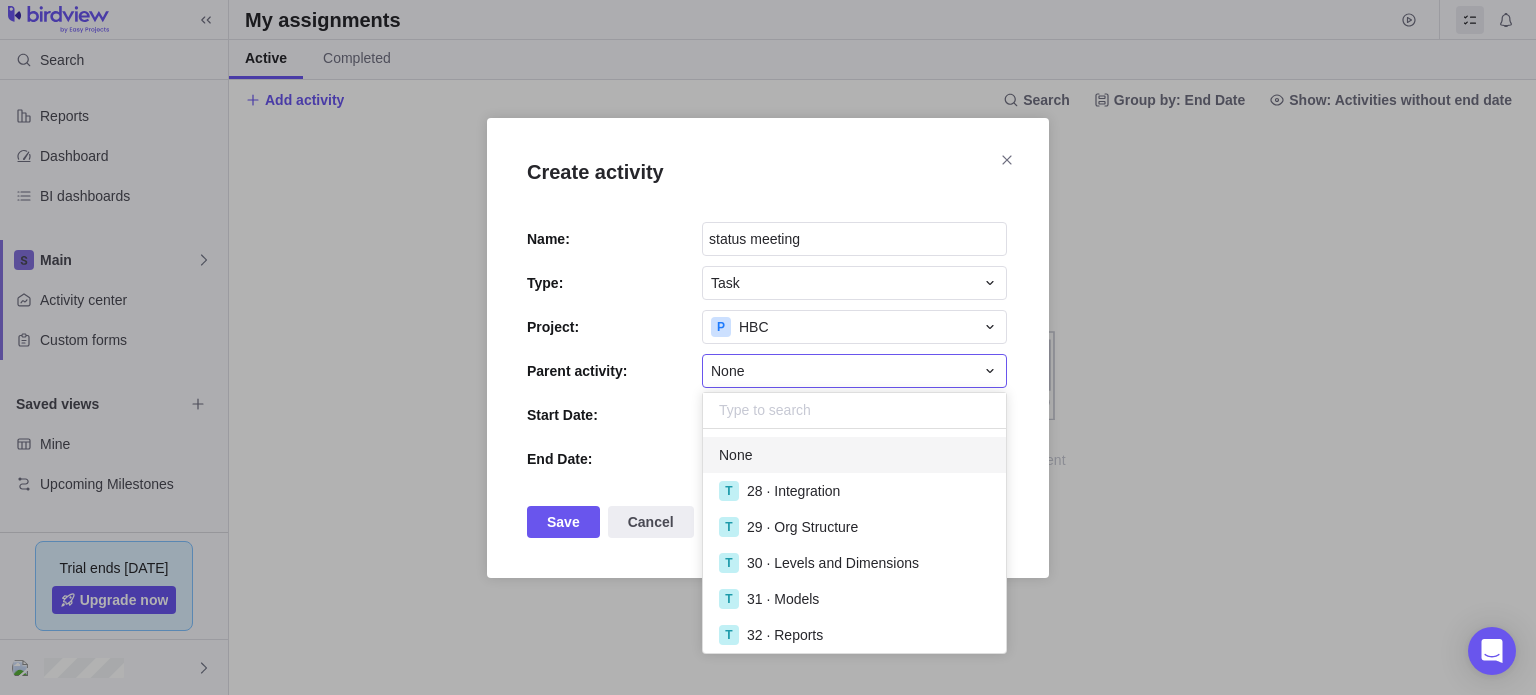 scroll, scrollTop: 16, scrollLeft: 16, axis: both 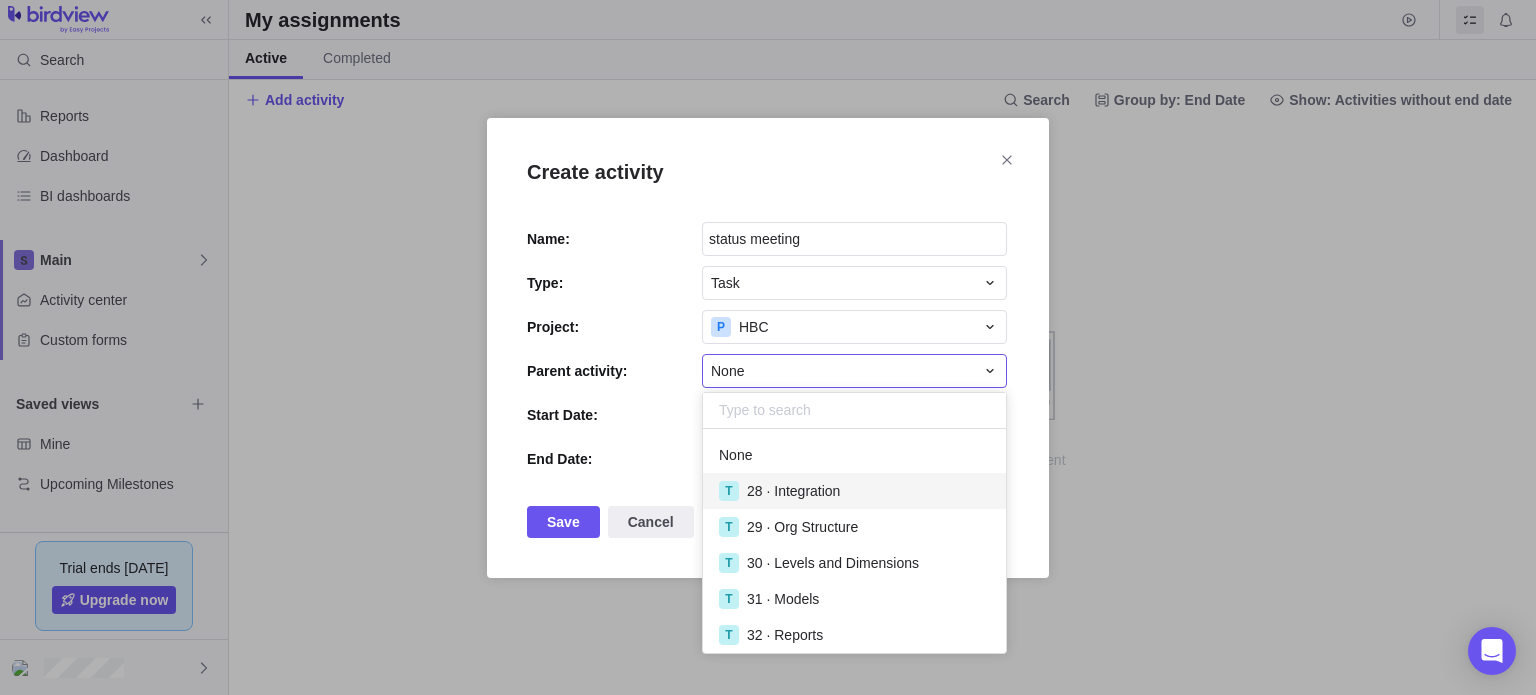 click on "28 · Integration" at bounding box center [793, 491] 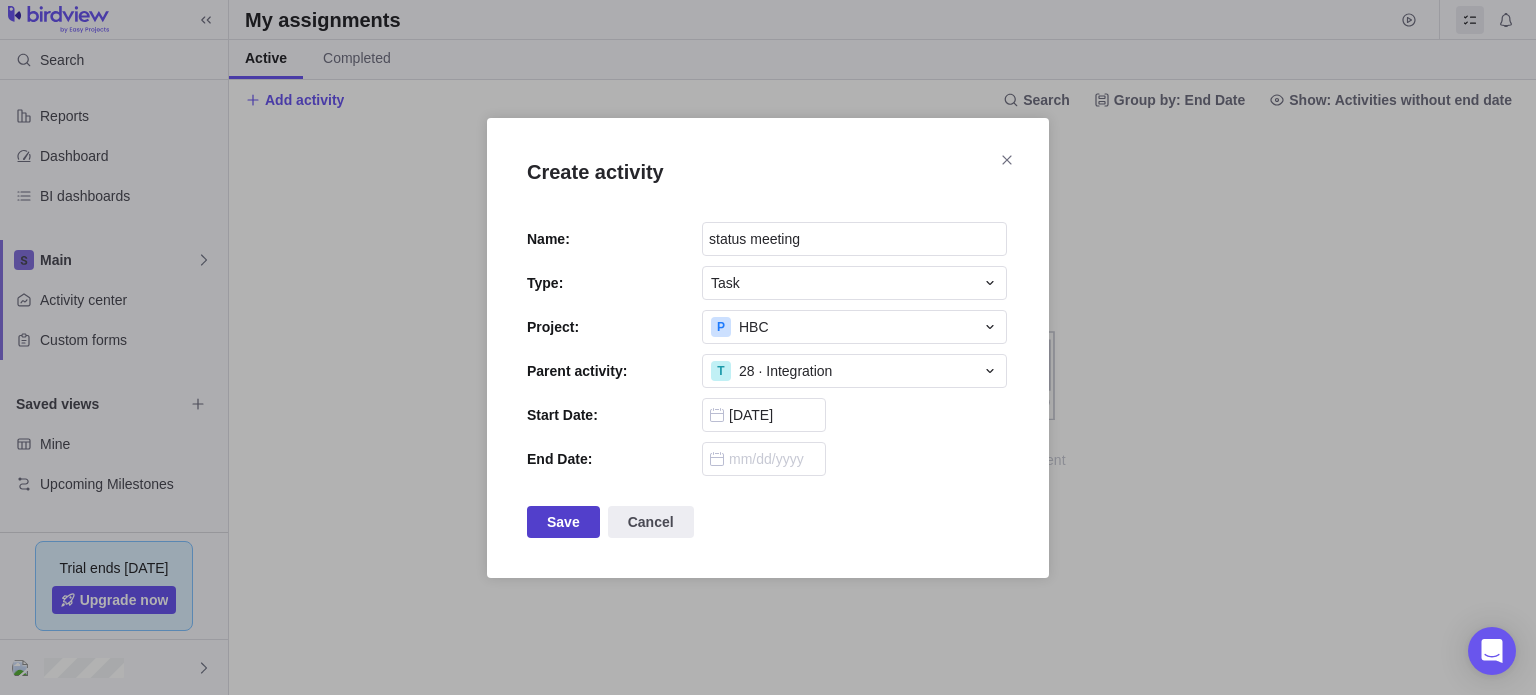 click on "Save" at bounding box center (563, 522) 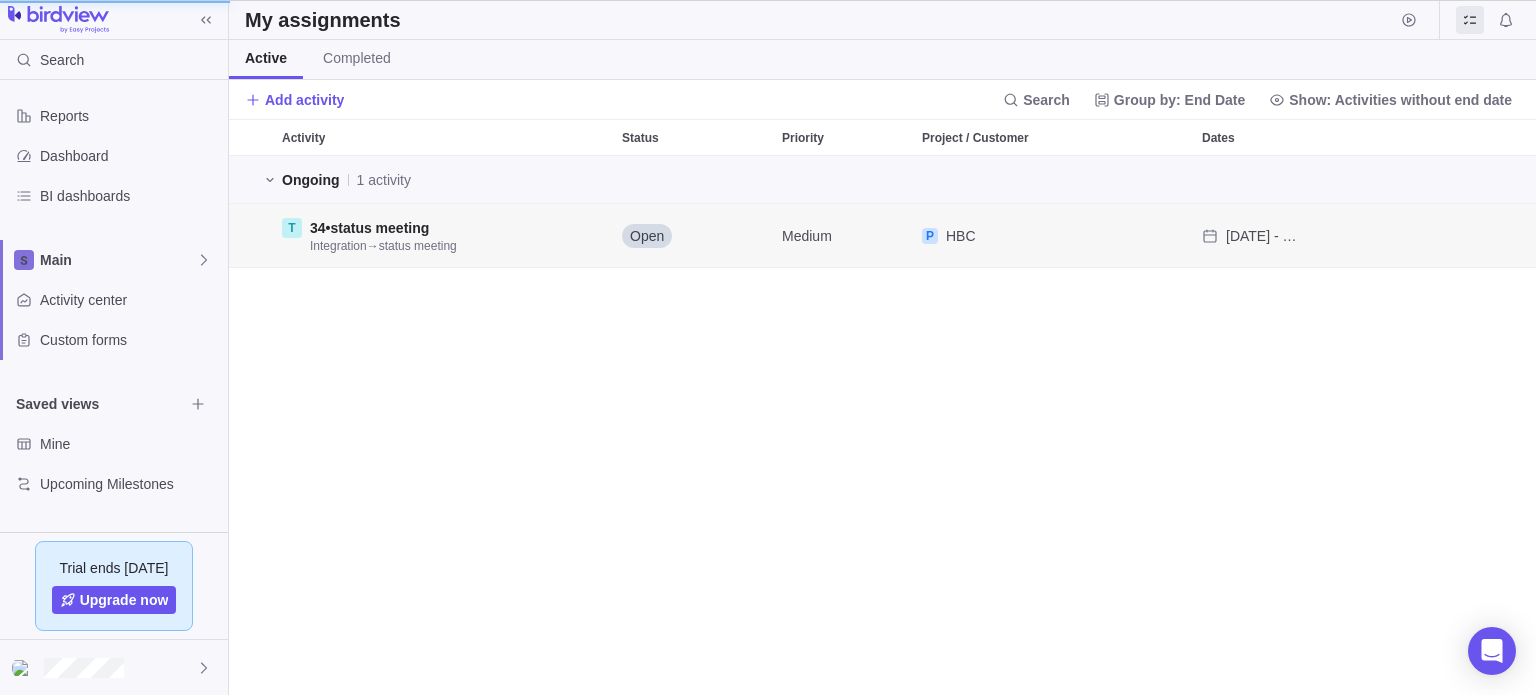 scroll, scrollTop: 16, scrollLeft: 16, axis: both 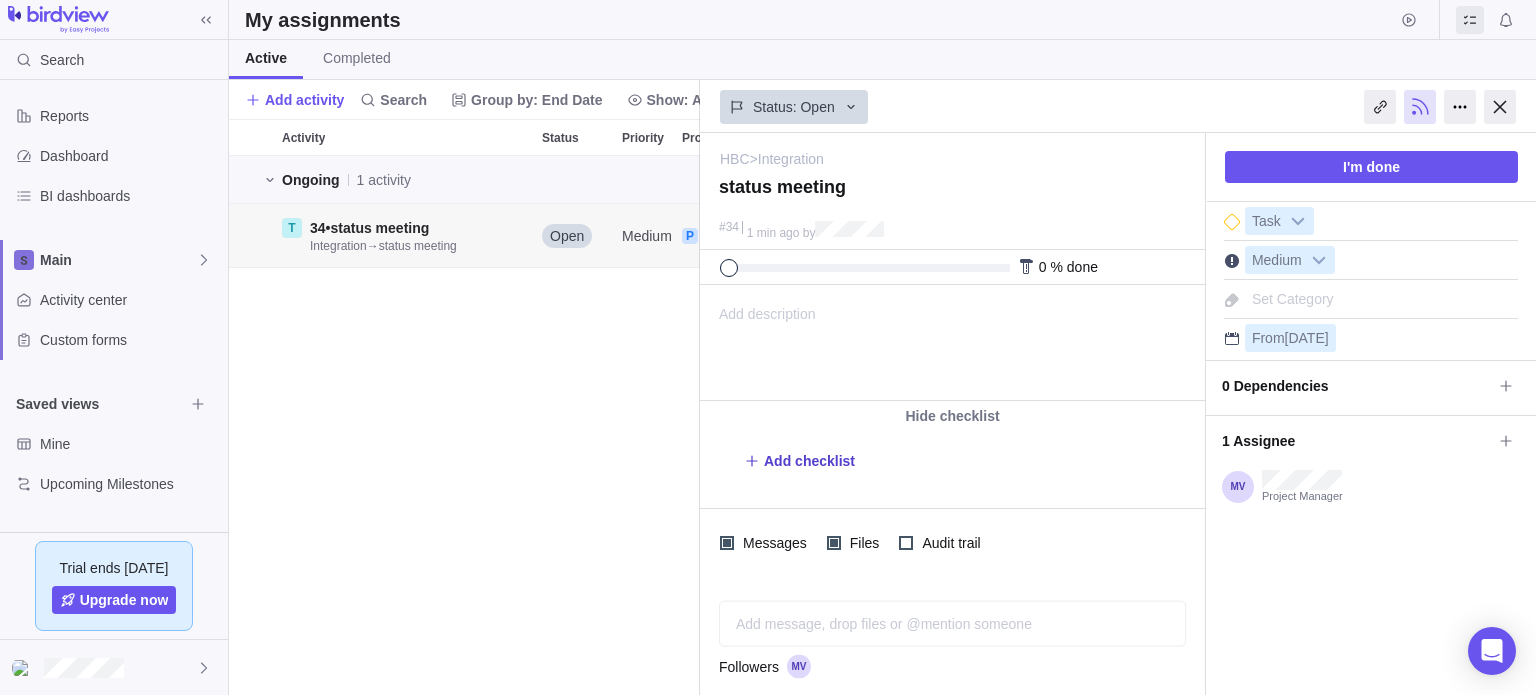 click on "Add checklist" at bounding box center (809, 461) 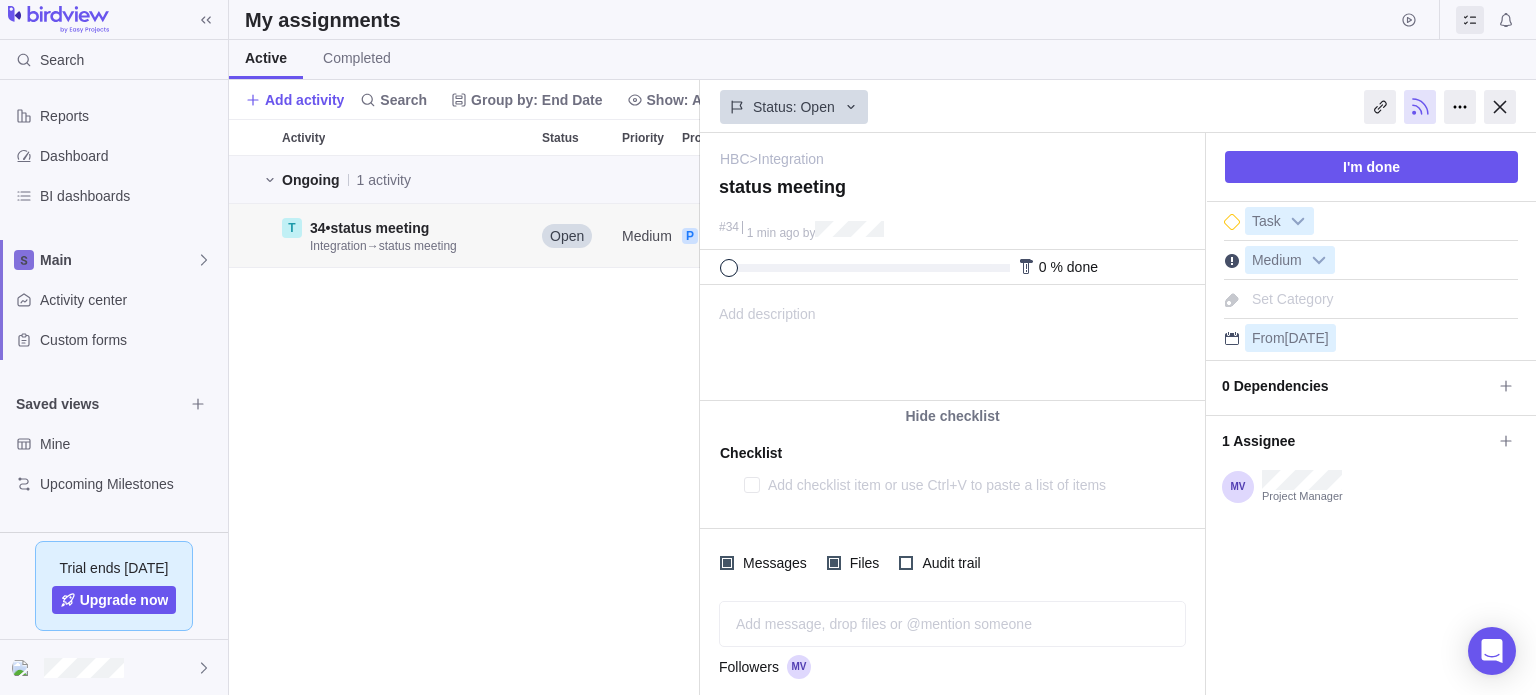 type on "x" 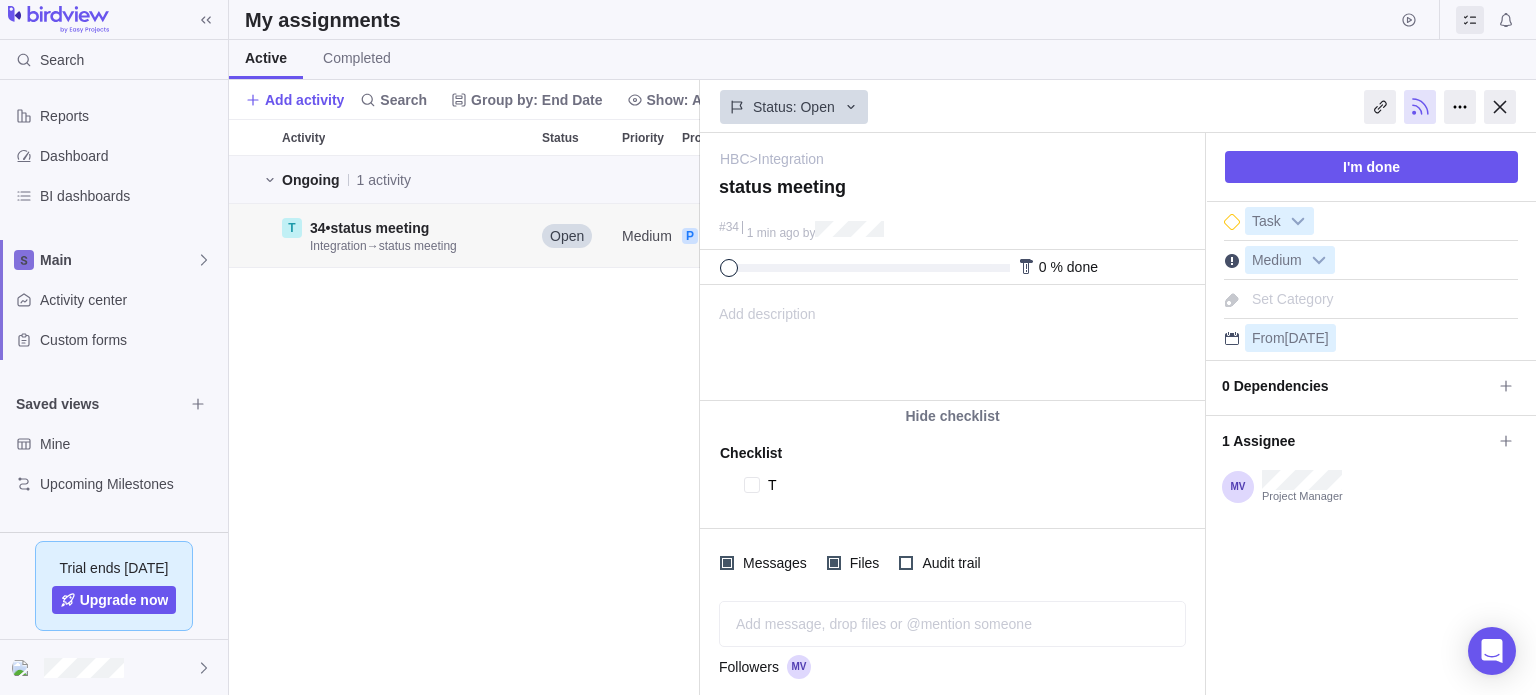 type on "x" 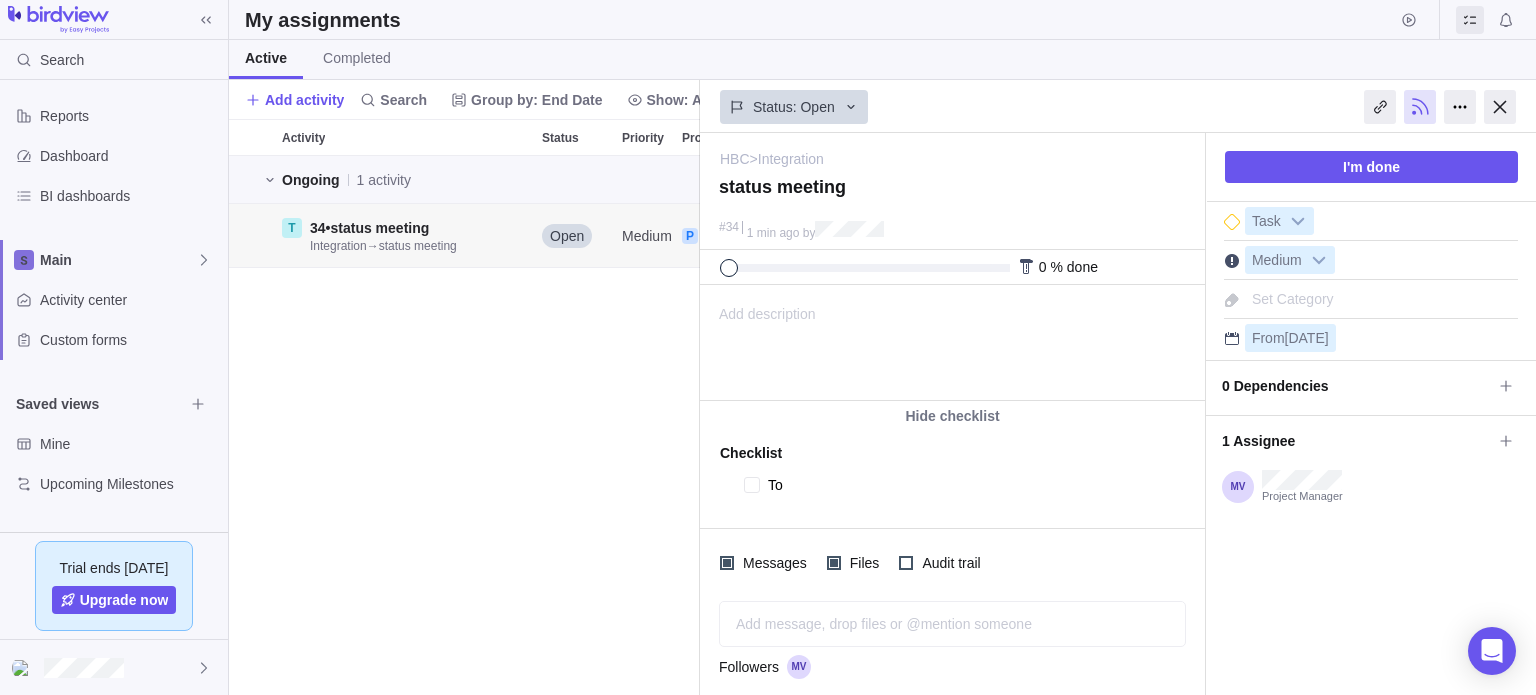 type on "x" 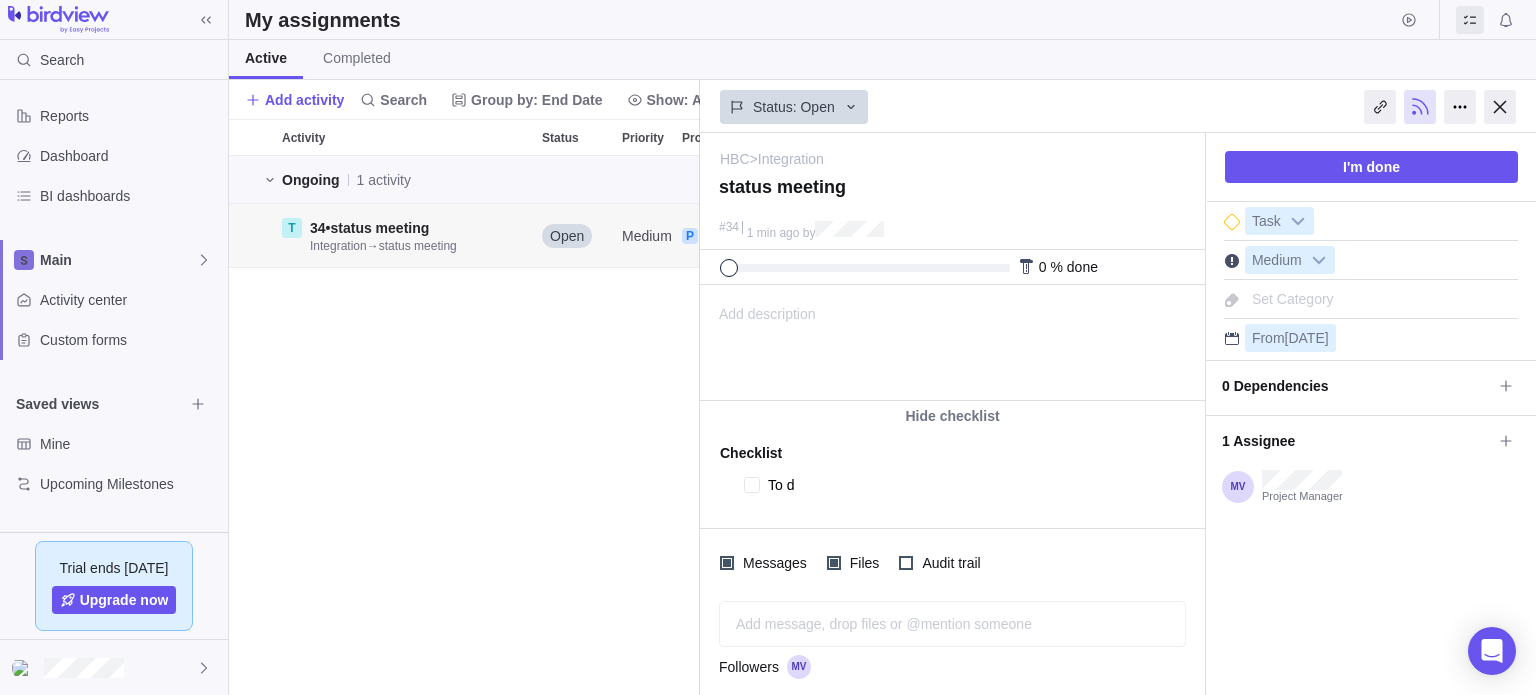 type on "x" 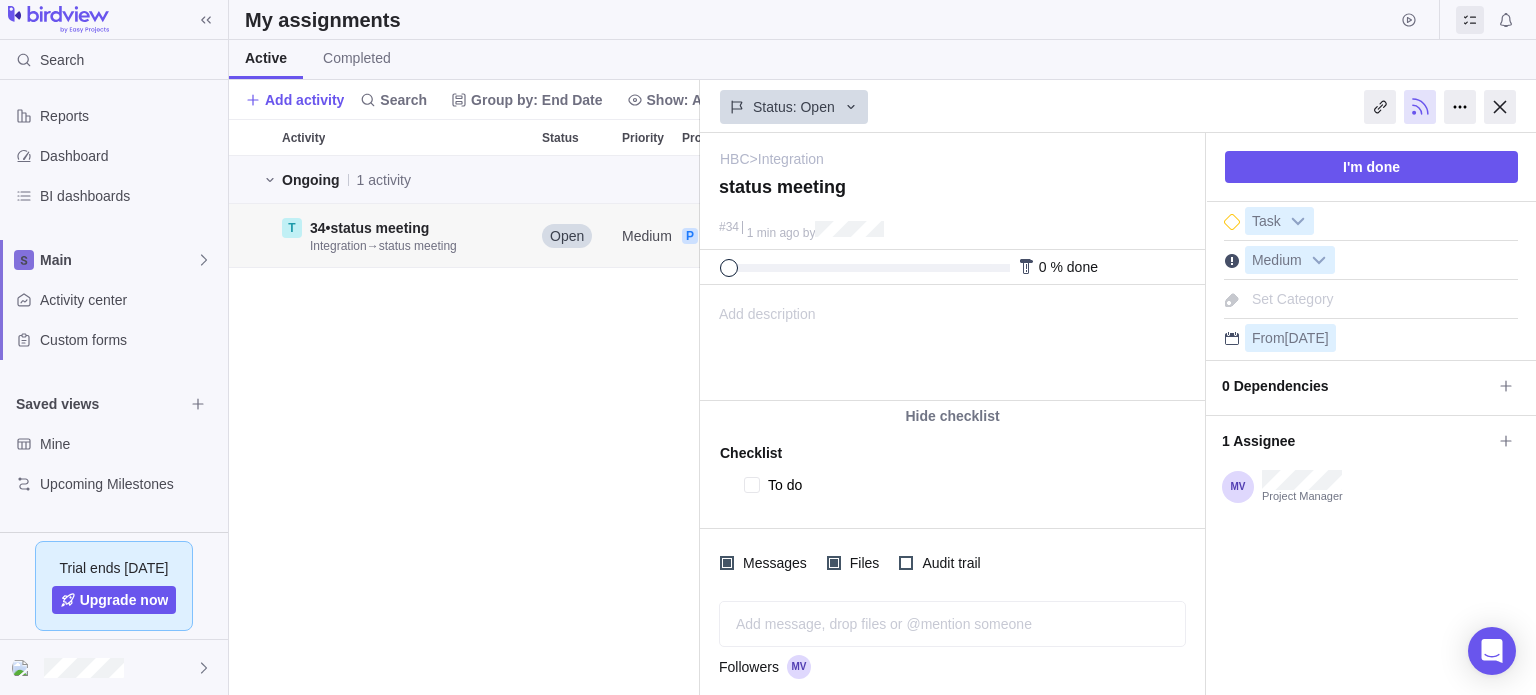 type on "x" 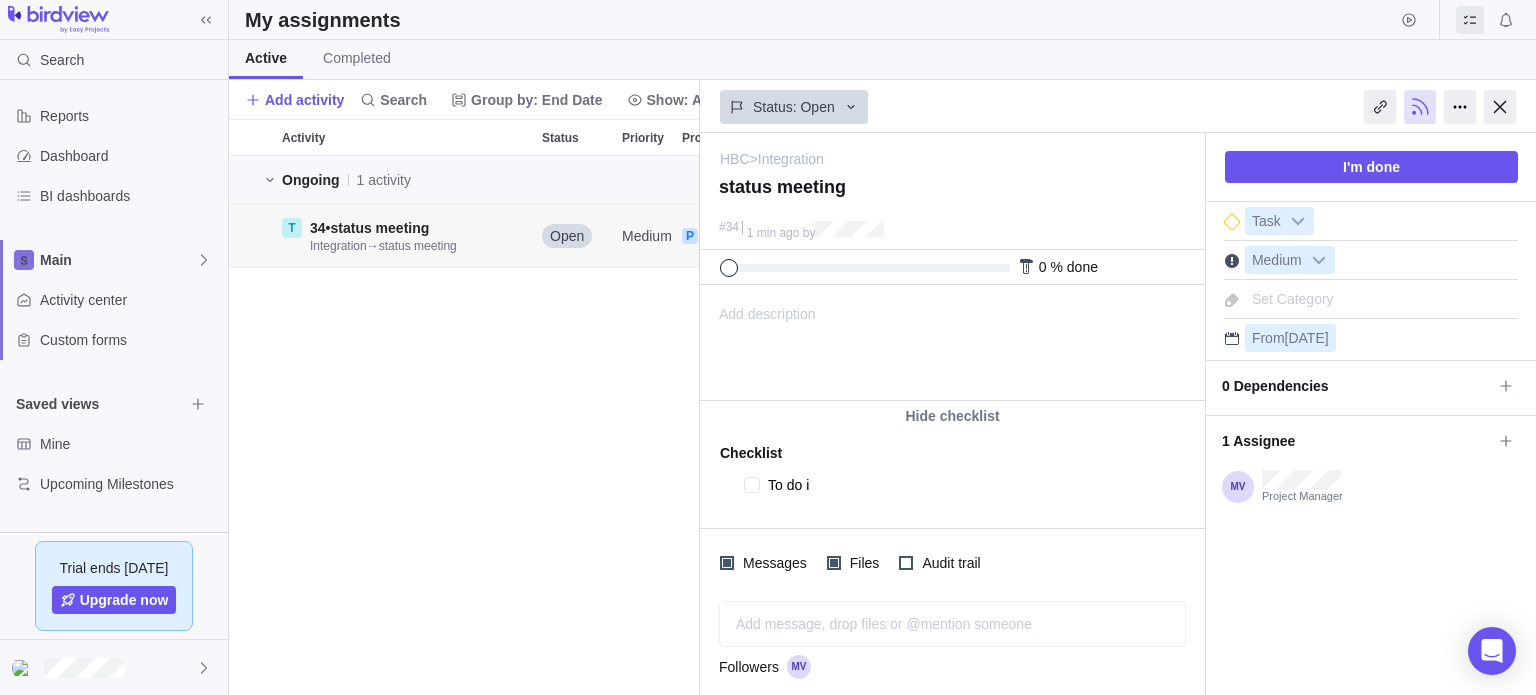 type on "x" 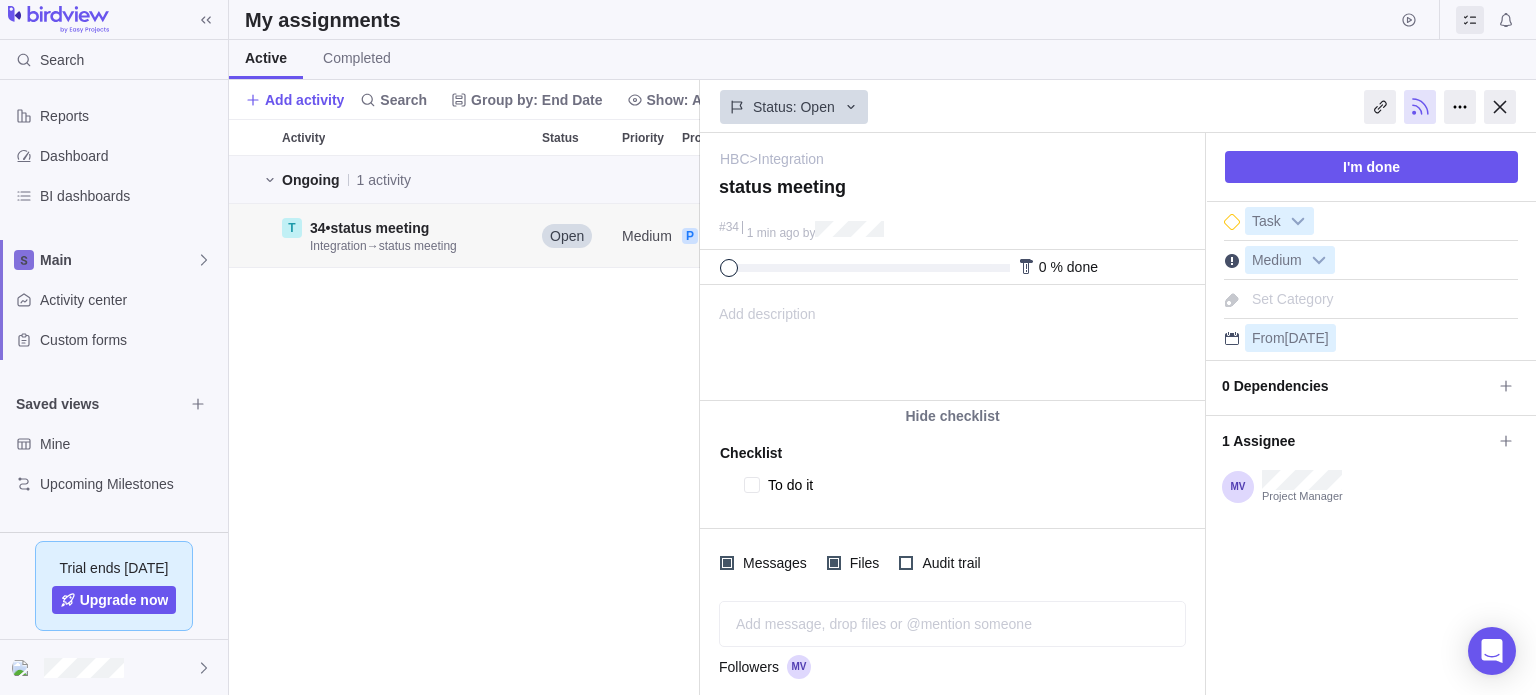 type on "x" 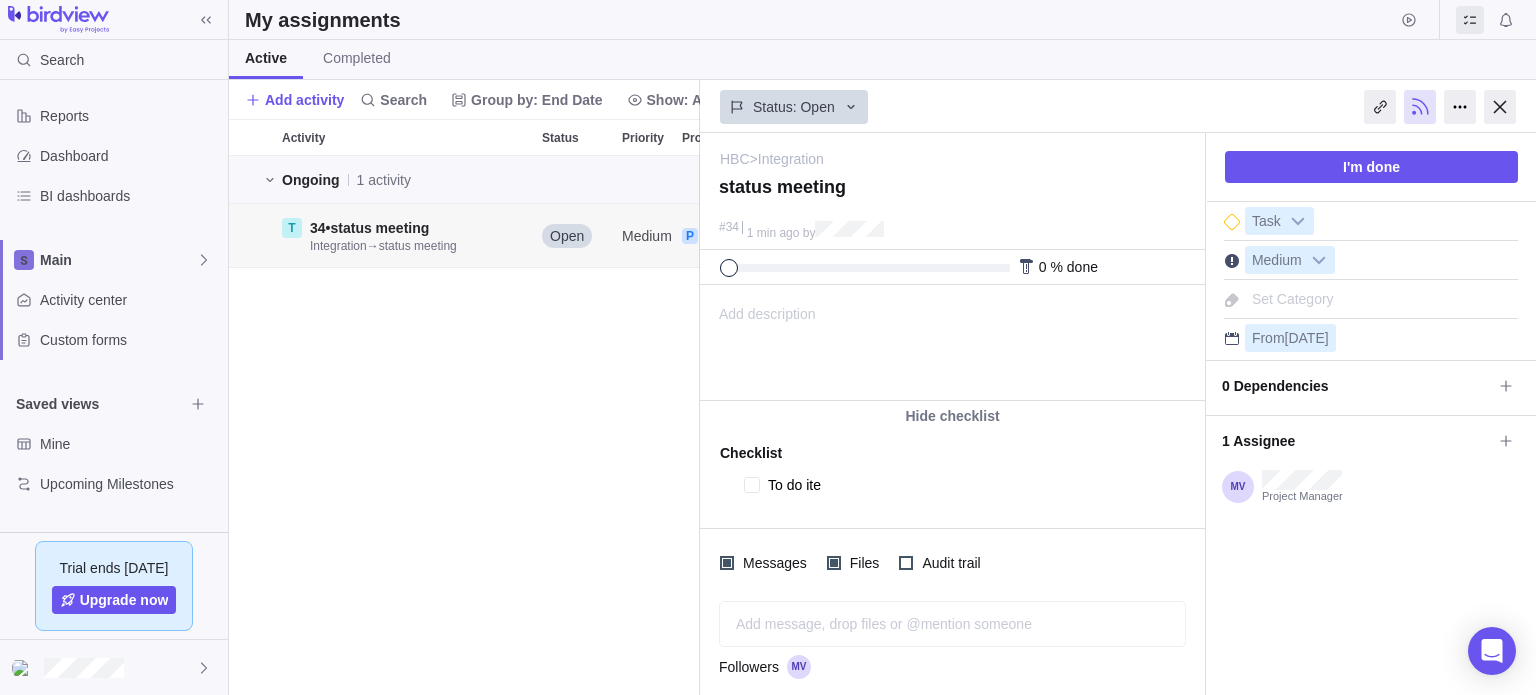 type on "x" 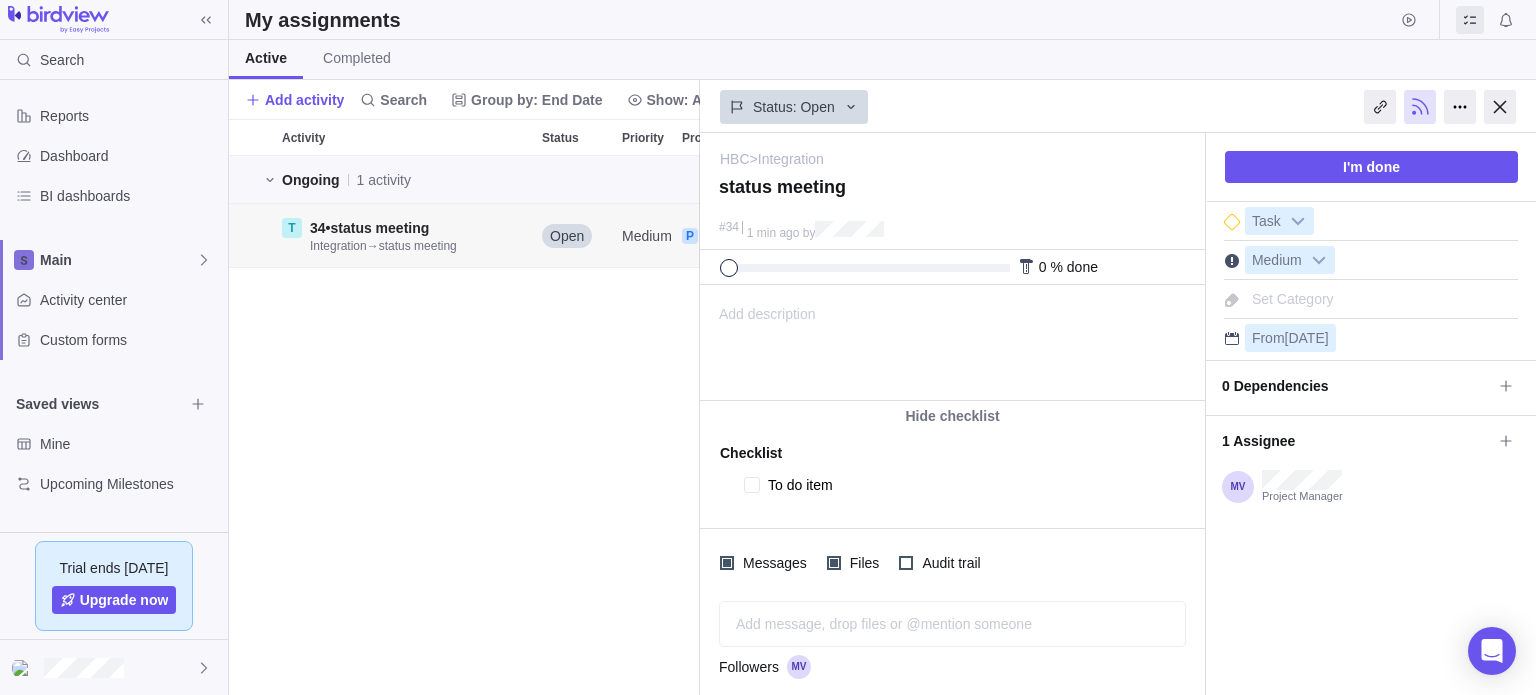type on "x" 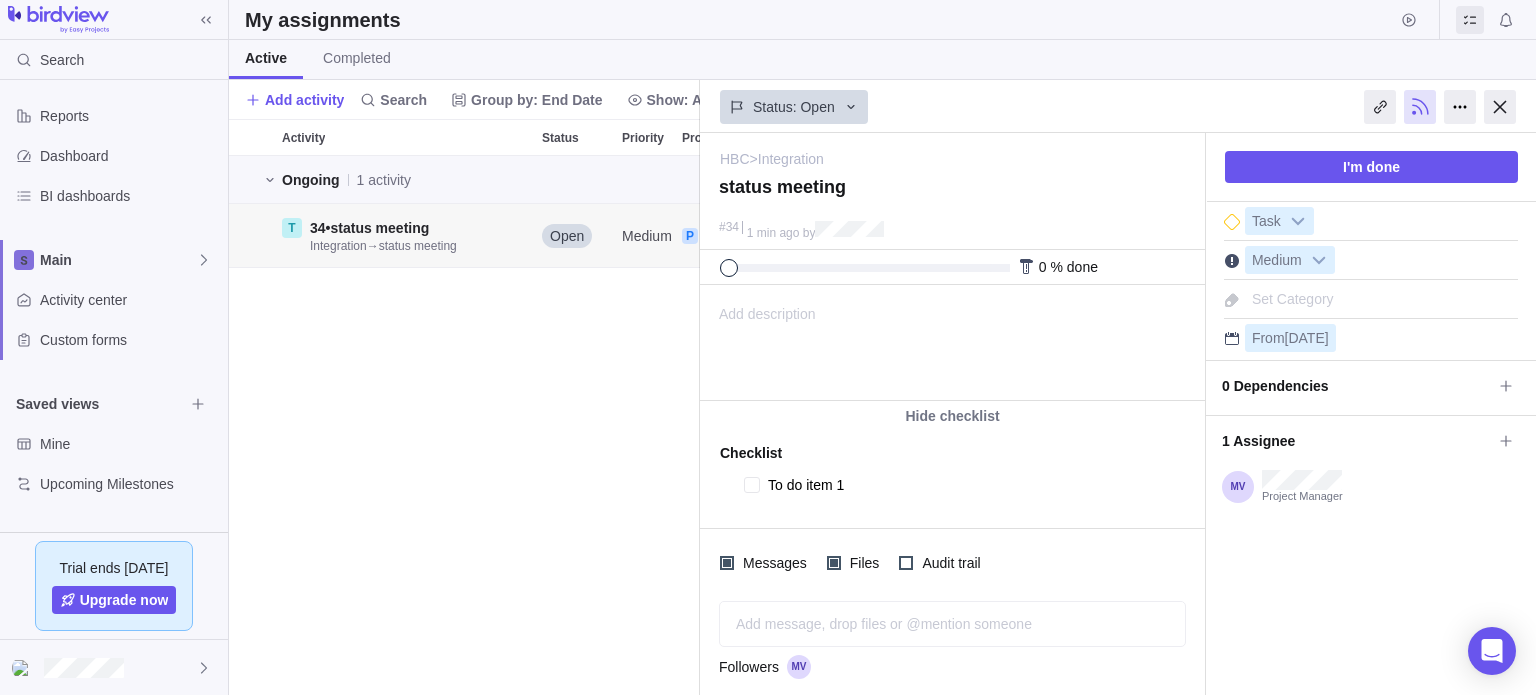type on "x" 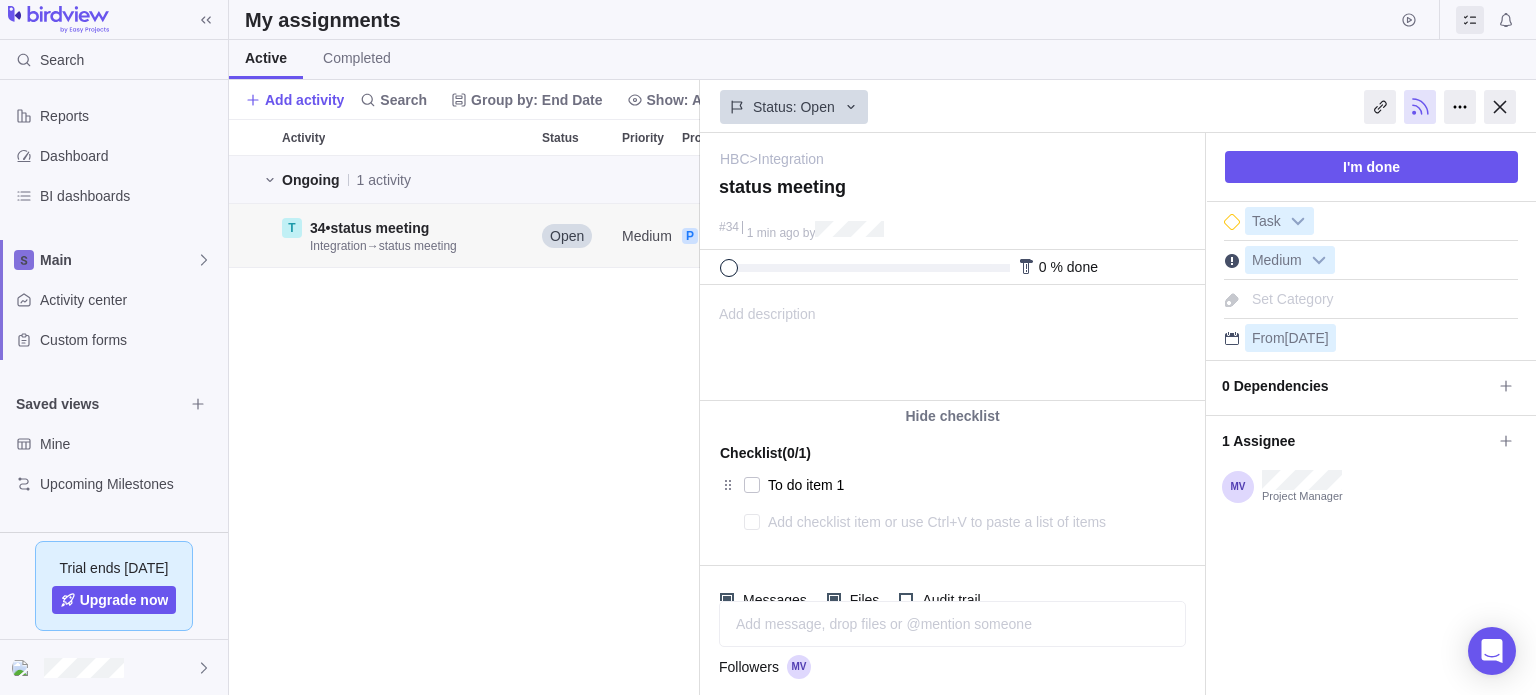 type on "x" 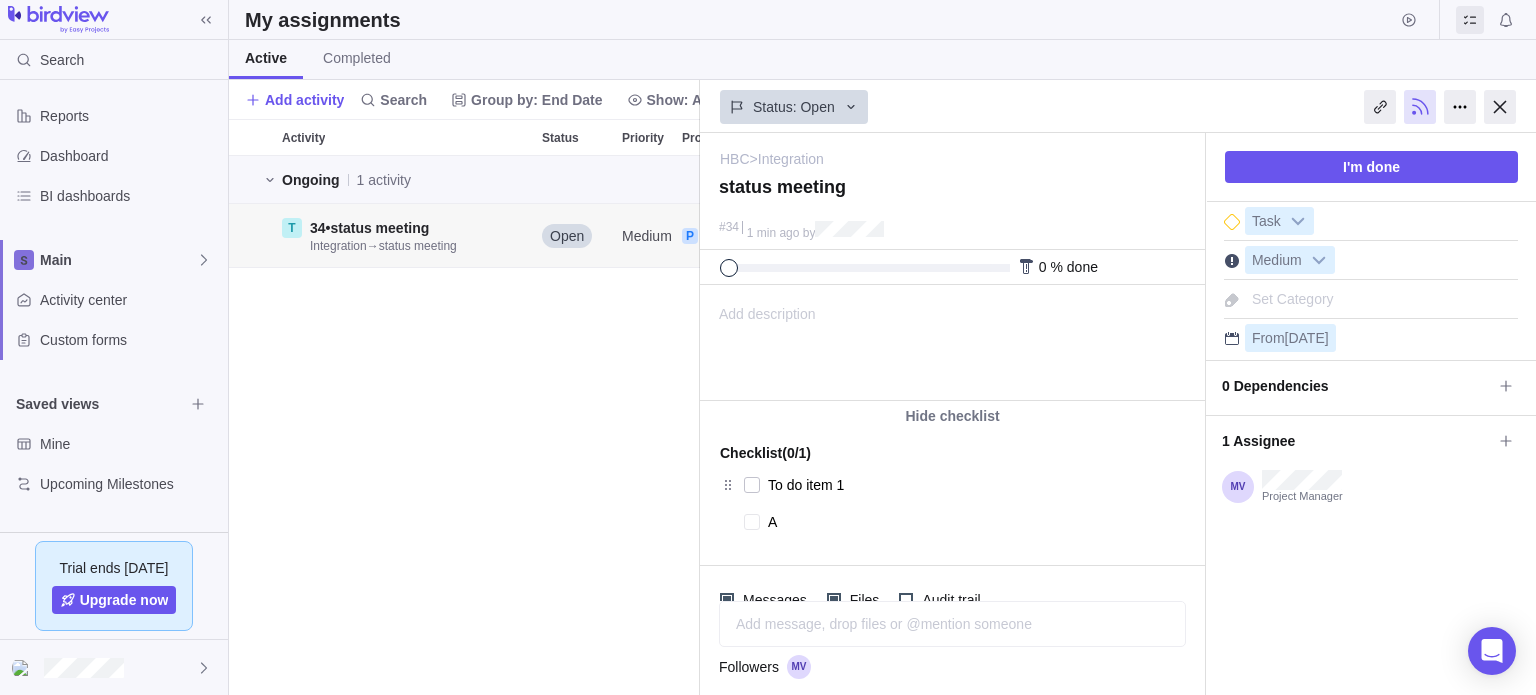 type on "x" 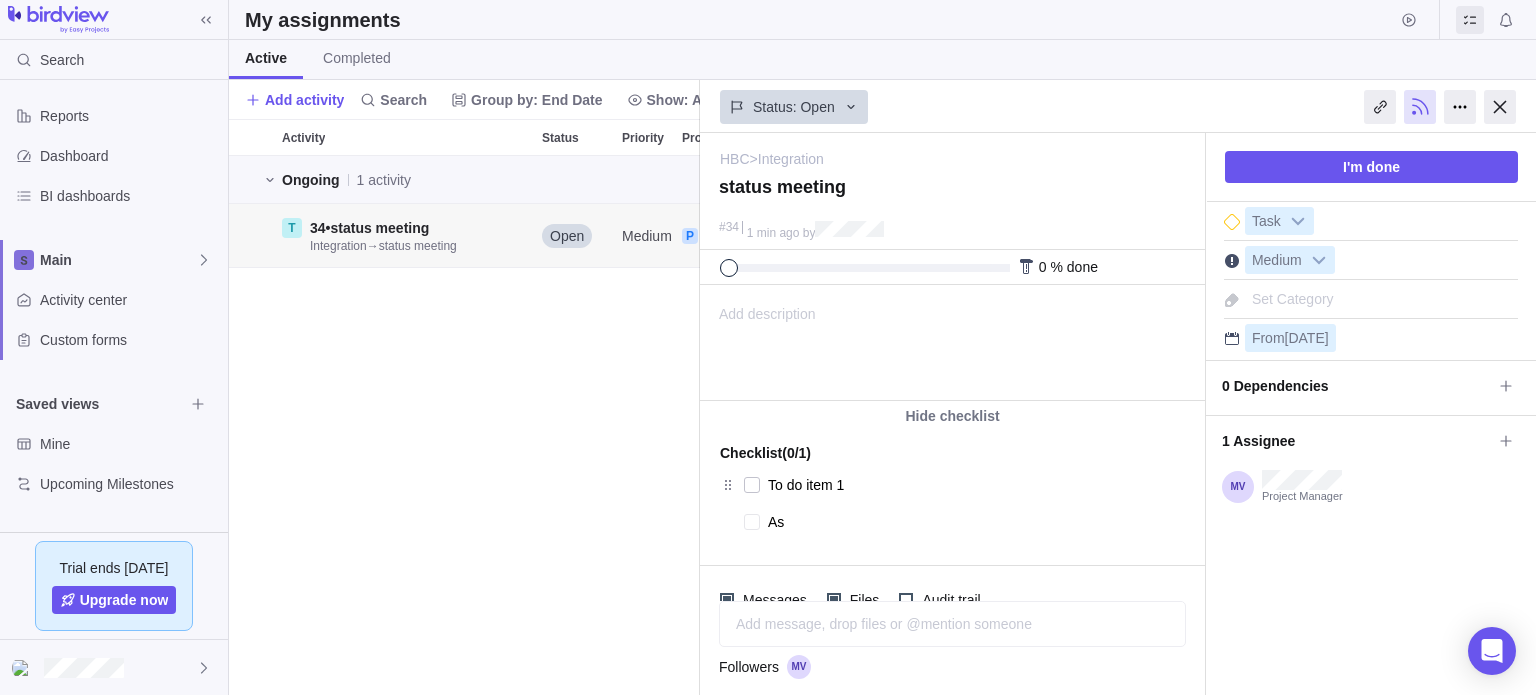 type on "x" 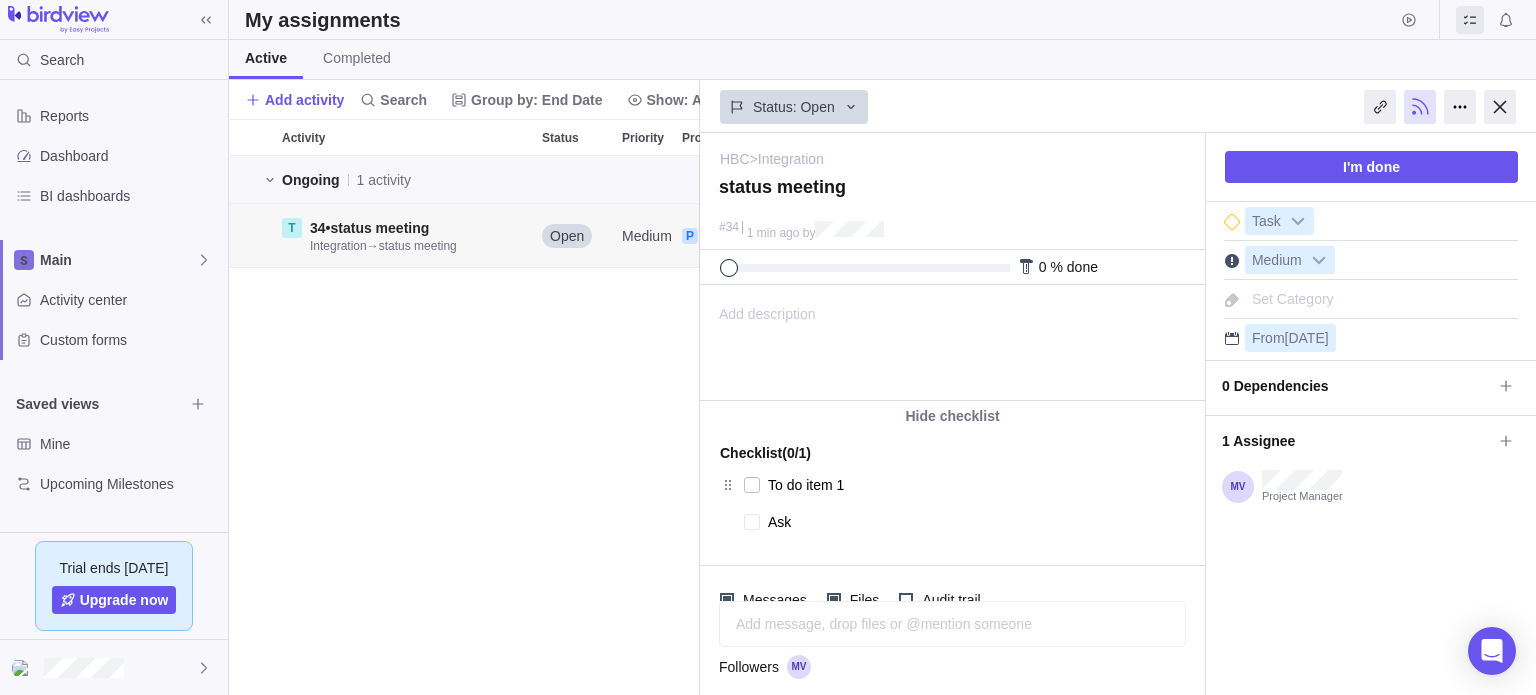 type on "x" 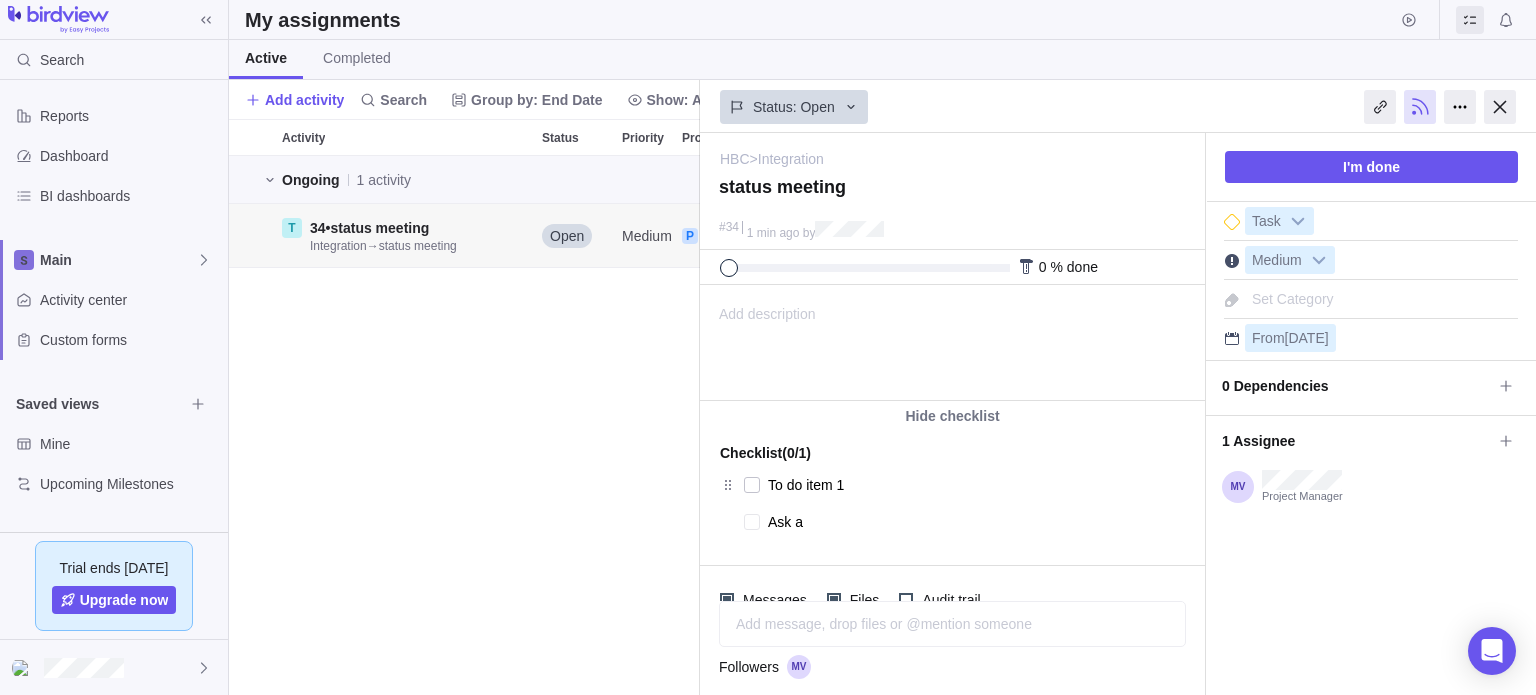 type on "x" 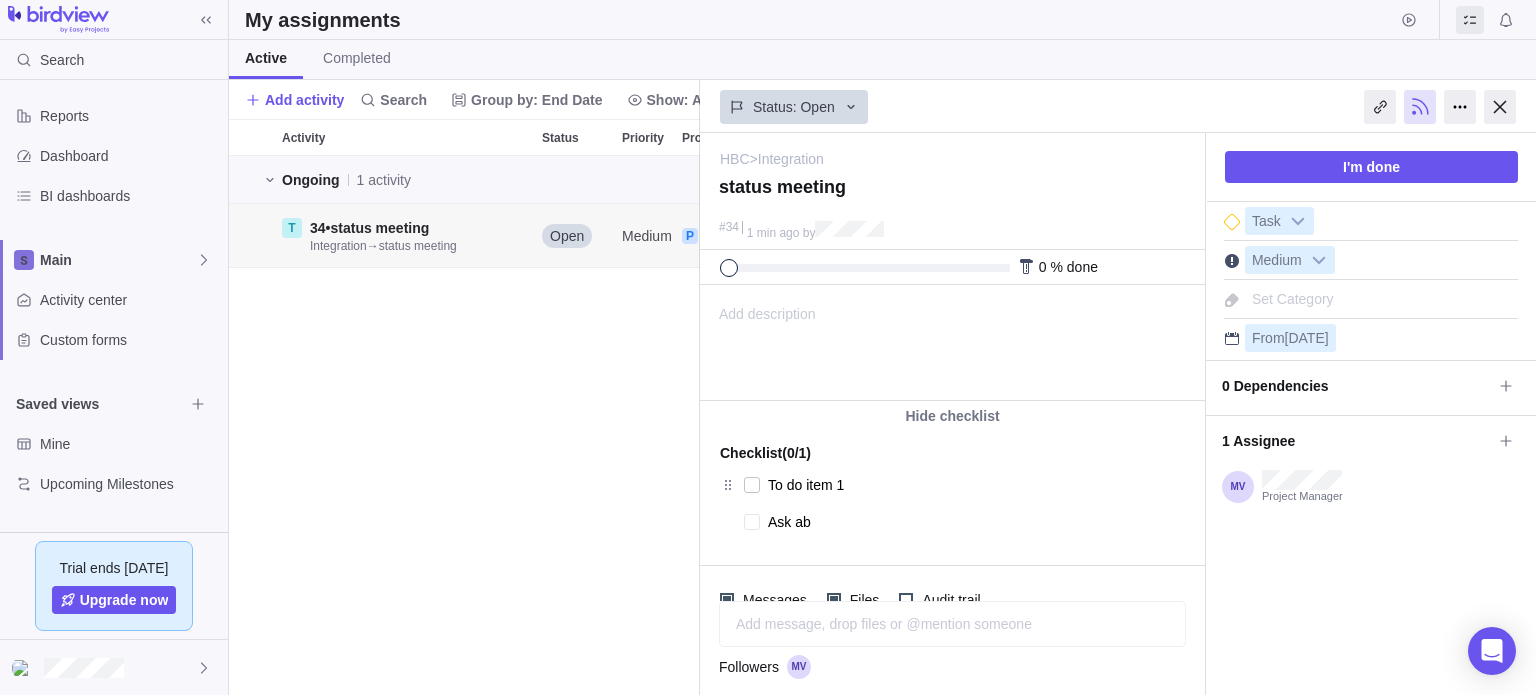 type on "x" 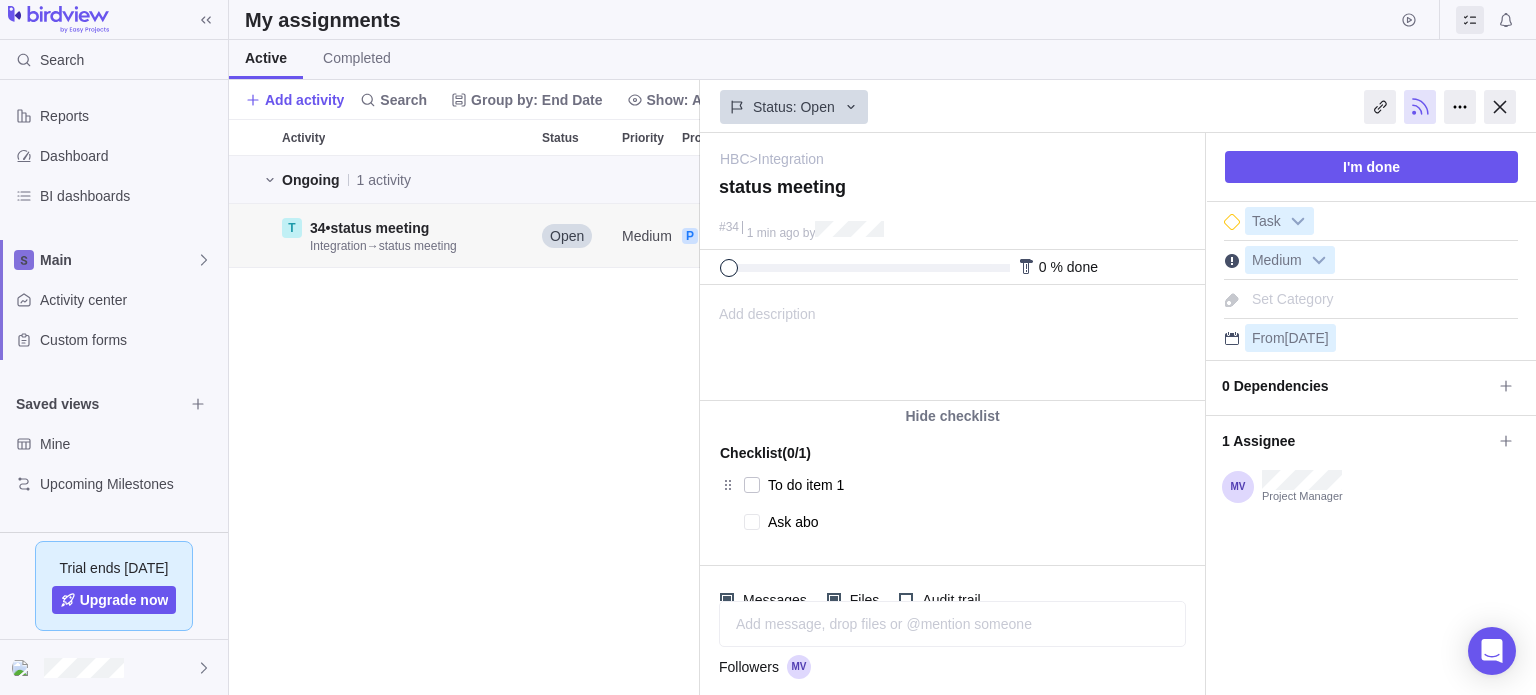 type on "x" 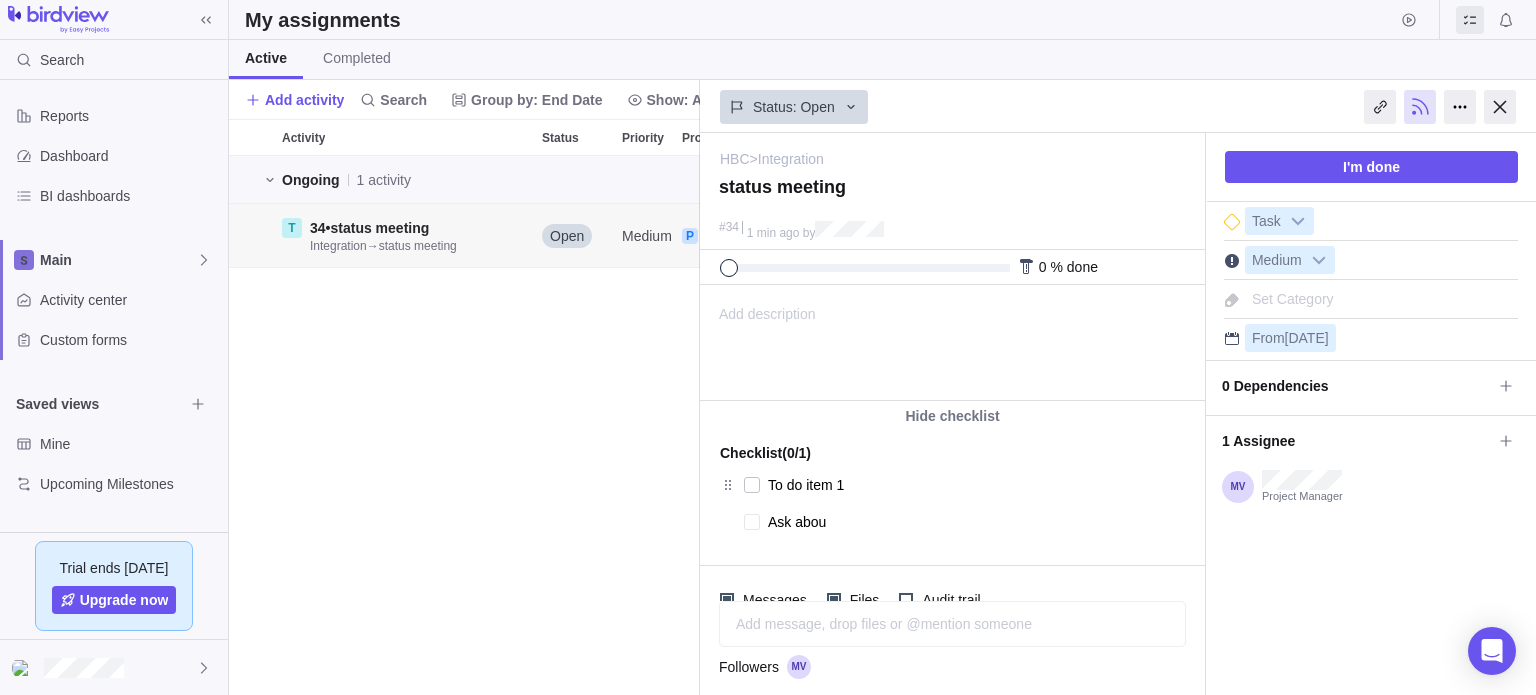 type on "x" 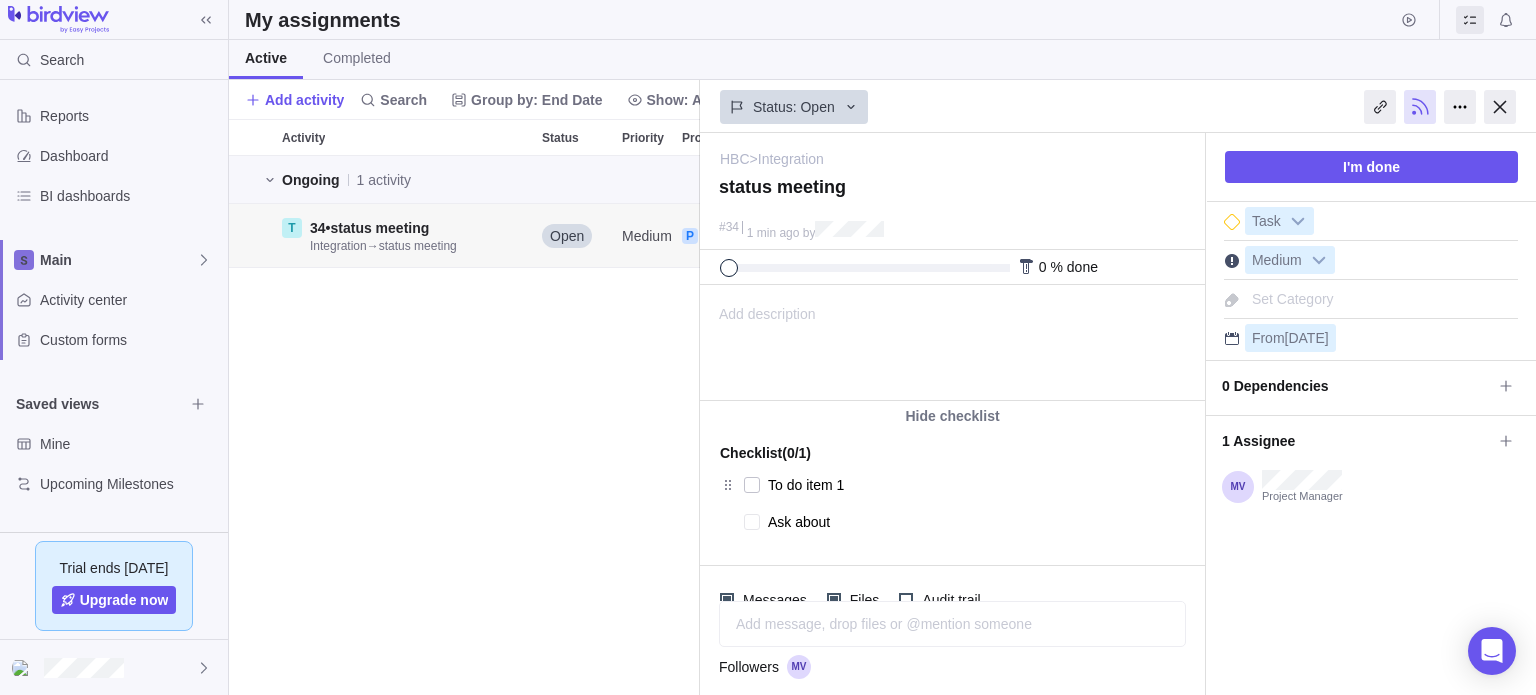 type on "x" 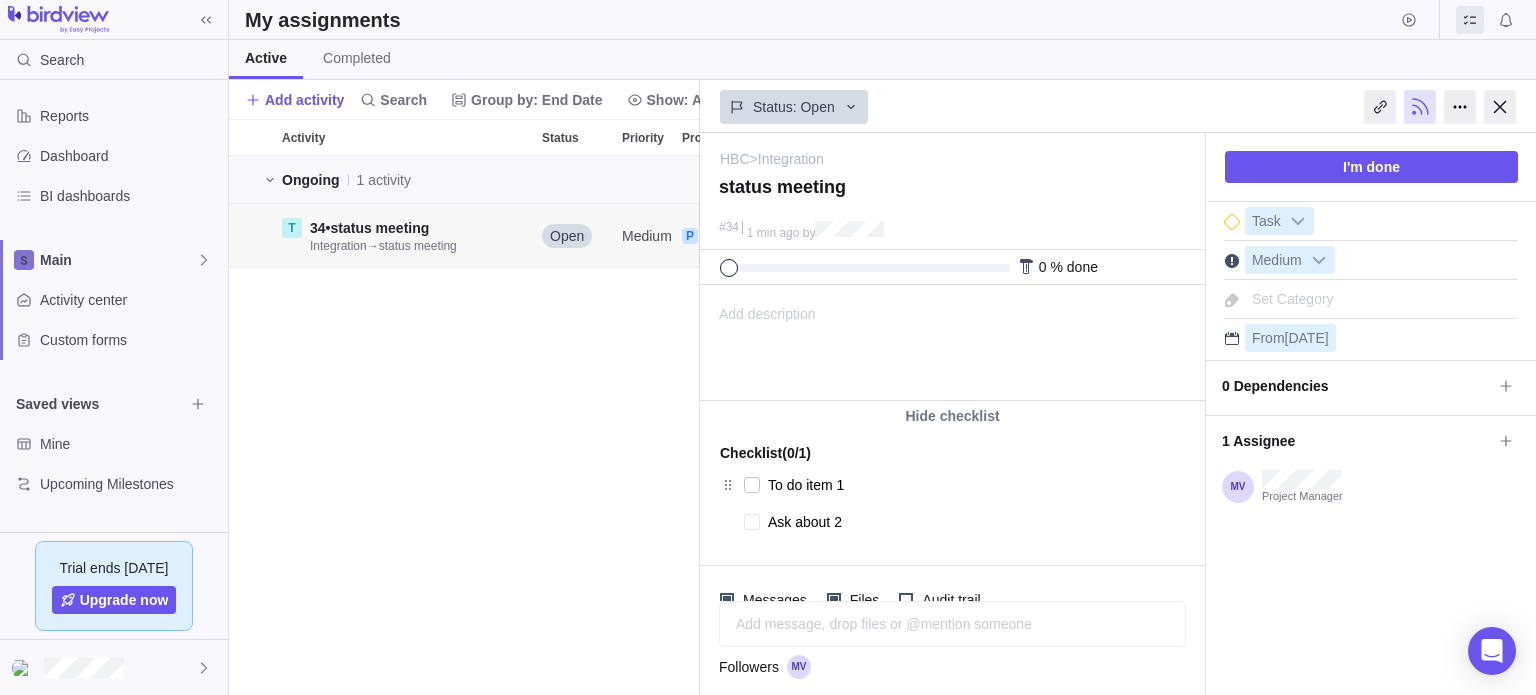type on "x" 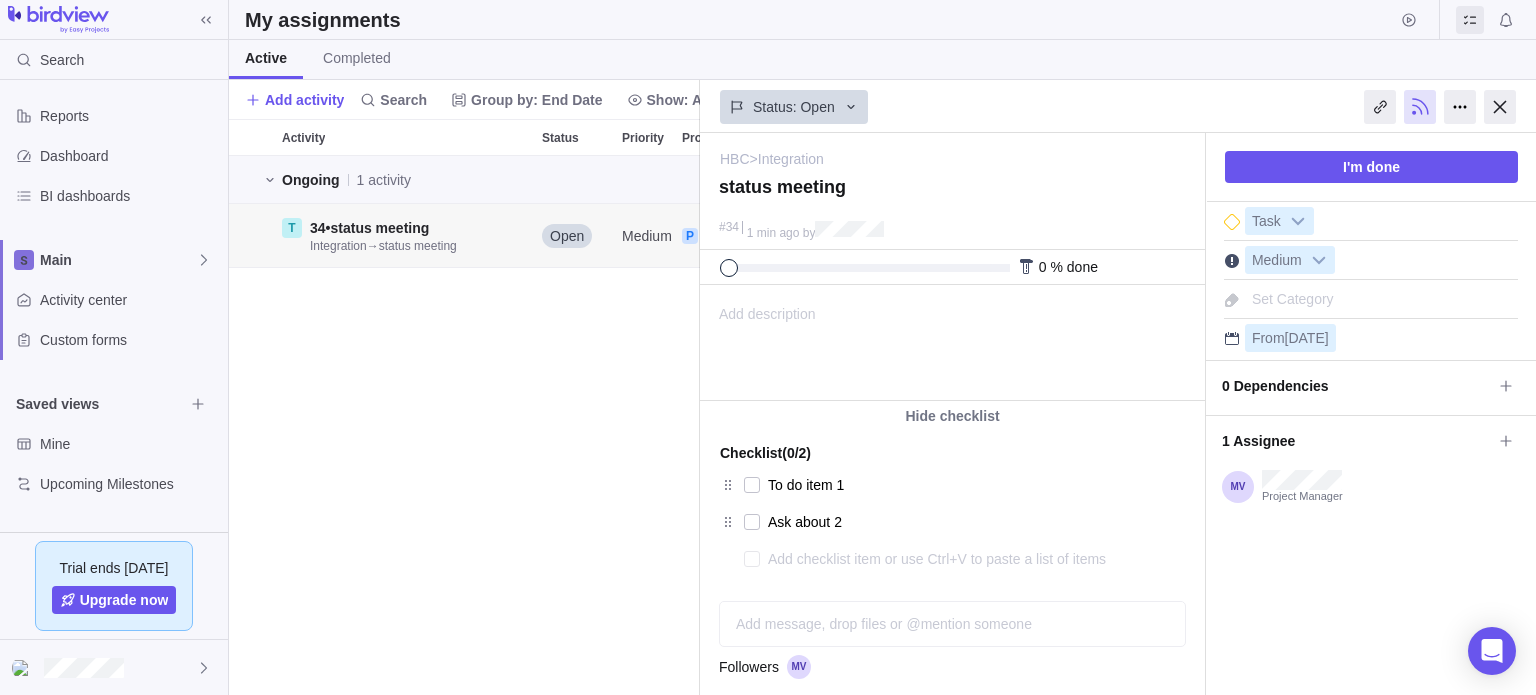 click on "Add message, drop files or @mention someone" at bounding box center [952, 624] 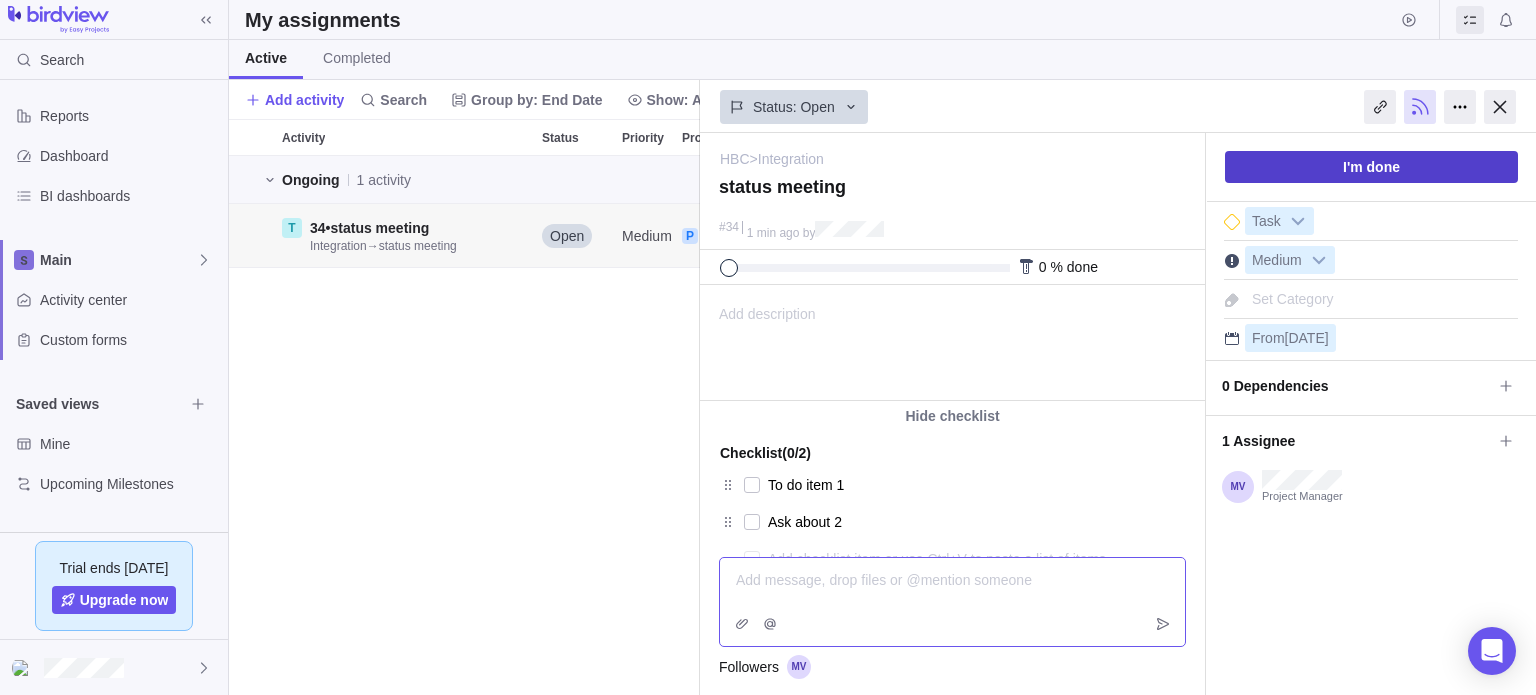 click on "I'm done" at bounding box center (1371, 167) 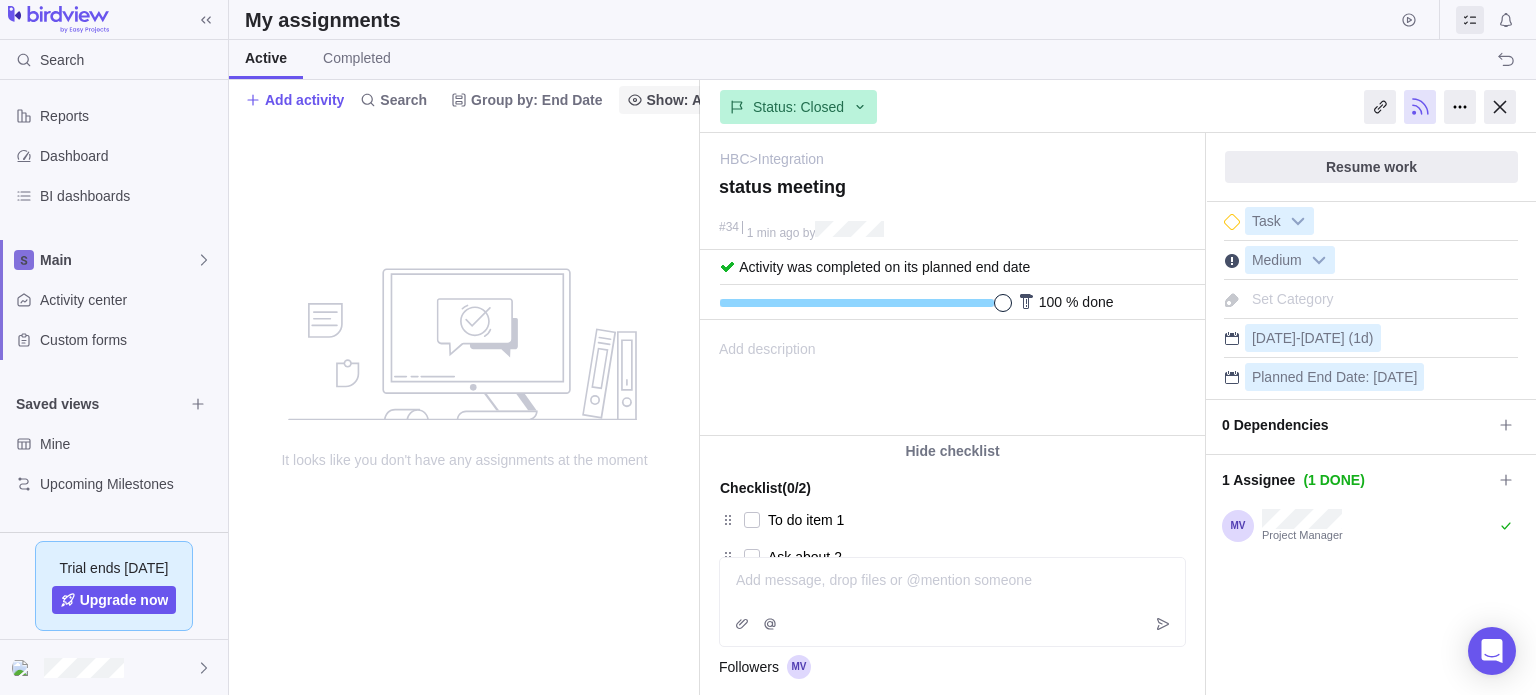 click at bounding box center (1500, 107) 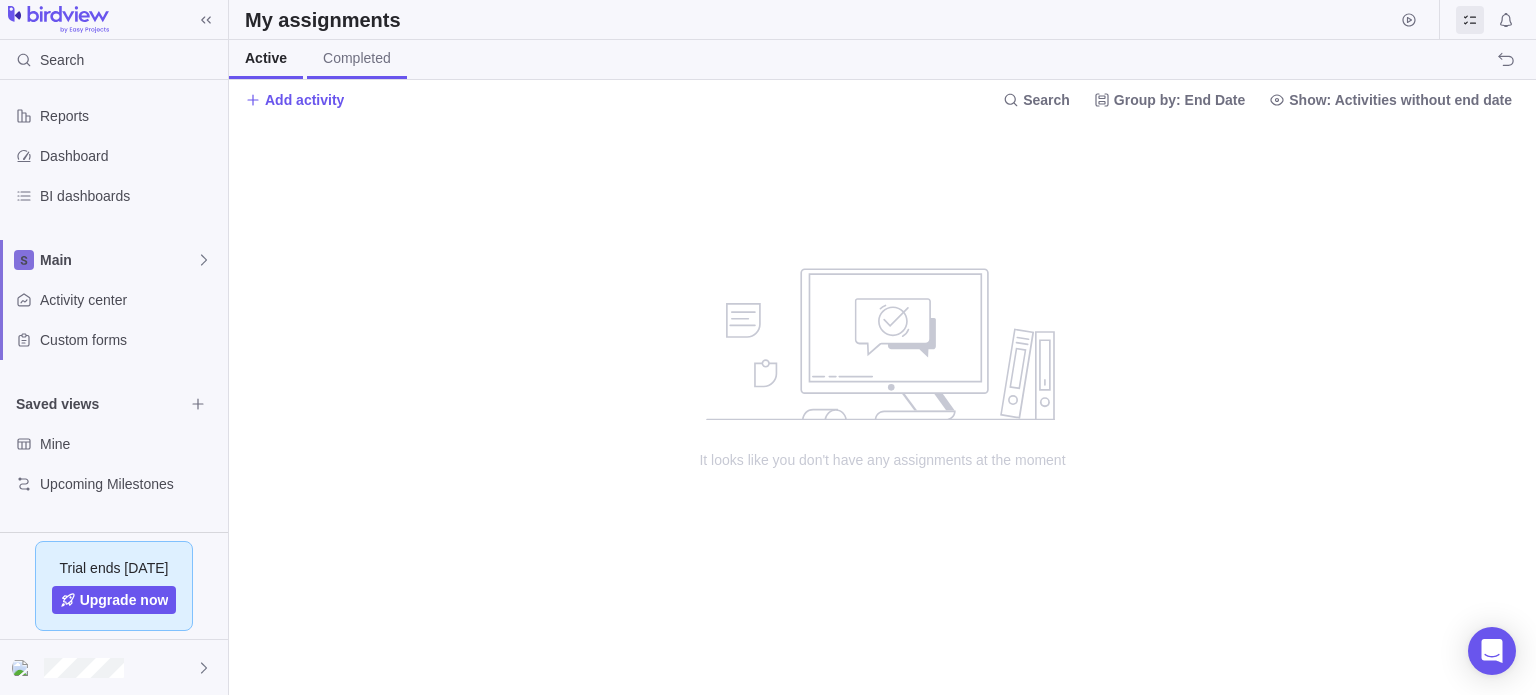 click on "Completed" at bounding box center (357, 58) 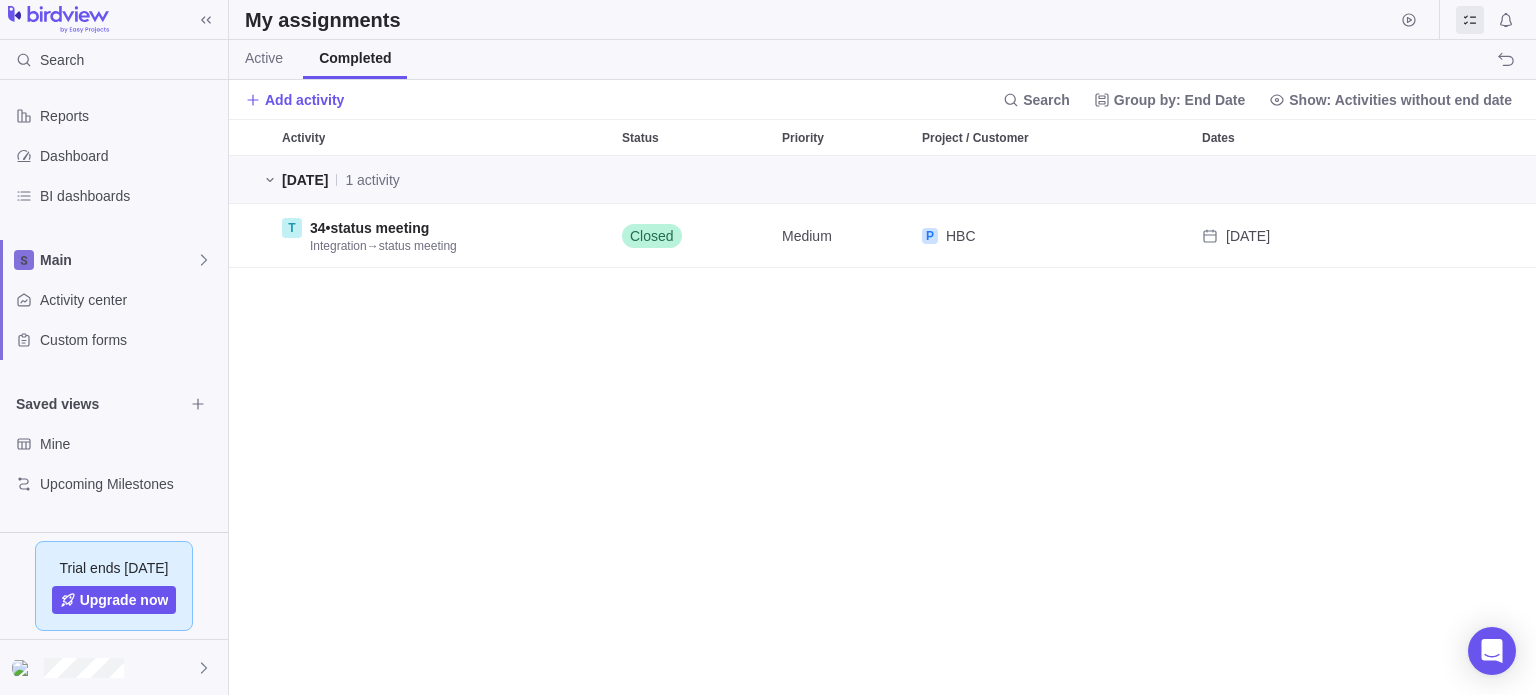 scroll, scrollTop: 524, scrollLeft: 1292, axis: both 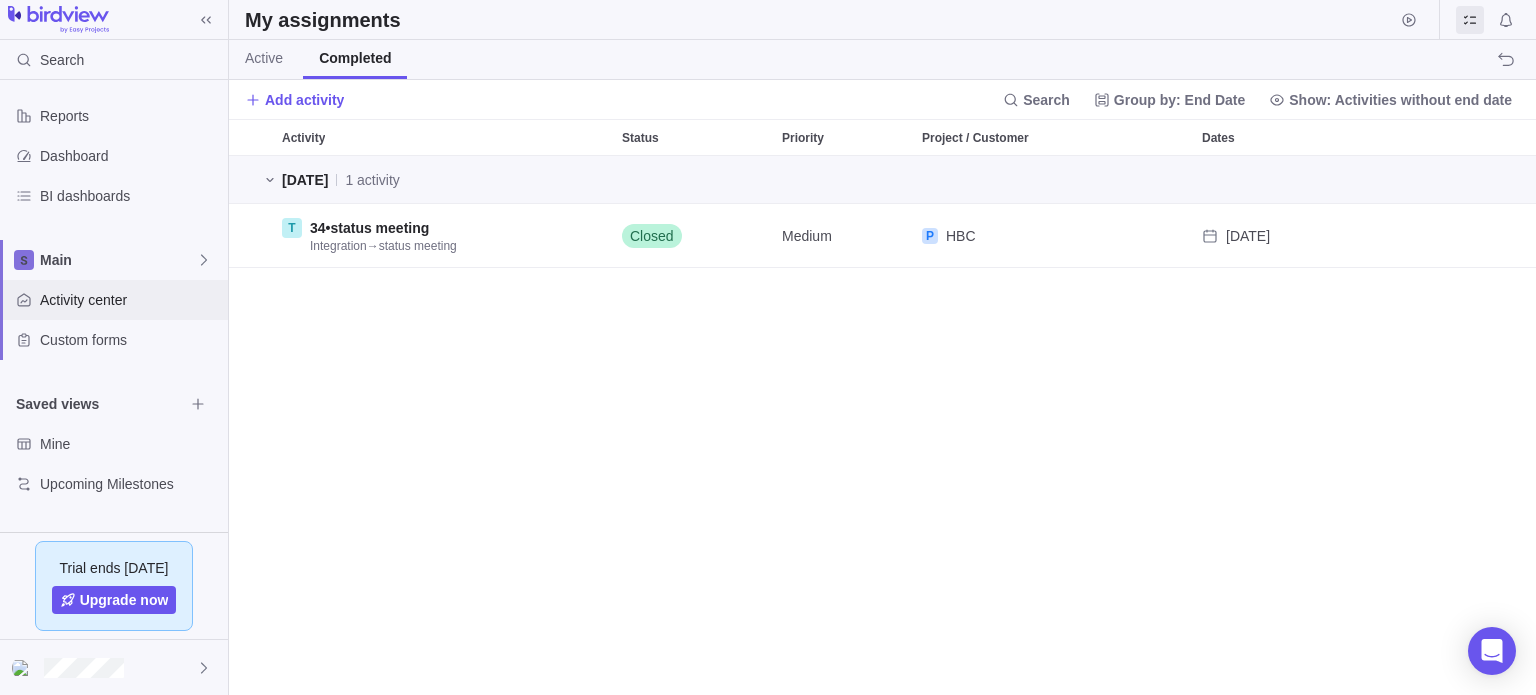 click on "Activity center" at bounding box center (130, 300) 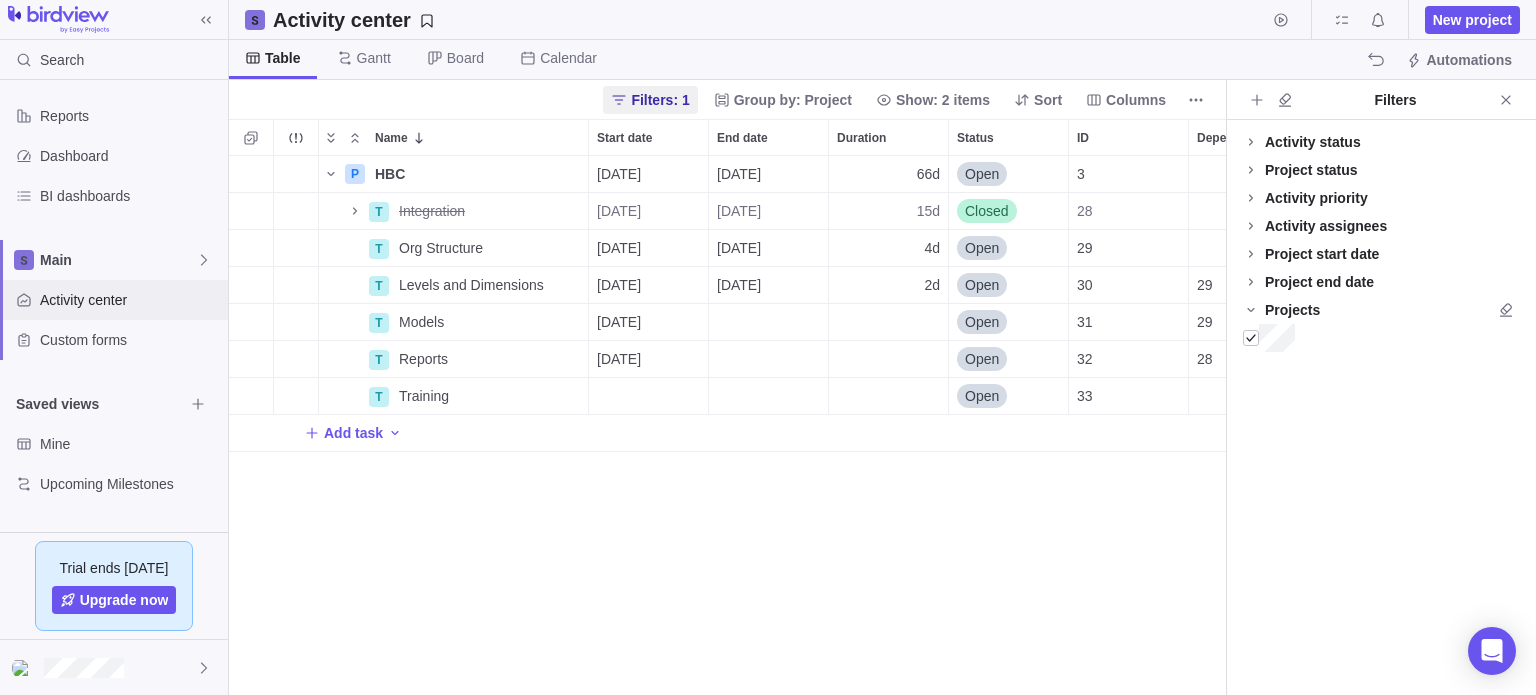 scroll, scrollTop: 16, scrollLeft: 16, axis: both 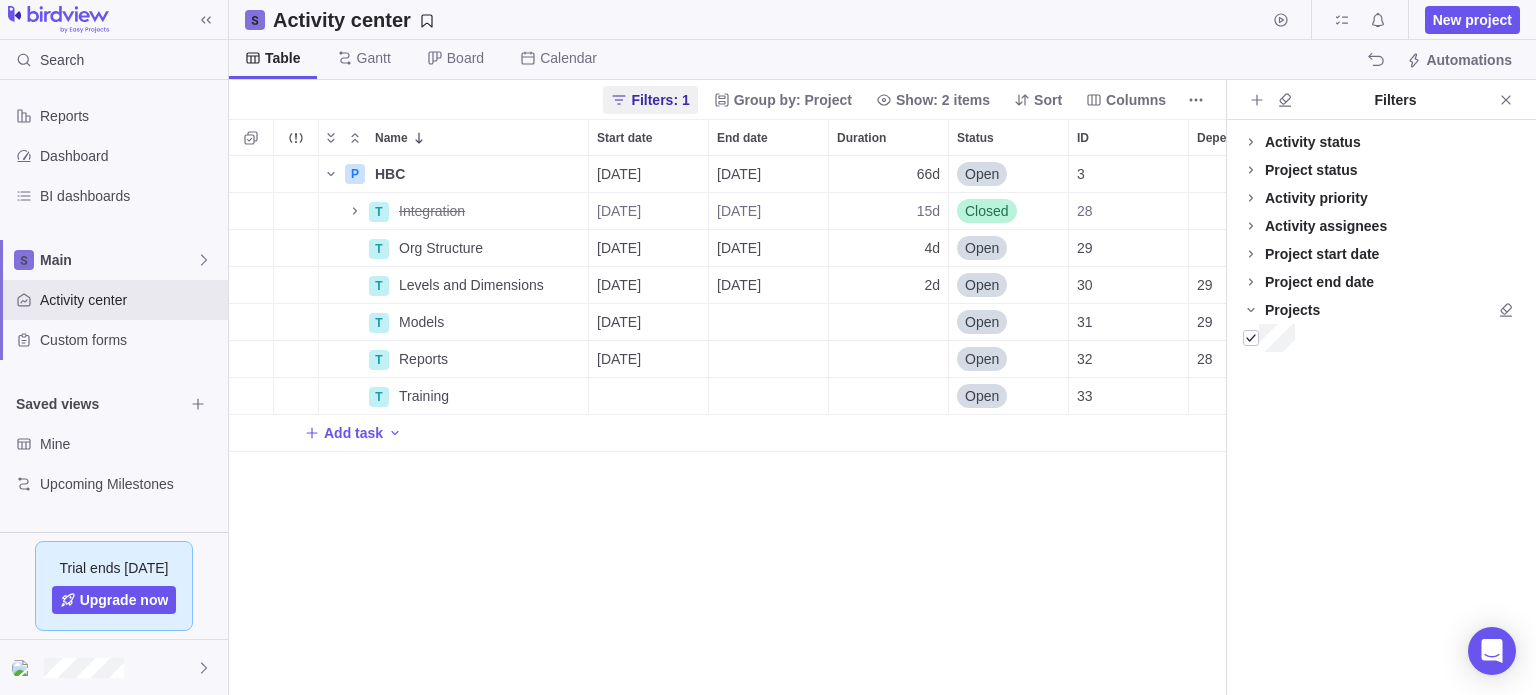 click on "Activity status" at bounding box center [1313, 142] 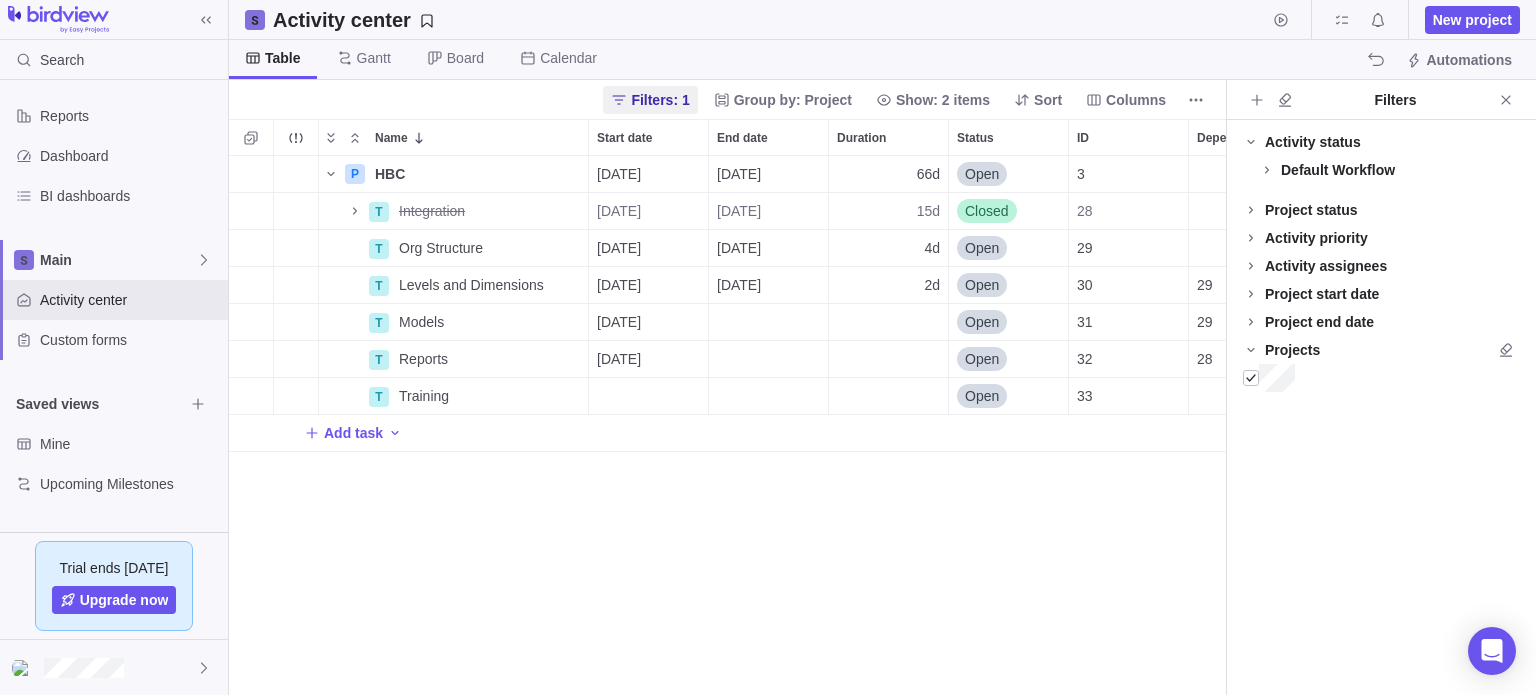 click on "Project status" at bounding box center (1311, 210) 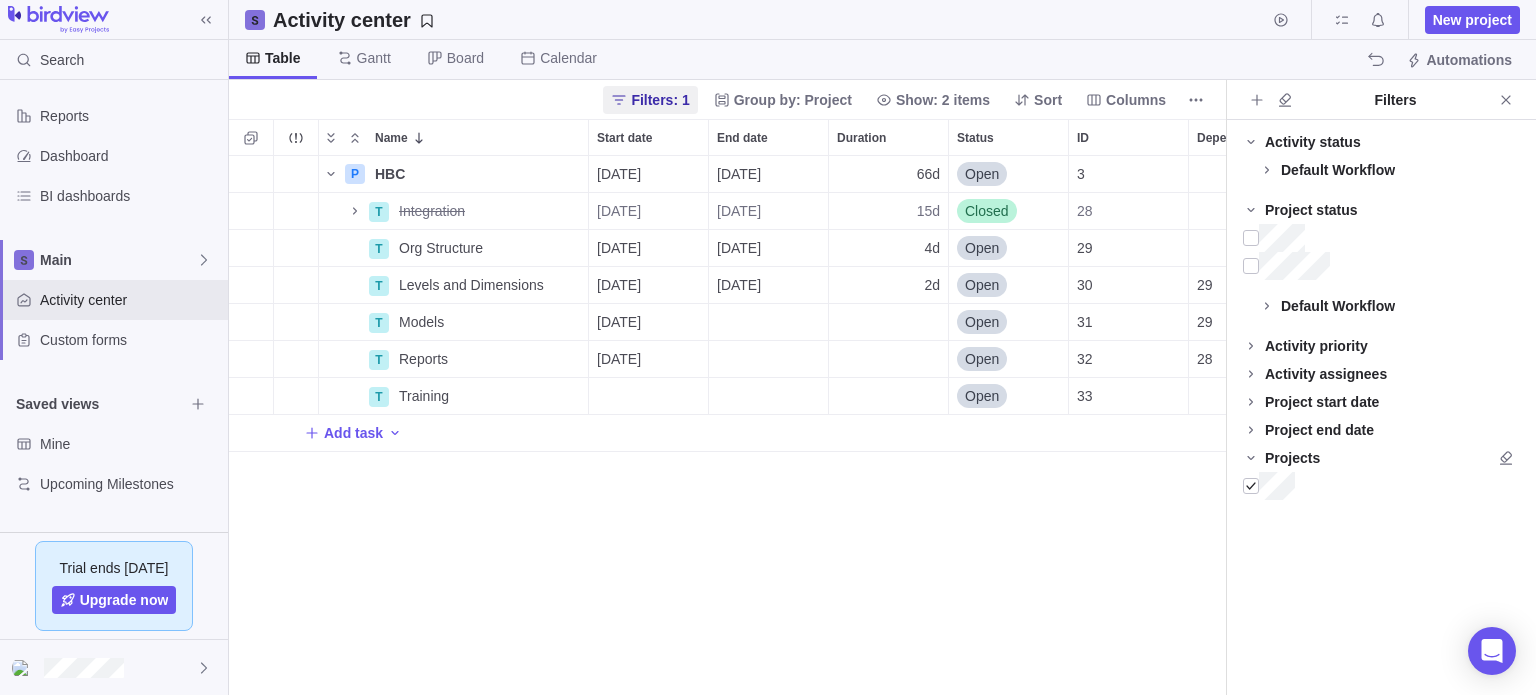 click on "Default Workflow" at bounding box center (1338, 306) 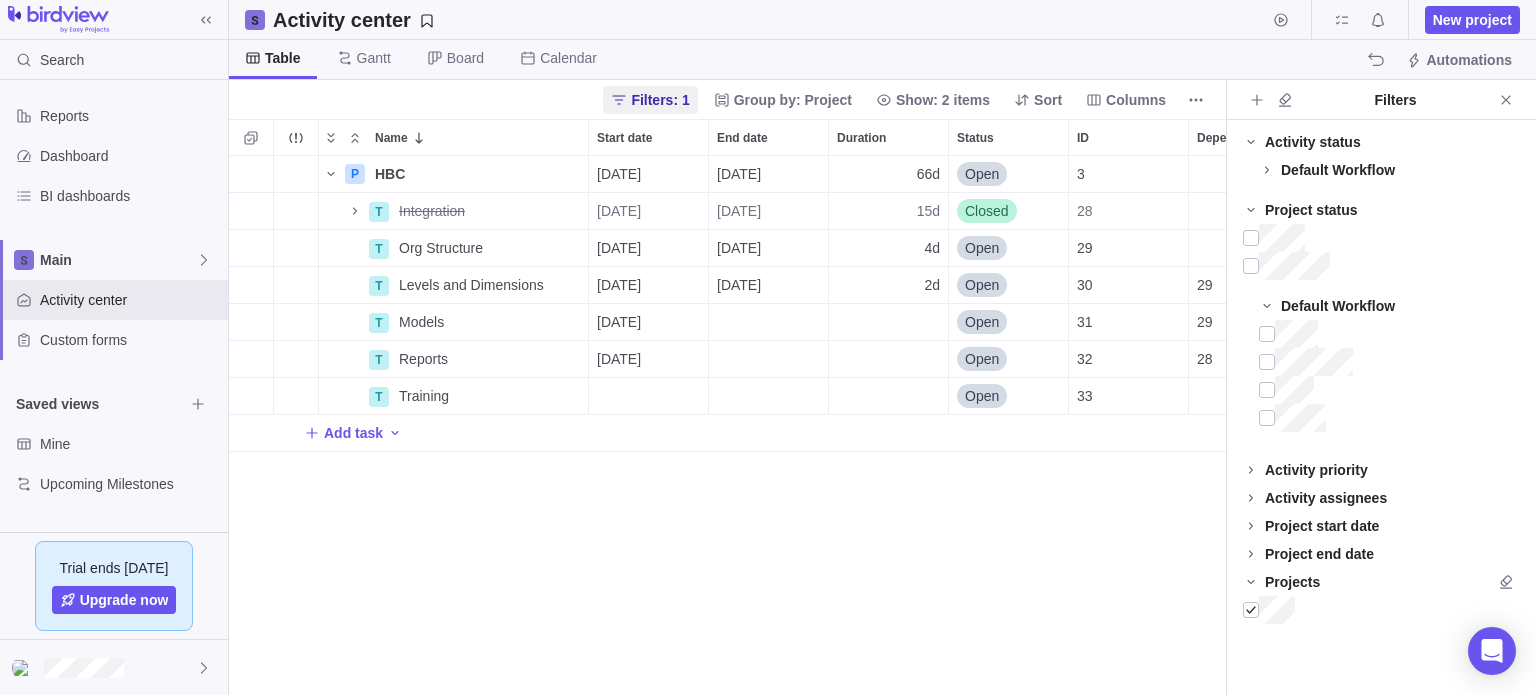 click on "Activity priority" at bounding box center [1316, 470] 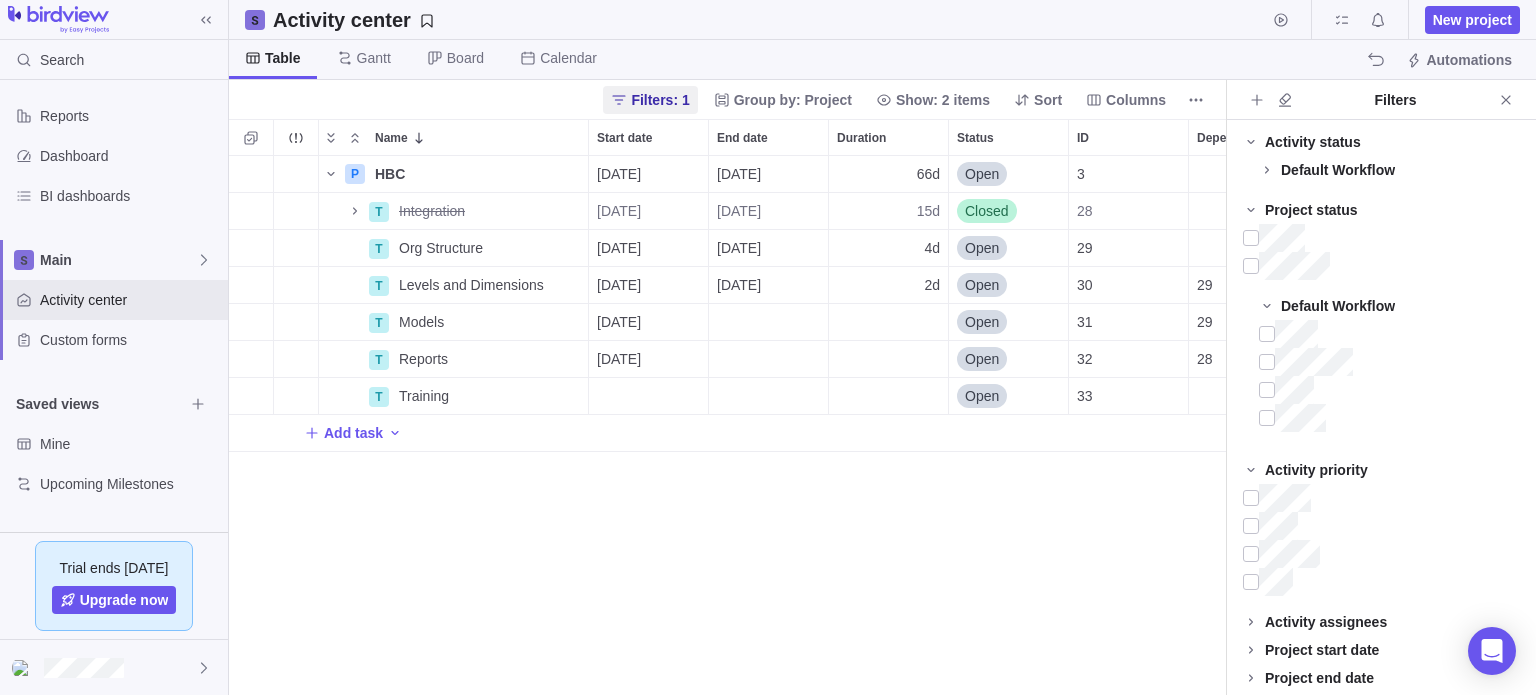 click on "Activity assignees" at bounding box center [1326, 622] 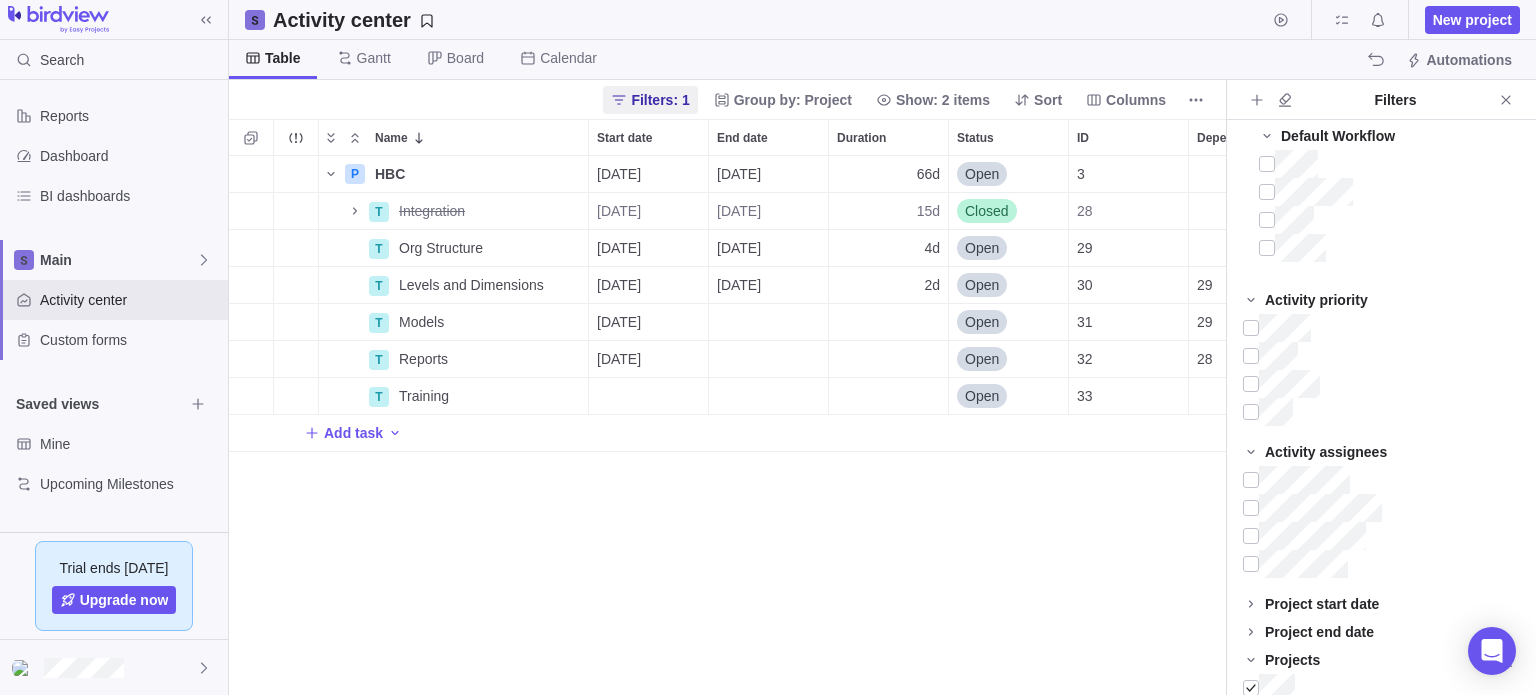scroll, scrollTop: 196, scrollLeft: 0, axis: vertical 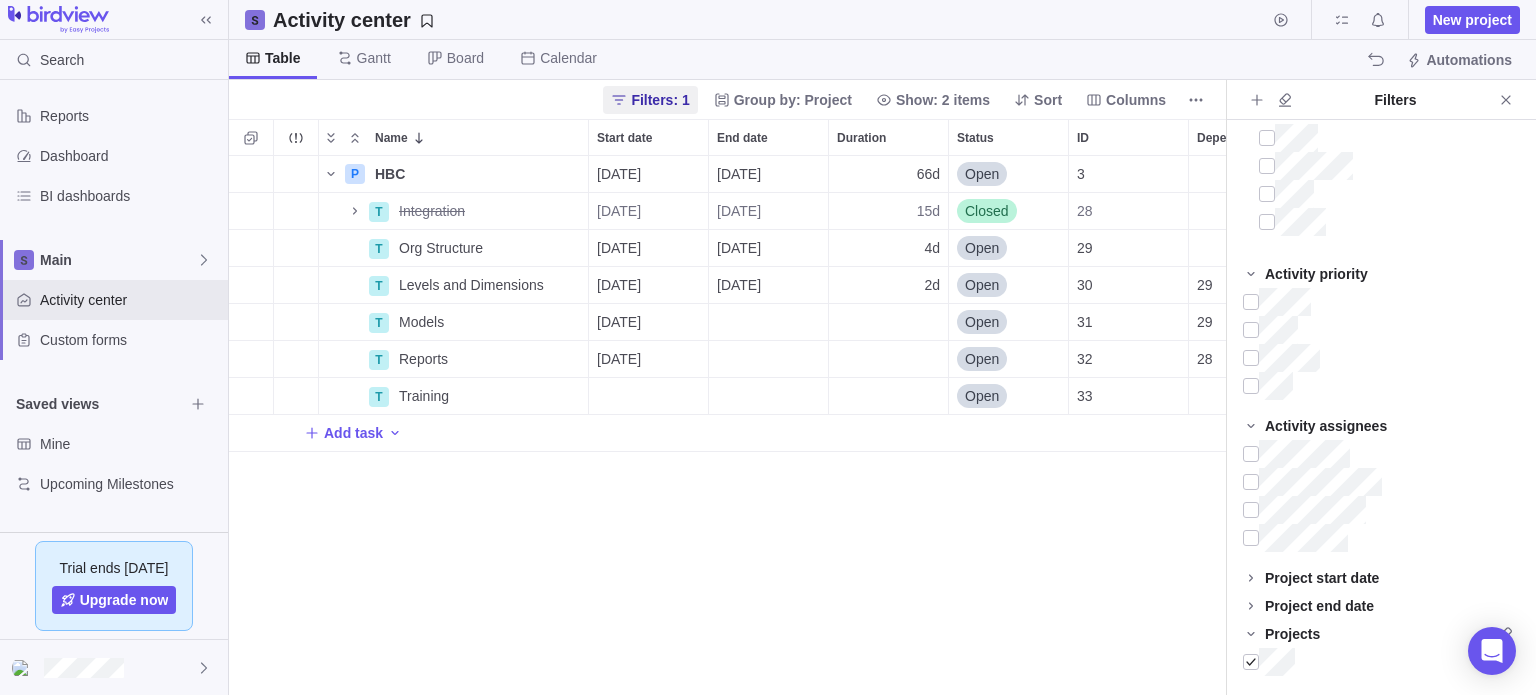 click on "Project end date" at bounding box center (1381, 606) 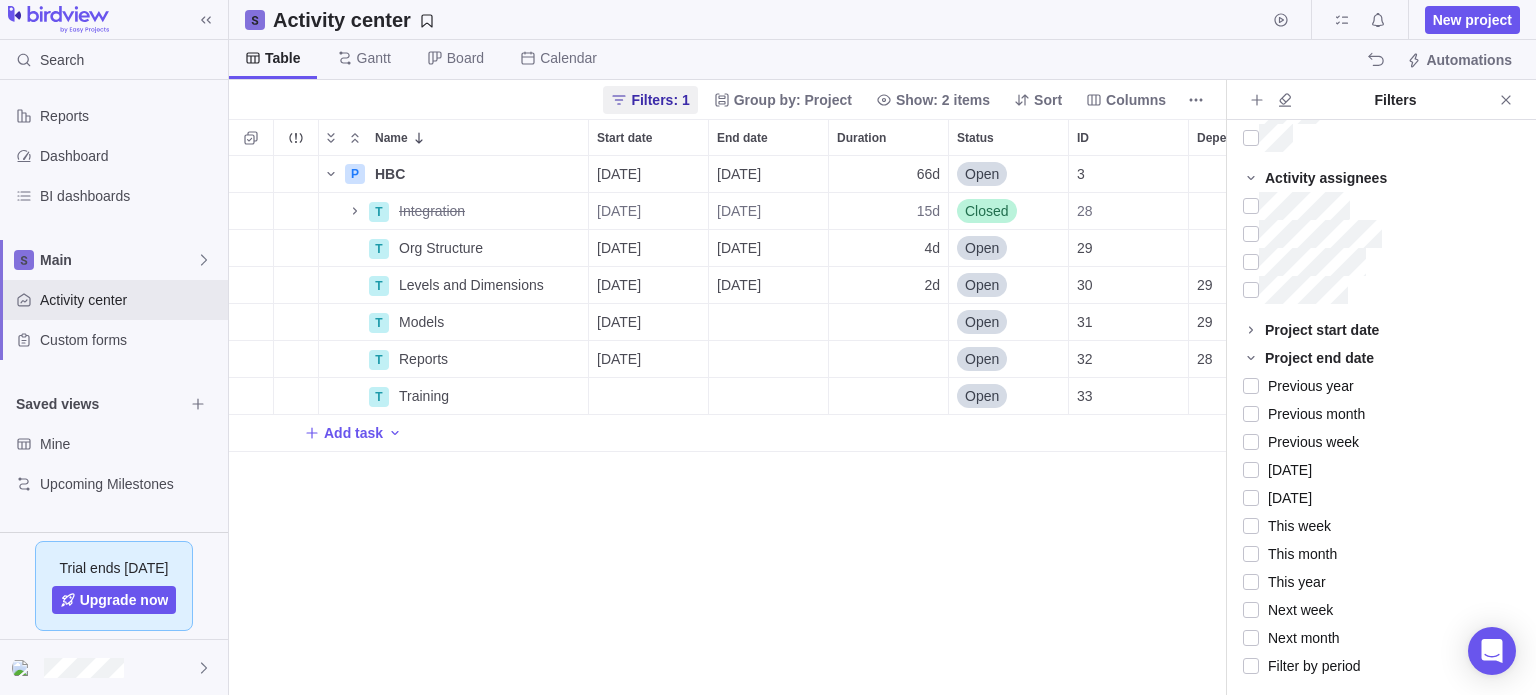 scroll, scrollTop: 516, scrollLeft: 0, axis: vertical 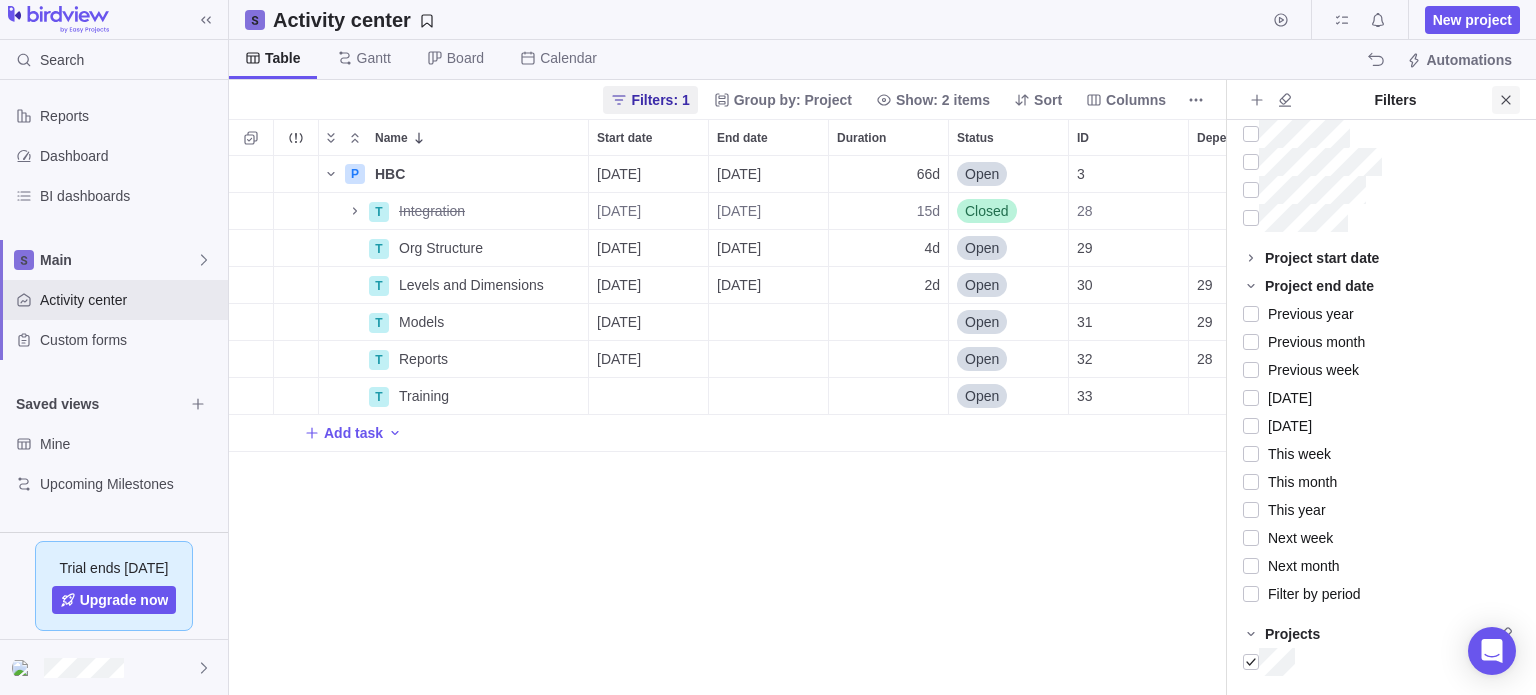click 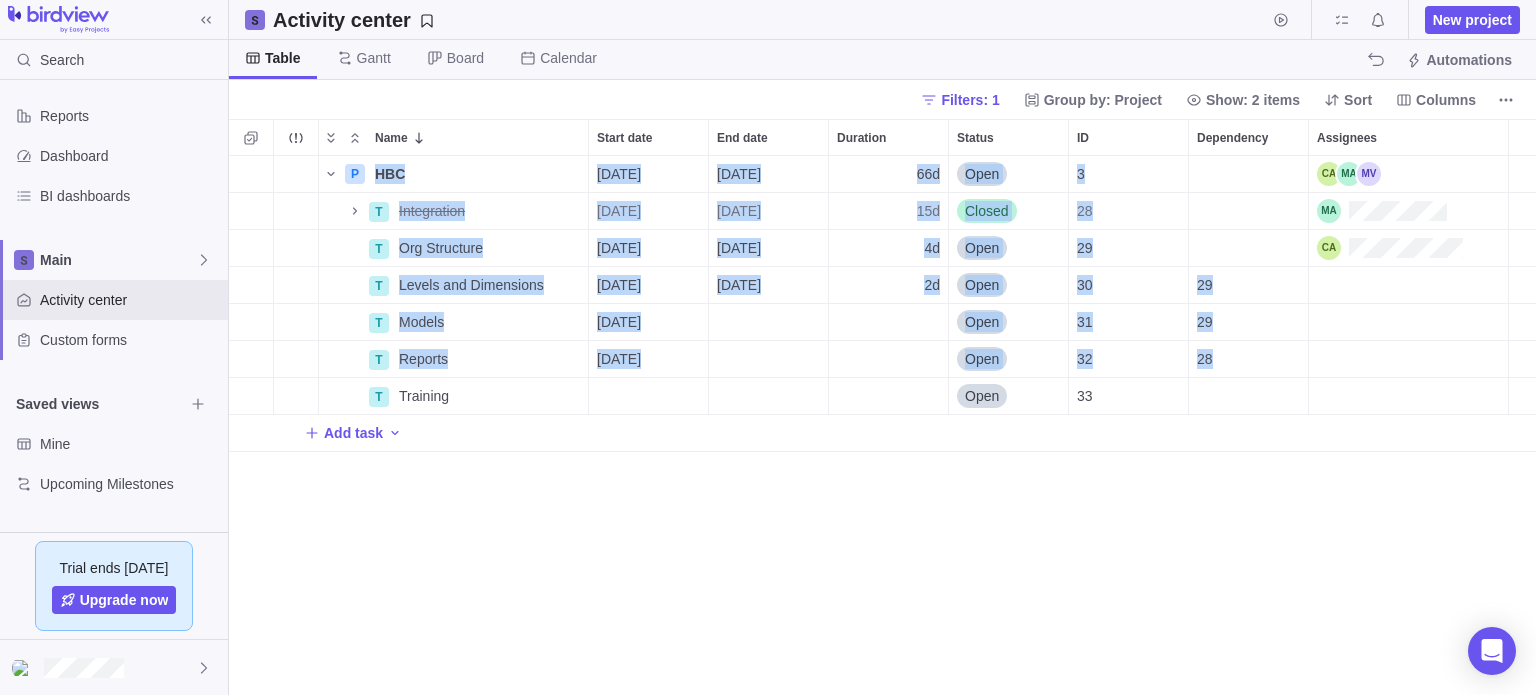 drag, startPoint x: 1276, startPoint y: 463, endPoint x: 1283, endPoint y: 343, distance: 120.203995 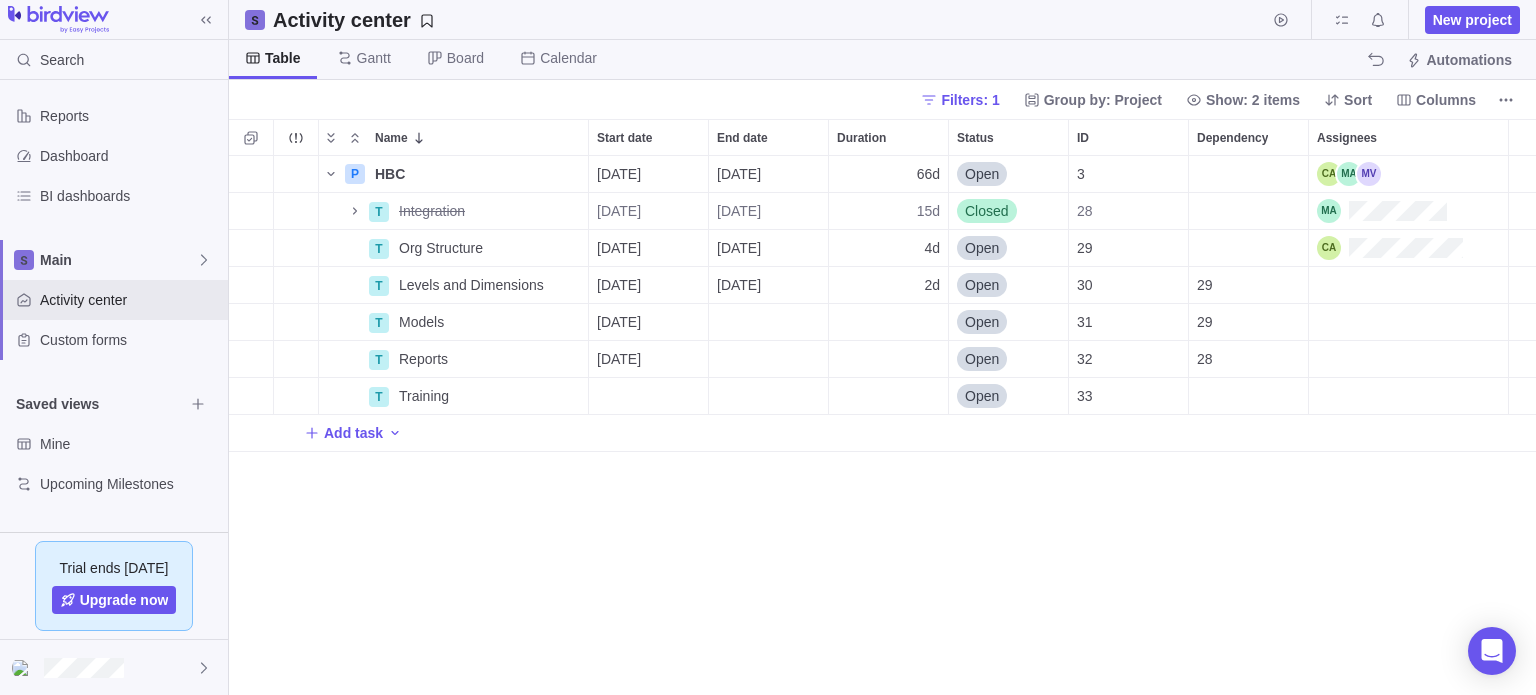 click on "P HBC Details 07/01/2025 09/30/2025 66d Open 3 T Integration Details 07/03/2025 07/09/2025 15d Closed 28 T Org Structure Details 07/14/2025 07/17/2025 4d Open 29 T Levels and Dimensions Details 07/18/2025 07/21/2025 2d Open 30 29 T Models Details 07/18/2025 Open 31 29 T Reports Details 07/24/2025 Open 32 28 T Training Details Open 33 Add task" at bounding box center [882, 426] 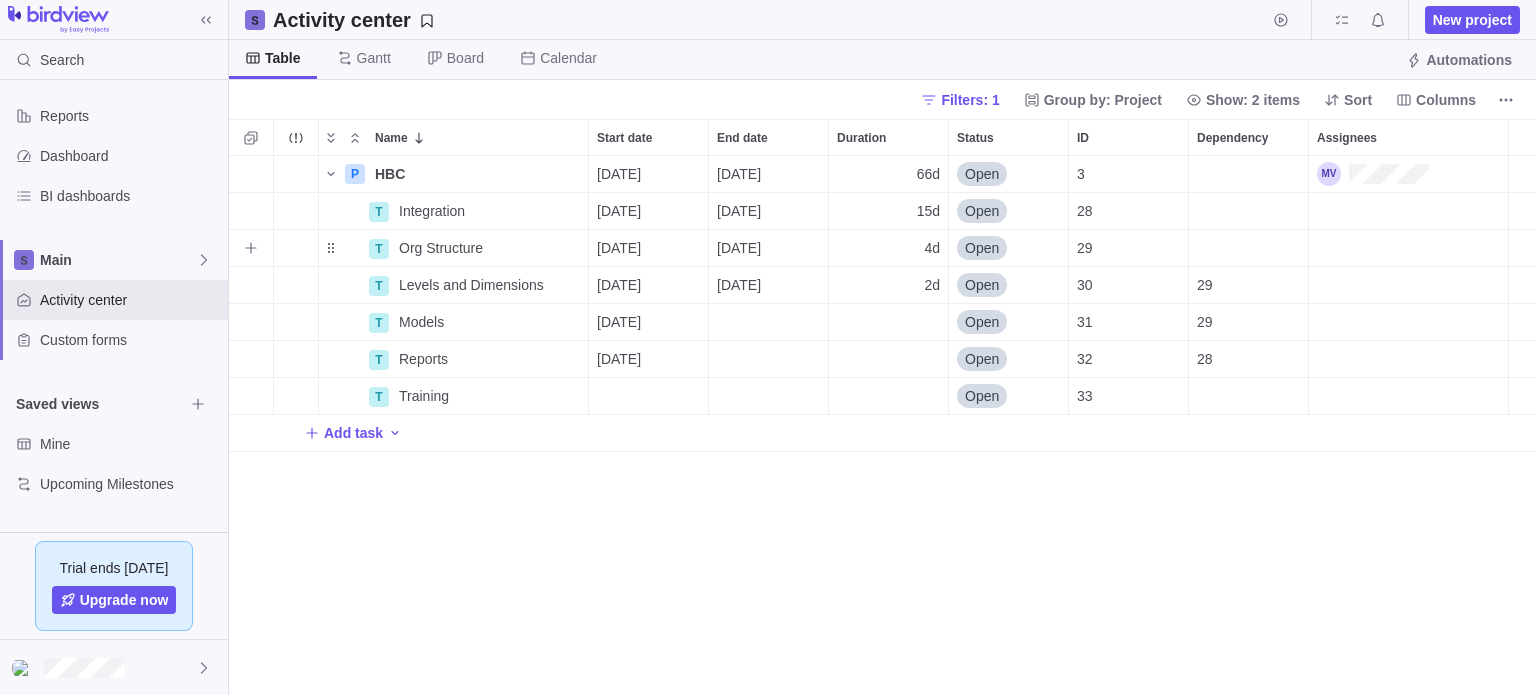 scroll, scrollTop: 0, scrollLeft: 0, axis: both 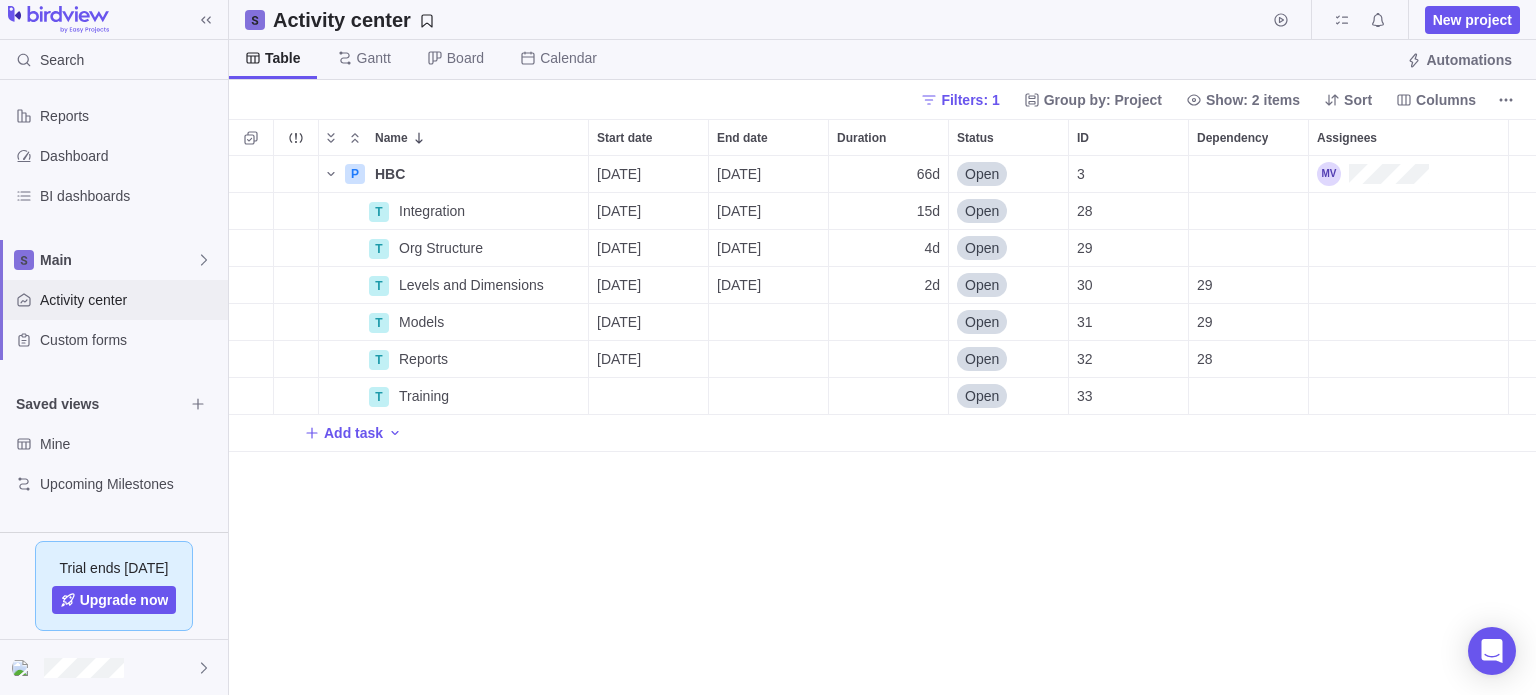 click on "Activity center" at bounding box center [130, 300] 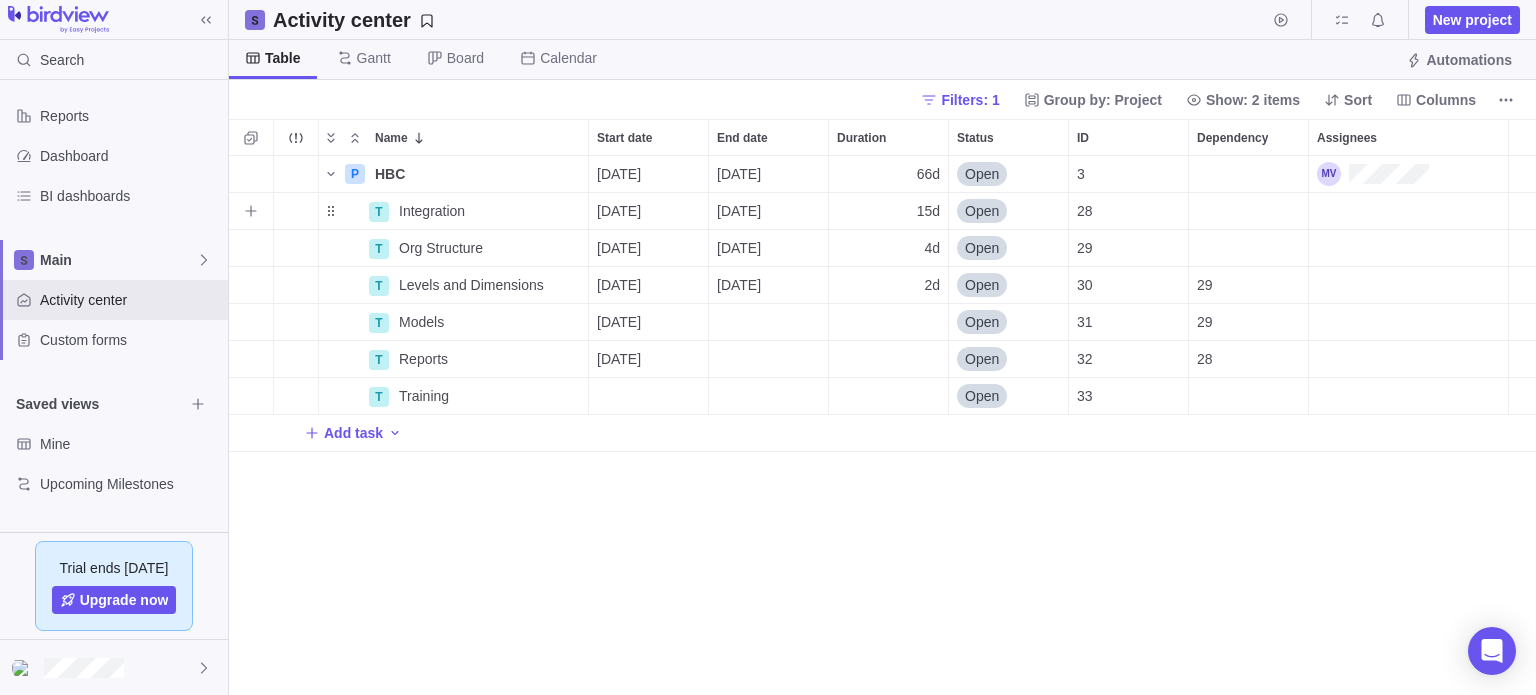click at bounding box center [1408, 211] 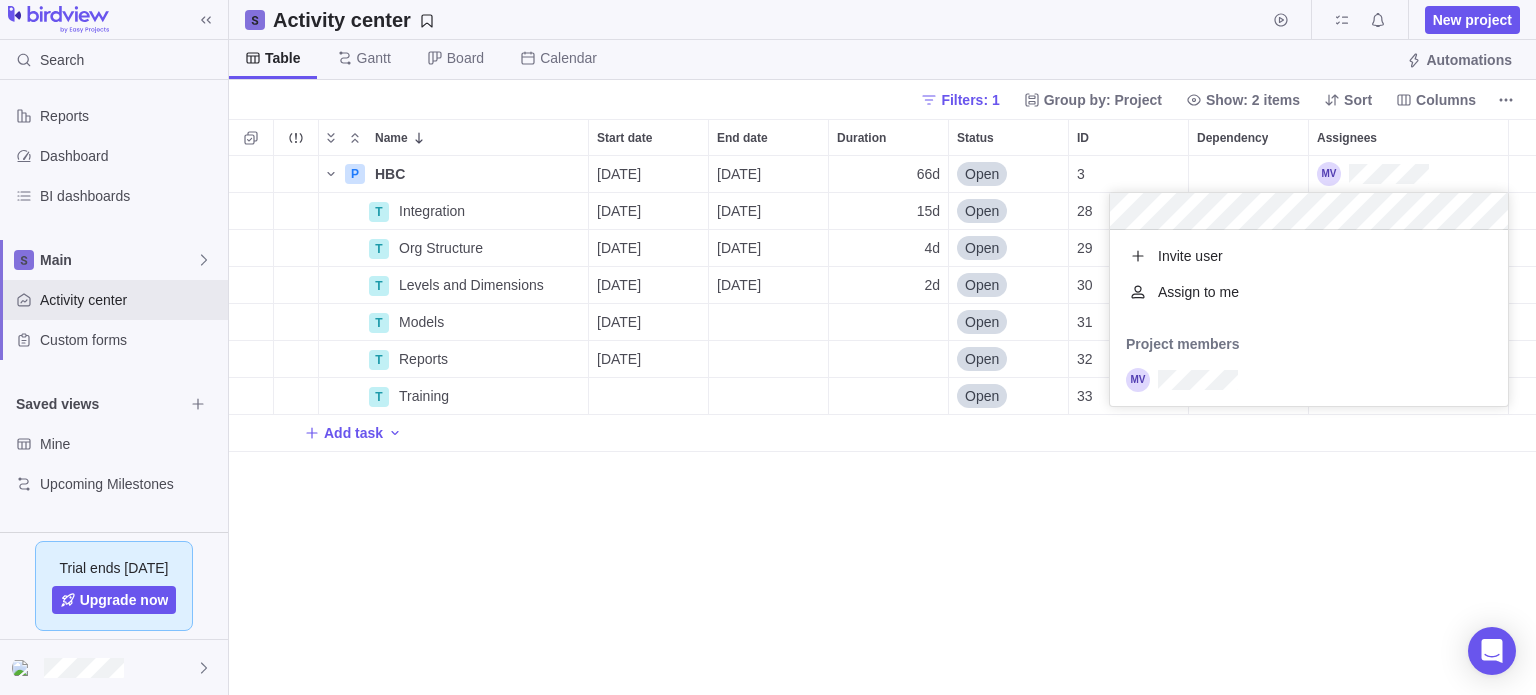 scroll, scrollTop: 16, scrollLeft: 16, axis: both 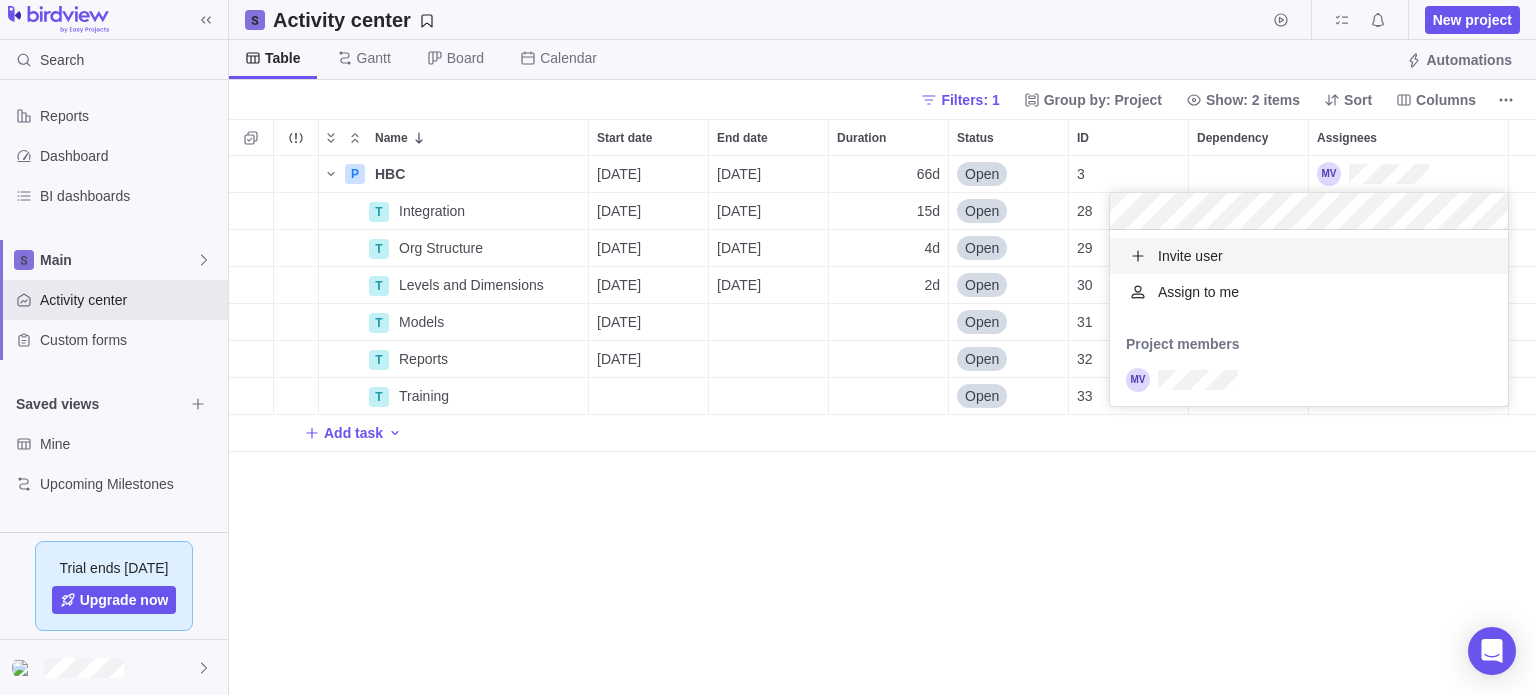 click on "Invite user" at bounding box center (1190, 256) 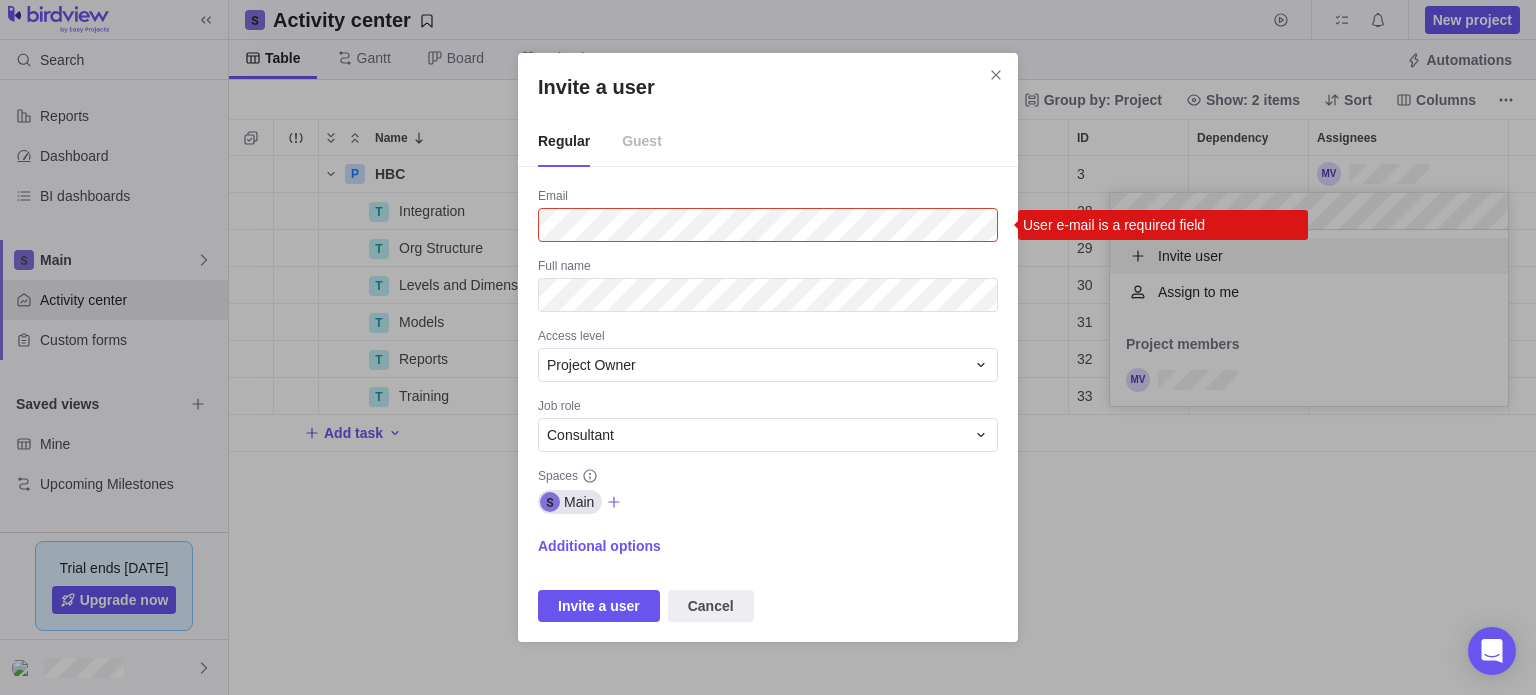 click on "Guest" at bounding box center (642, 142) 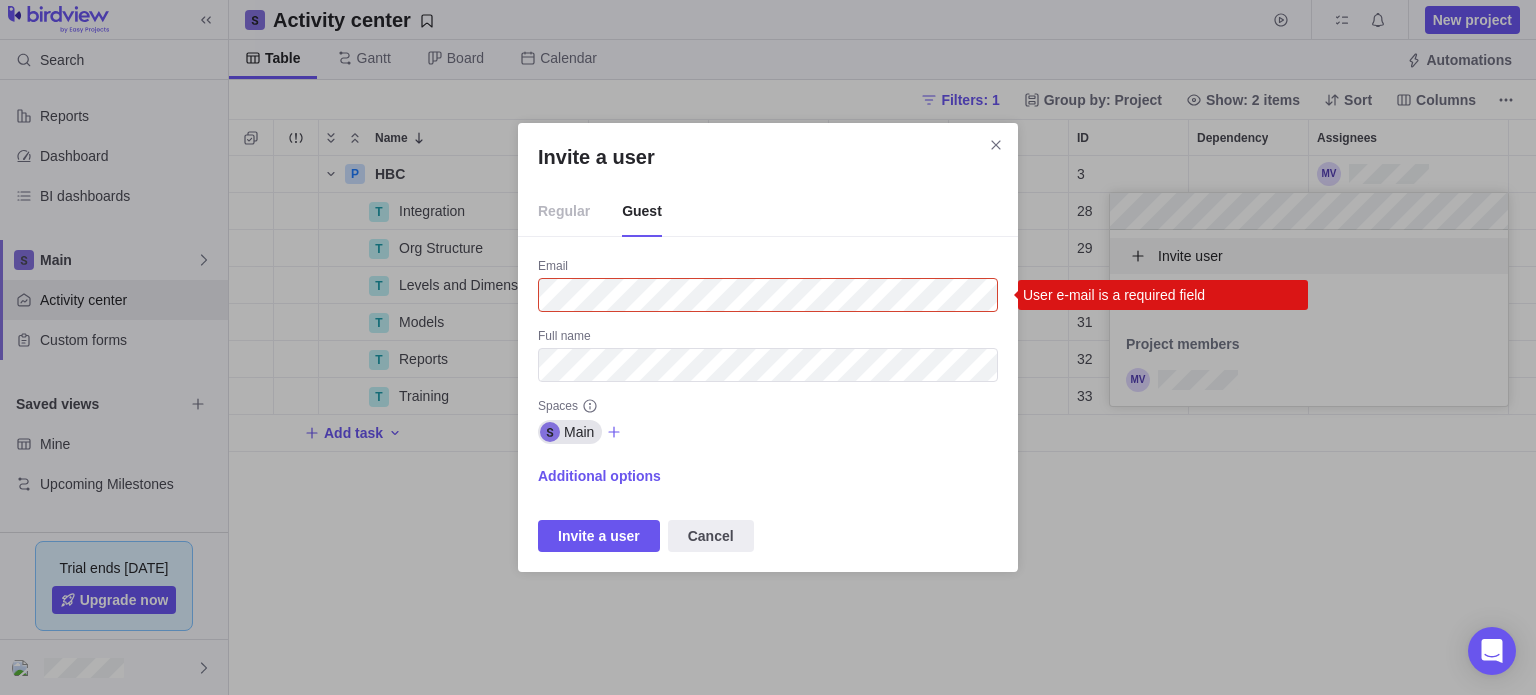 click on "Regular" at bounding box center (564, 212) 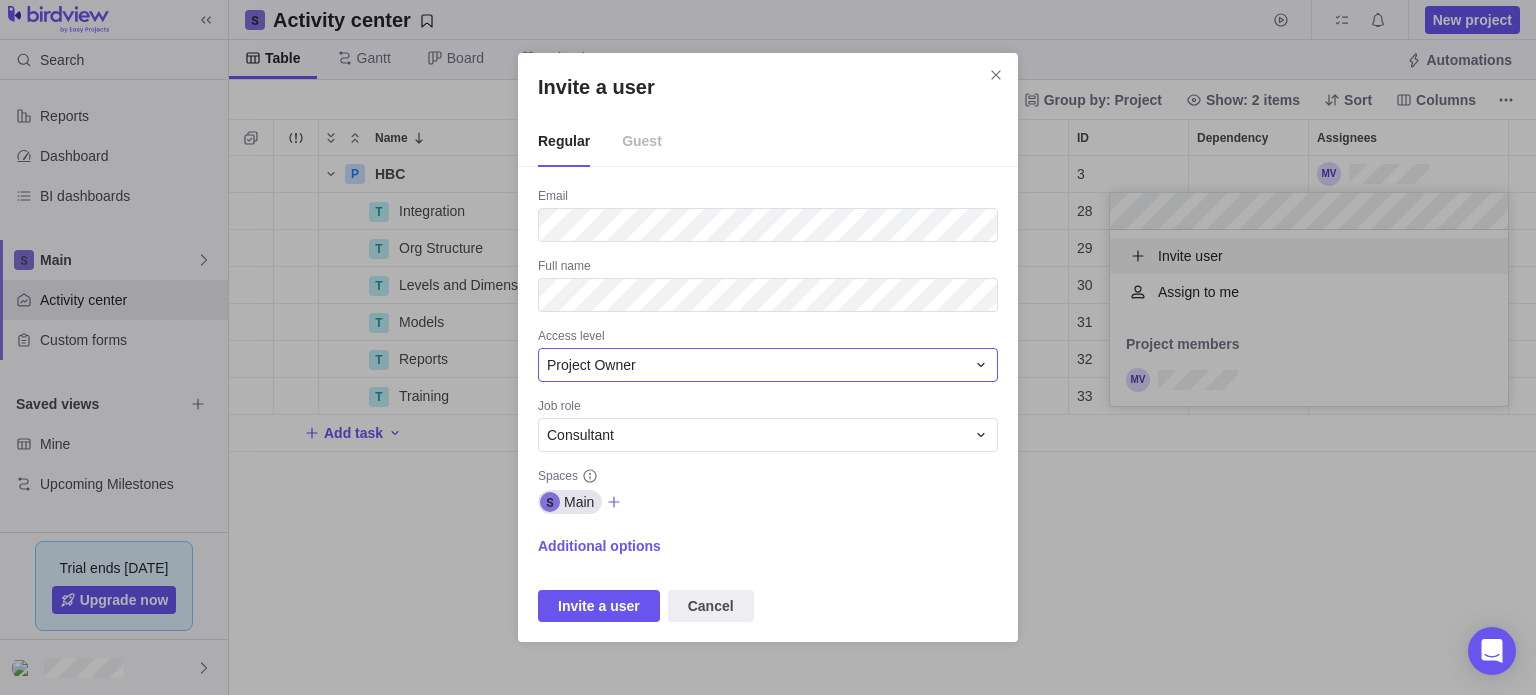 click on "Project Owner" at bounding box center [756, 365] 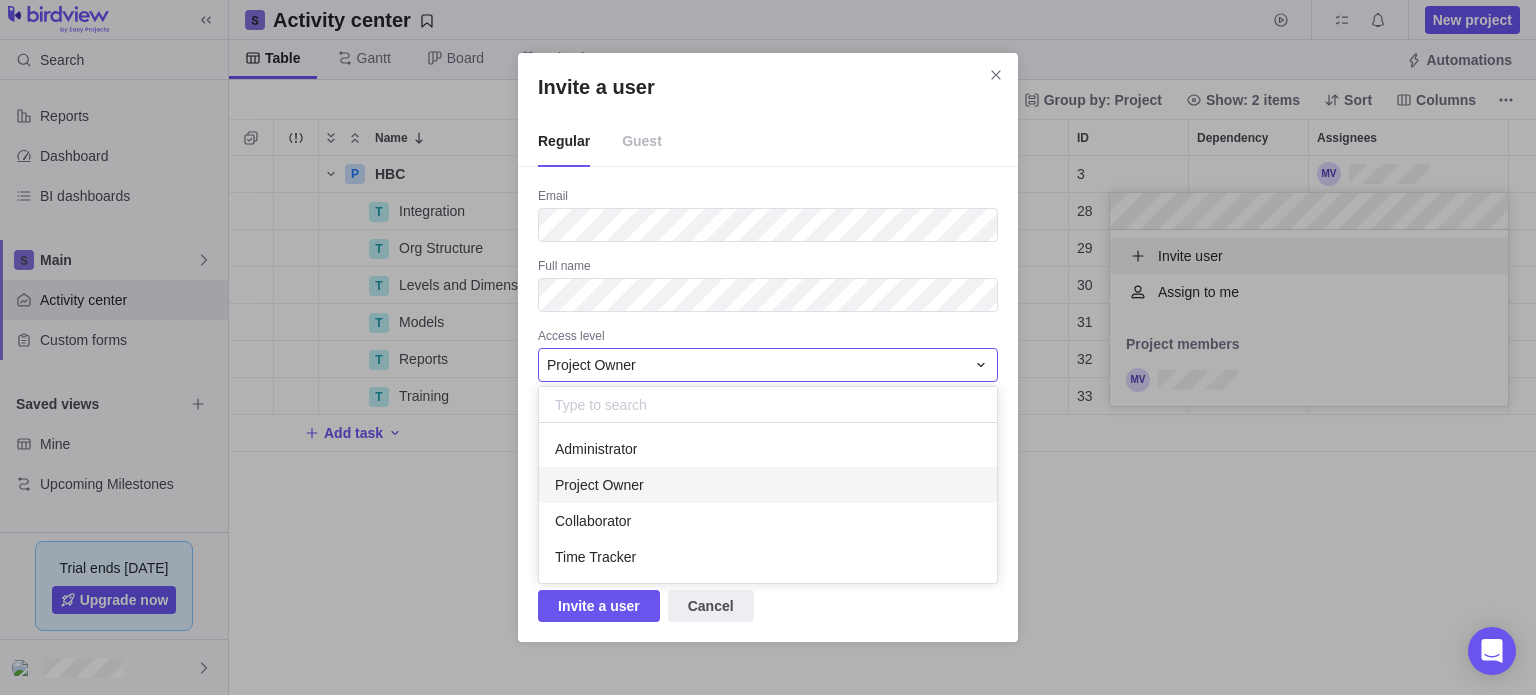scroll, scrollTop: 16, scrollLeft: 16, axis: both 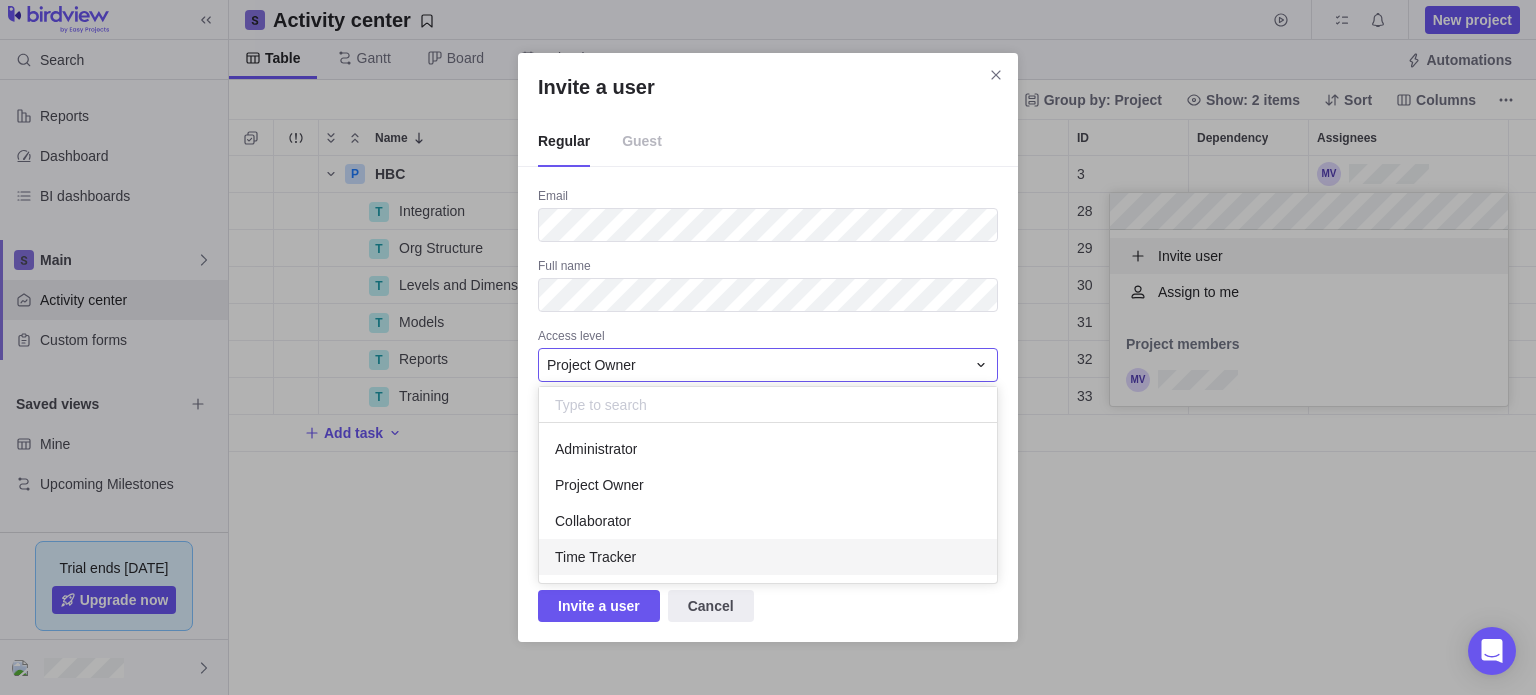 click on "Time Tracker" at bounding box center [595, 557] 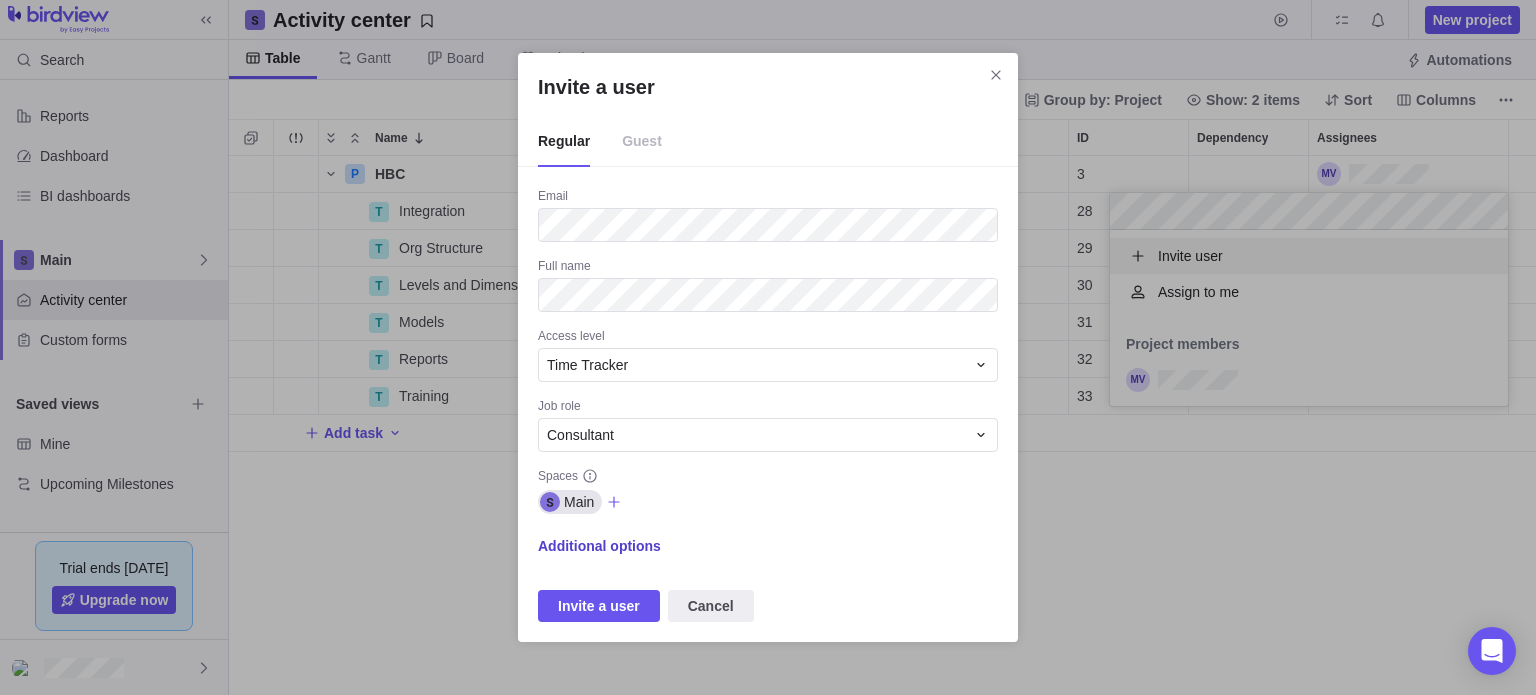click on "Additional options" at bounding box center [599, 546] 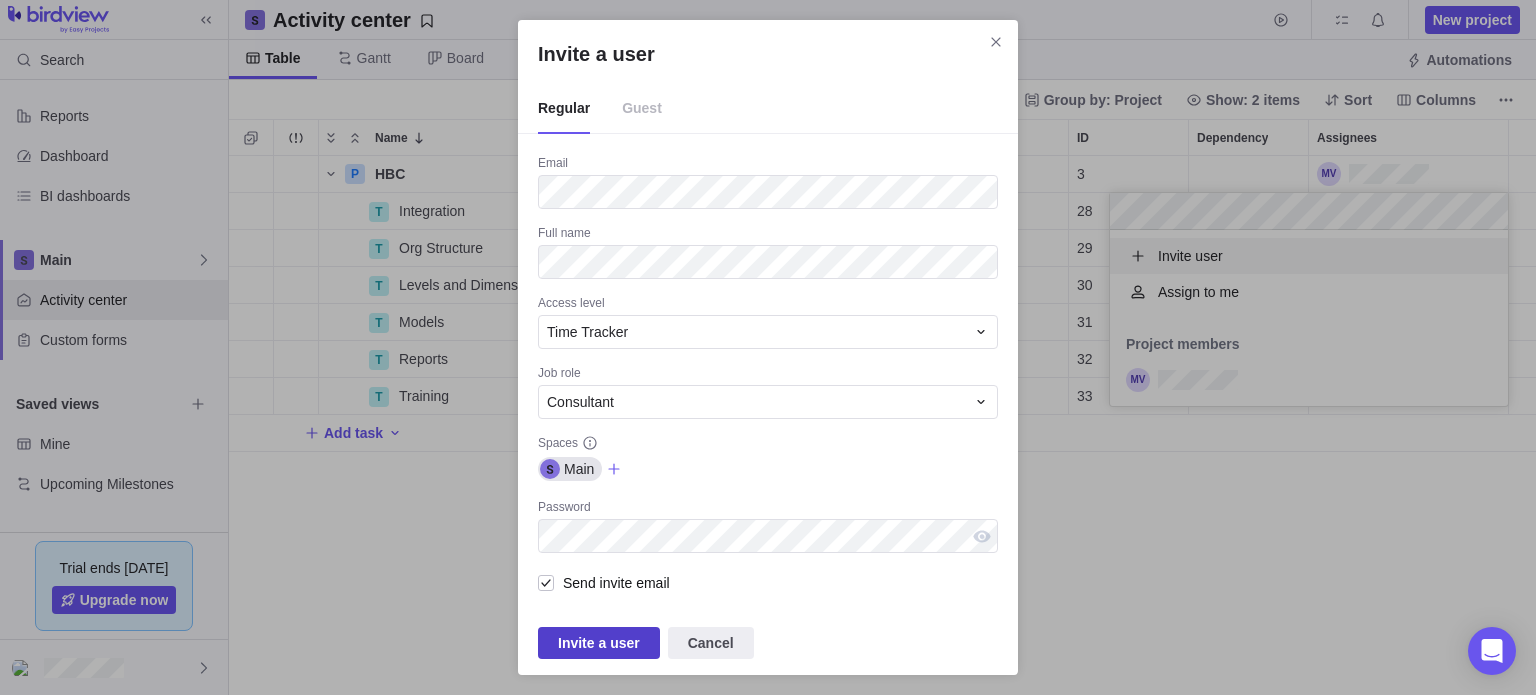 click on "Invite a user" at bounding box center (599, 643) 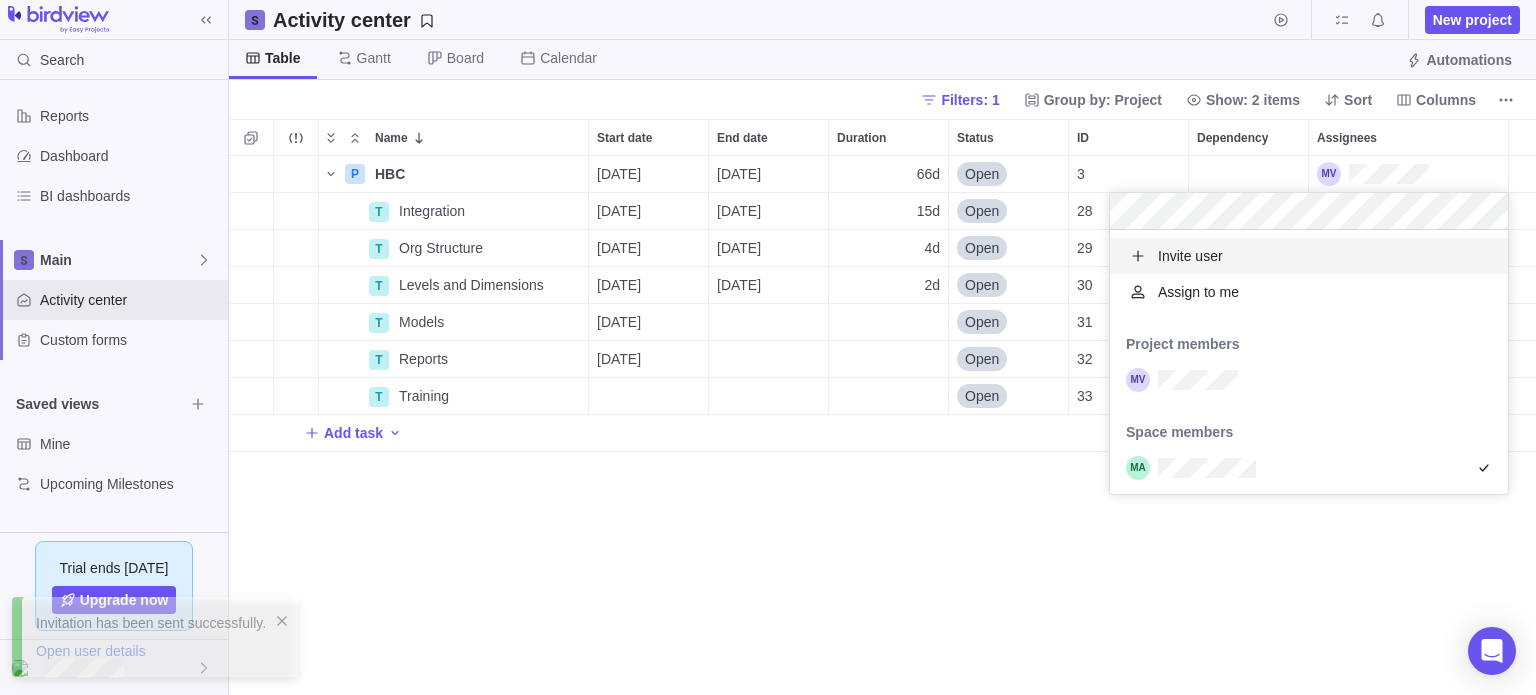 scroll, scrollTop: 16, scrollLeft: 16, axis: both 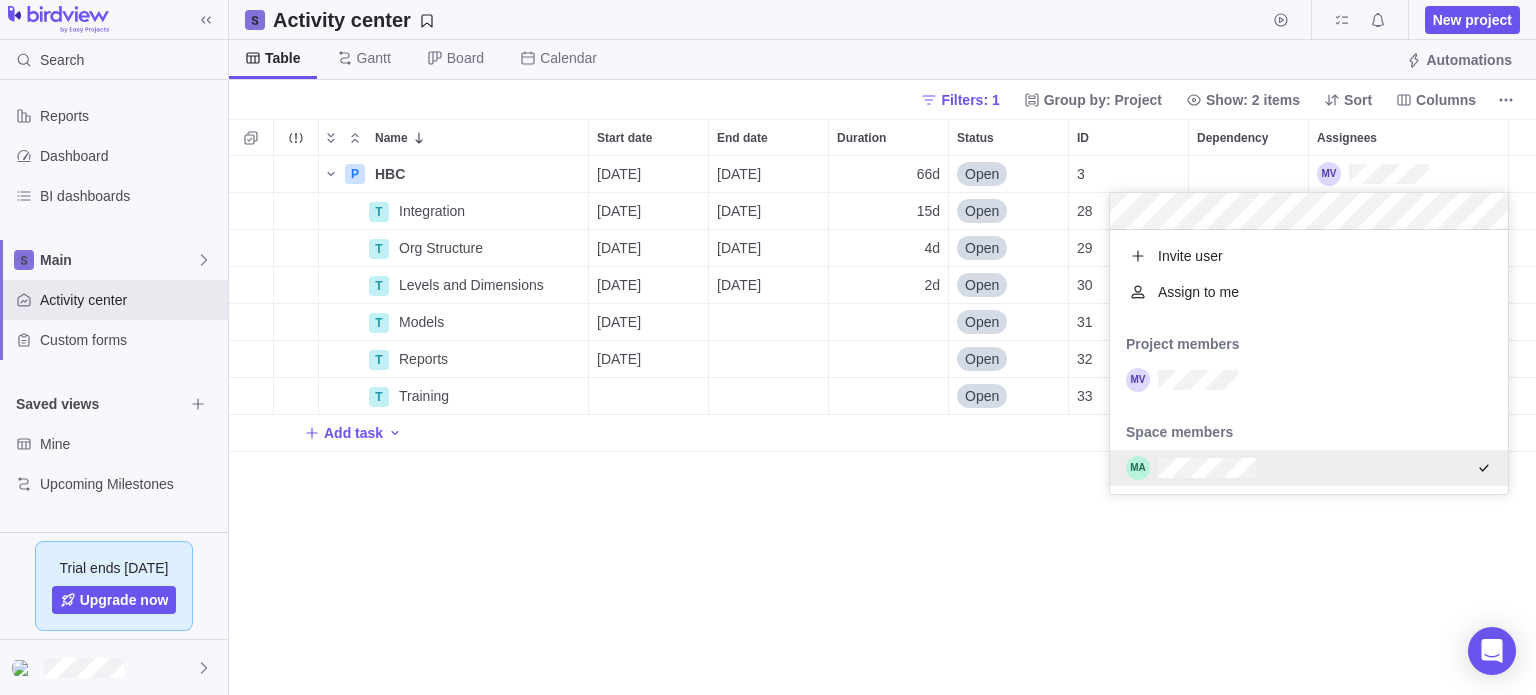 click on "Name Start date End date Duration Status ID Dependency Assignees P HBC Details [DATE] [DATE] 66d Open 3 T Integration Details [DATE] [DATE] 15d Open 28 T Org Structure Details [DATE] [DATE] 4d Open 29 T Levels and Dimensions Details [DATE] [DATE] 2d Open 30 29 T Models Details [DATE] Open 31 29 T Reports Details [DATE] Open 32 28 T Training Details Open 33 Add task" at bounding box center (882, 407) 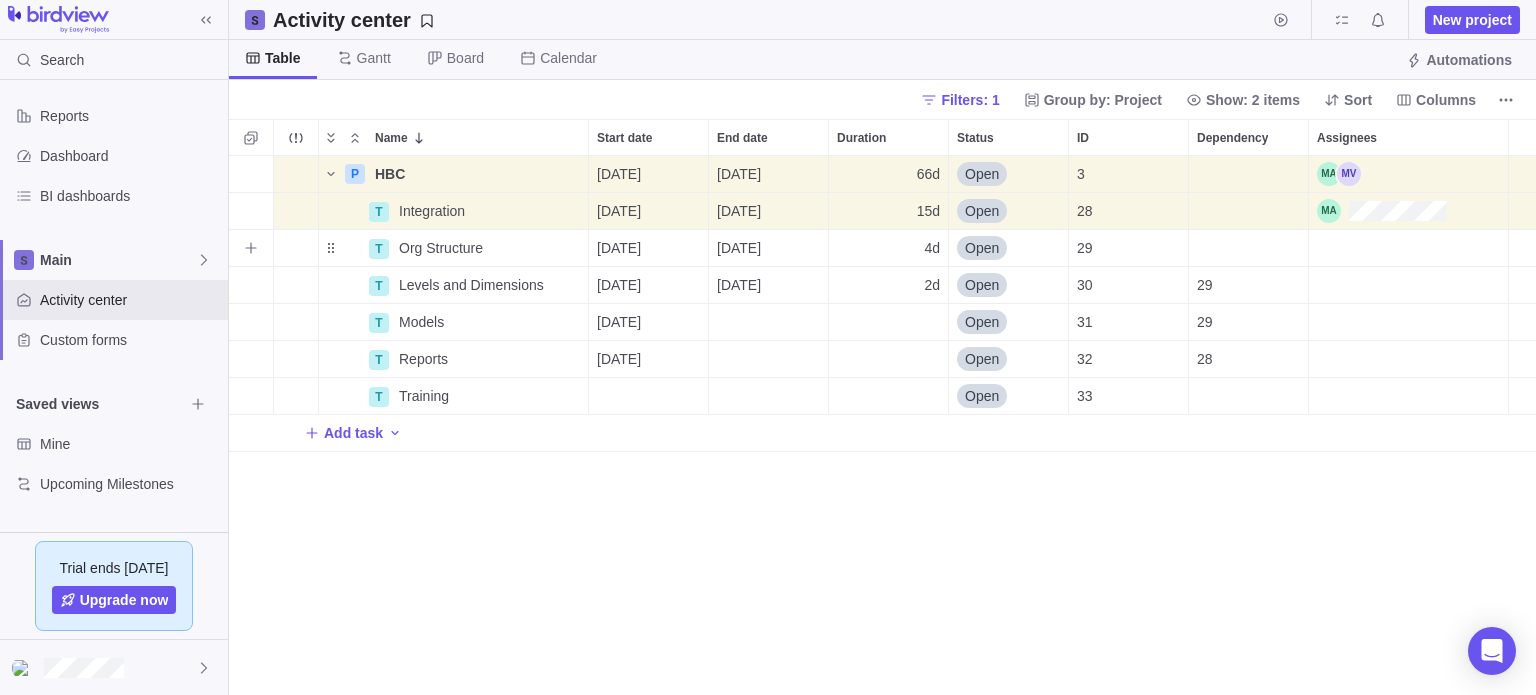 click at bounding box center [1408, 248] 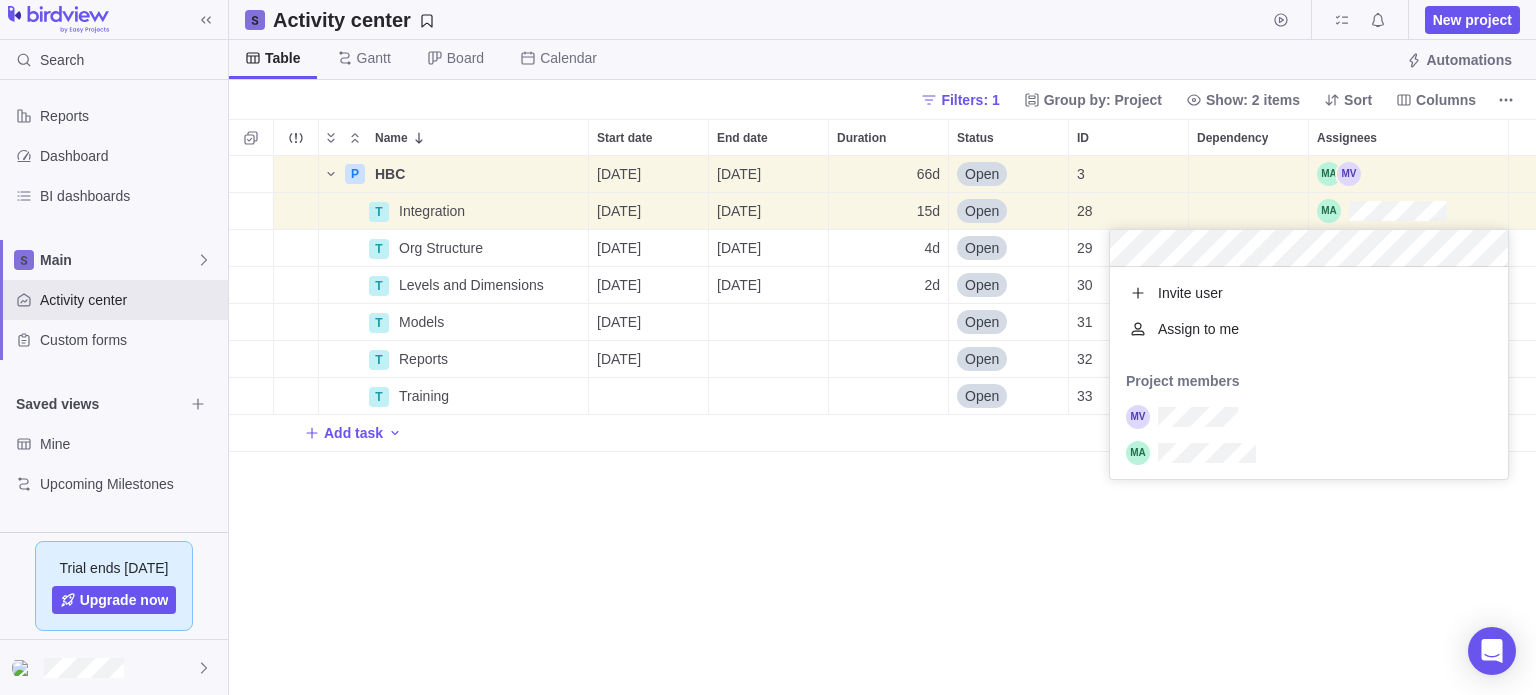 scroll, scrollTop: 196, scrollLeft: 383, axis: both 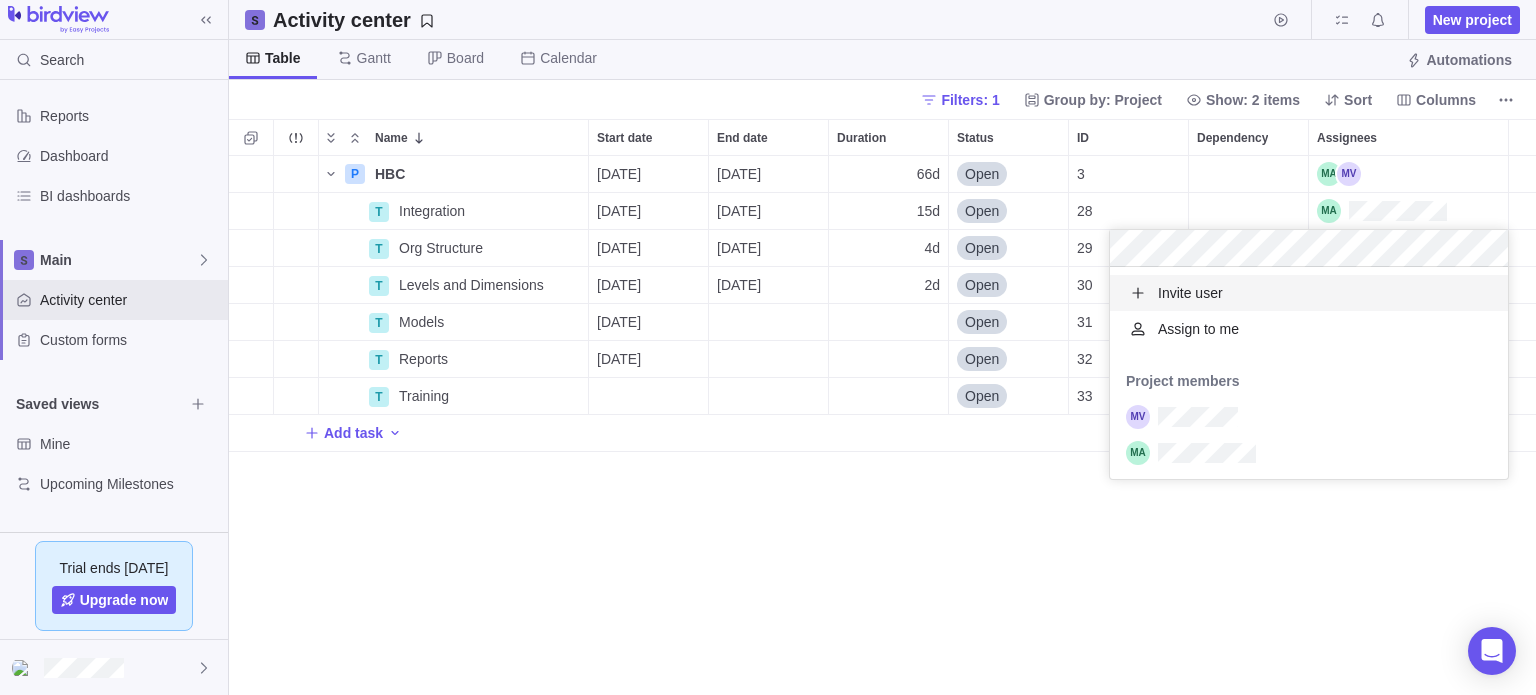 click on "Invite user" at bounding box center (1190, 293) 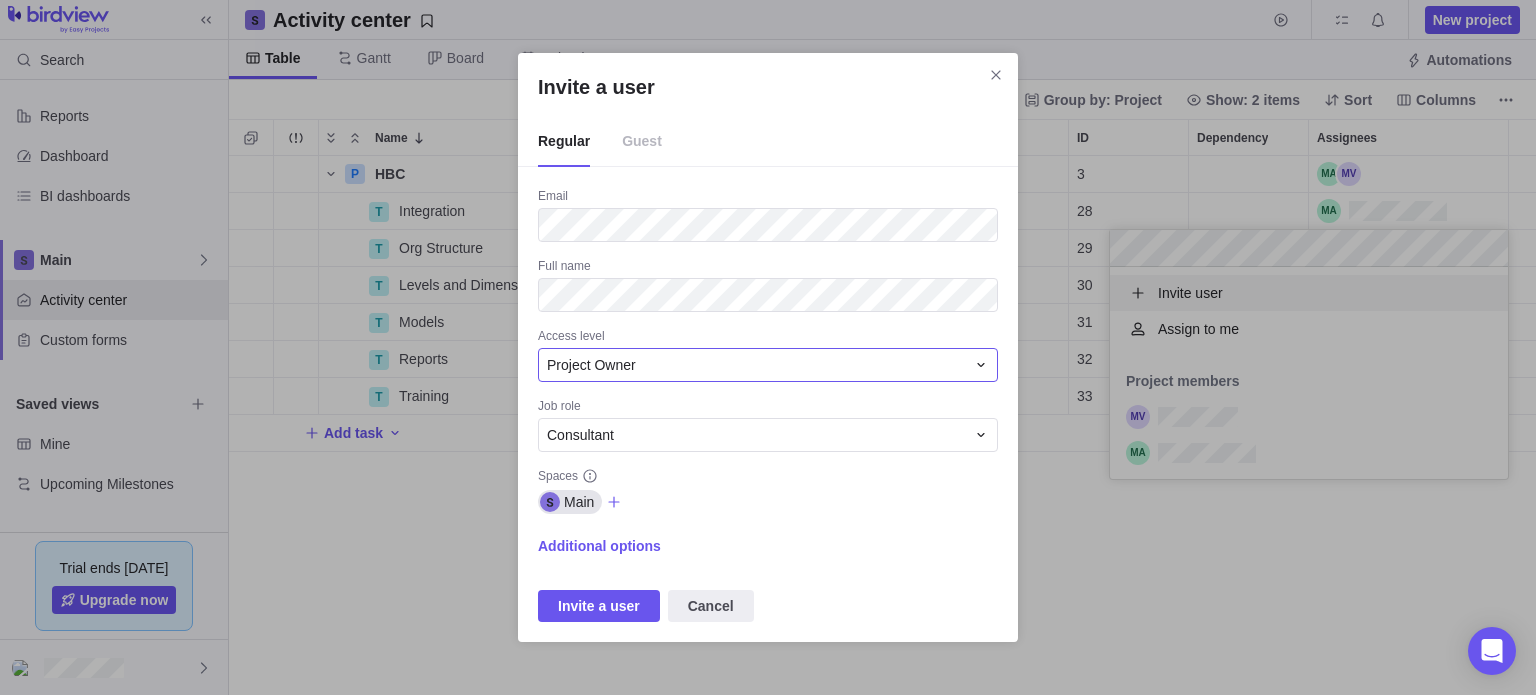 click on "Project Owner" at bounding box center [768, 365] 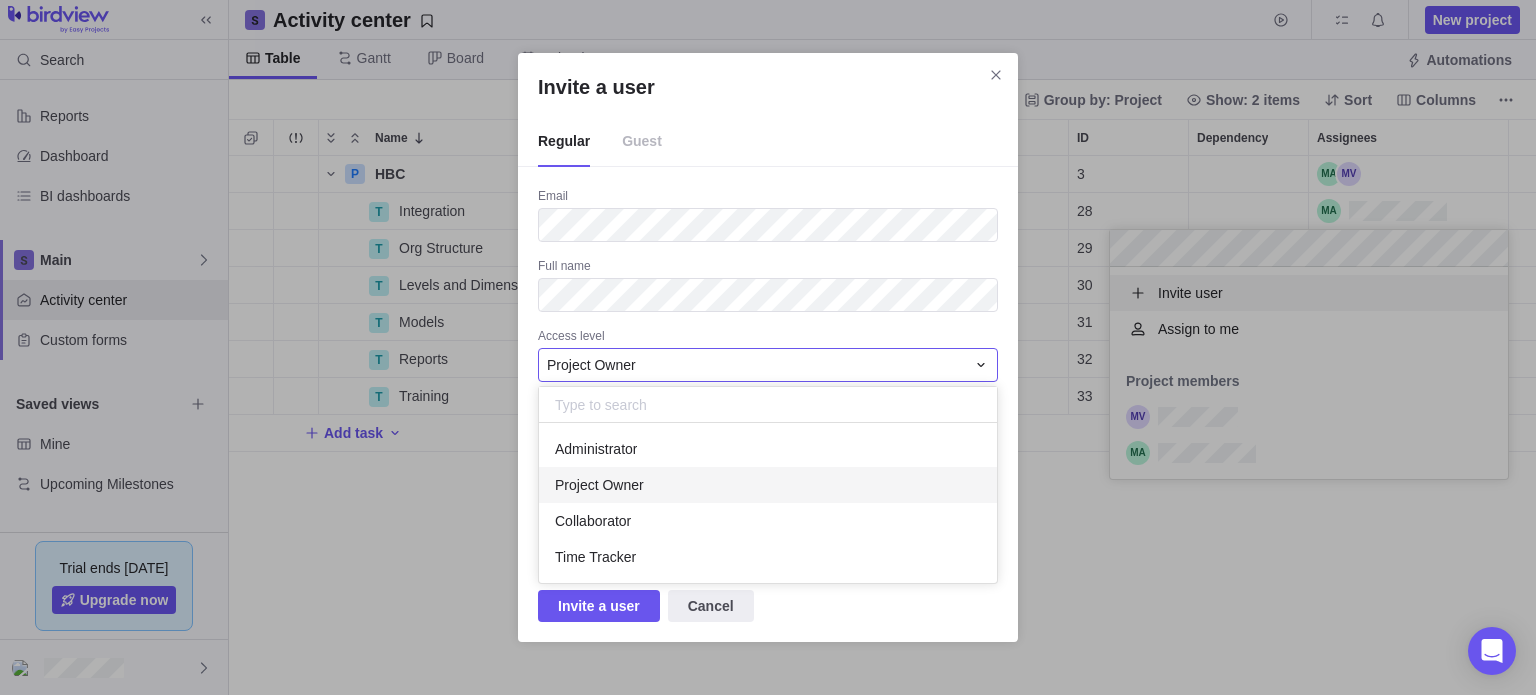 scroll, scrollTop: 16, scrollLeft: 16, axis: both 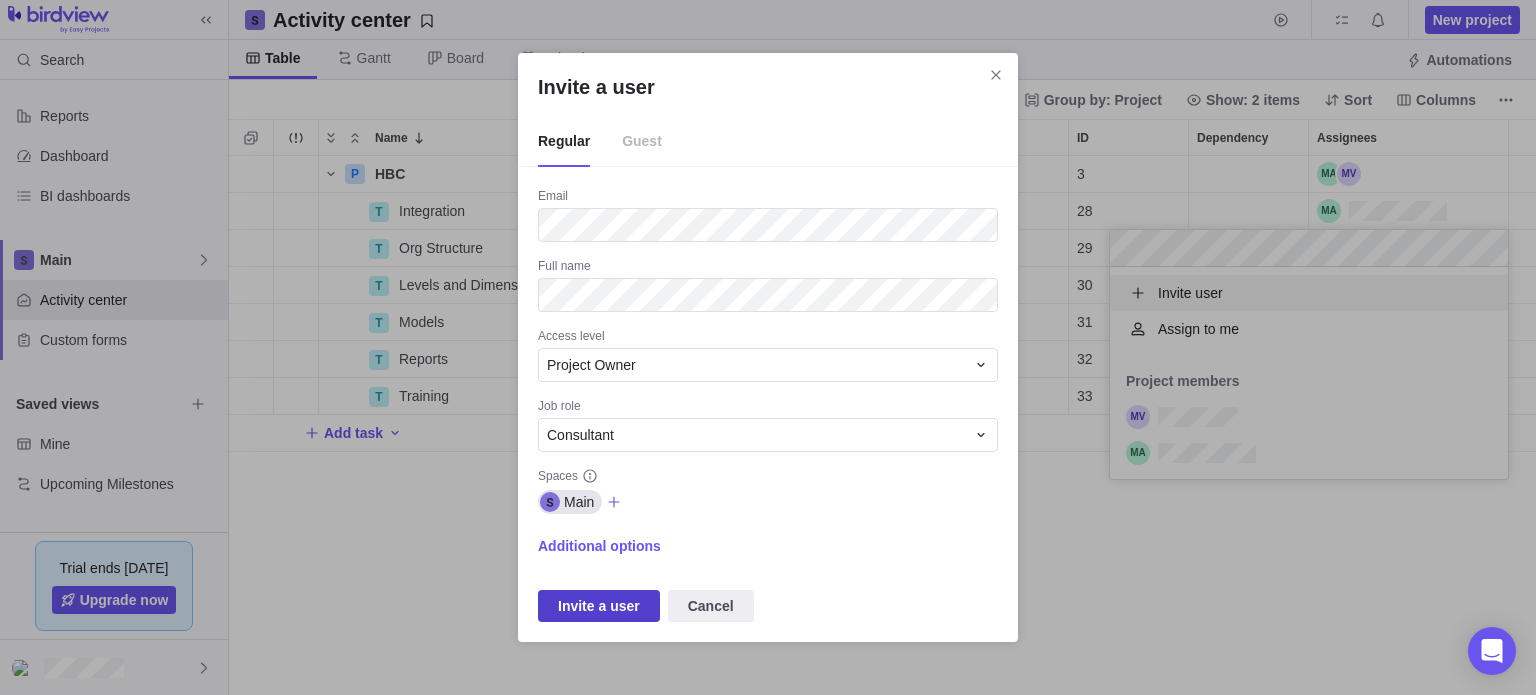 click on "Invite a user" at bounding box center [599, 606] 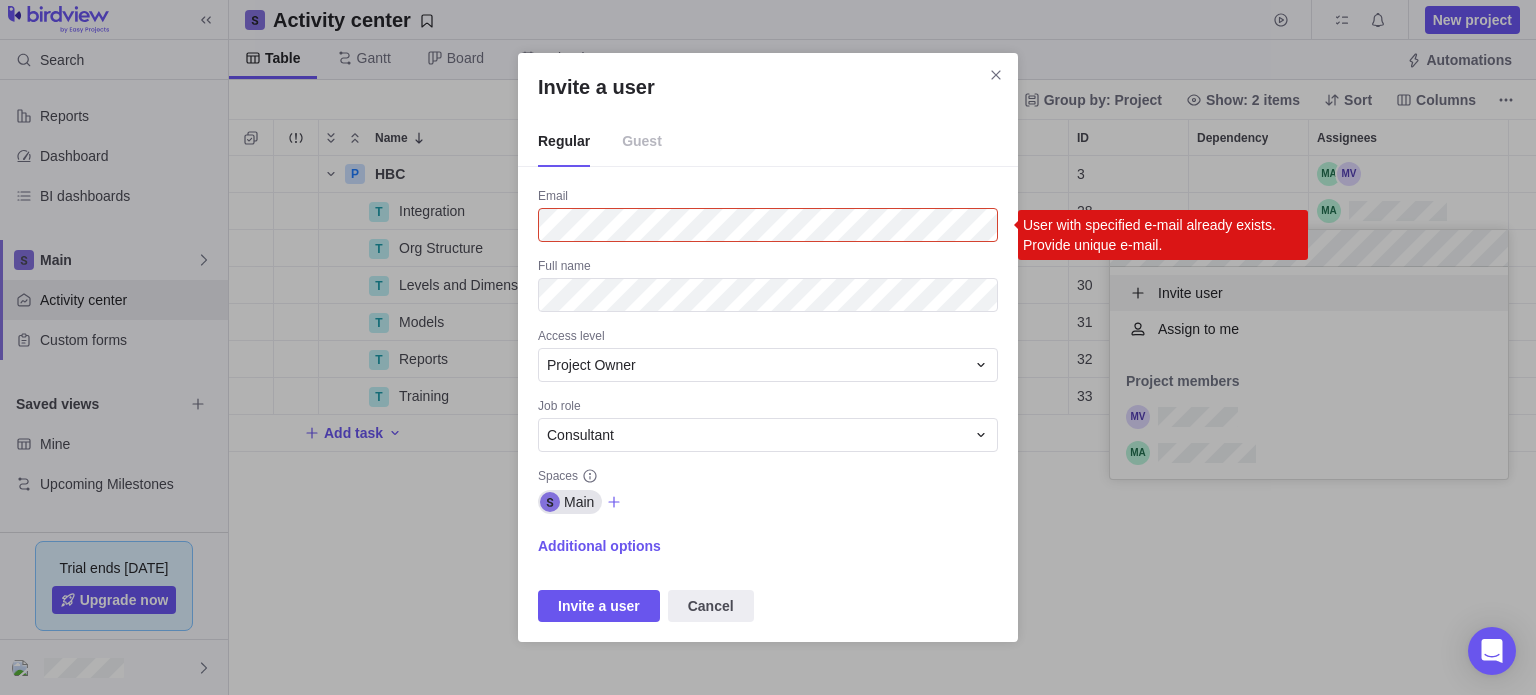 click on "Invite a user Regular Guest Email User with specified e-mail already exists. Provide unique e-mail. Full name Access level Project Owner Job role Consultant Spaces Main Additional options Invite a user Cancel" at bounding box center (768, 347) 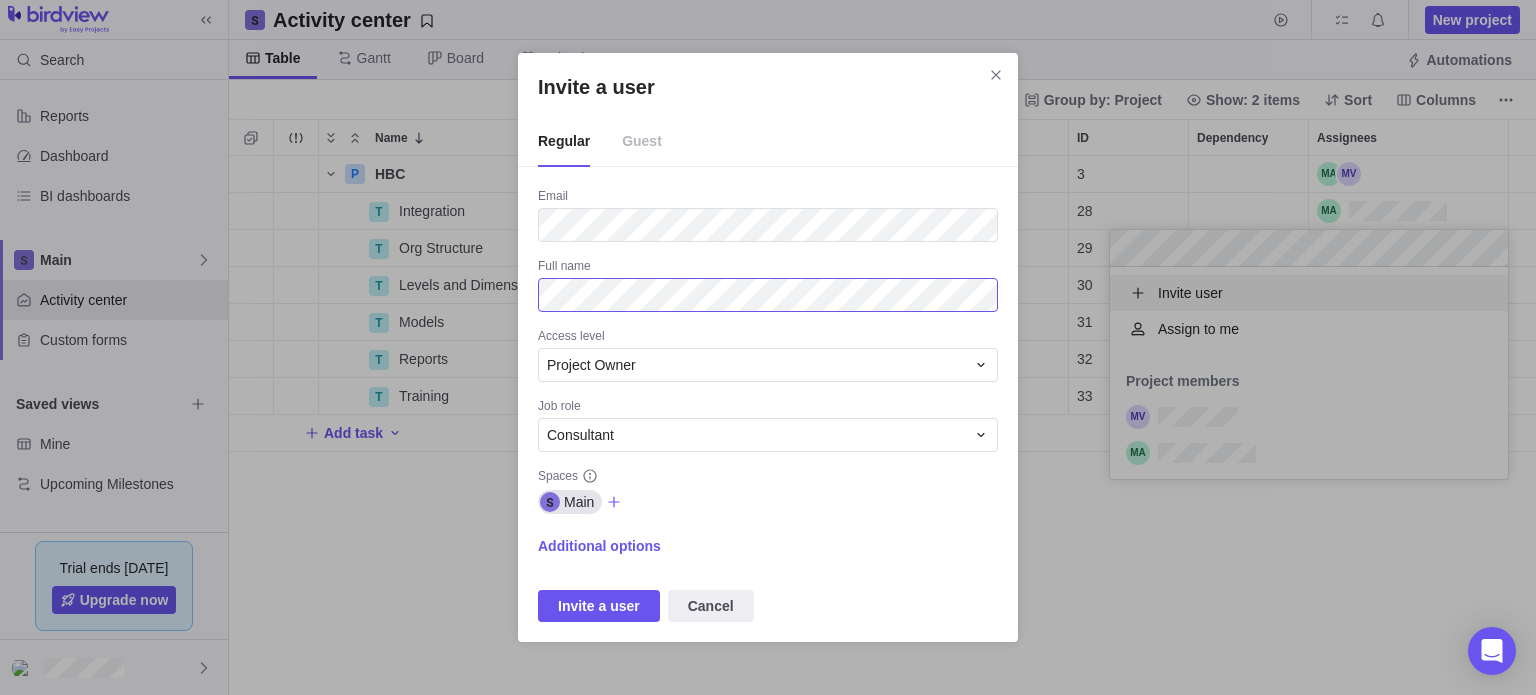 click on "Email Full name Access level Project Owner Job role Consultant Spaces Main Additional options Invite a user Cancel" at bounding box center [768, 405] 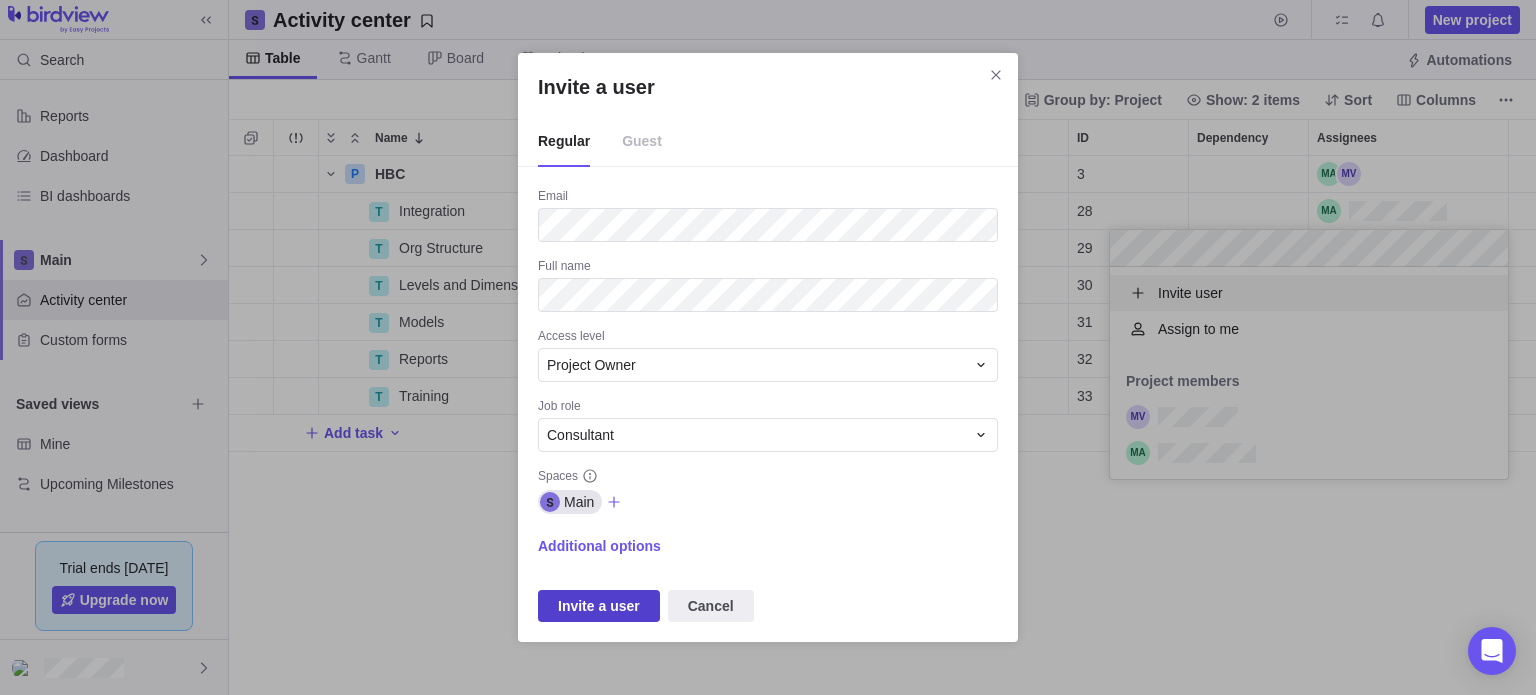 click on "Invite a user" at bounding box center (599, 606) 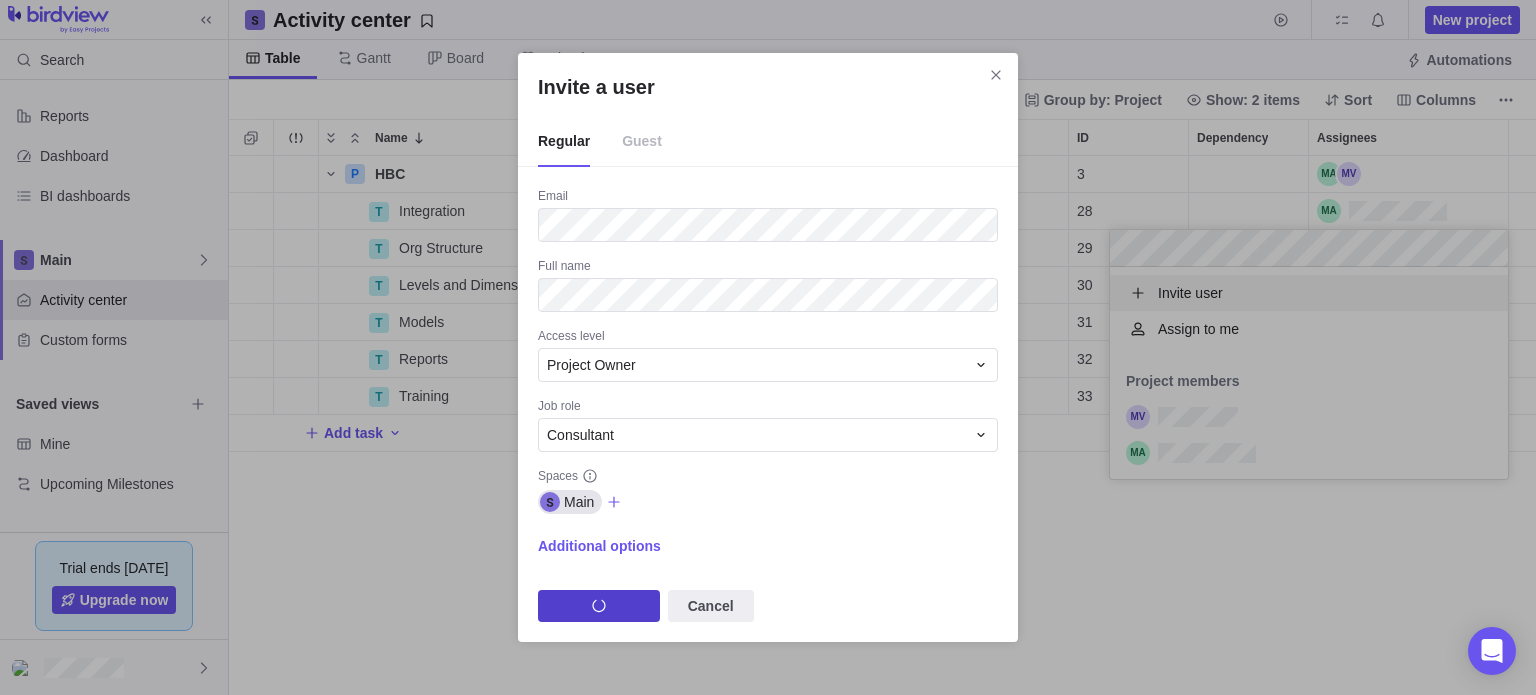 scroll, scrollTop: 16, scrollLeft: 16, axis: both 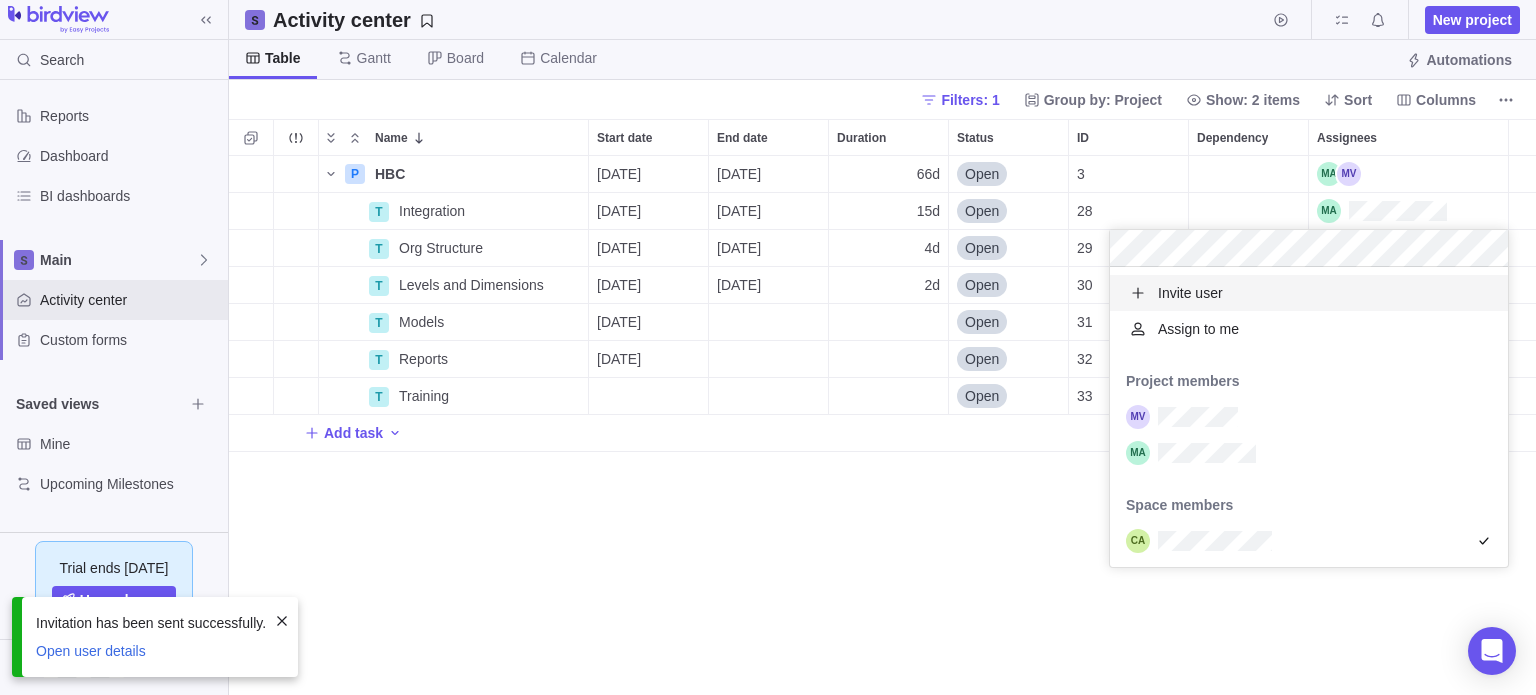 click on "Name Start date End date Duration Status ID Dependency Assignees P HBC Details [DATE] [DATE] 66d Open 3 T Integration Details [DATE] [DATE] 15d Open 28 T Org Structure Details [DATE] [DATE] 4d Open 29 T Levels and Dimensions Details [DATE] [DATE] 2d Open 30 29 T Models Details [DATE] Open 31 29 T Reports Details [DATE] Open 32 28 T Training Details Open 33 Add task" at bounding box center (882, 407) 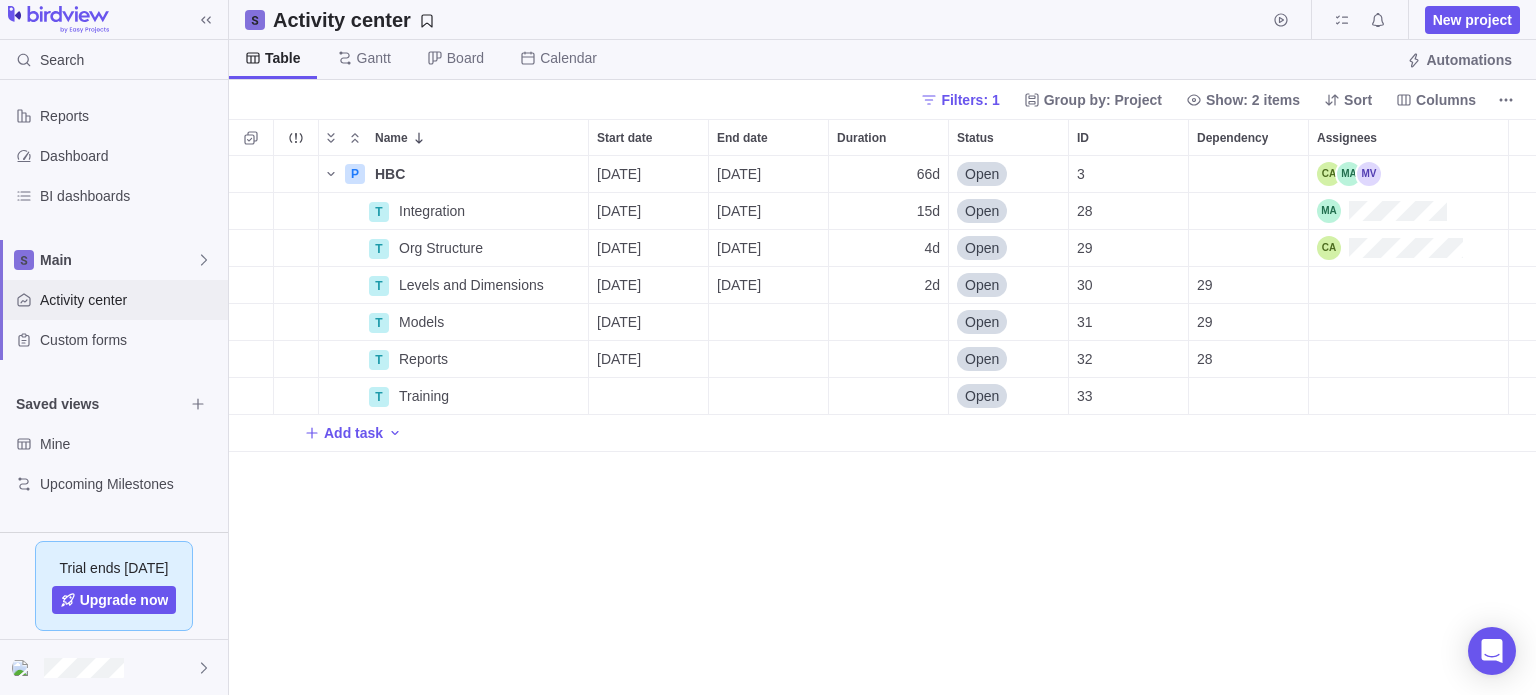 click on "Activity center" at bounding box center (130, 300) 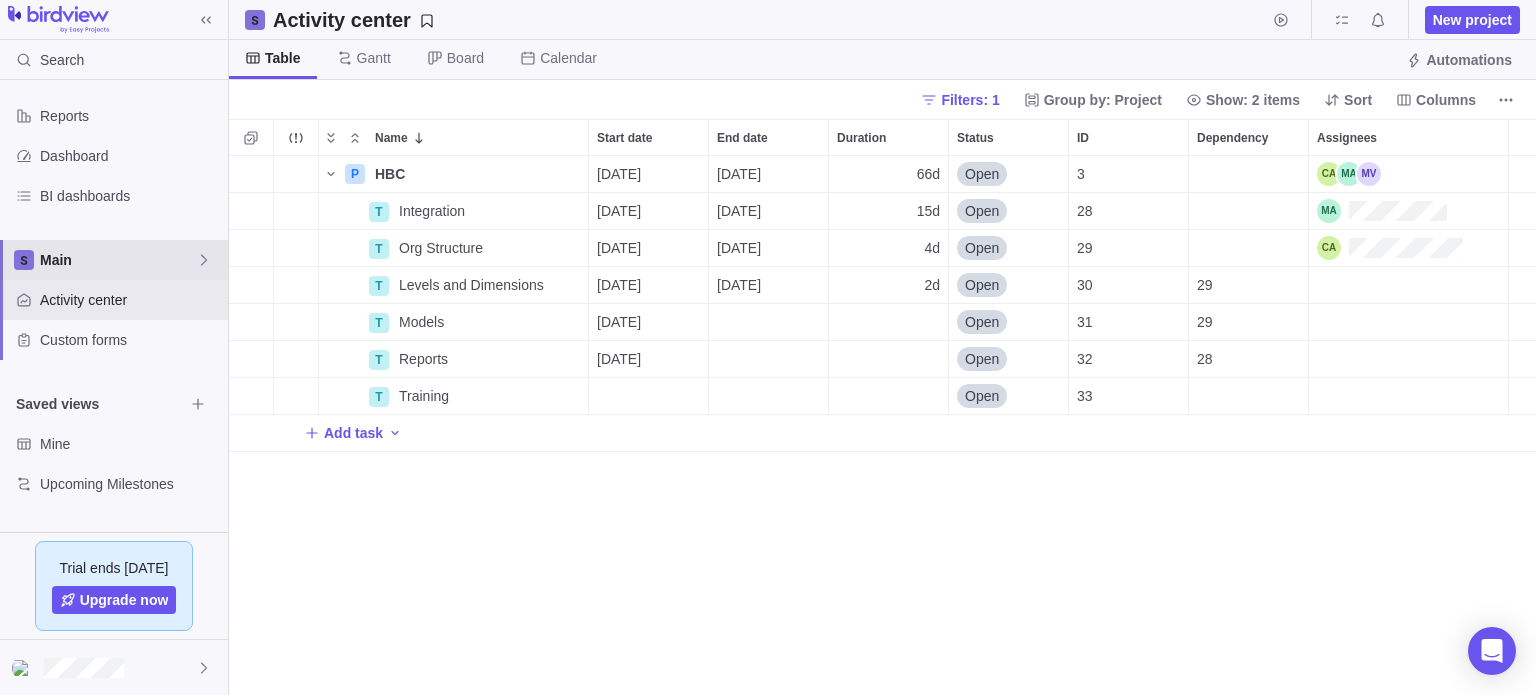 click 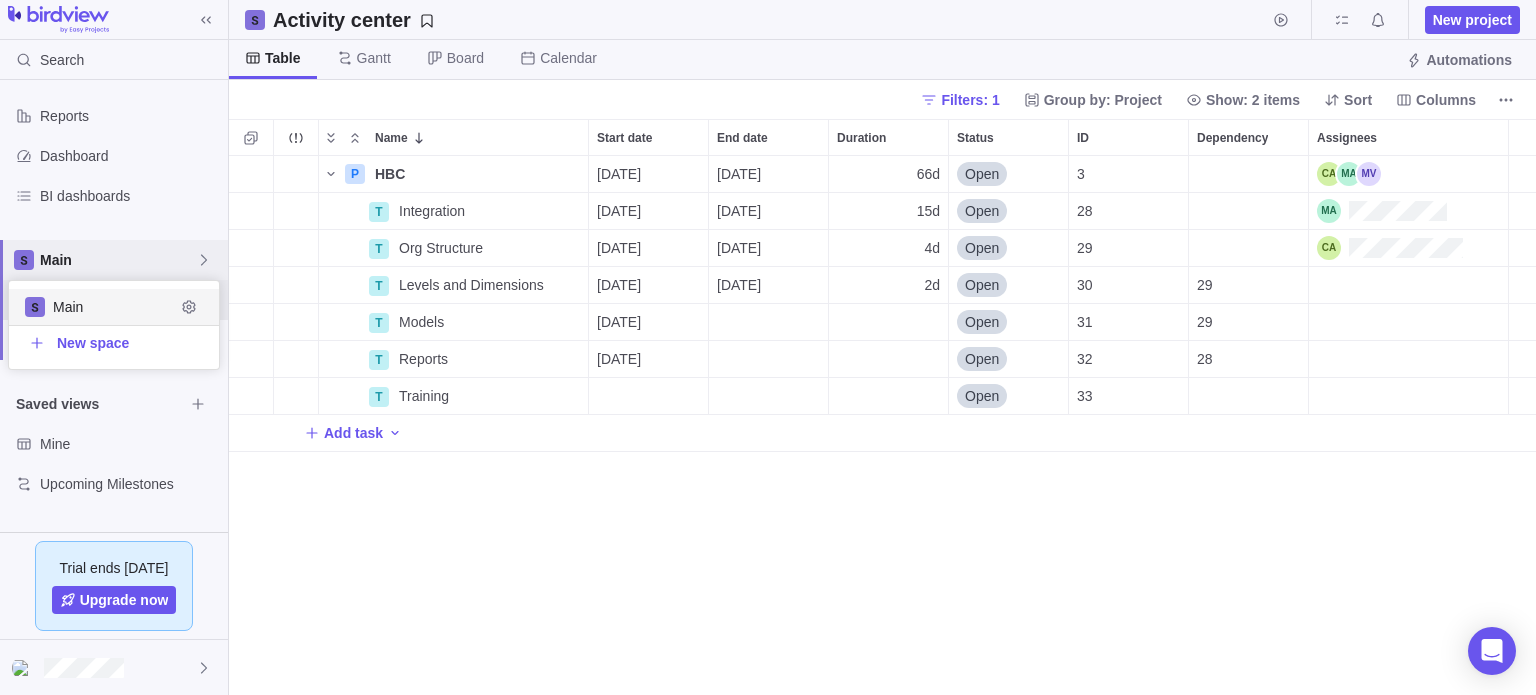 scroll, scrollTop: 16, scrollLeft: 16, axis: both 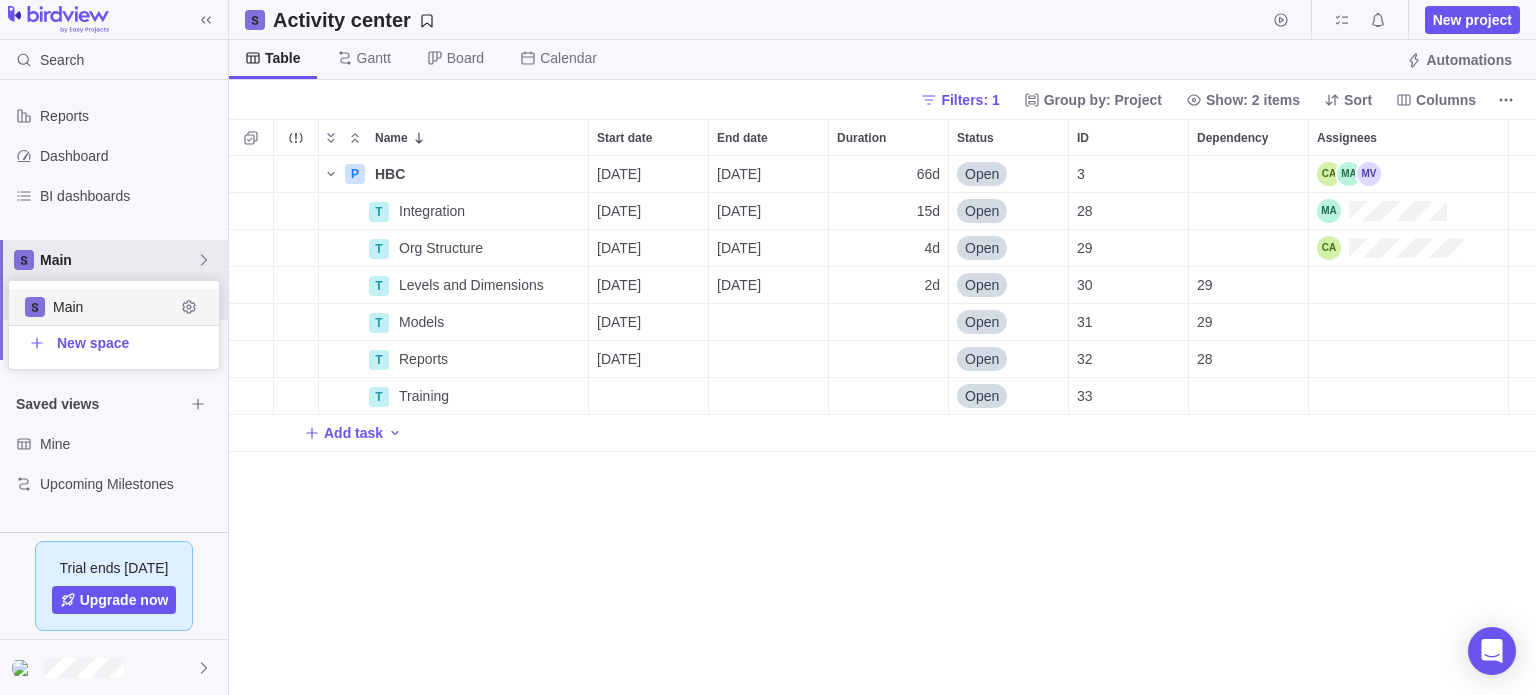 click on "Reports Dashboard BI dashboards Main Activity center Custom forms Saved views Mine Upcoming Milestones" at bounding box center [114, 306] 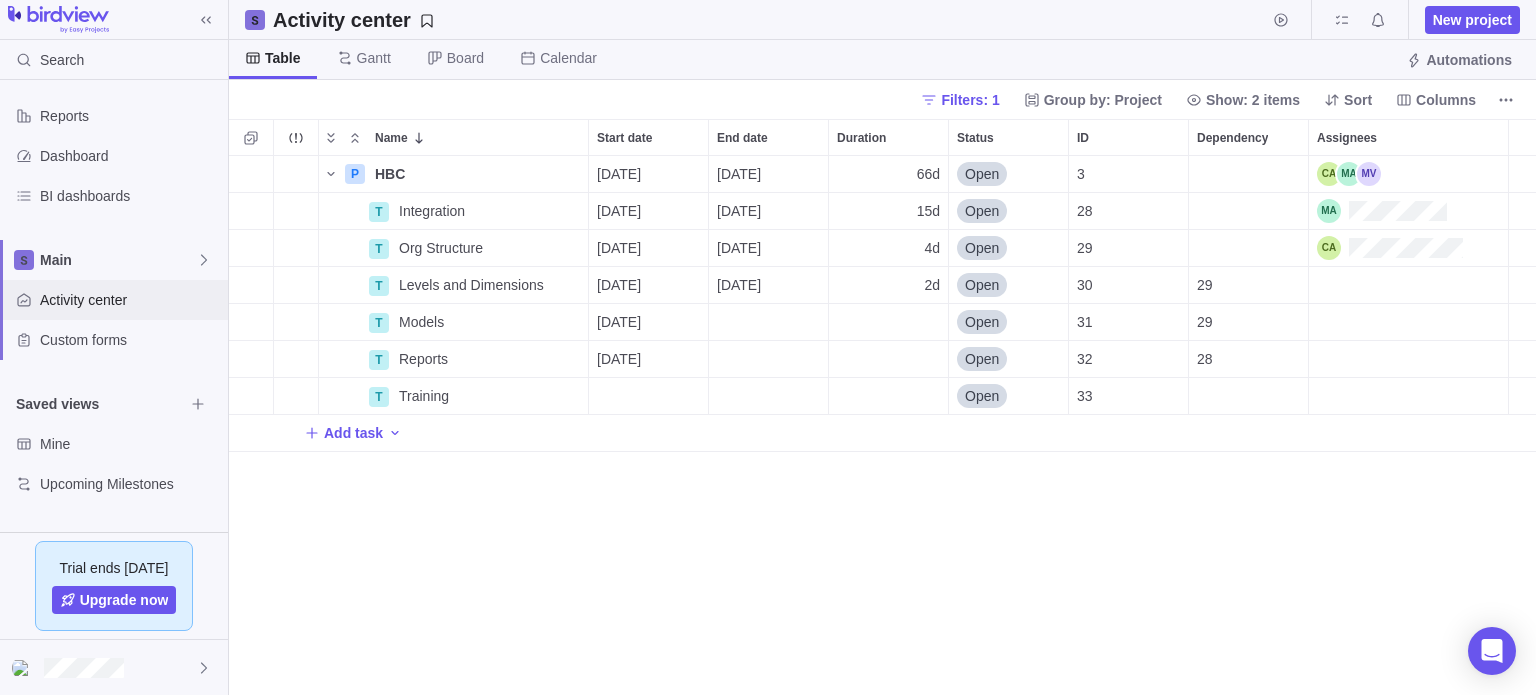 click on "Activity center" at bounding box center [130, 300] 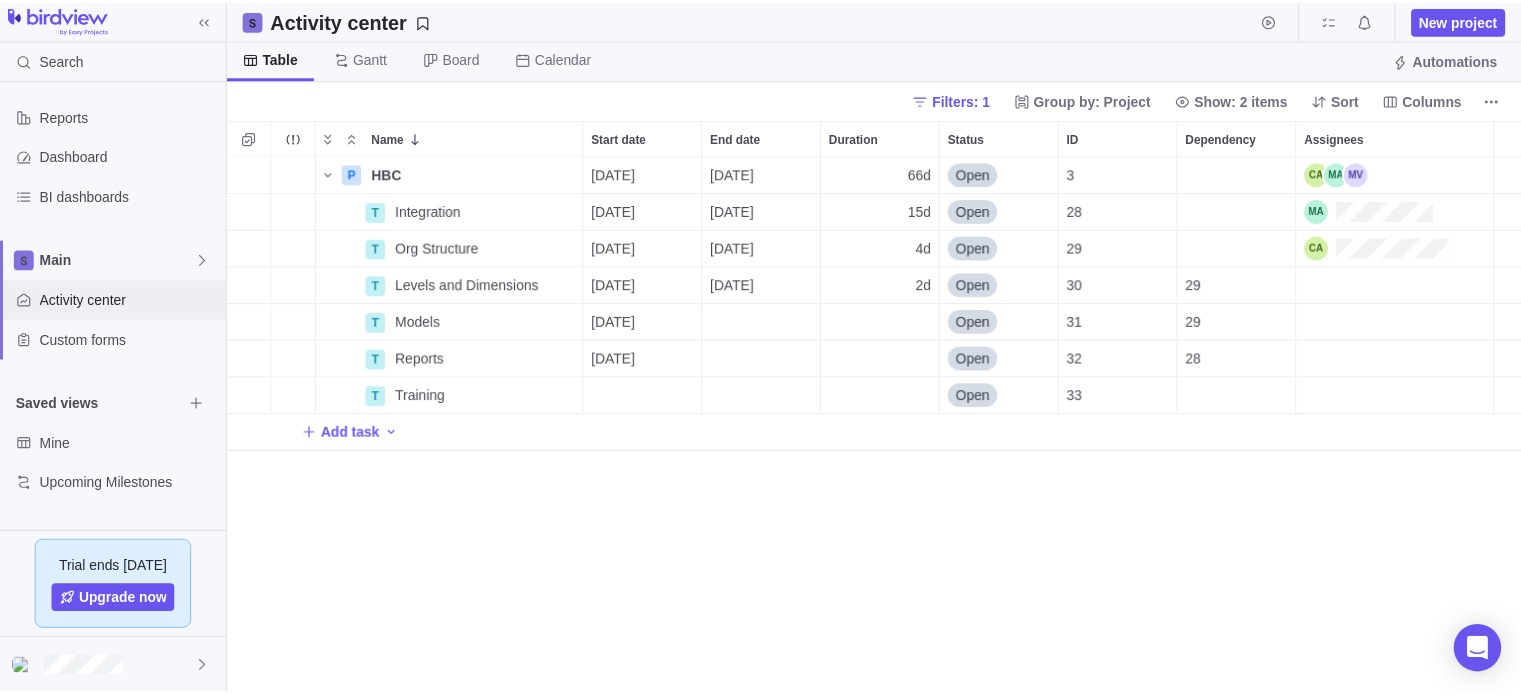 scroll, scrollTop: 524, scrollLeft: 1292, axis: both 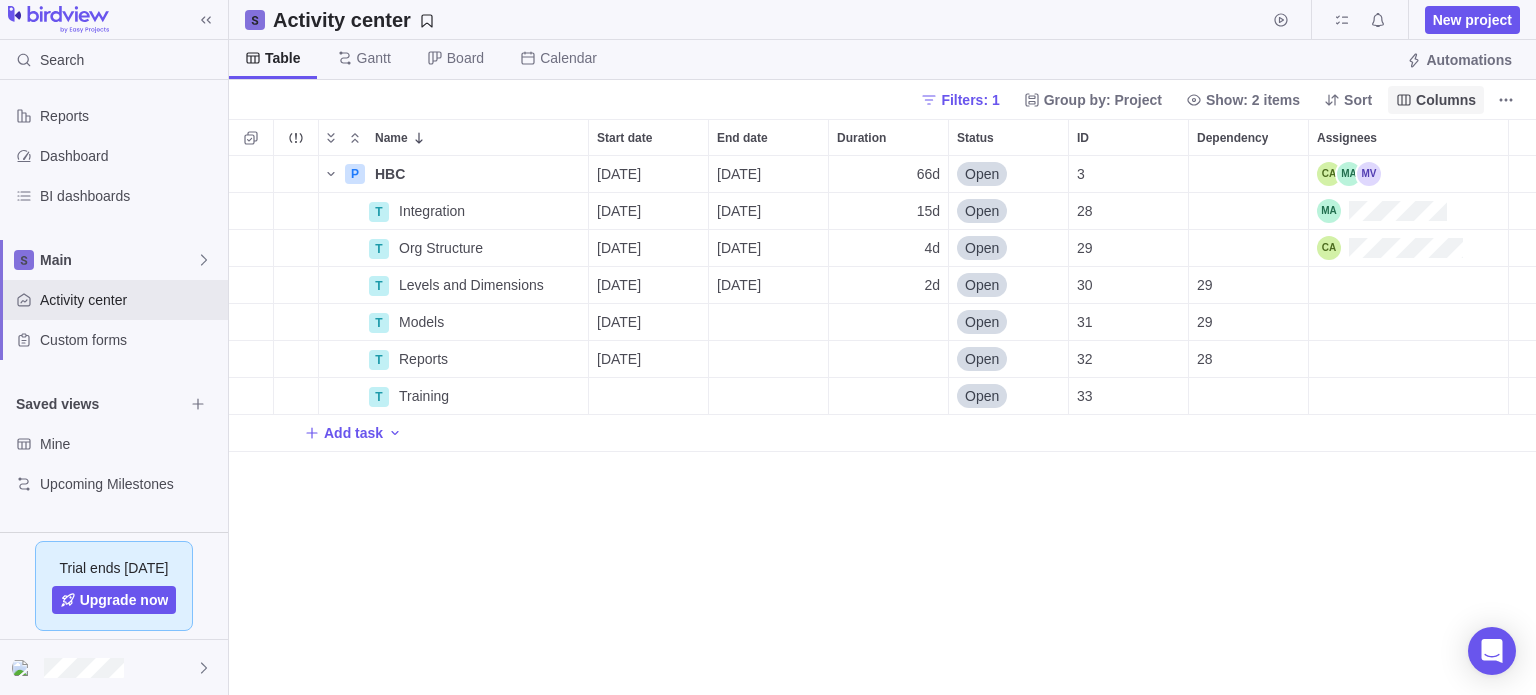 click on "Columns" at bounding box center [1446, 100] 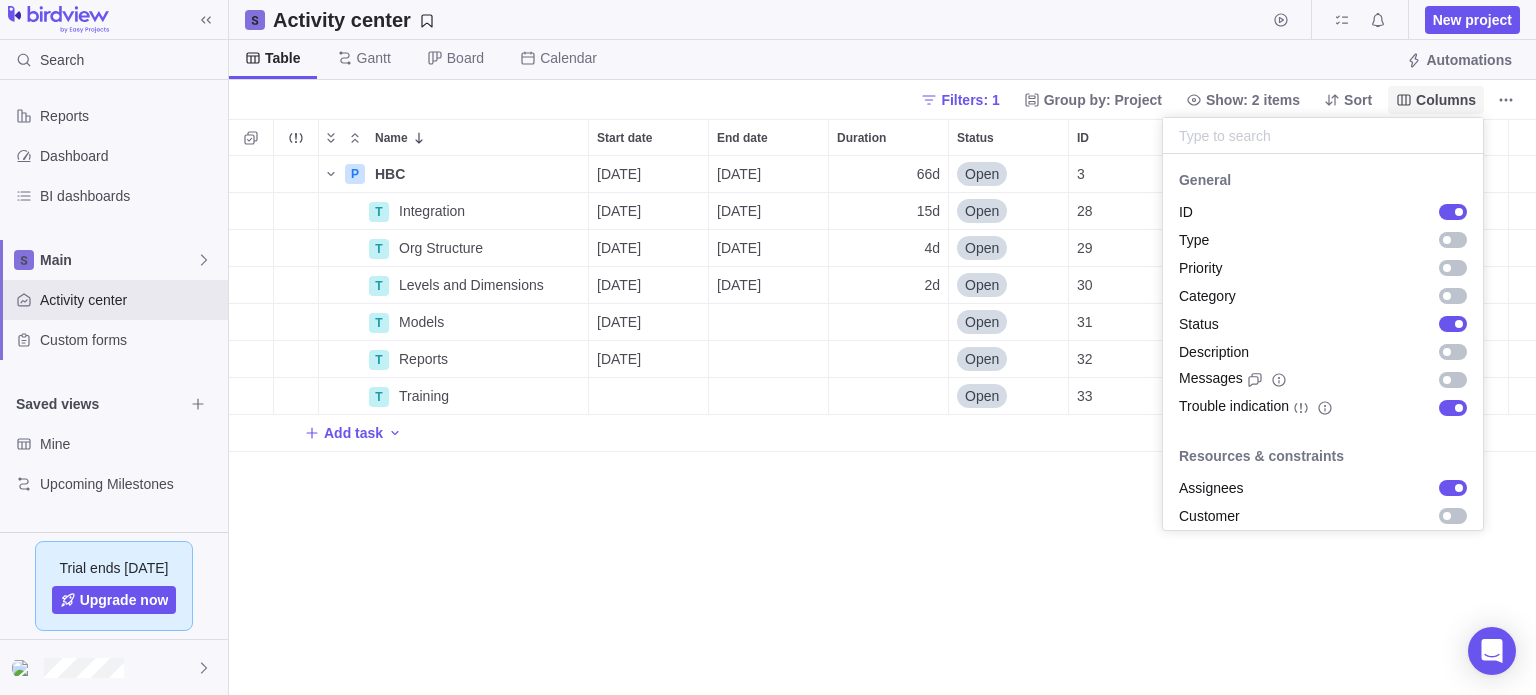 click on "Columns" at bounding box center [1446, 100] 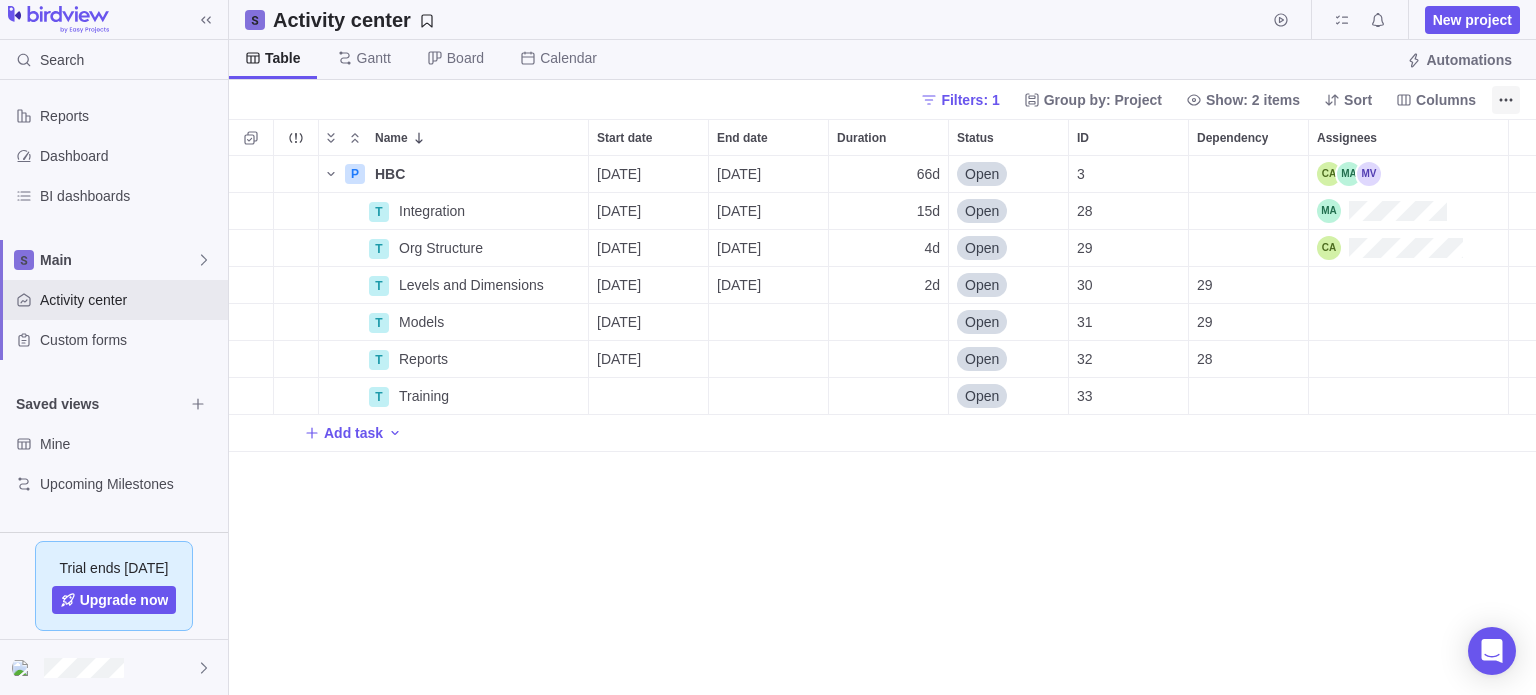 click 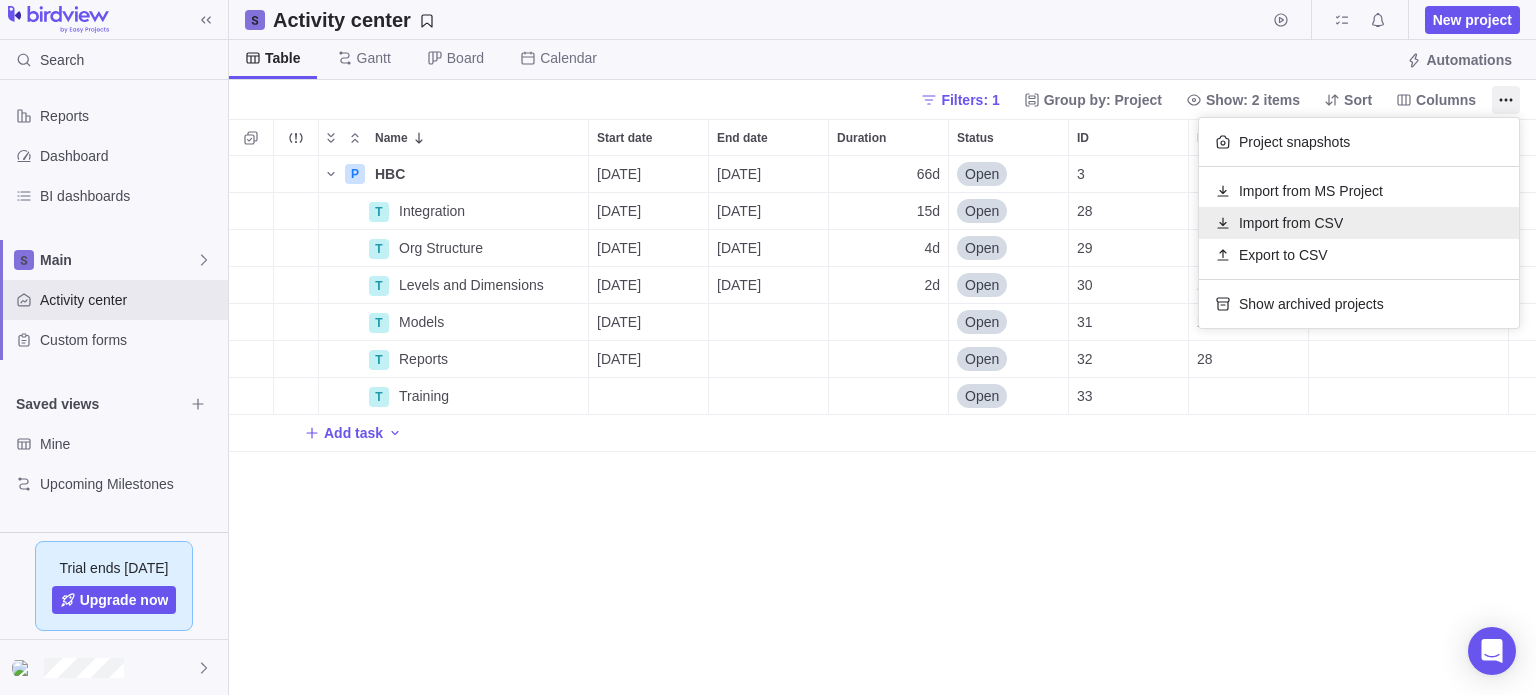click on "Import from CSV" at bounding box center [1291, 223] 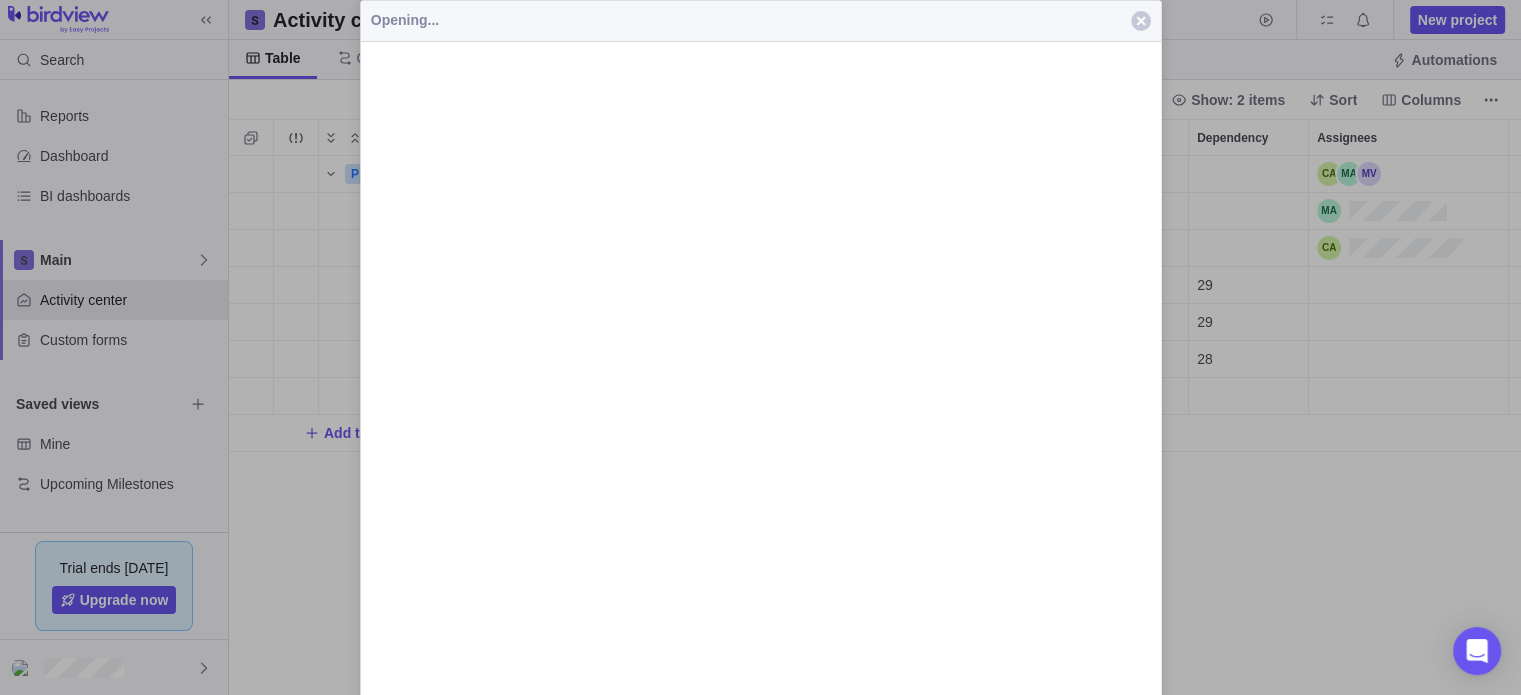 scroll, scrollTop: 524, scrollLeft: 1276, axis: both 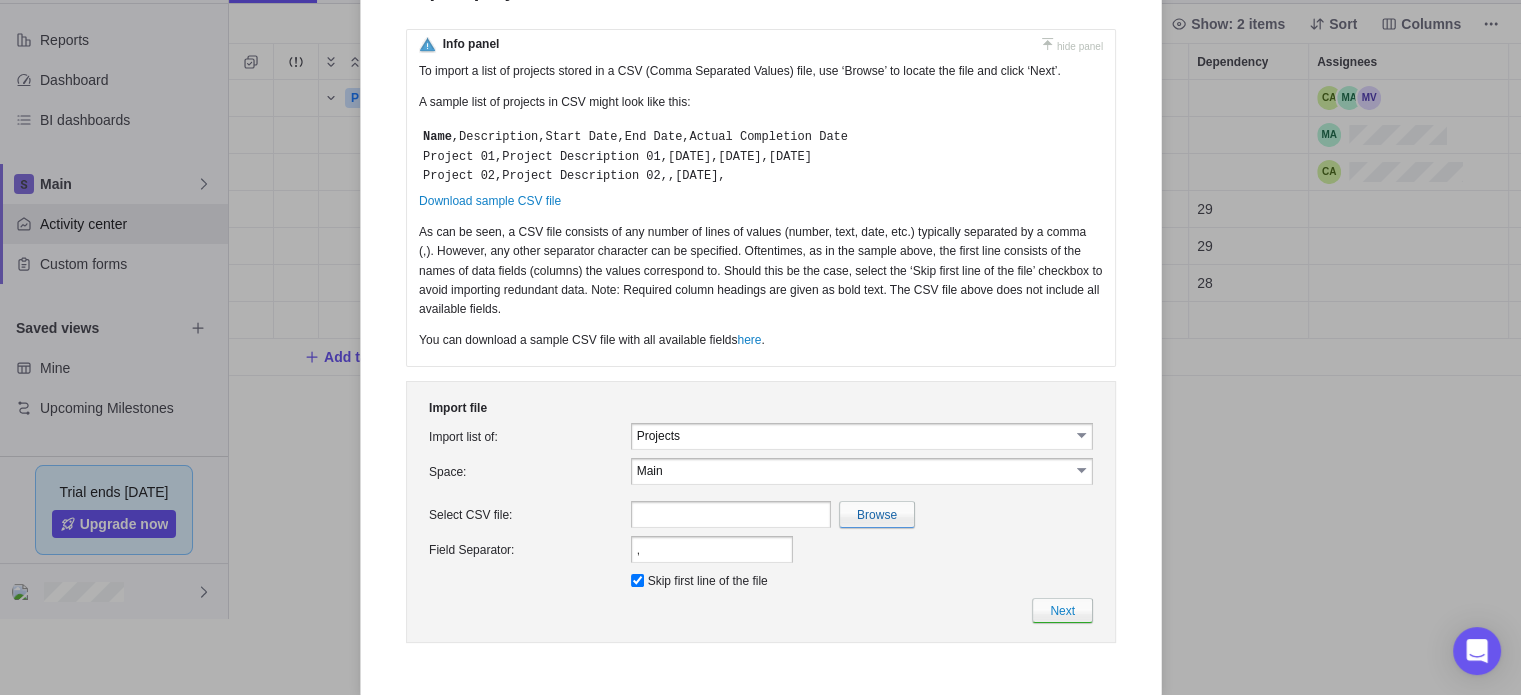 click at bounding box center (760, 347) 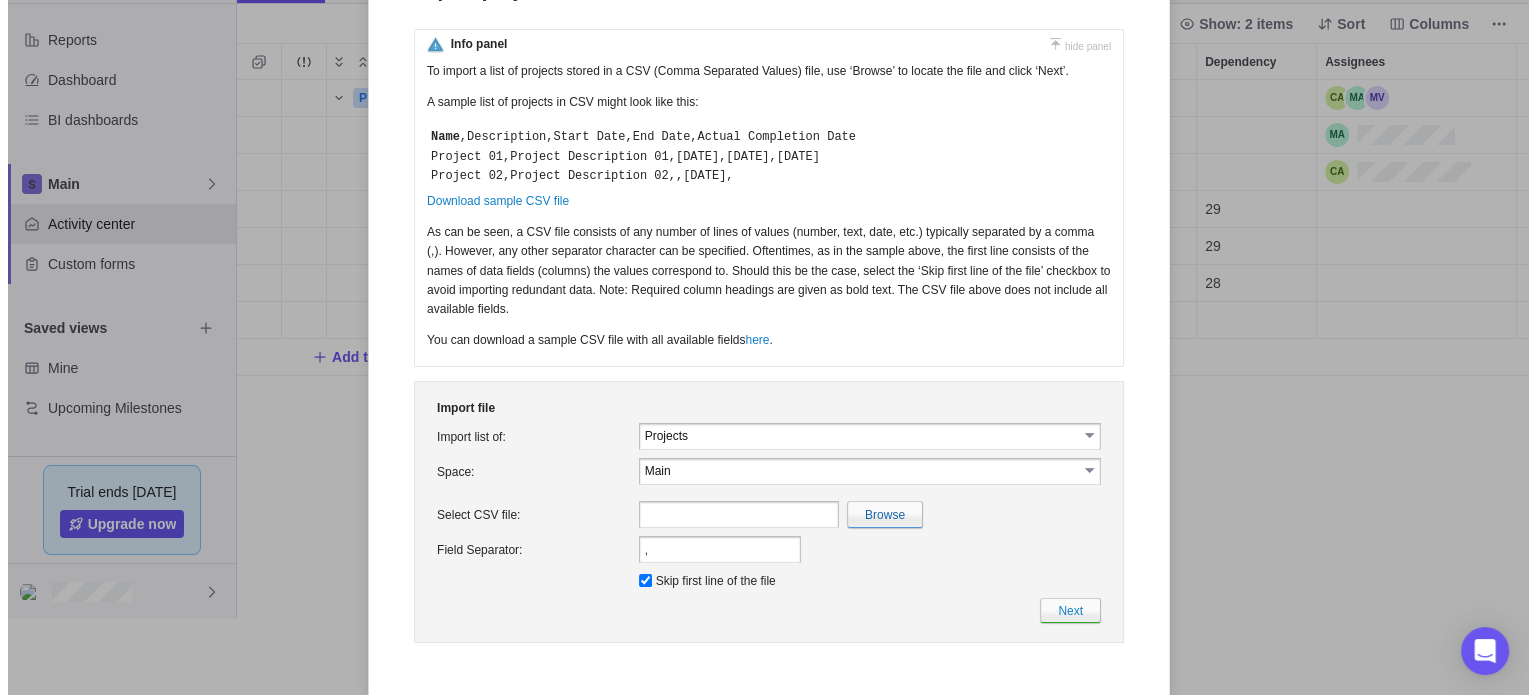 scroll, scrollTop: 0, scrollLeft: 0, axis: both 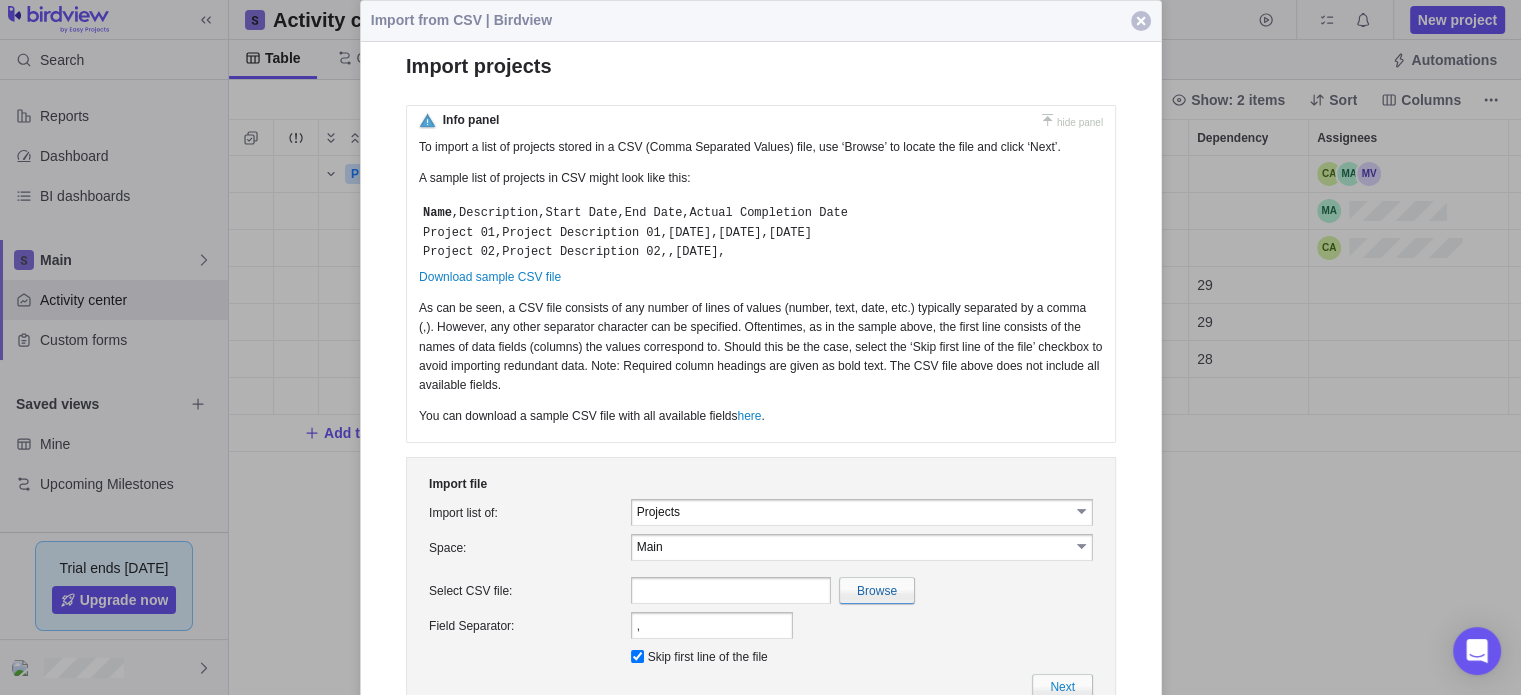 click at bounding box center (1141, 21) 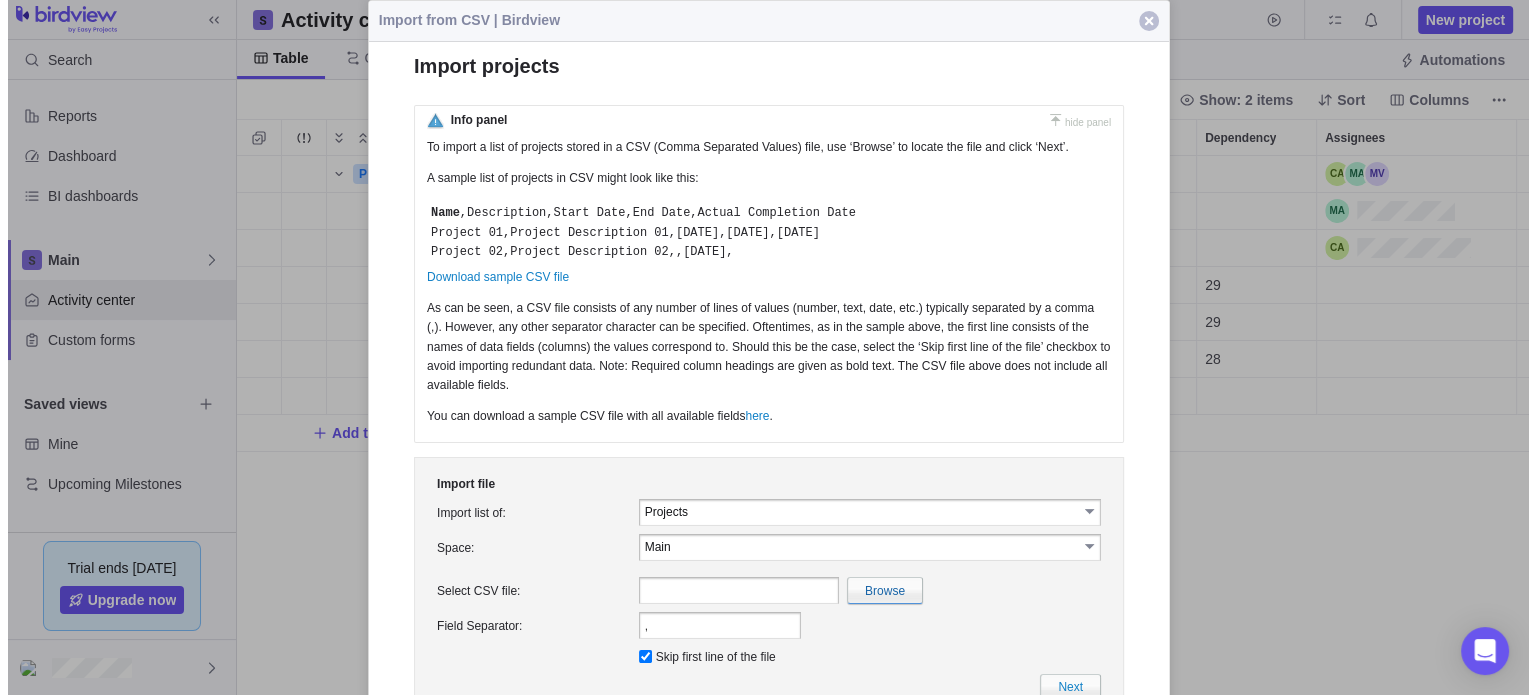 scroll, scrollTop: 16, scrollLeft: 16, axis: both 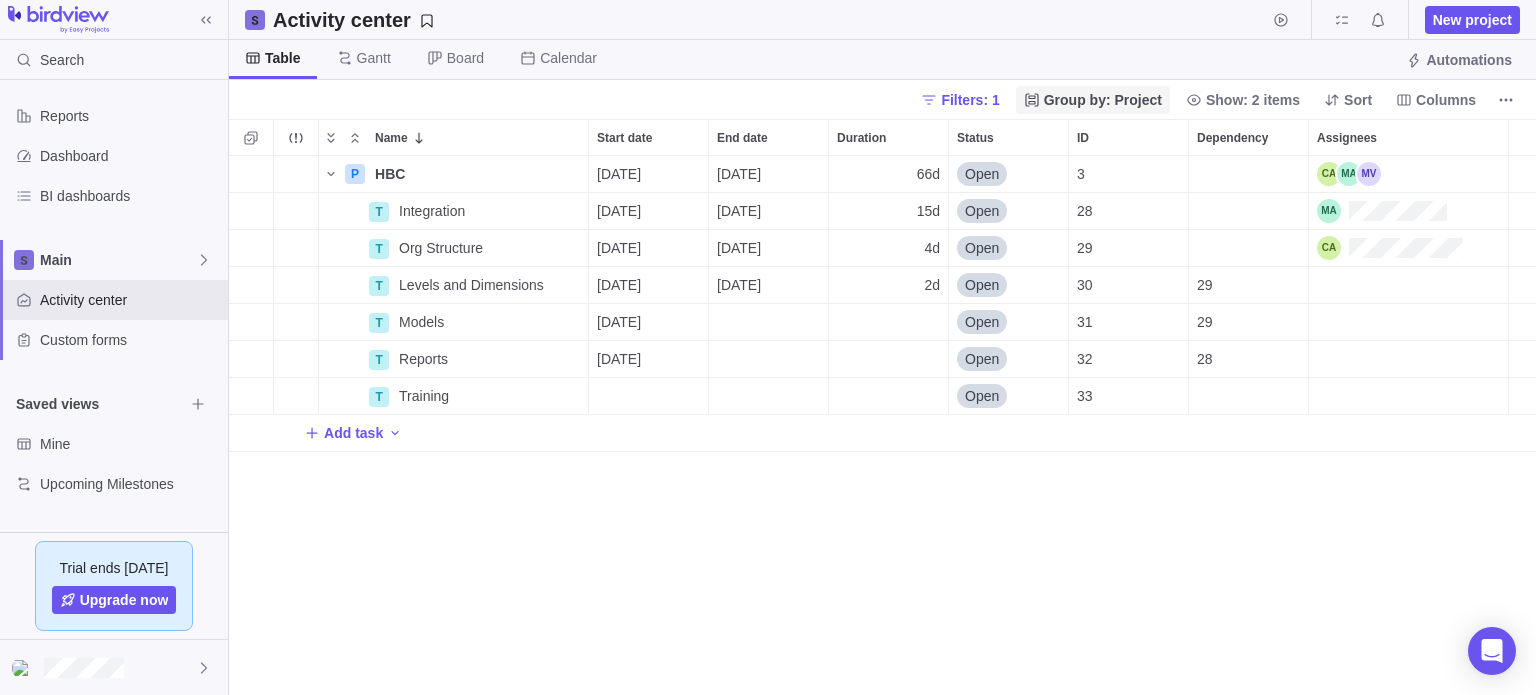 drag, startPoint x: 1007, startPoint y: 96, endPoint x: 1122, endPoint y: 99, distance: 115.03912 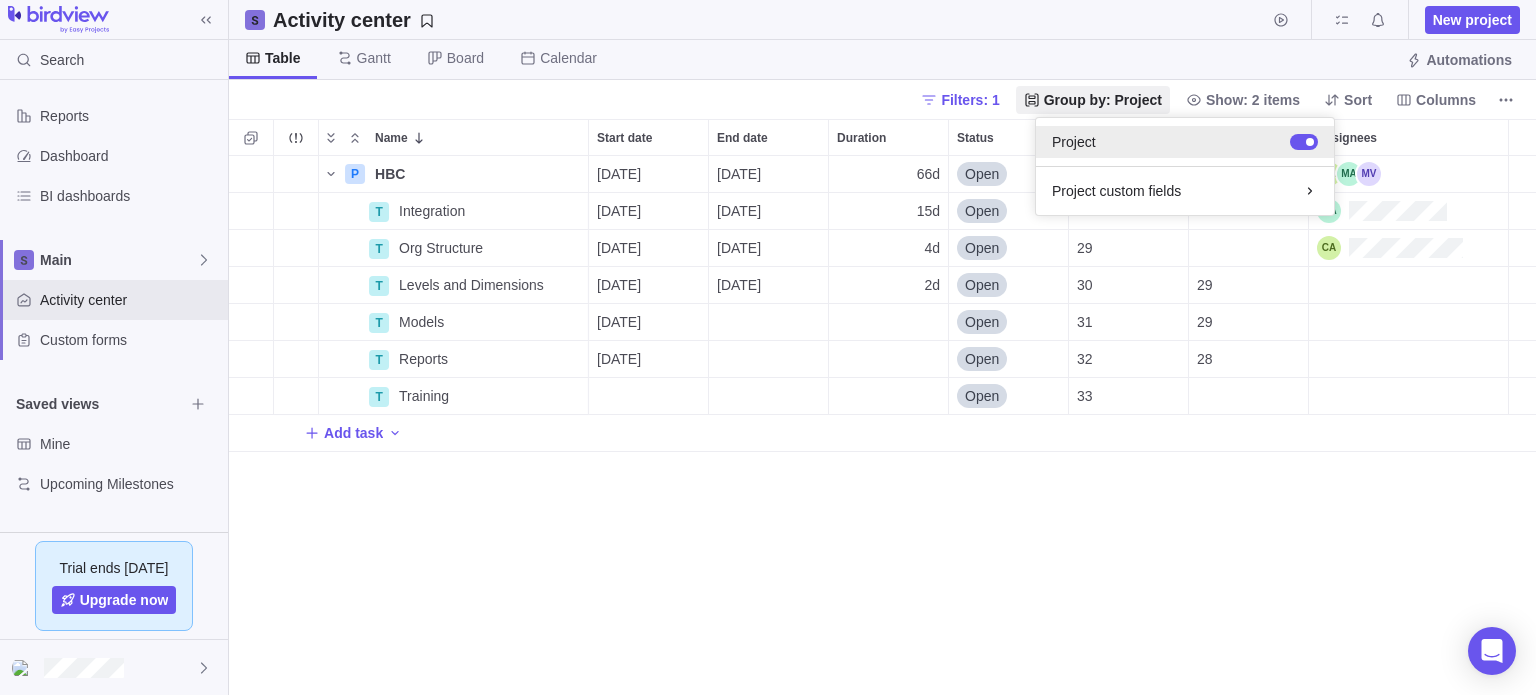 click on "Project" at bounding box center [1074, 142] 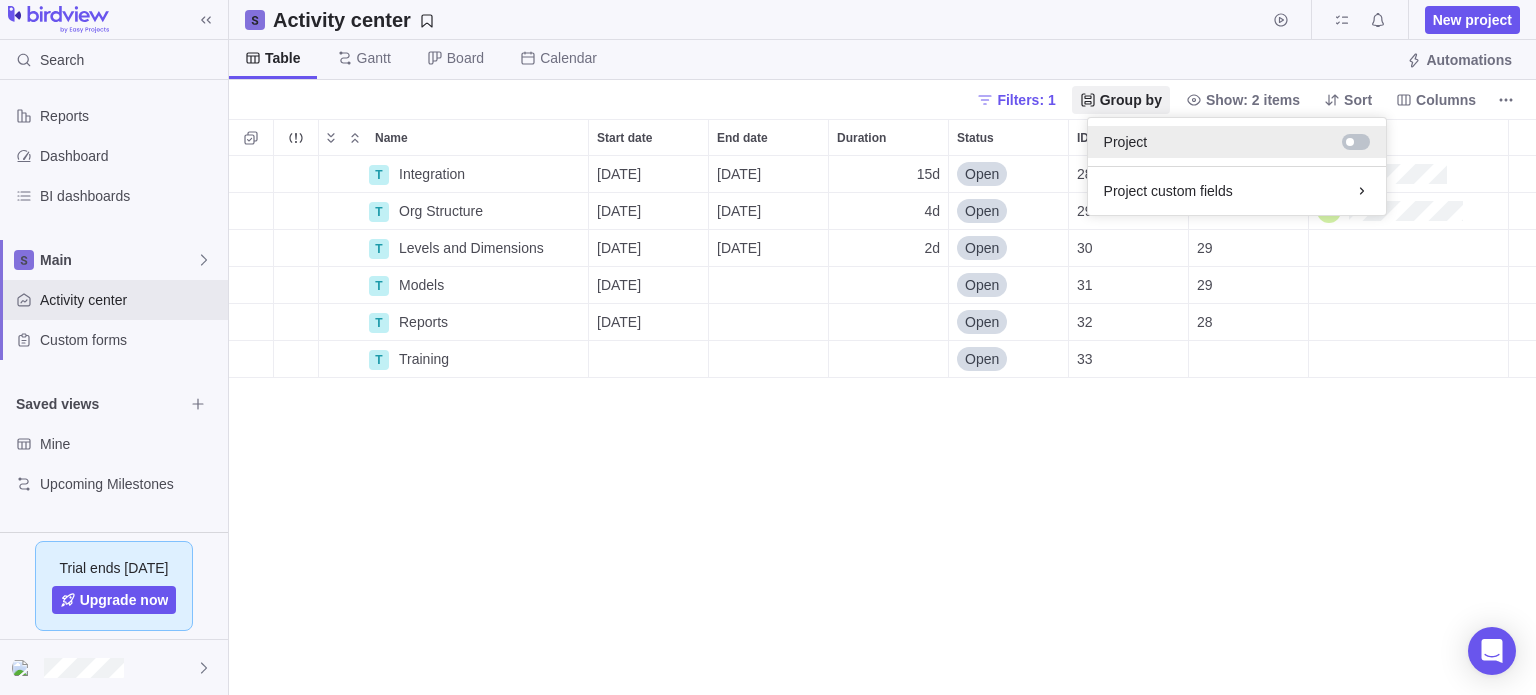 scroll, scrollTop: 16, scrollLeft: 16, axis: both 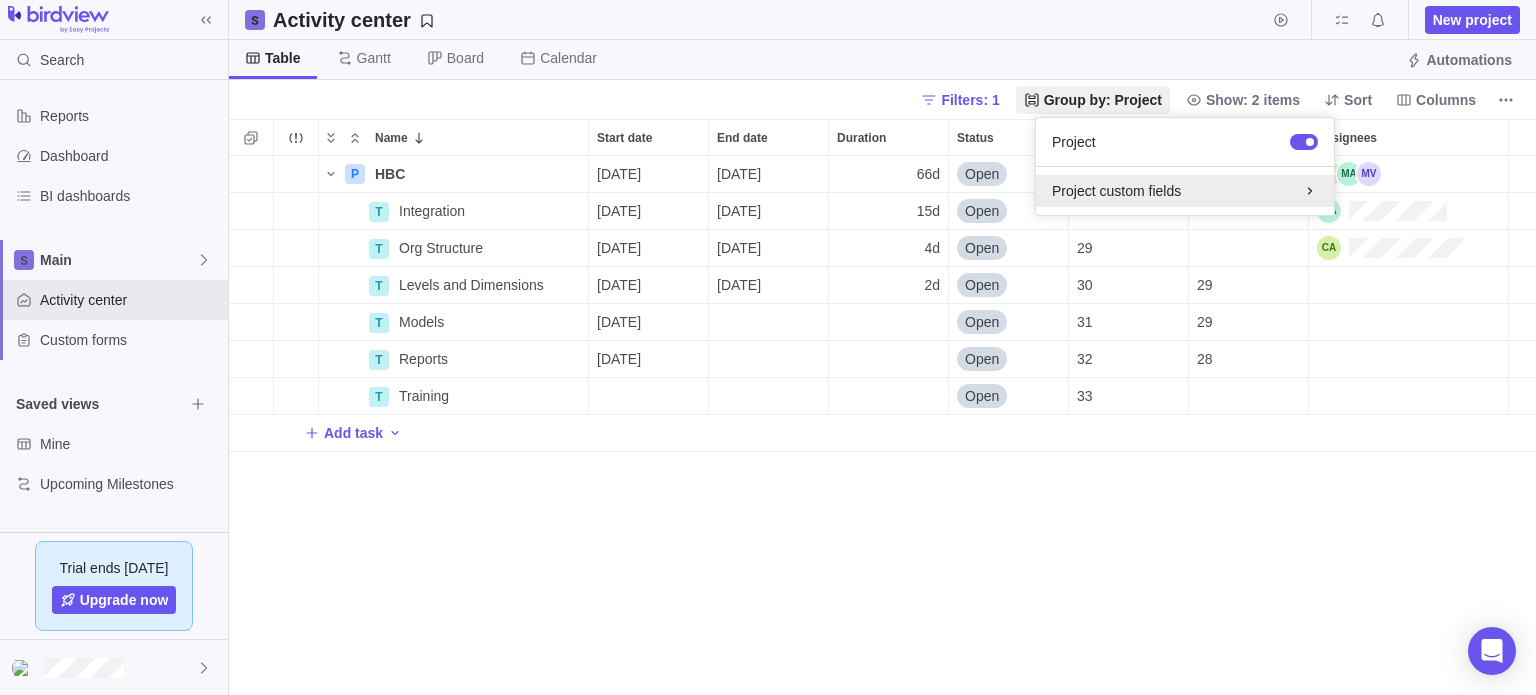 click on "Project custom fields" at bounding box center [1185, 191] 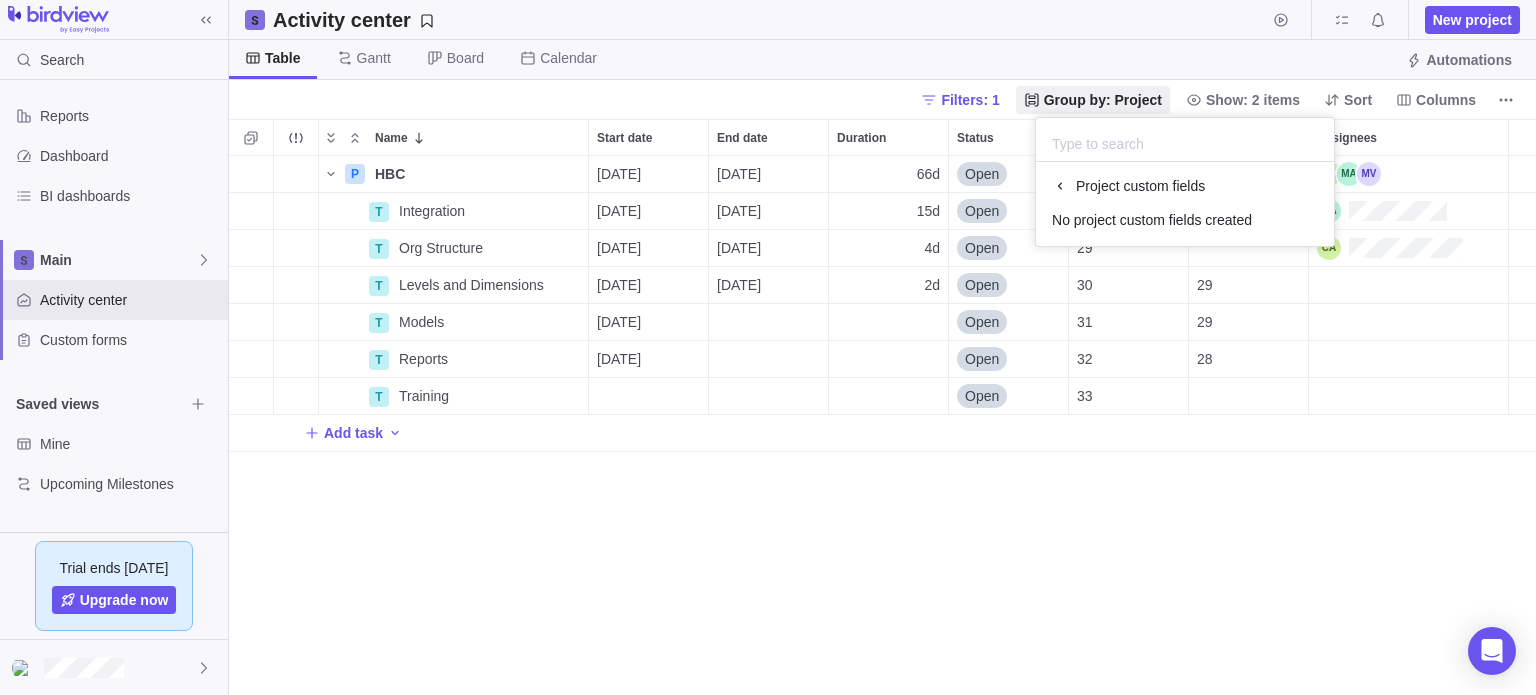 click at bounding box center [1185, 144] 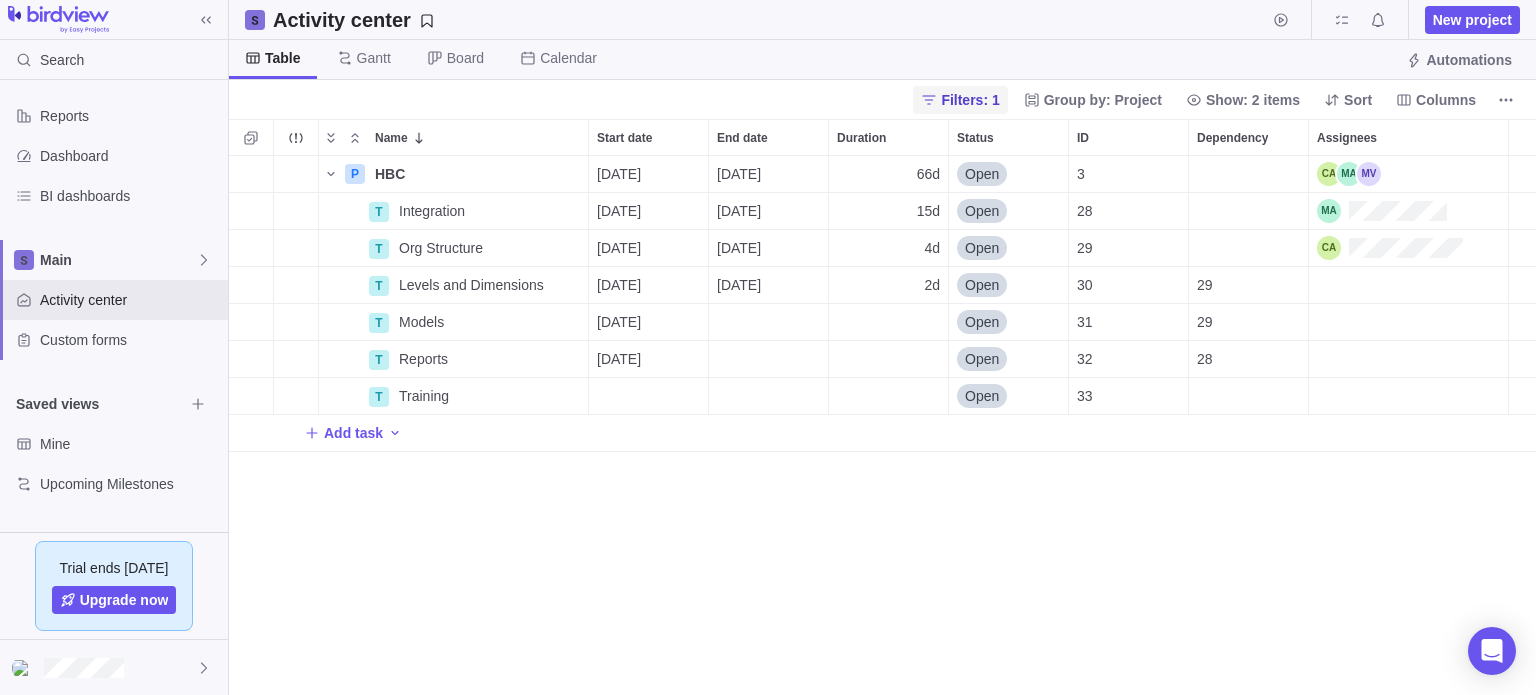 click on "Filters: 1" at bounding box center (970, 100) 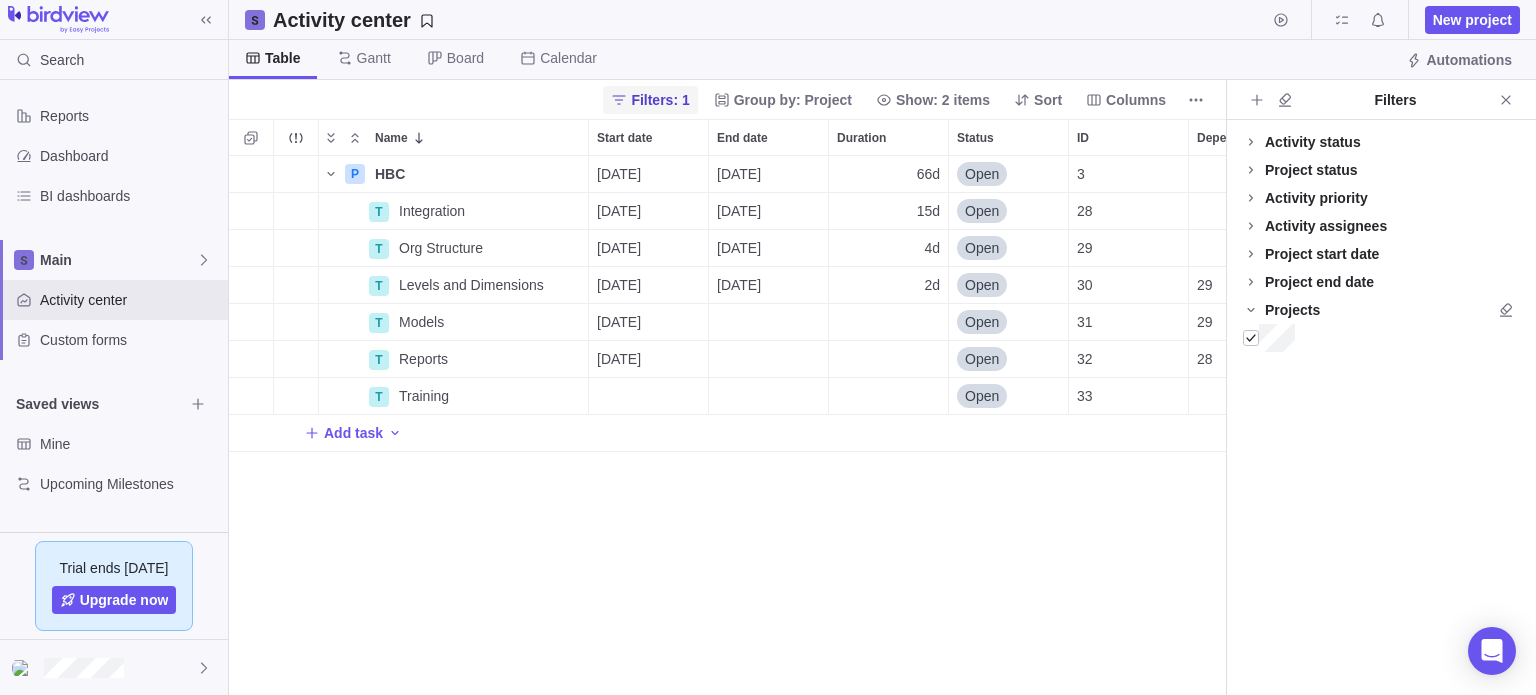scroll, scrollTop: 524, scrollLeft: 981, axis: both 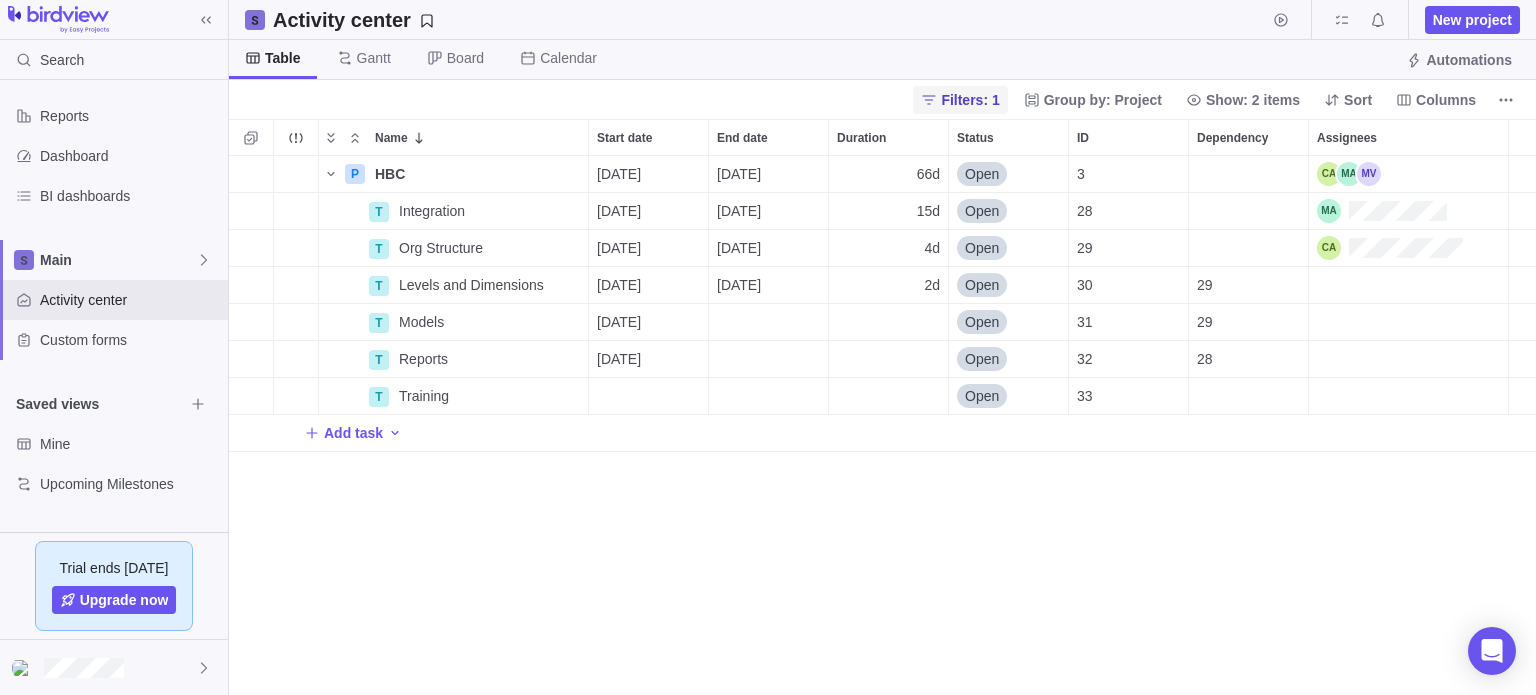 click on "Filters: 1 Group by: Project Show: 2 items Sort Columns" at bounding box center (882, 99) 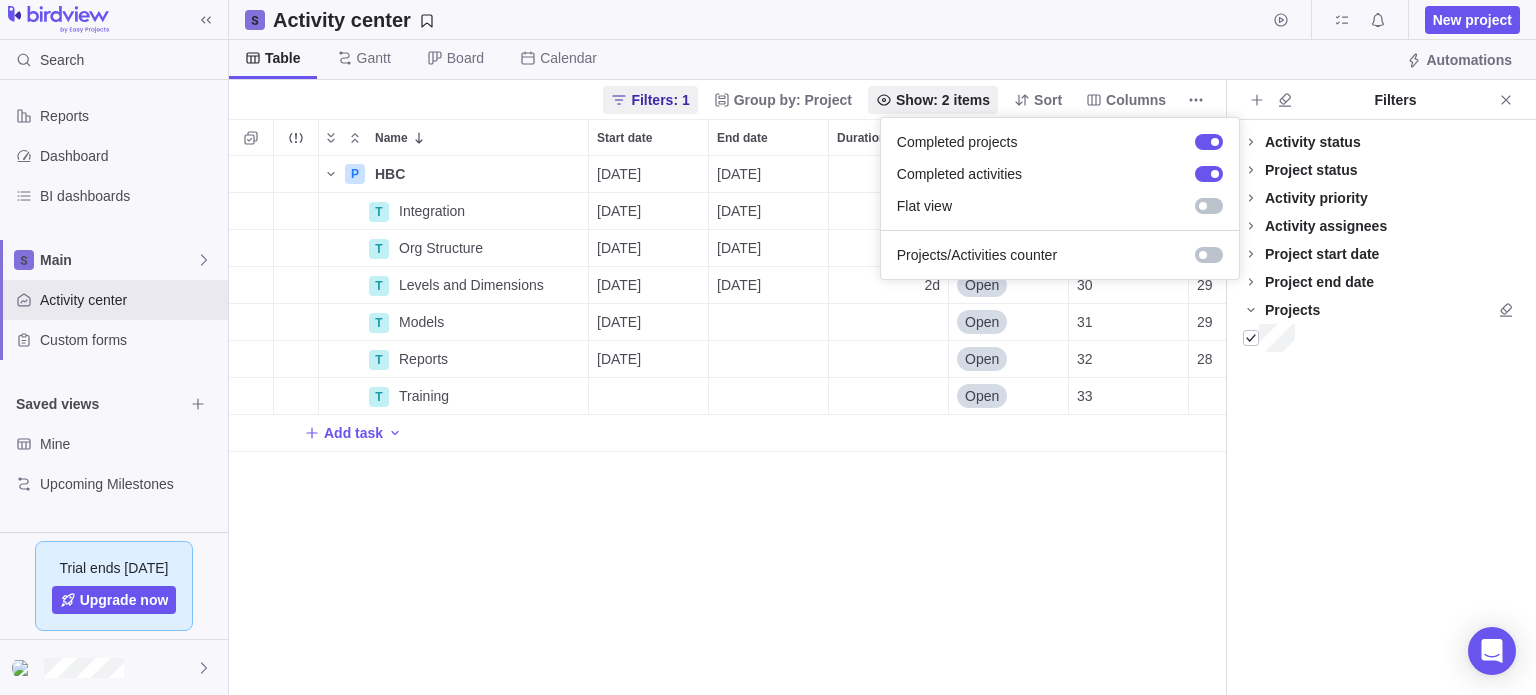 click on "Search Reports Dashboard BI dashboards Main Activity center Custom forms Saved views Mine Upcoming Milestones Trial ends [DATE] Upgrade now Activity center New project Table [PERSON_NAME] Board Calendar Automations Filters: 1 Group by: Project Show: 2 items Sort Columns Name Start date End date Duration Status ID Dependency Assignees P HBC Details [DATE] [DATE] 66d Open 3 T Integration Details [DATE] [DATE] 15d Open 28 T Org Structure Details [DATE] [DATE] 4d Open 29 T Levels and Dimensions Details [DATE] [DATE] 2d Open 30 29 T Models Details [DATE] Open 31 29 T Reports Details [DATE] Open 32 28 T Training Details Open 33 Add task Filters Activity status Default Workflow Project status Default Workflow Activity priority Activity assignees Project start date Previous year Previous month Previous week [DATE] [DATE] This week This month This year Next week Next month Filter by period Project end date Previous year Previous month Previous week [DATE] [DATE]" at bounding box center (768, 347) 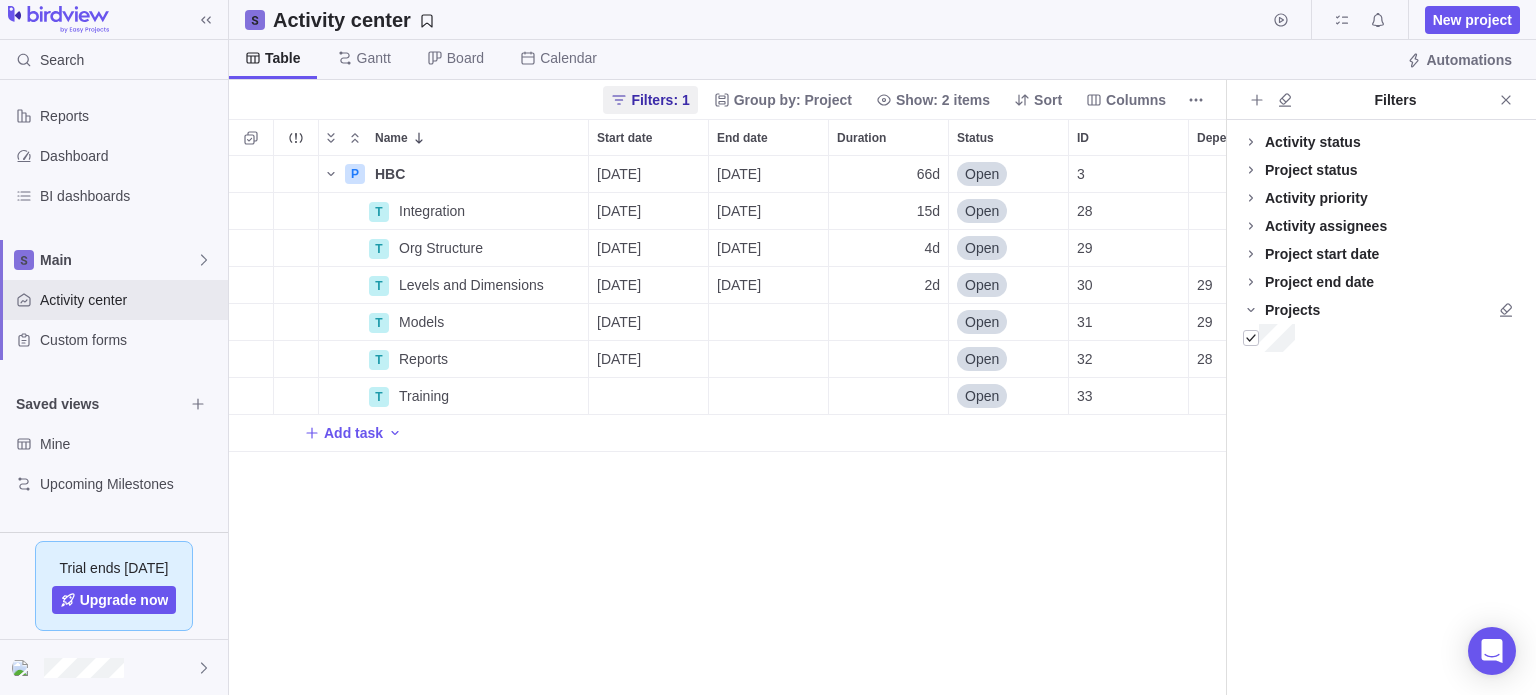 click on "P HBC Details [DATE] [DATE] 66d Open 3 T Integration Details [DATE] [DATE] 15d Open 28 T Org Structure Details [DATE] [DATE] 4d Open 29 T Levels and Dimensions Details [DATE] [DATE] 2d Open 30 29 T Models Details [DATE] Open 31 29 T Reports Details [DATE] Open 32 28 T Training Details Open 33 Add task" at bounding box center (727, 426) 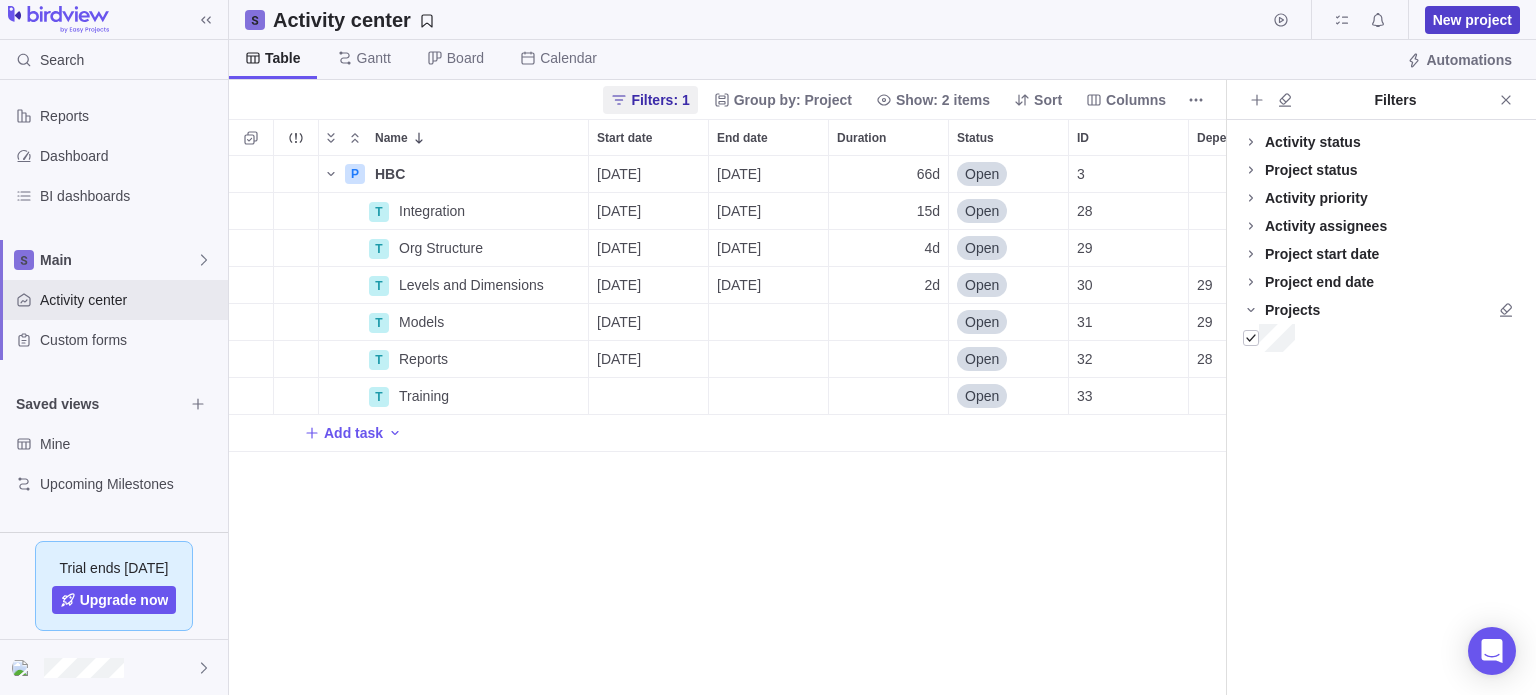 click on "New project" at bounding box center [1472, 20] 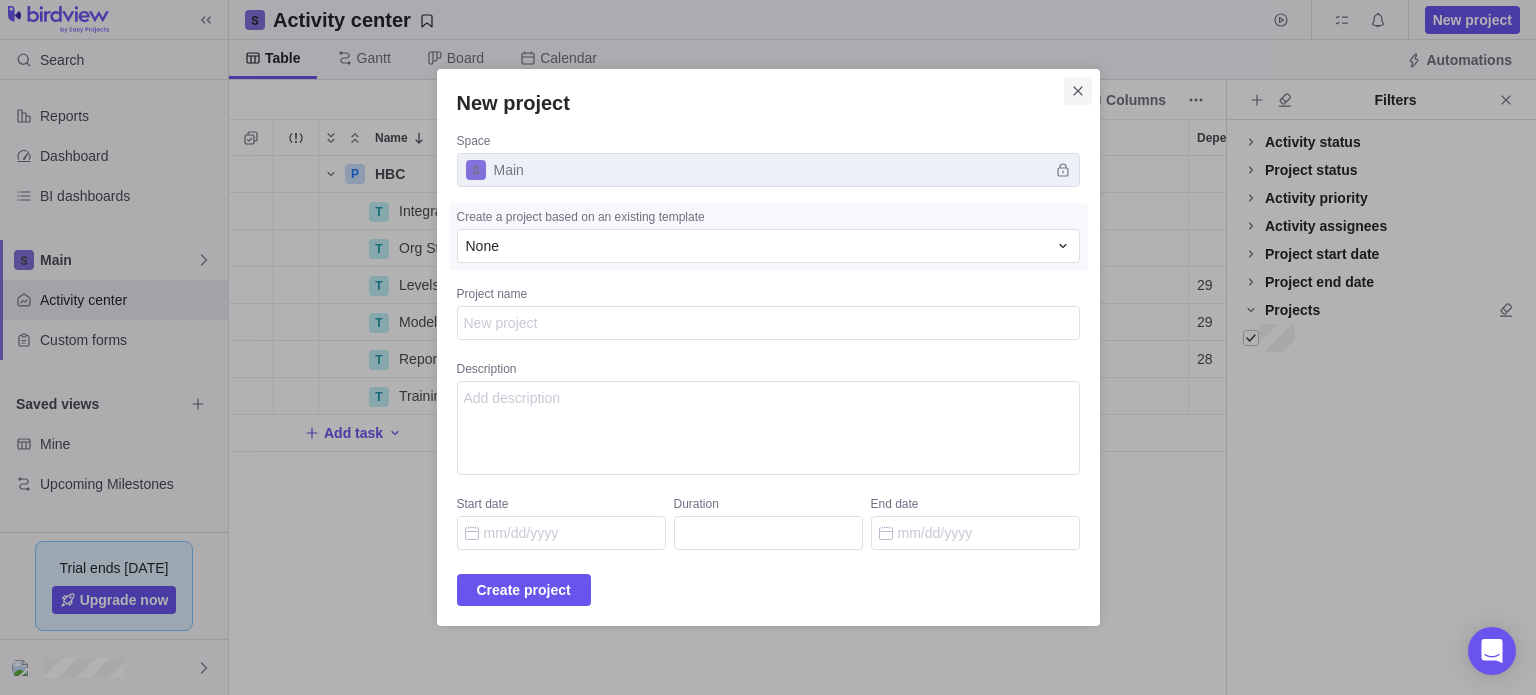 type on "x" 